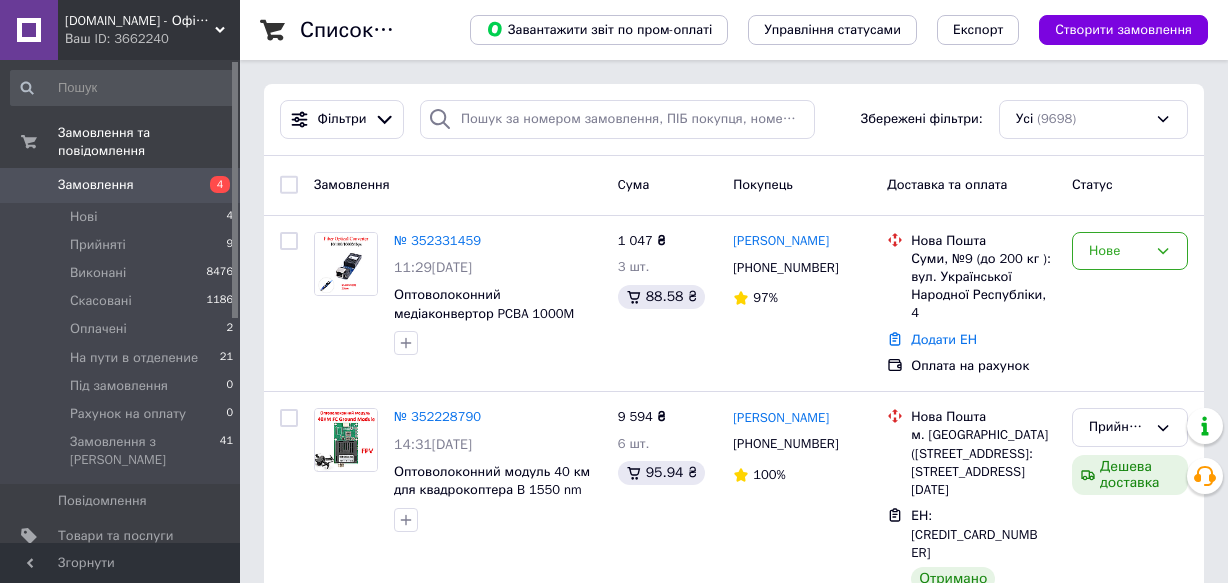scroll, scrollTop: 0, scrollLeft: 0, axis: both 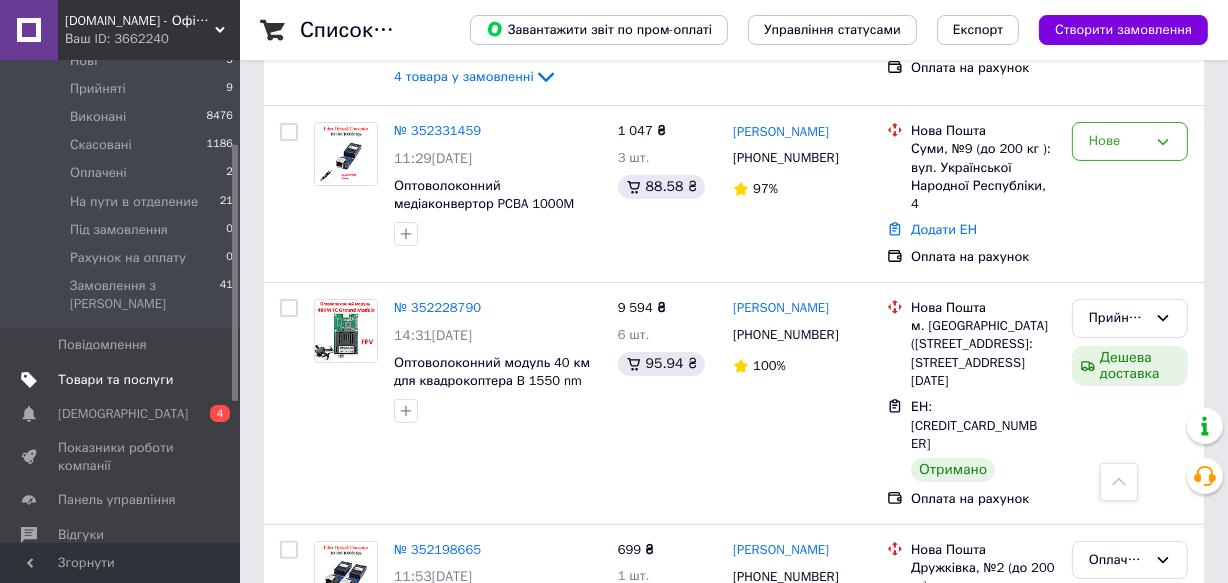 click on "Товари та послуги" at bounding box center (115, 380) 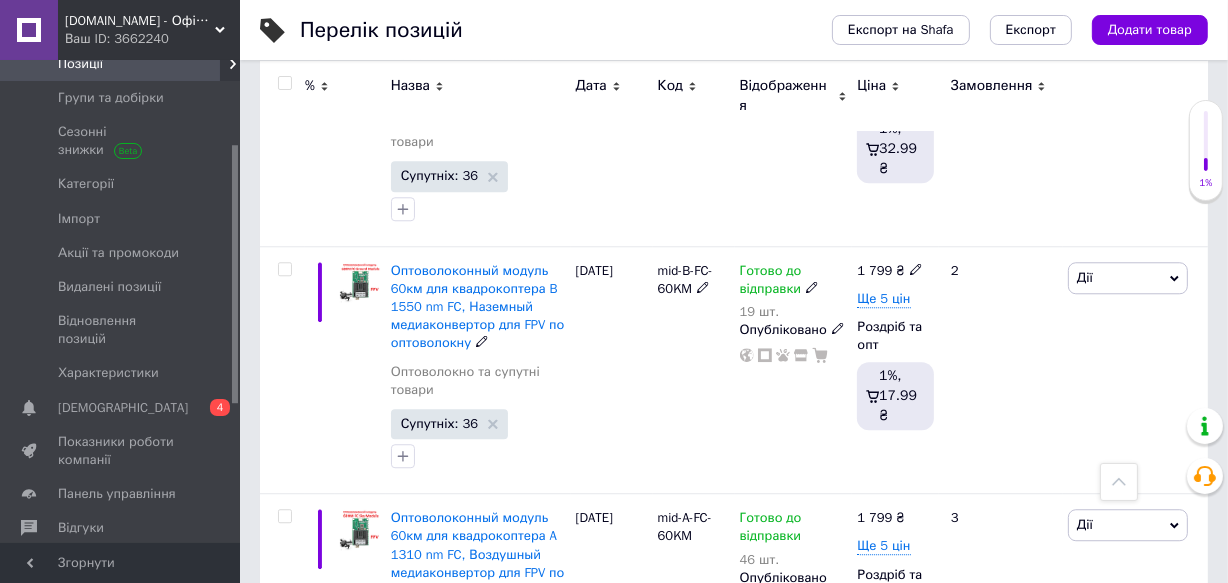 scroll, scrollTop: 4642, scrollLeft: 0, axis: vertical 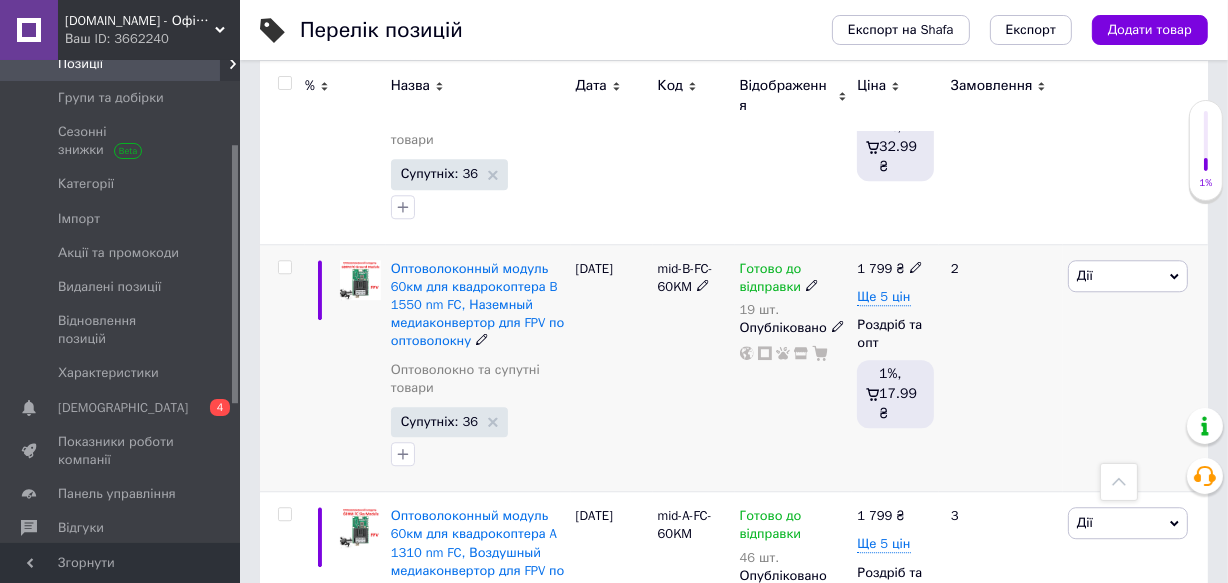 click 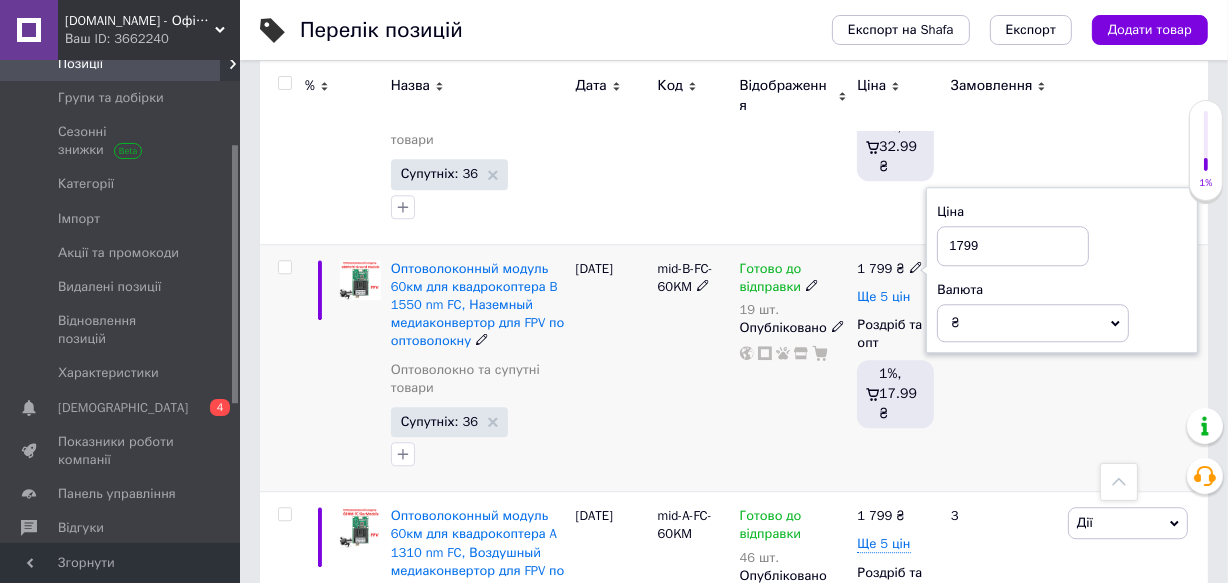 click on "Ще 5 цін" at bounding box center [883, 297] 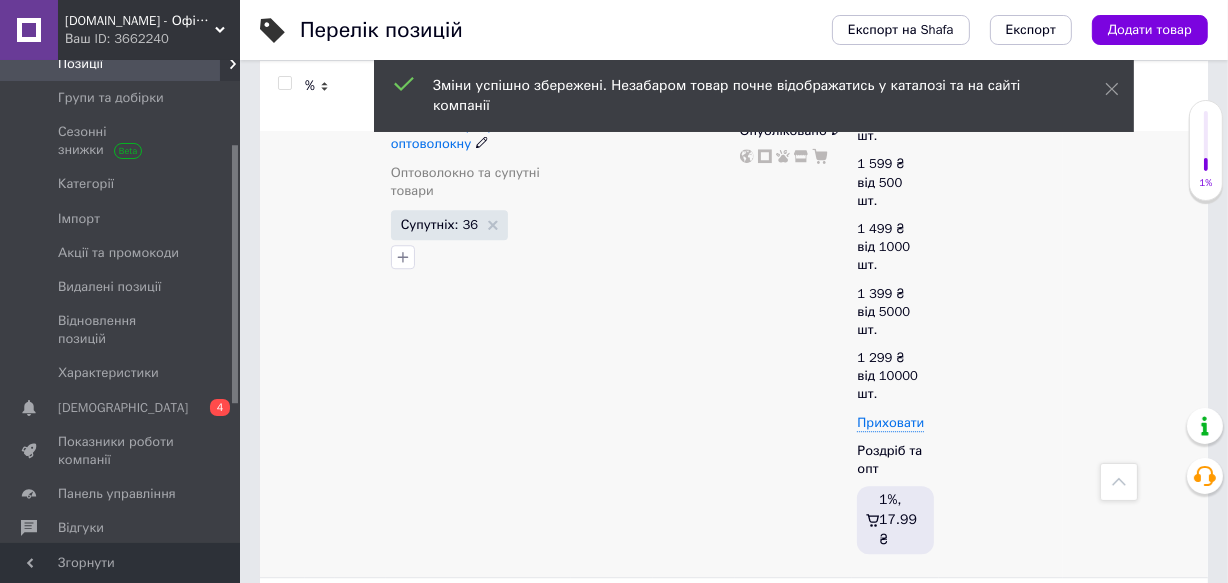scroll, scrollTop: 4836, scrollLeft: 0, axis: vertical 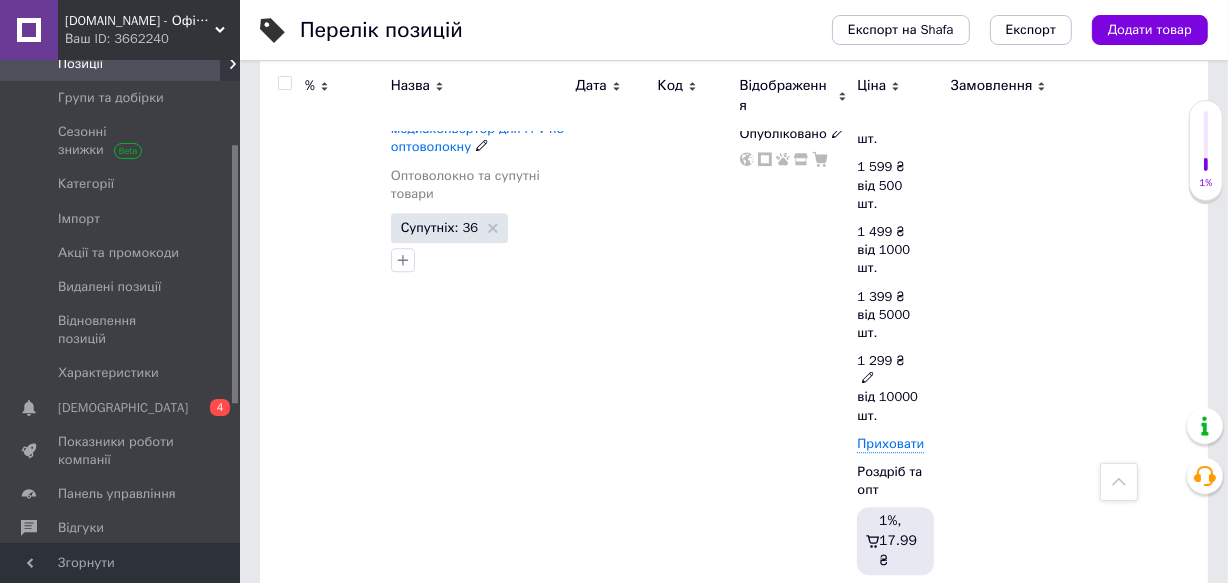 click 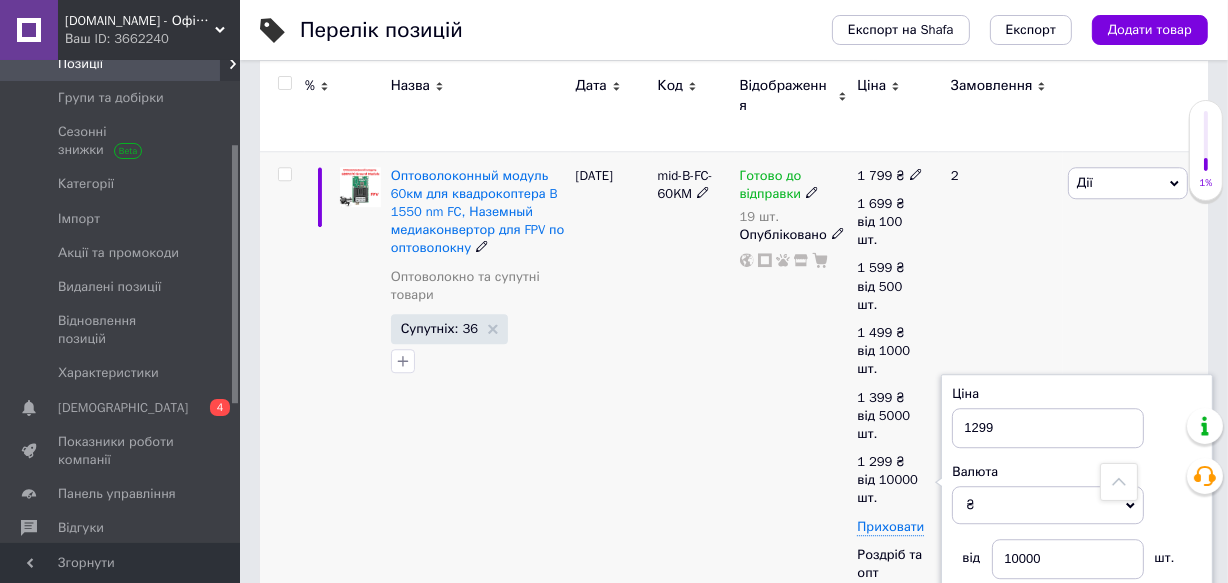 scroll, scrollTop: 4734, scrollLeft: 0, axis: vertical 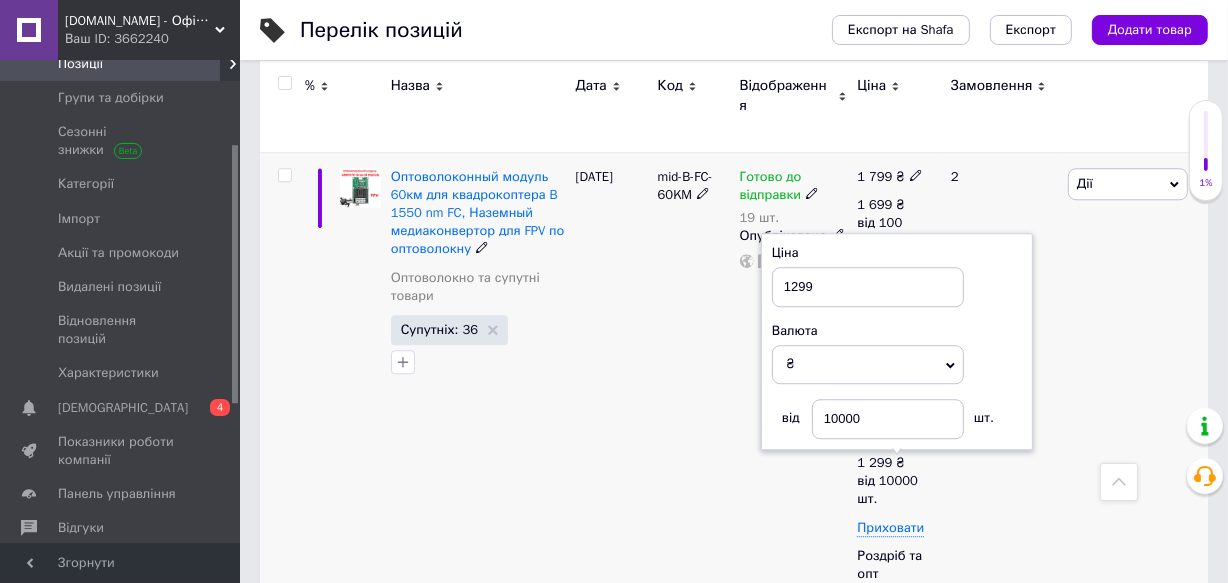 click on "[PERSON_NAME] Підняти на початок групи Копіювати Знижка Подарунок Супутні Приховати Ярлик Додати на вітрину Додати в кампанію Каталог ProSale Видалити" at bounding box center (1135, 417) 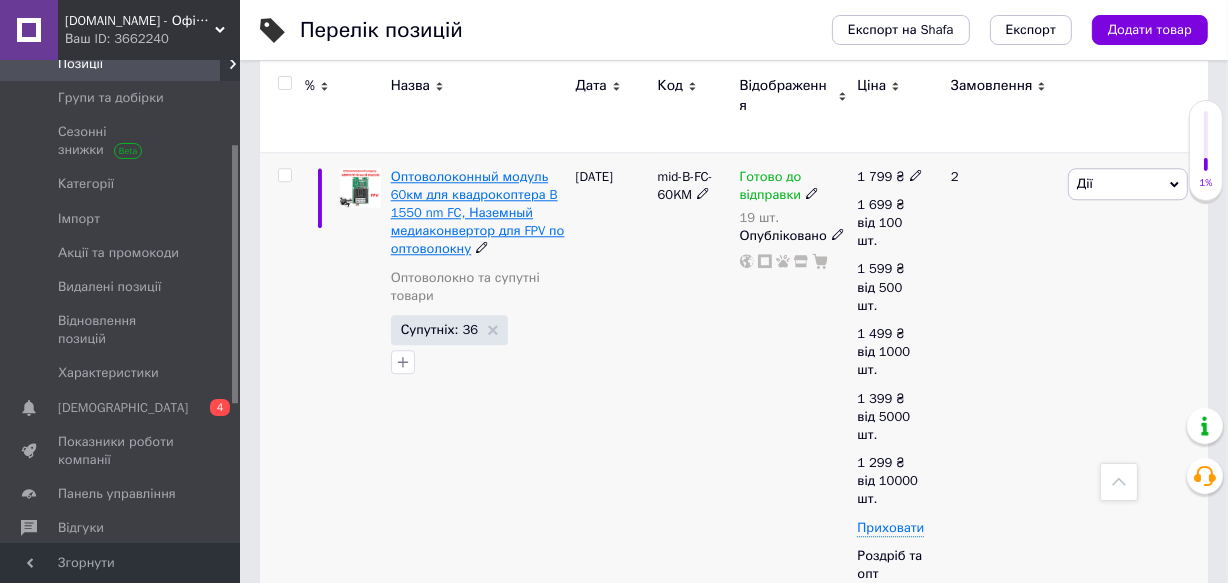 click on "Оптоволоконный модуль 60км для квадрокоптера B 1550 nm FC, Наземный медиаконвертор для FPV по оптоволокну" at bounding box center (478, 213) 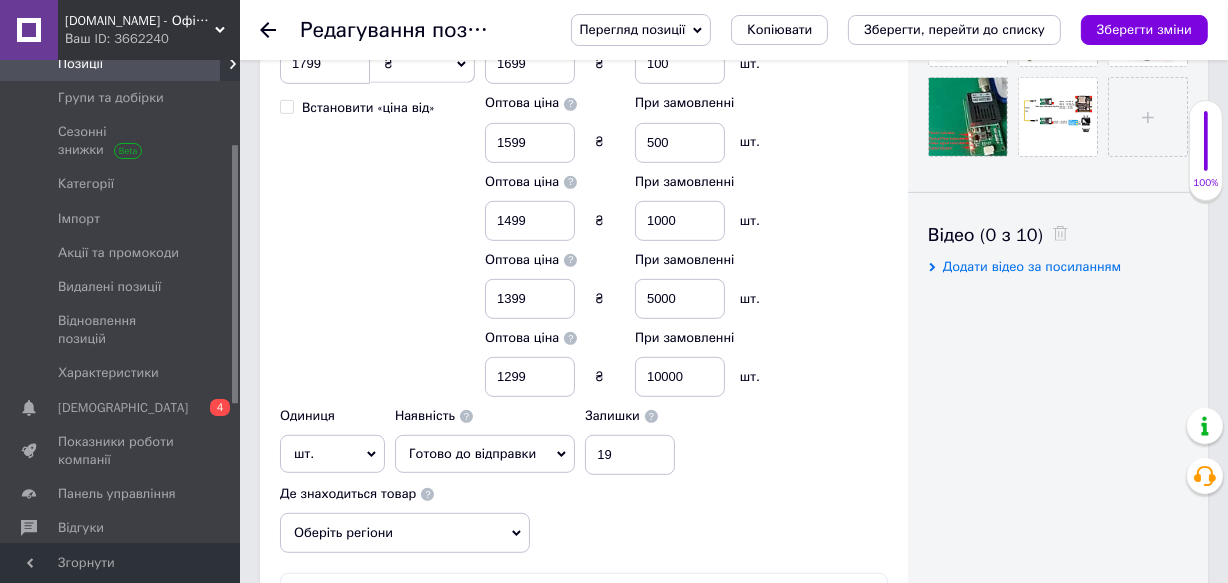 scroll, scrollTop: 876, scrollLeft: 0, axis: vertical 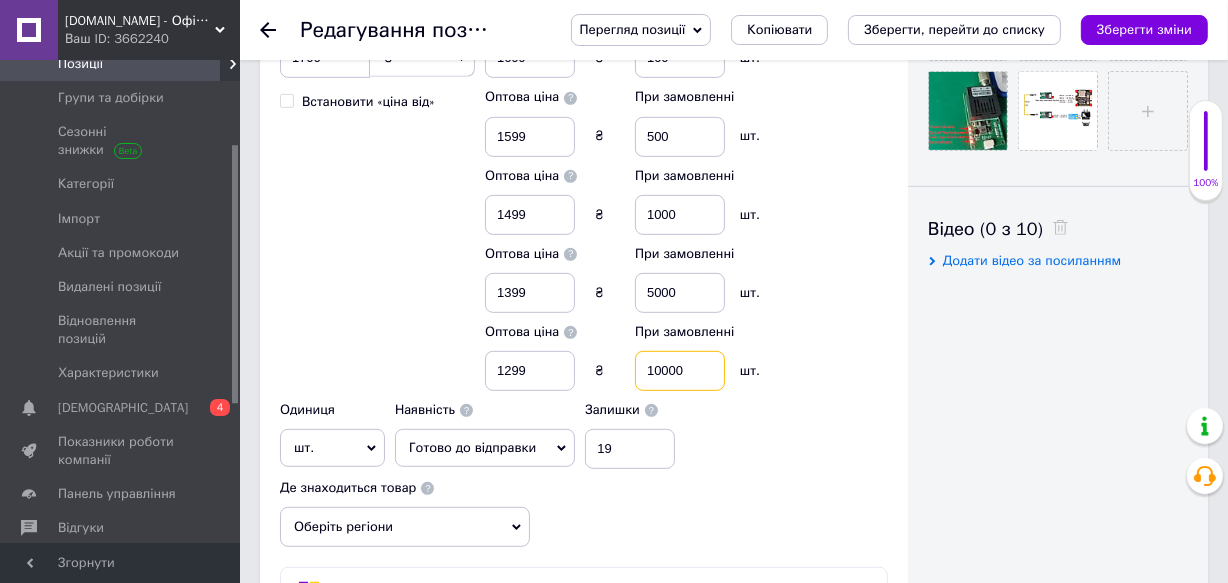 click on "10000" at bounding box center (680, 371) 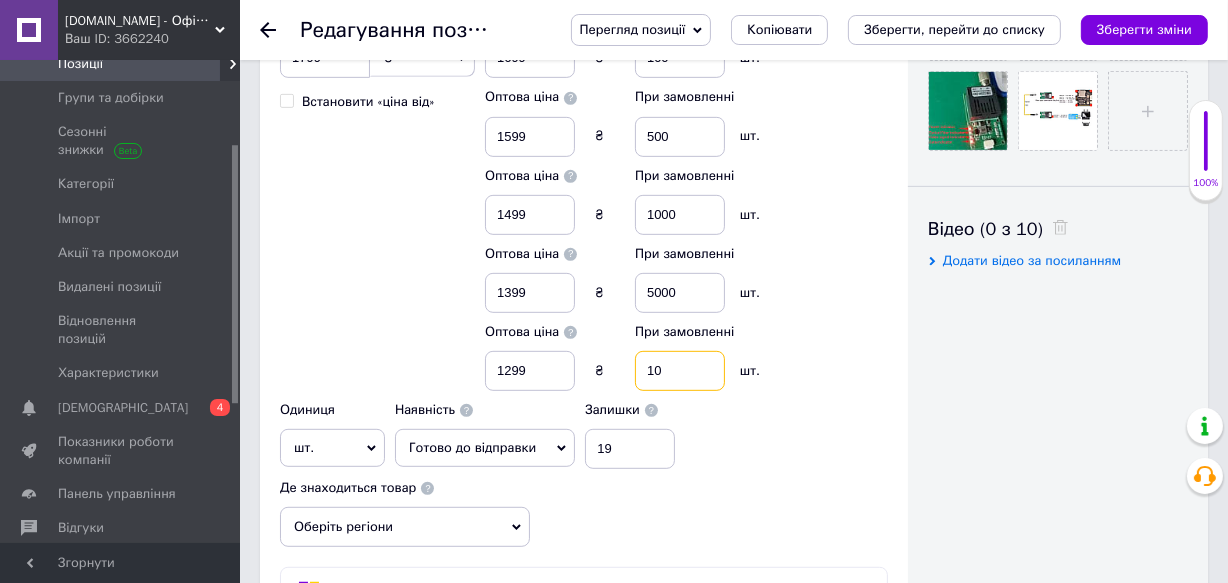 type on "1" 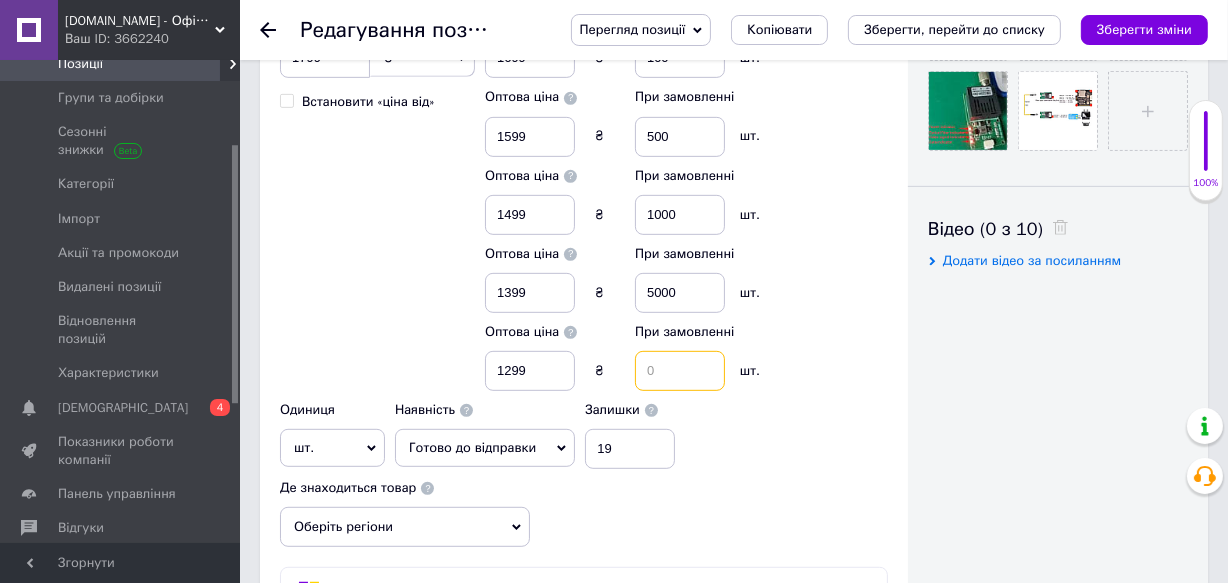 type 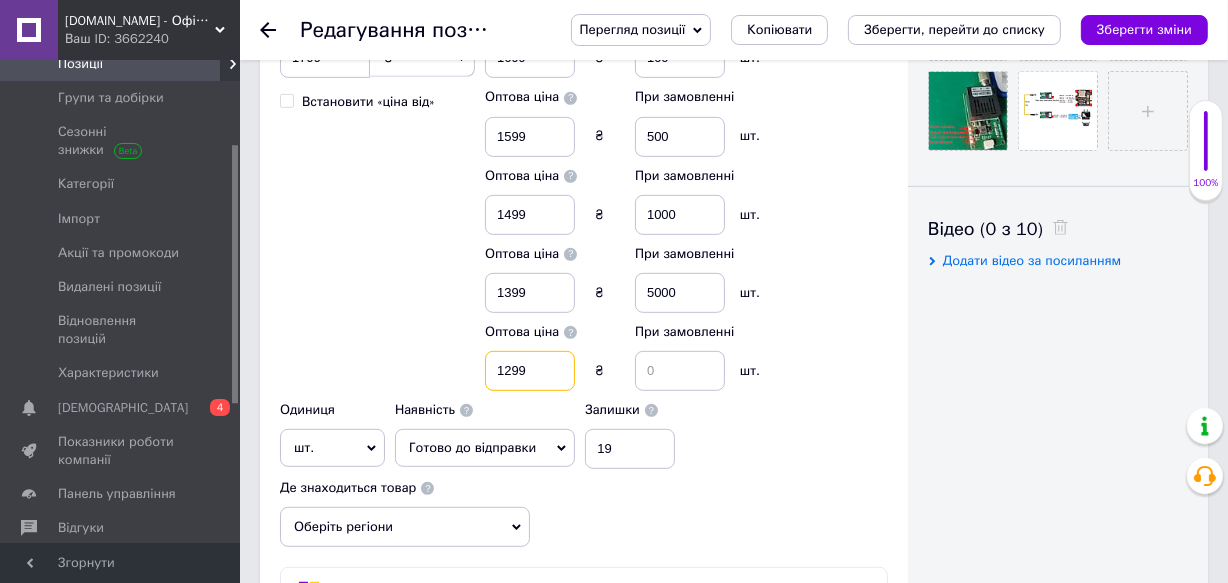 click on "1299" at bounding box center (530, 371) 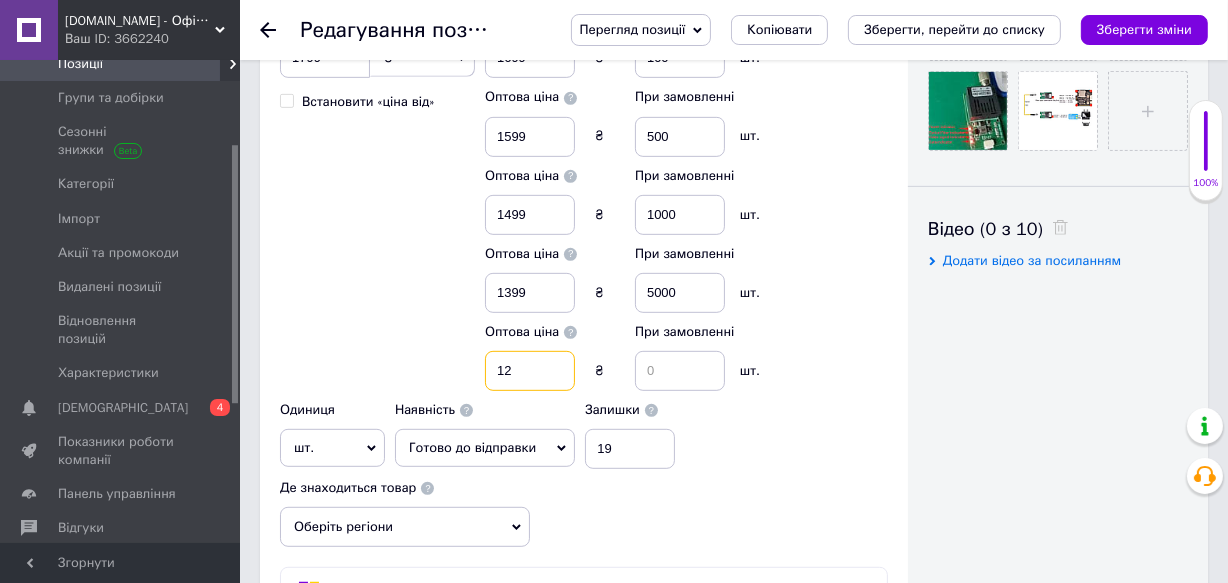type on "1" 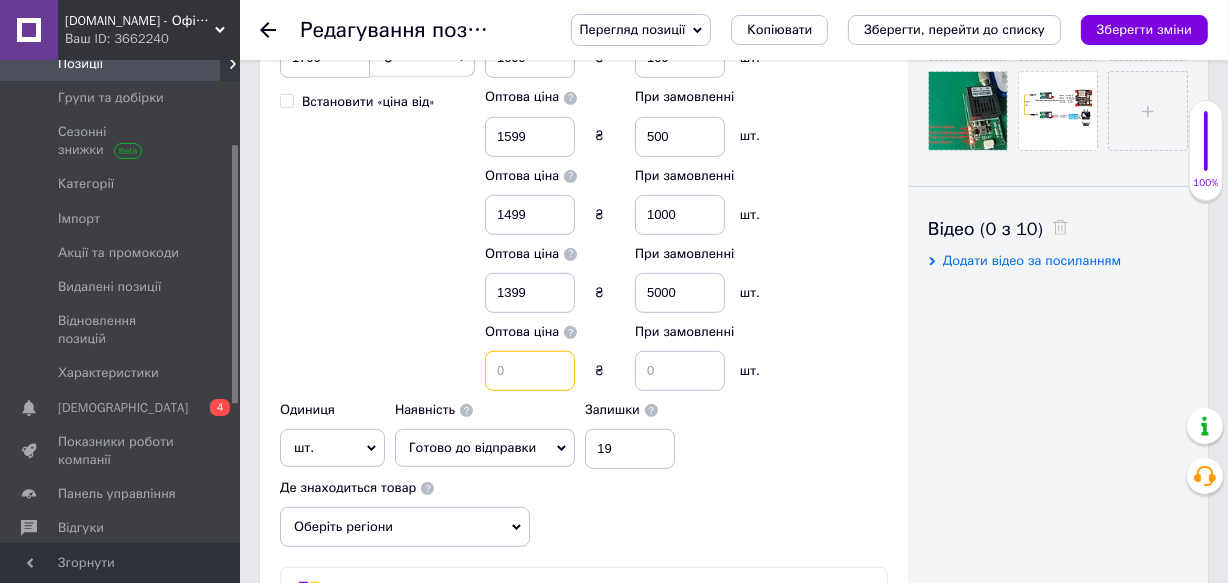 type 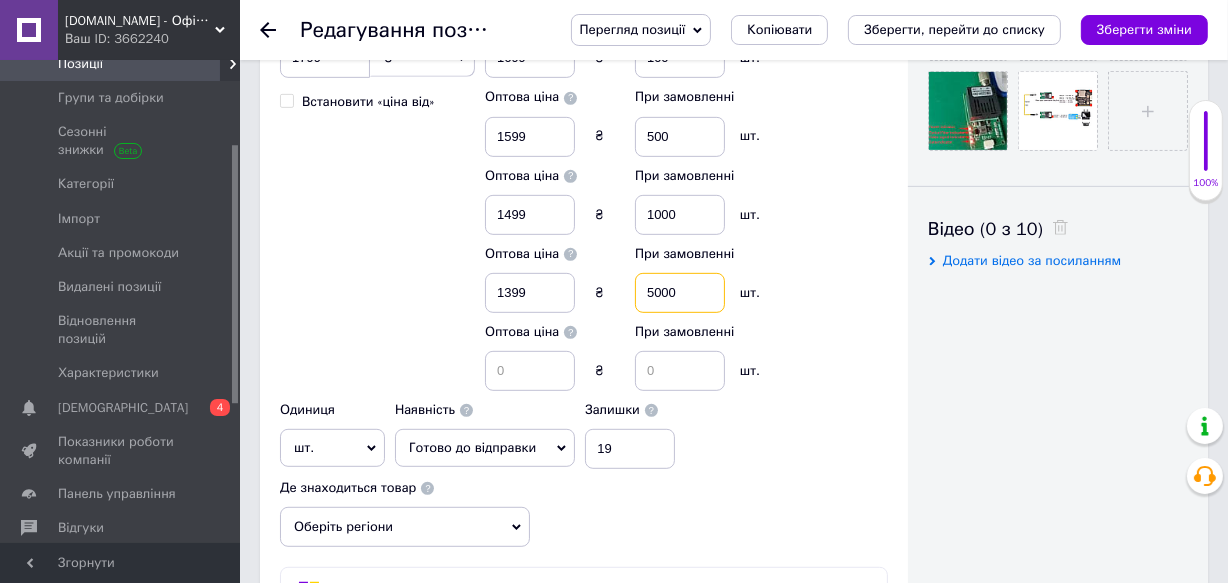 click on "5000" at bounding box center (680, 293) 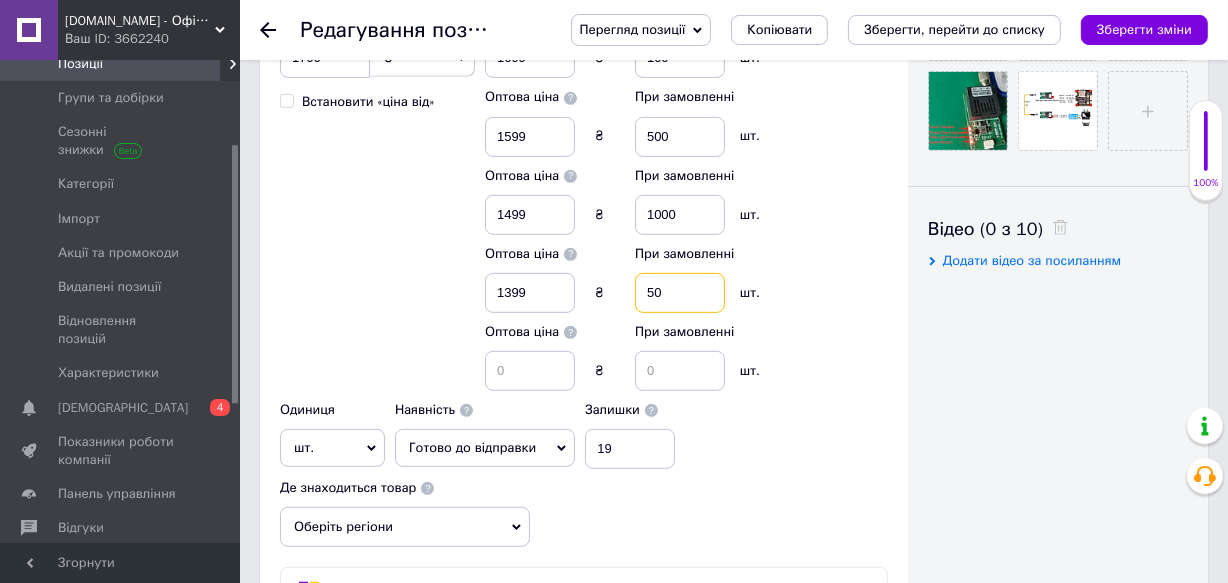 type on "5" 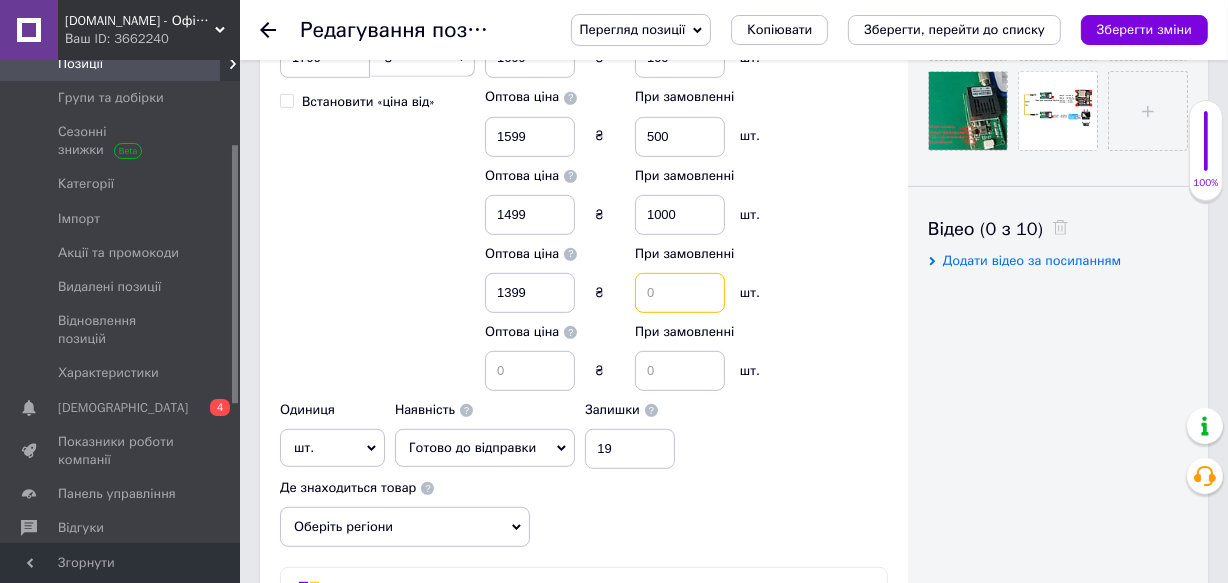 type 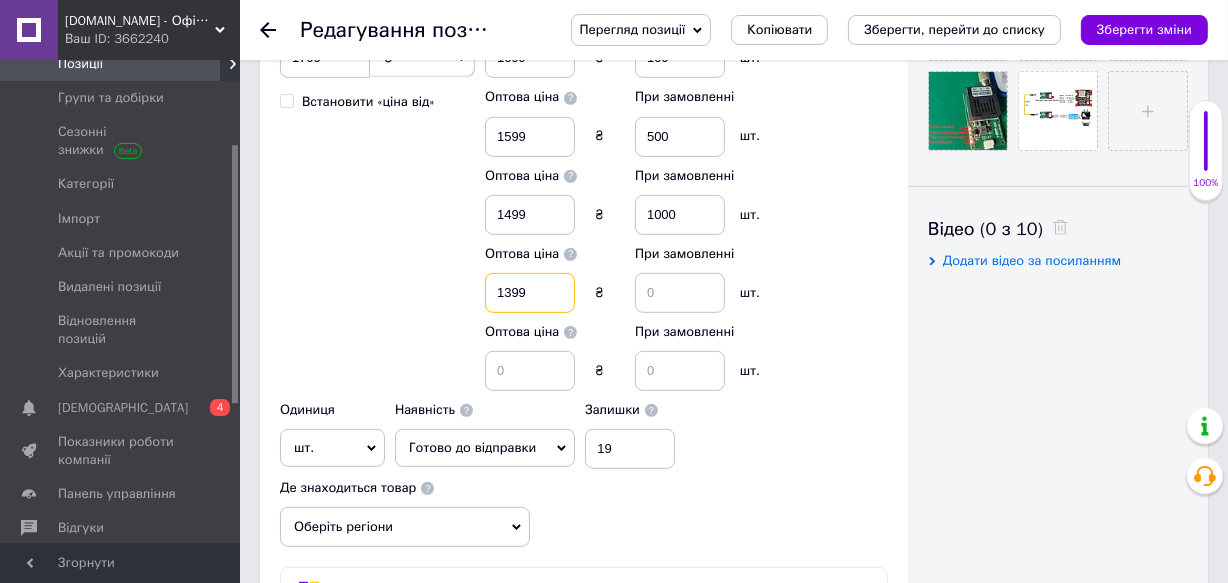 click on "1399" at bounding box center (530, 293) 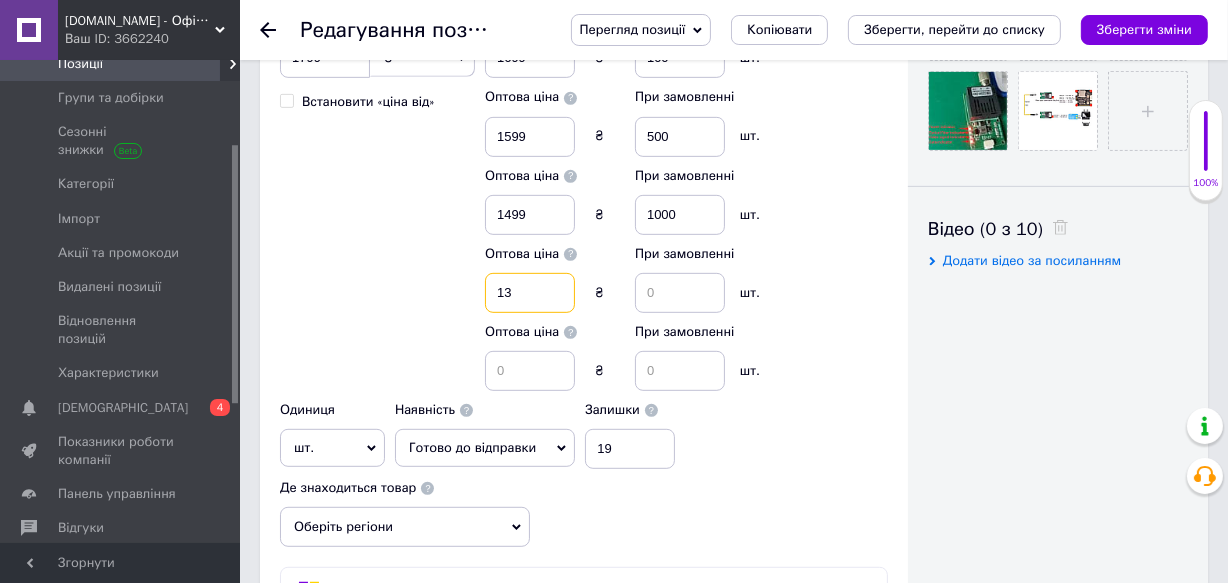 type on "1" 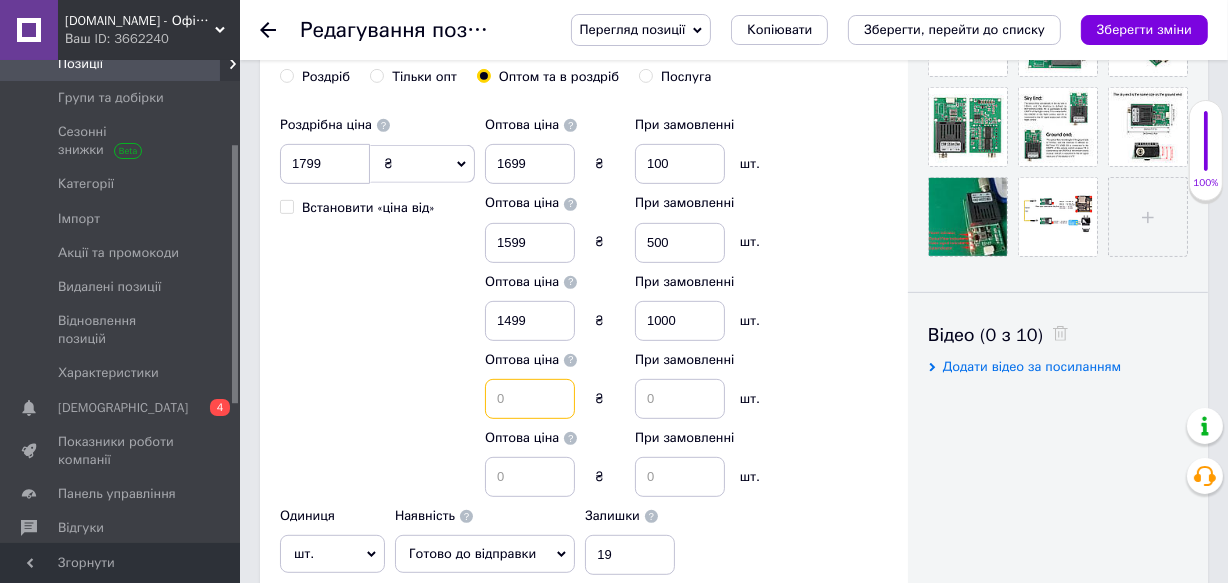 scroll, scrollTop: 754, scrollLeft: 0, axis: vertical 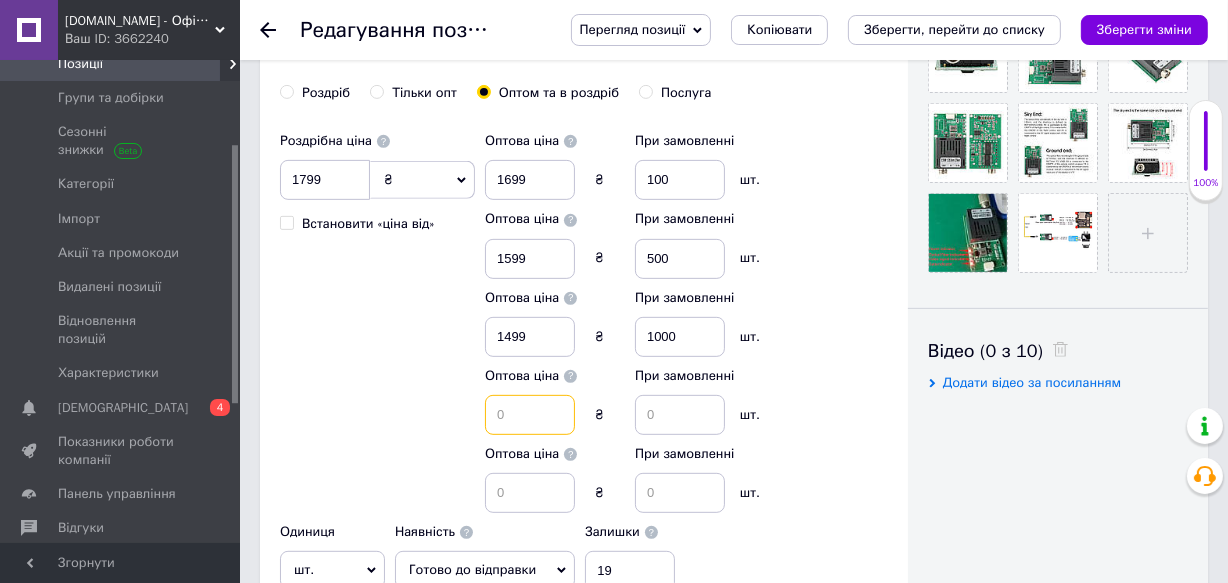 type 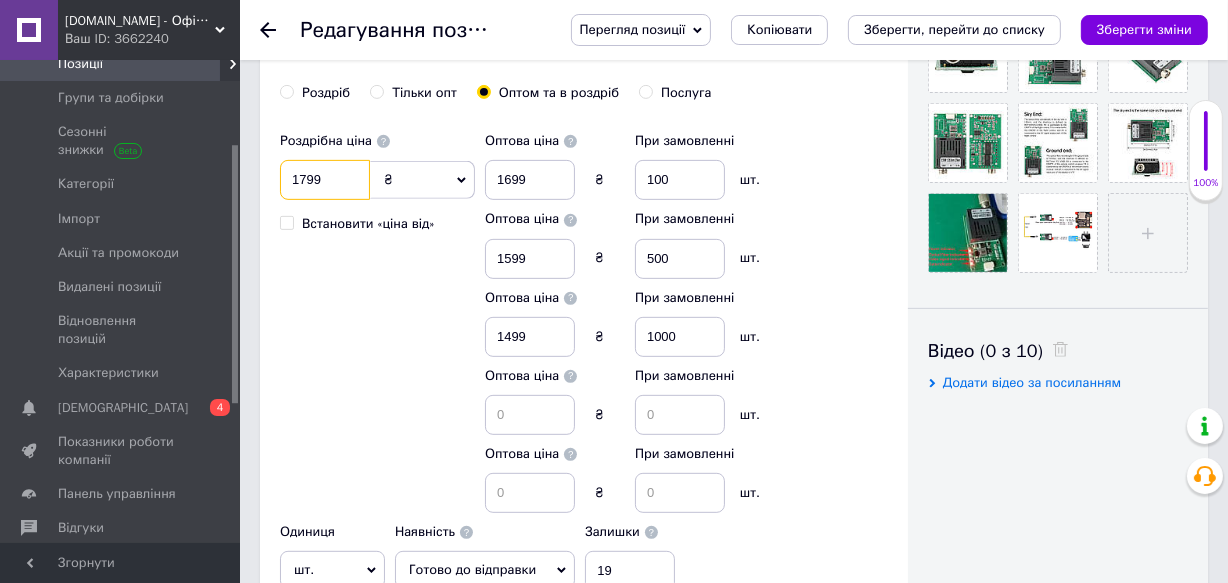 click on "1799" at bounding box center (325, 180) 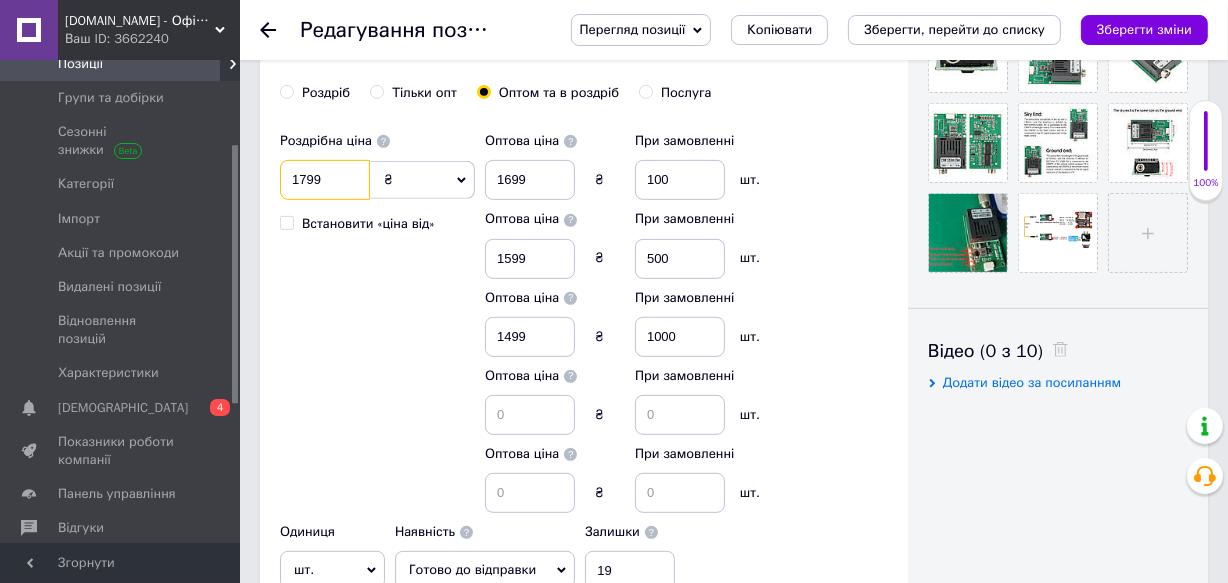 click on "1799" at bounding box center (325, 180) 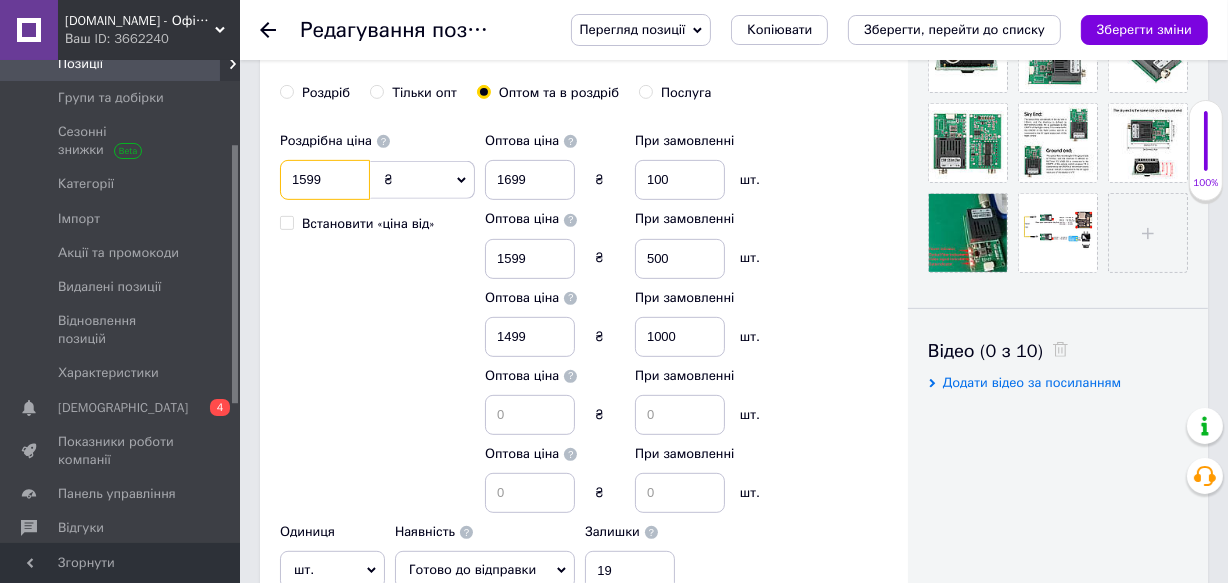 type on "1599" 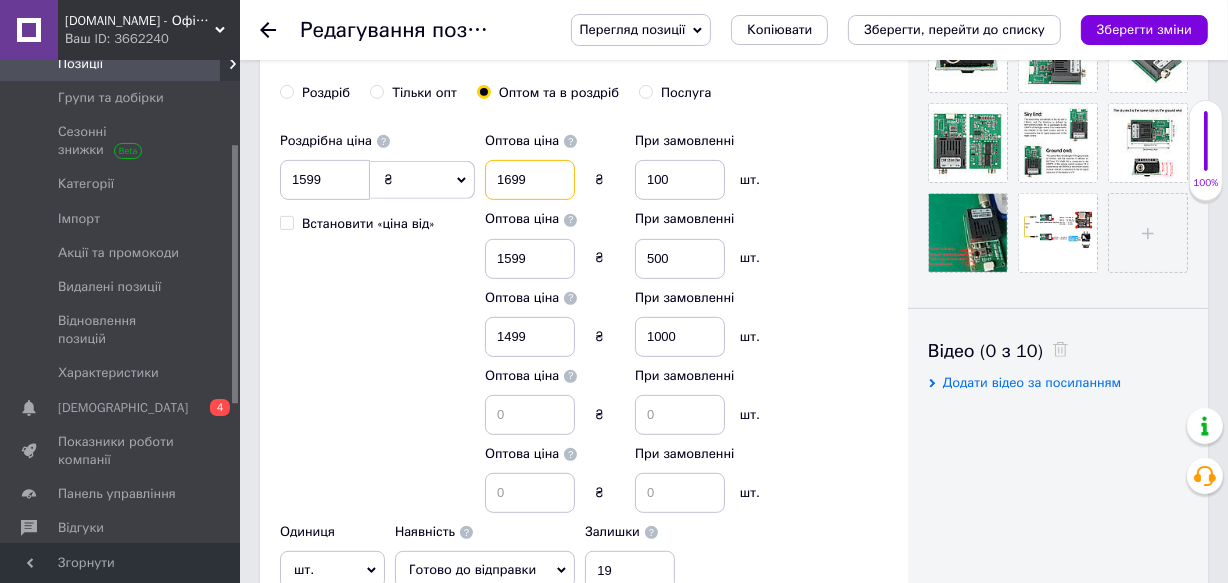 click on "1699" at bounding box center [530, 180] 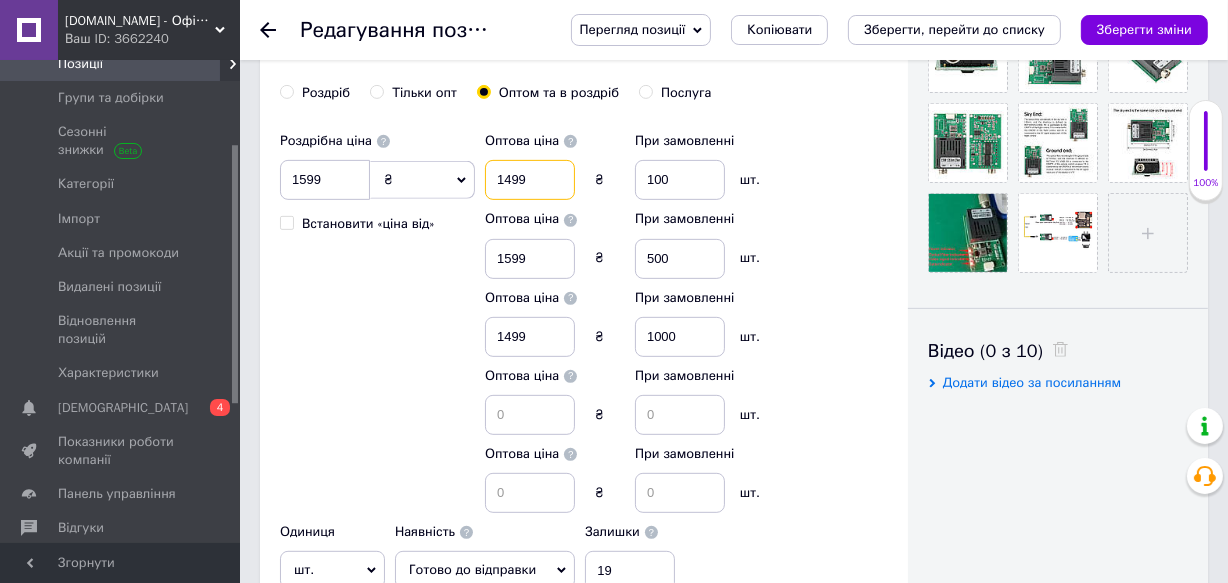 type on "1499" 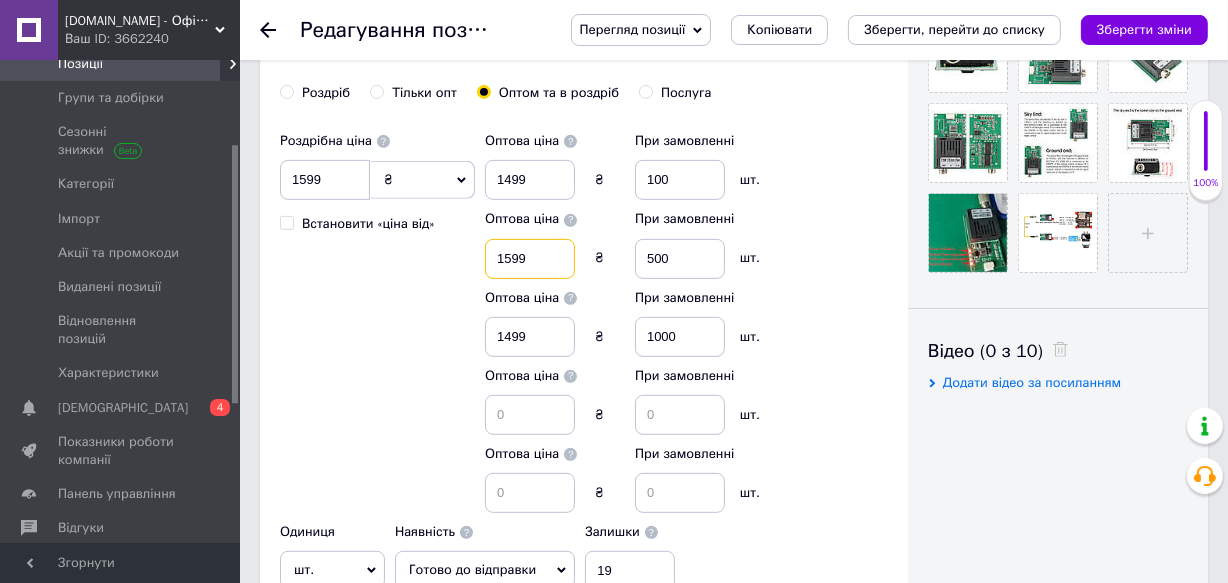 click on "1599" at bounding box center (530, 259) 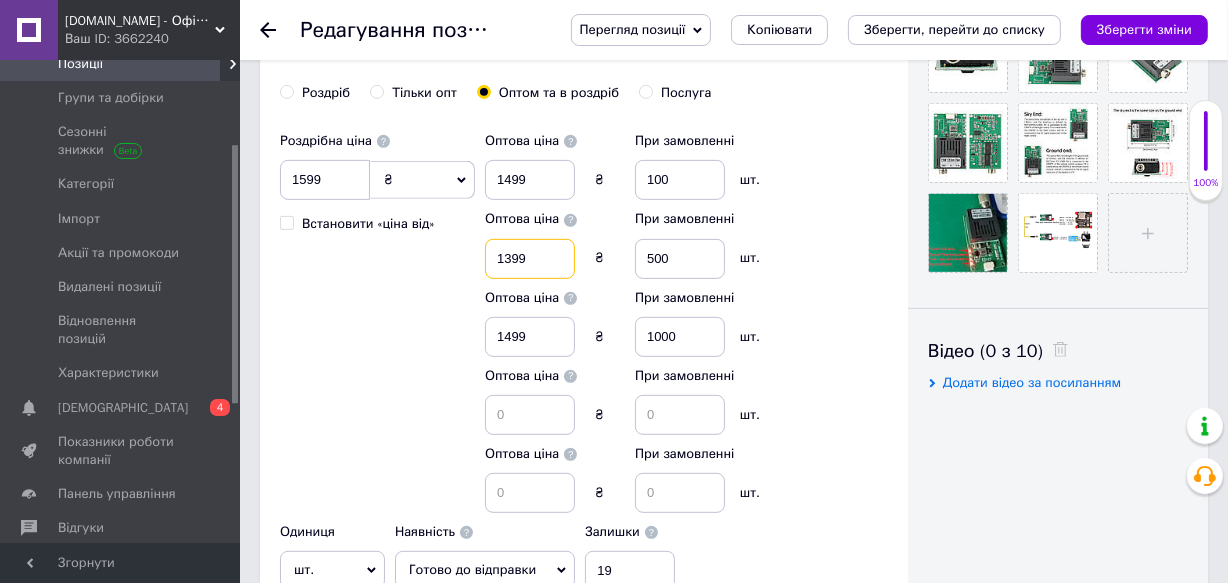 type on "1399" 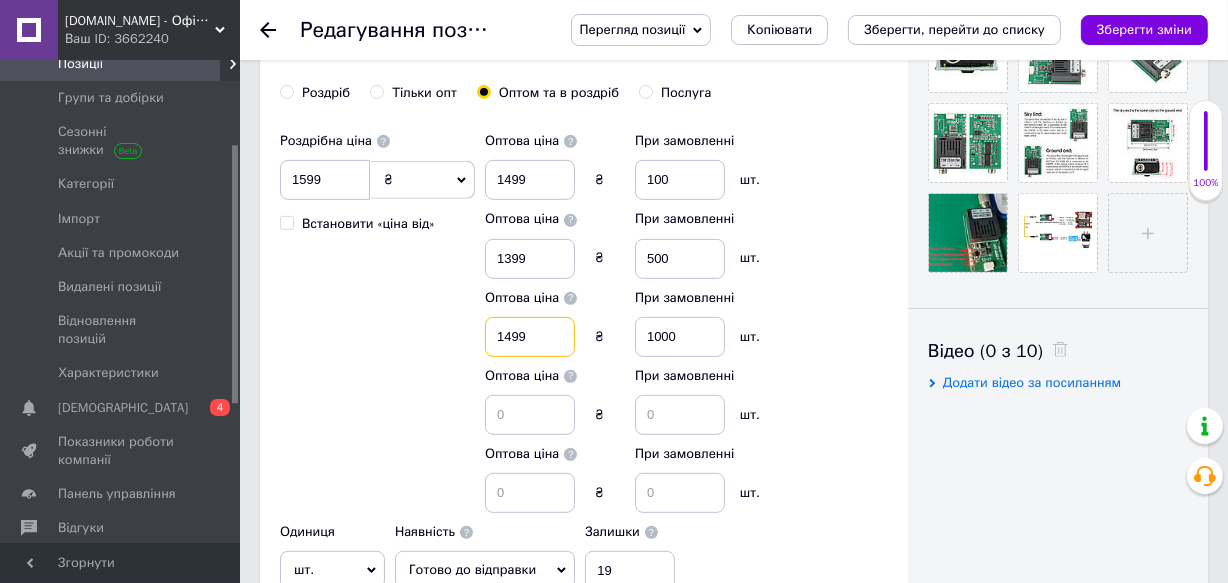 click on "1499" at bounding box center (530, 337) 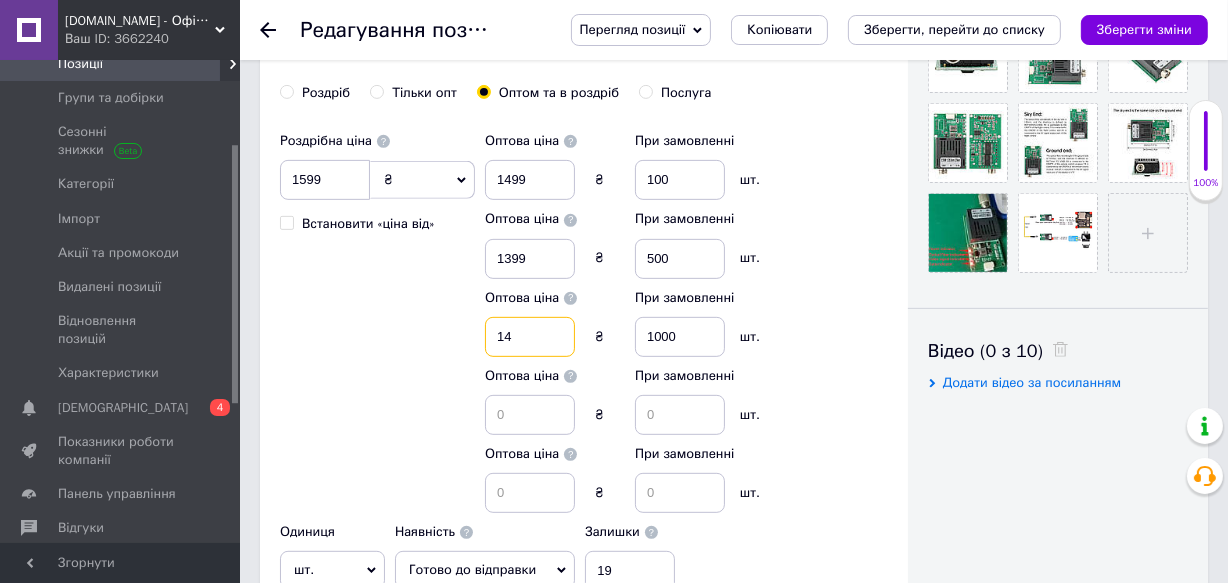 type on "1" 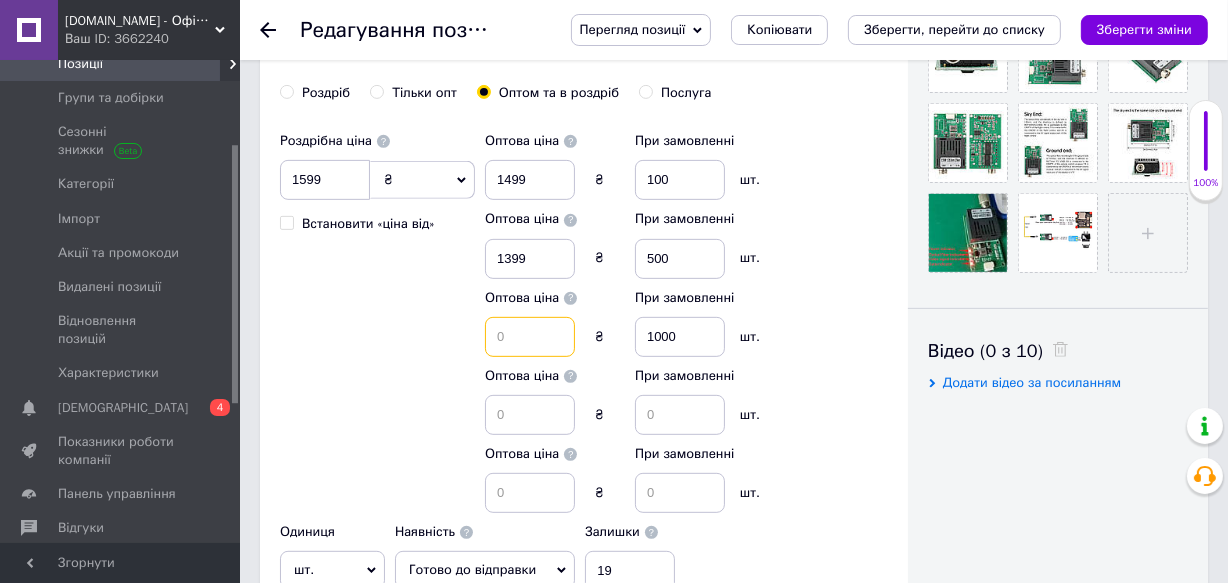 type 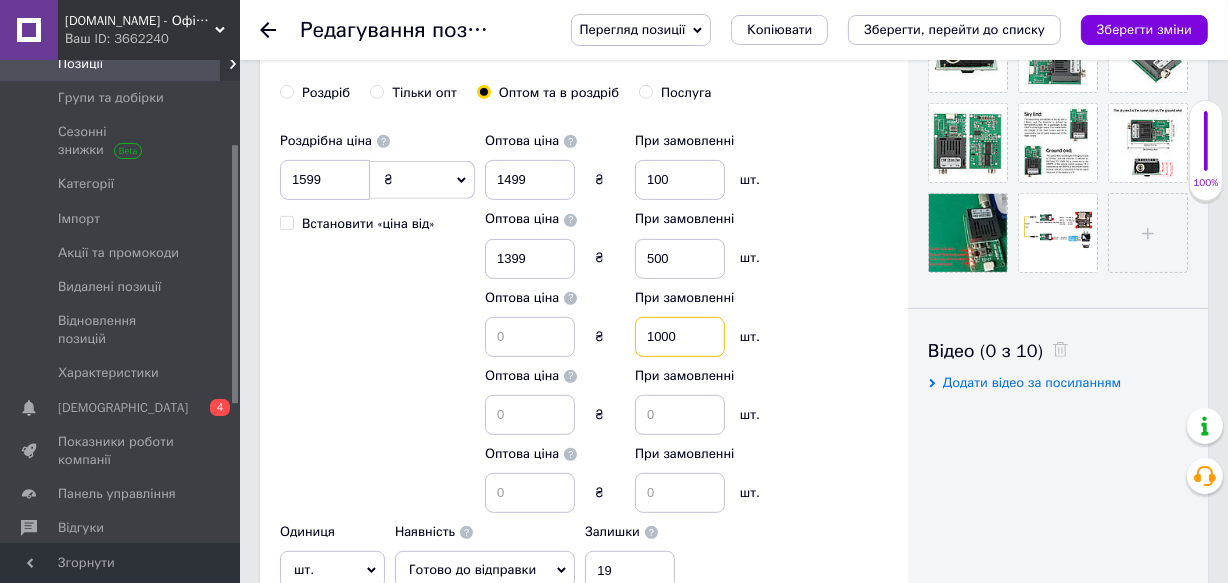 click on "1000" at bounding box center [680, 337] 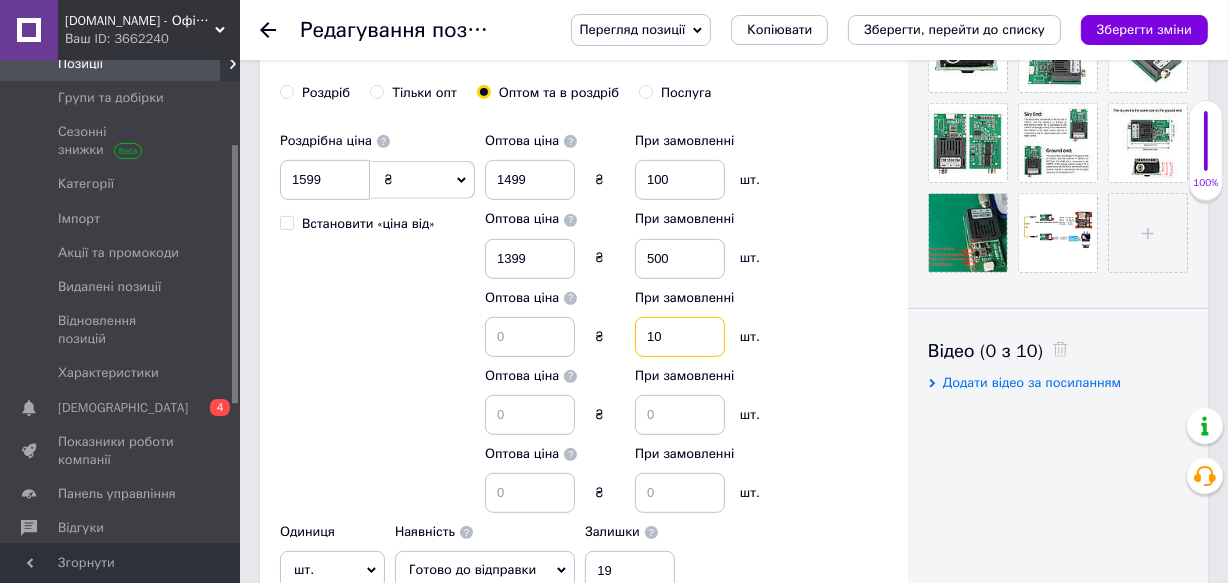 type on "1" 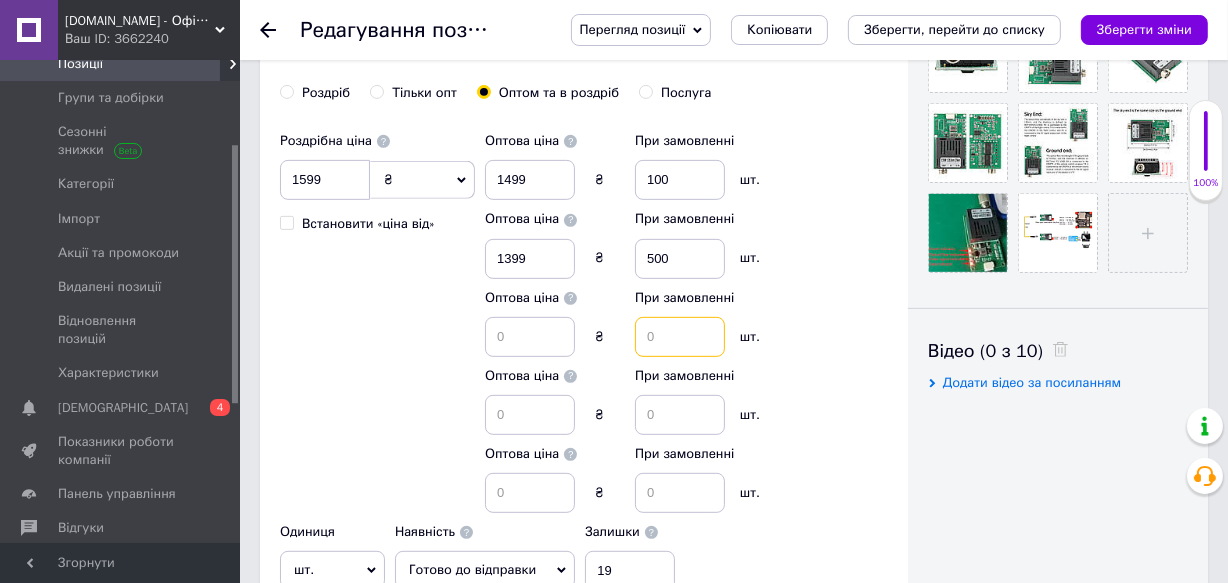 type 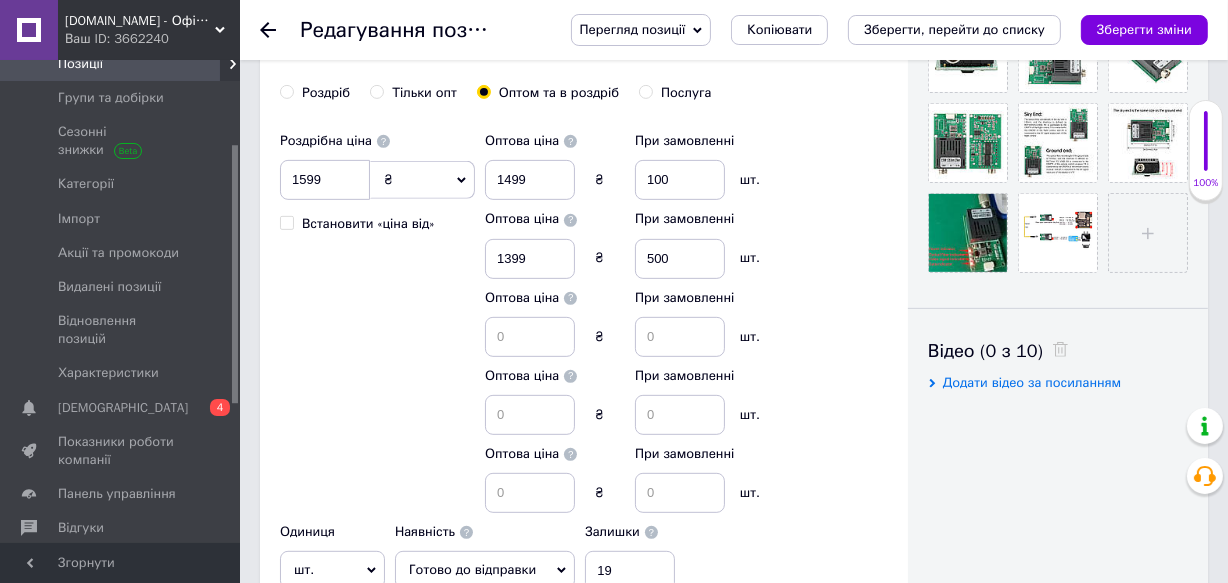 click 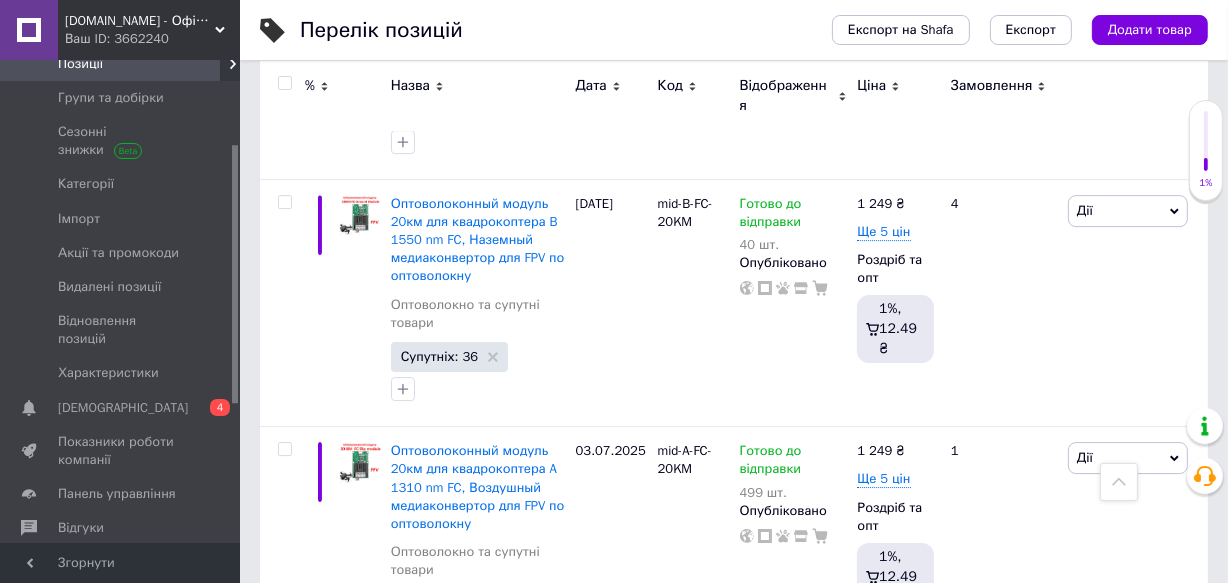 scroll, scrollTop: 5790, scrollLeft: 0, axis: vertical 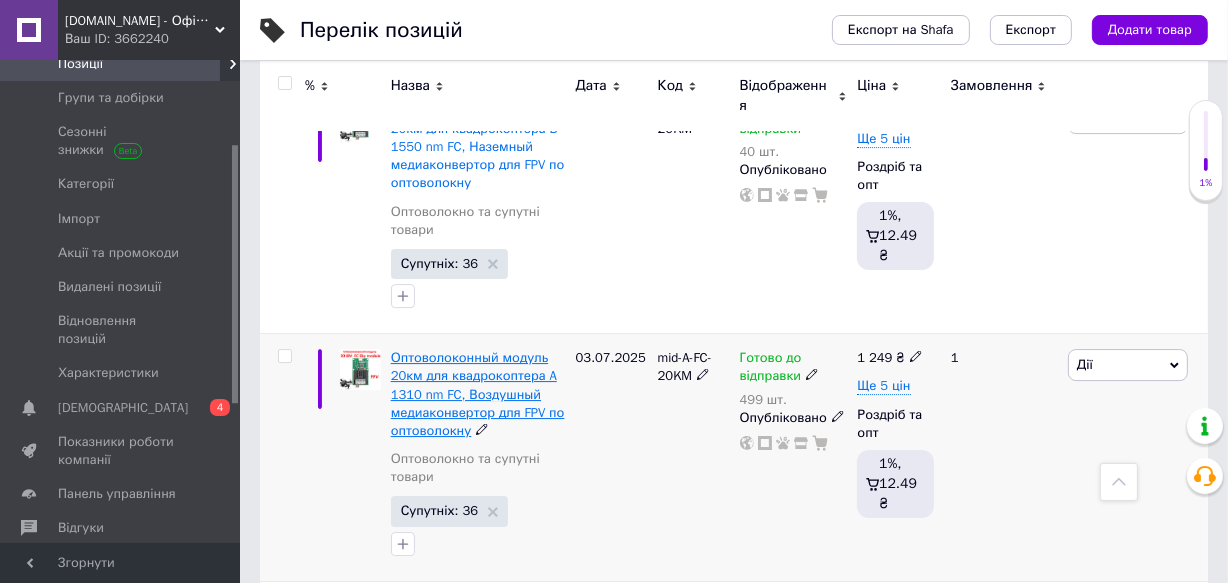 click on "Оптоволоконный модуль 20км для квадрокоптера A 1310 nm FC, Воздушный медиаконвертор для FPV по оптоволокну" at bounding box center (478, 394) 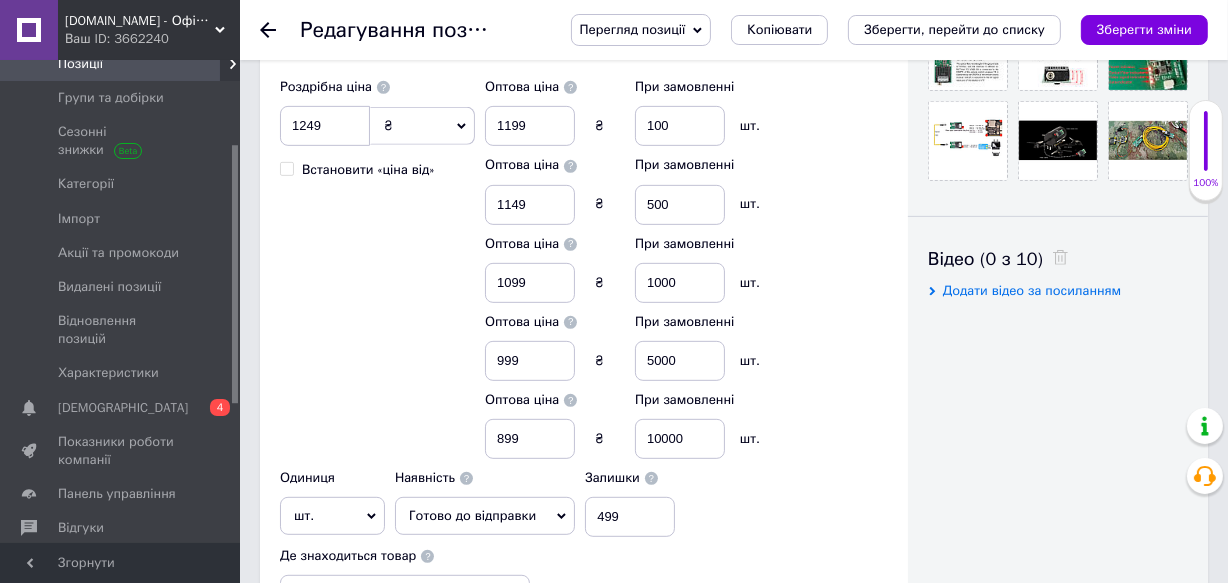 scroll, scrollTop: 815, scrollLeft: 0, axis: vertical 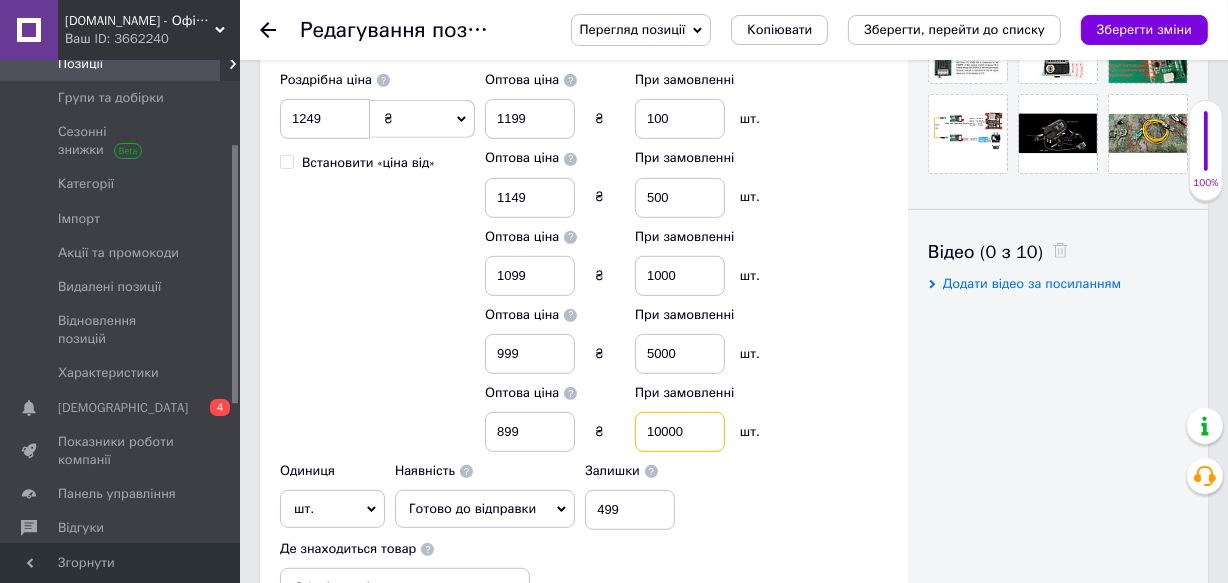 click on "10000" at bounding box center (680, 432) 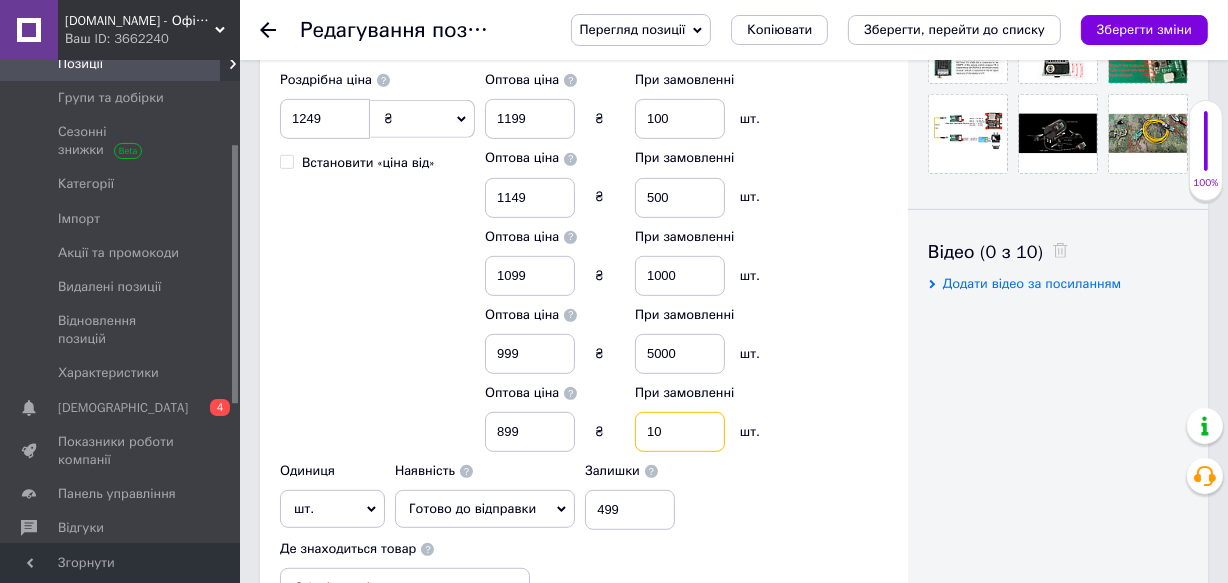 type on "1" 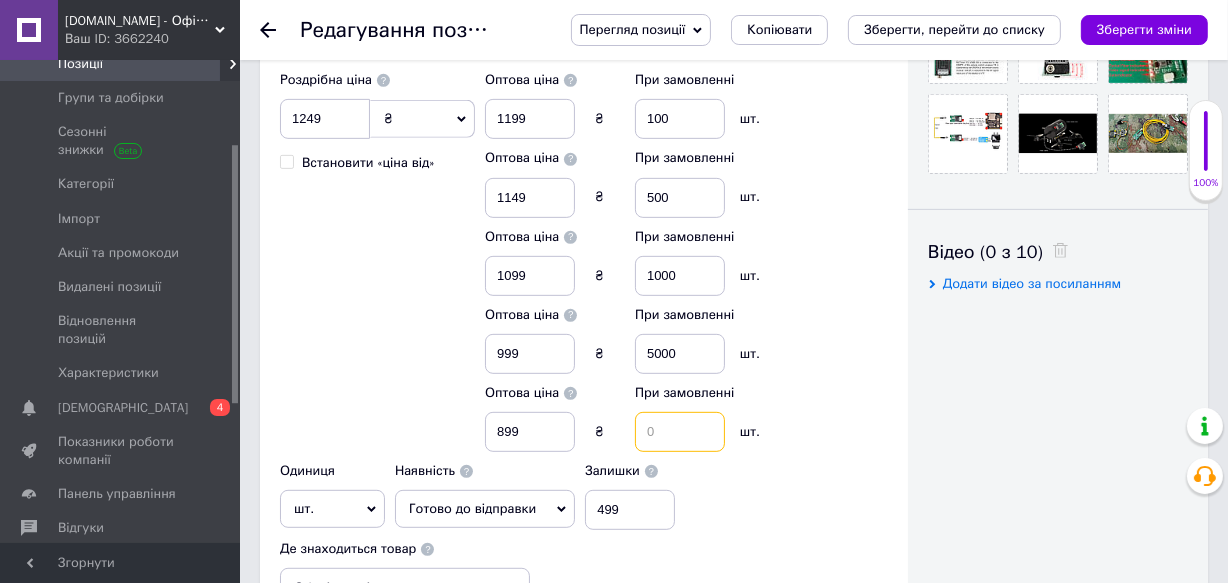 type 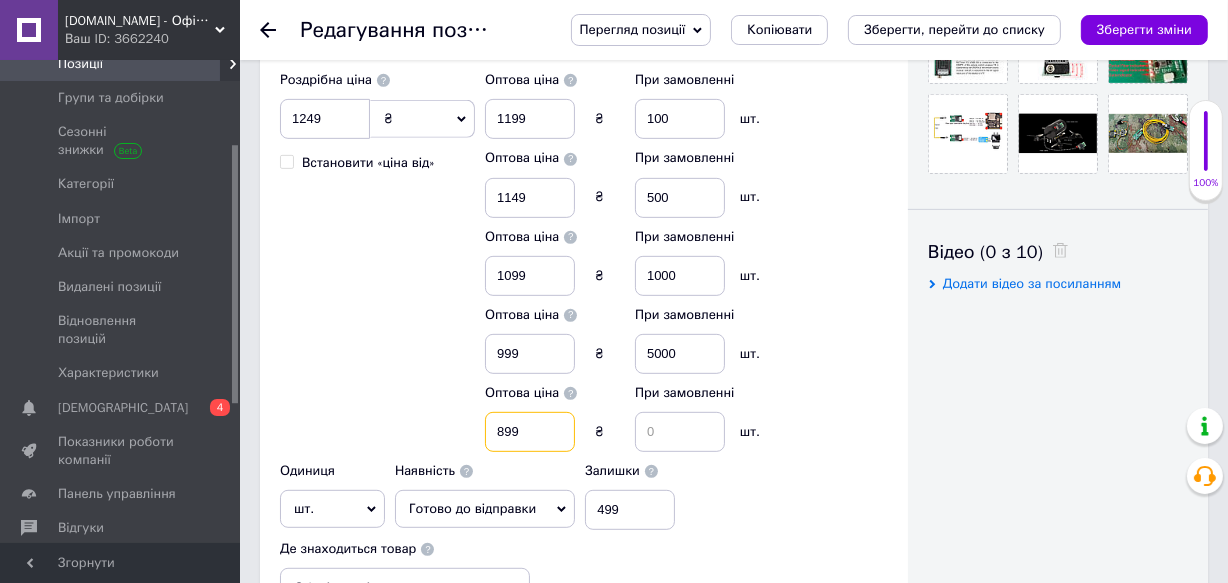 click on "899" at bounding box center (530, 432) 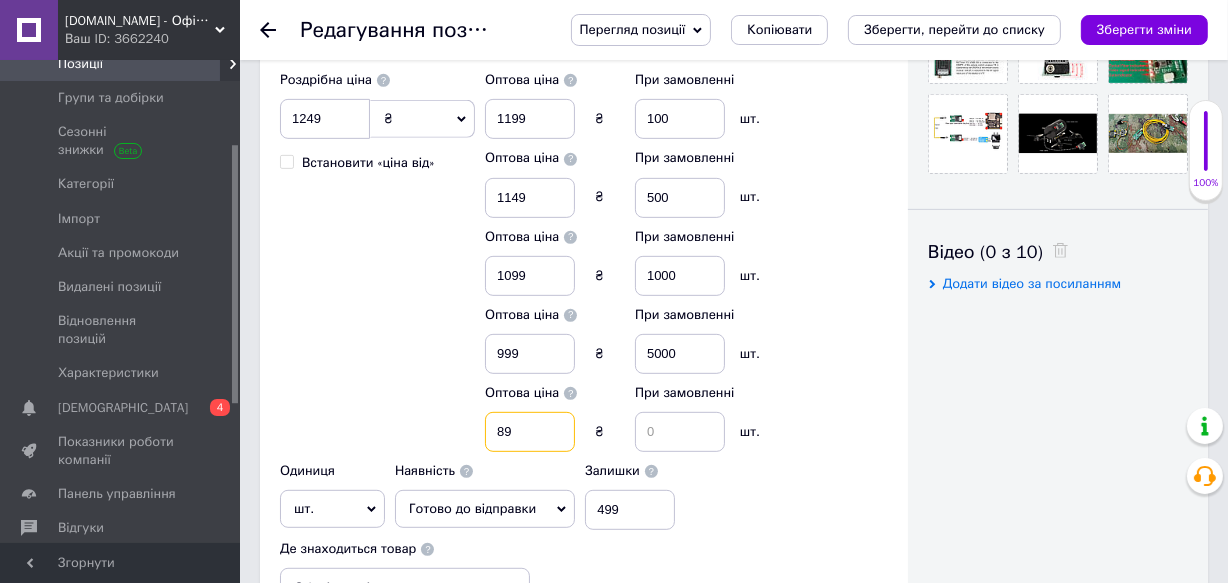 type on "8" 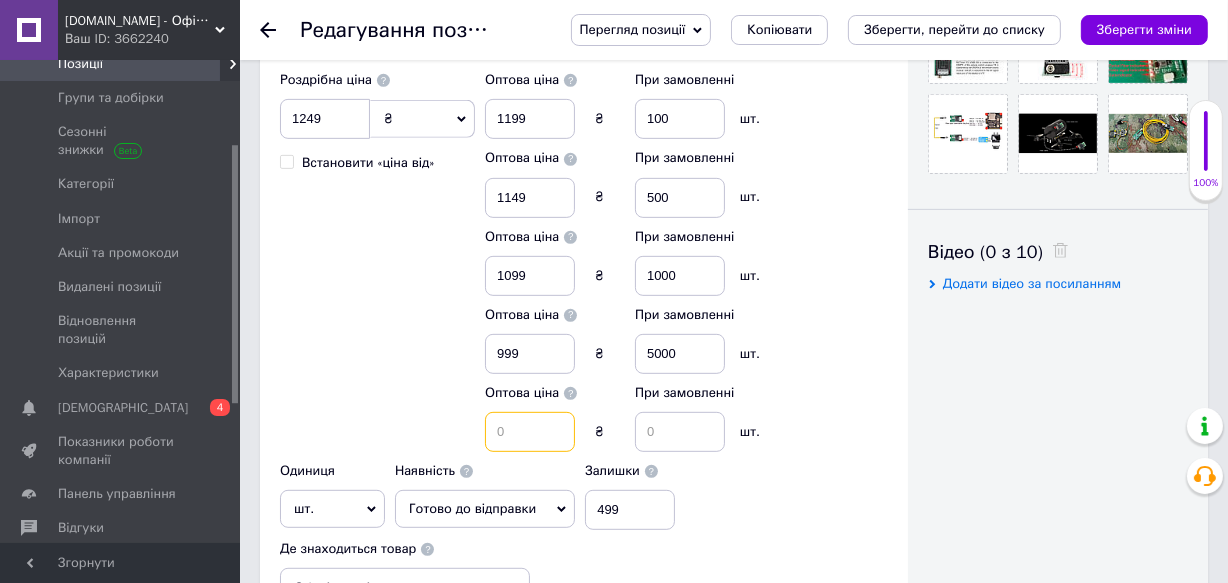 type 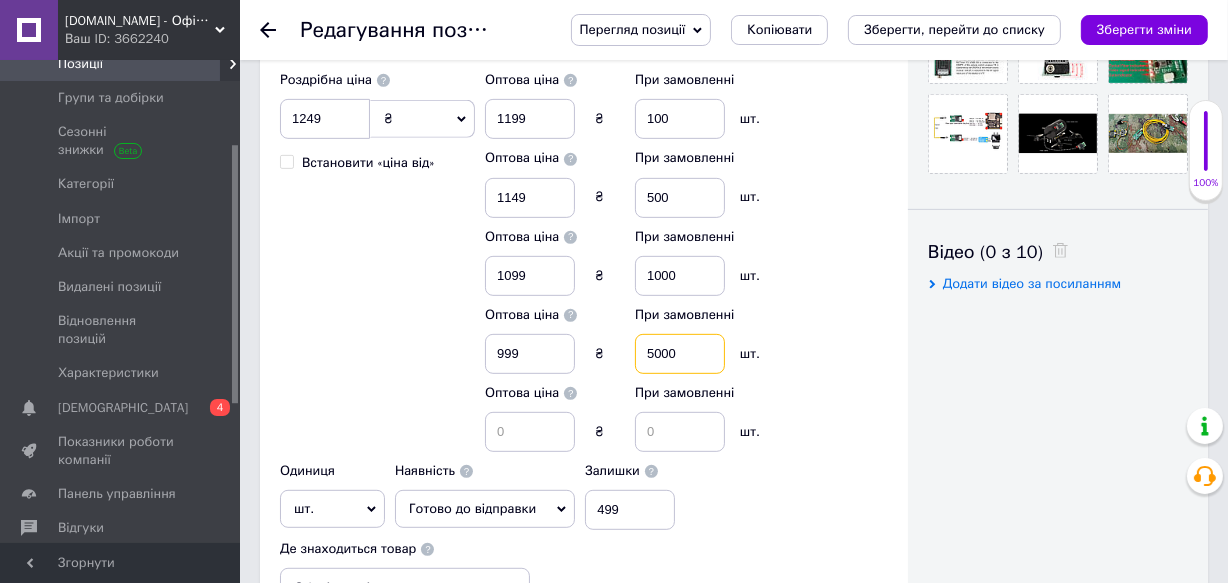click on "5000" at bounding box center (680, 354) 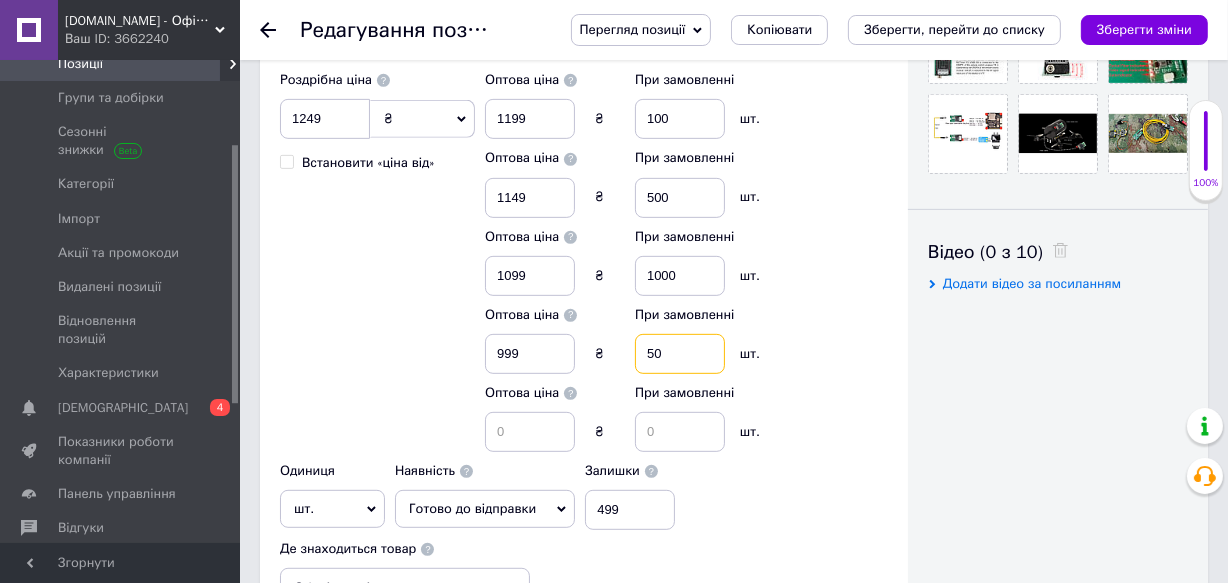 type on "5" 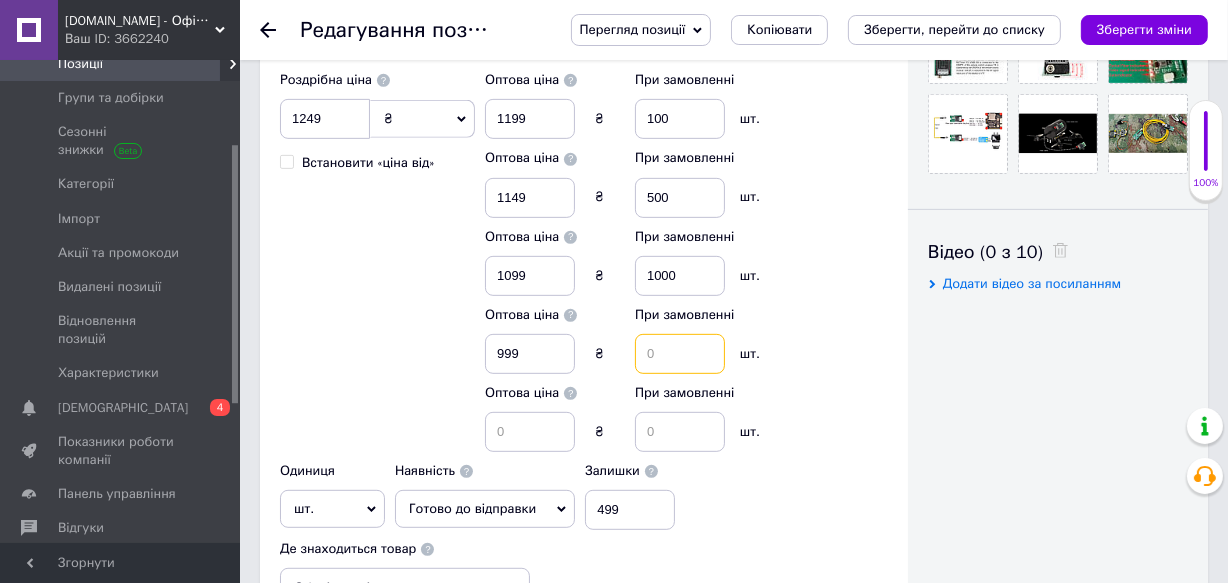 type 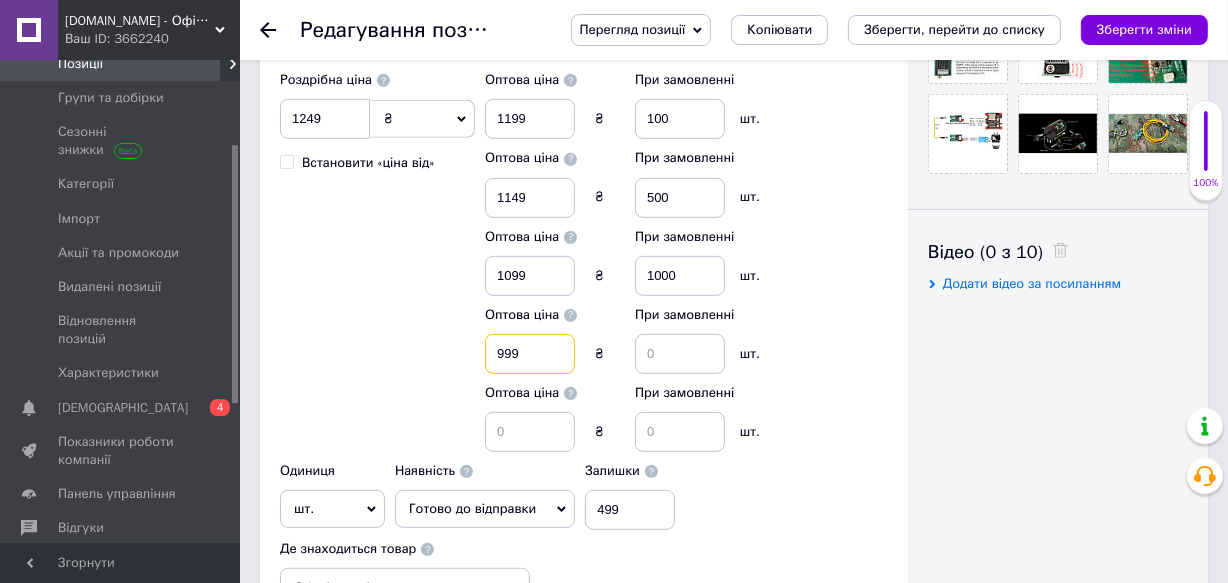 click on "999" at bounding box center (530, 354) 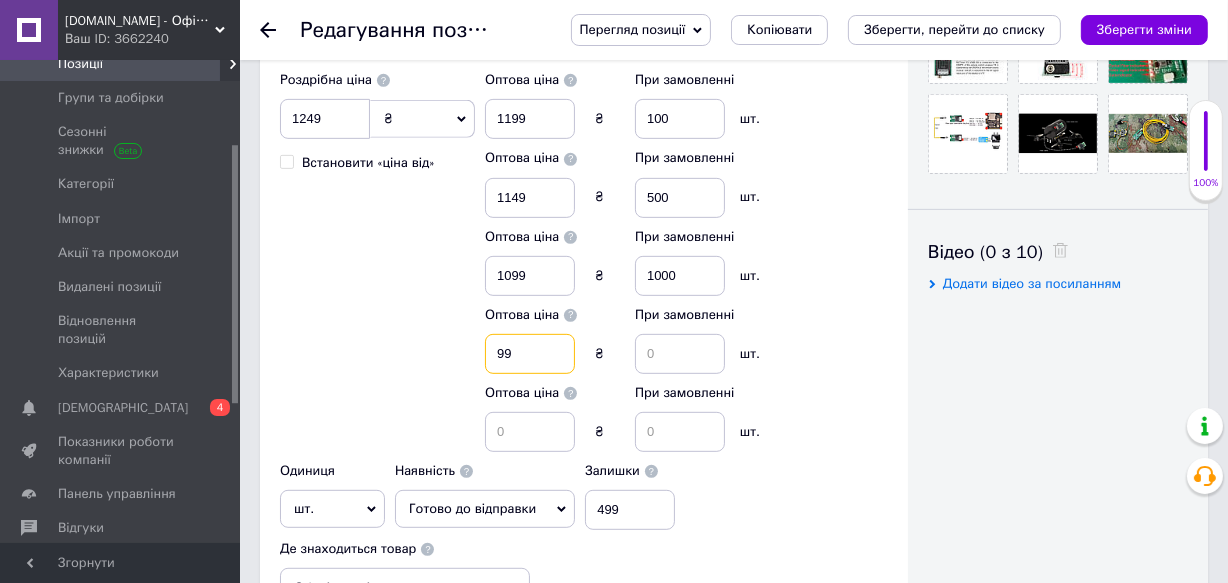 type on "9" 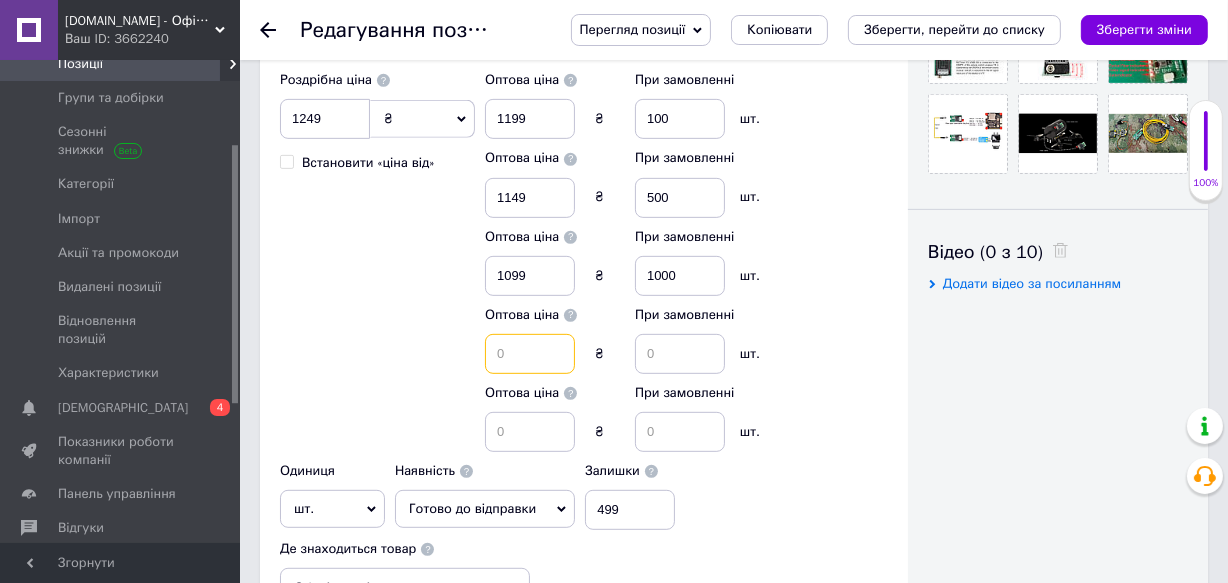 type 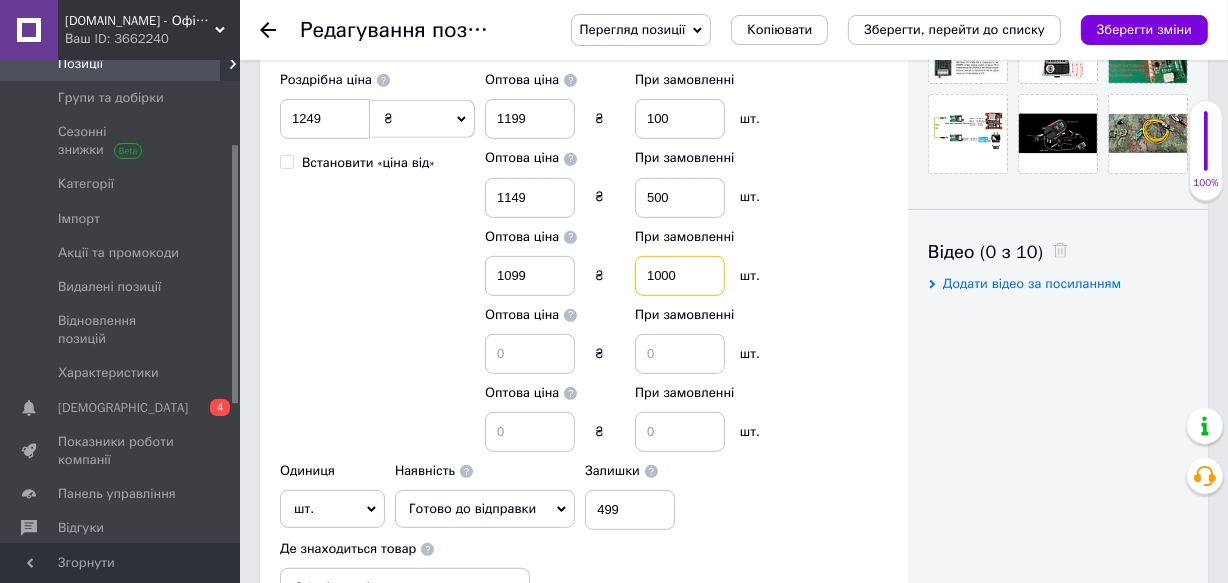 click on "1000" at bounding box center [680, 276] 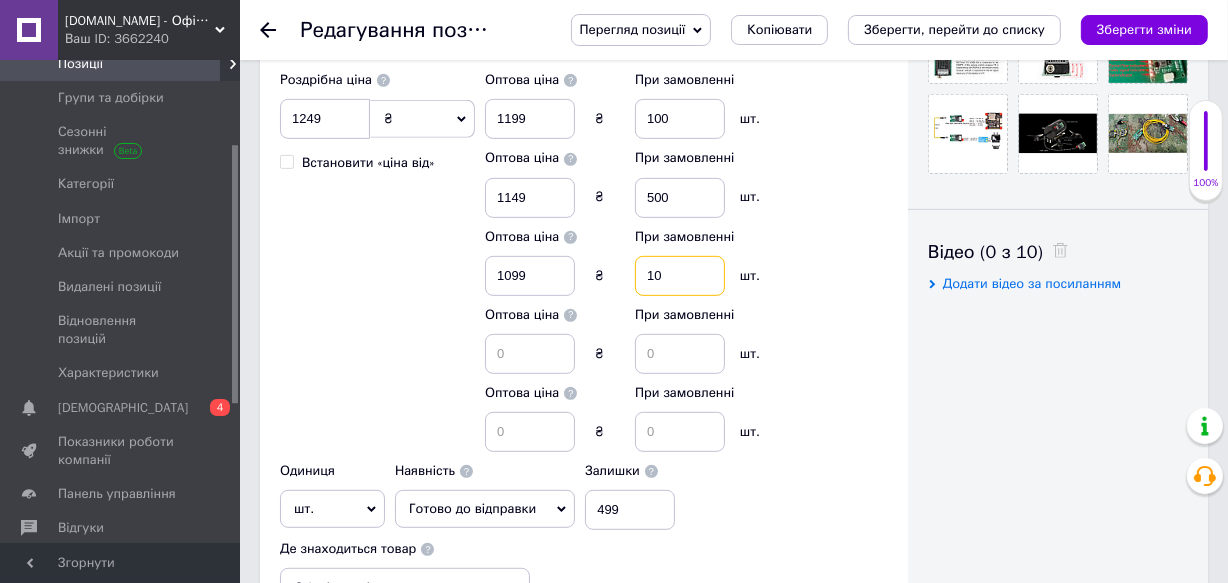 type on "1" 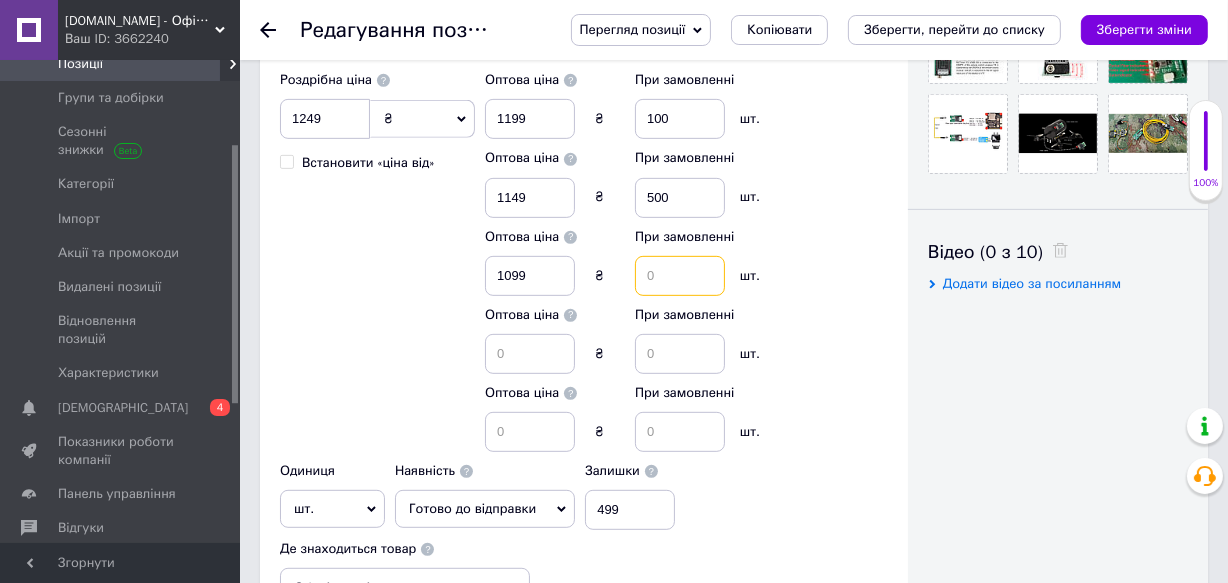 type 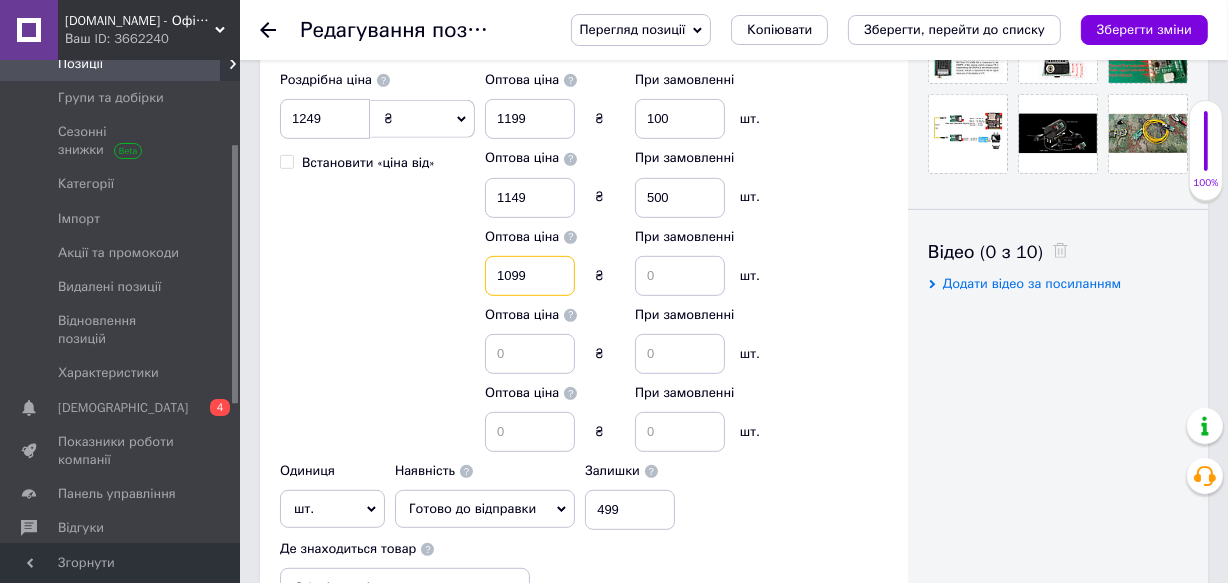 click on "1099" at bounding box center [530, 276] 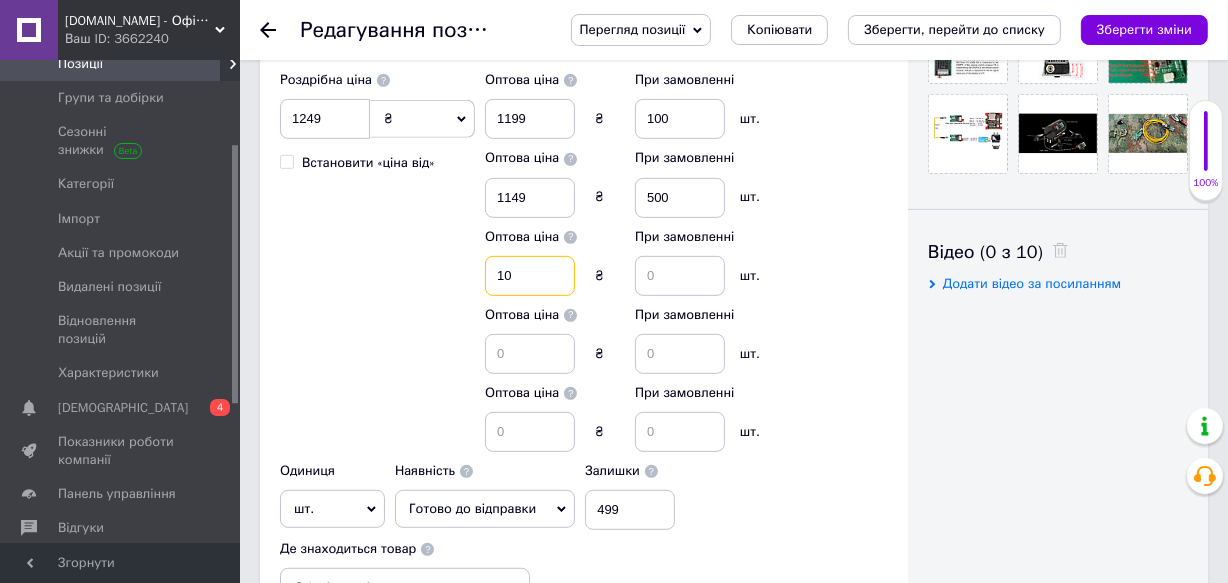type on "1" 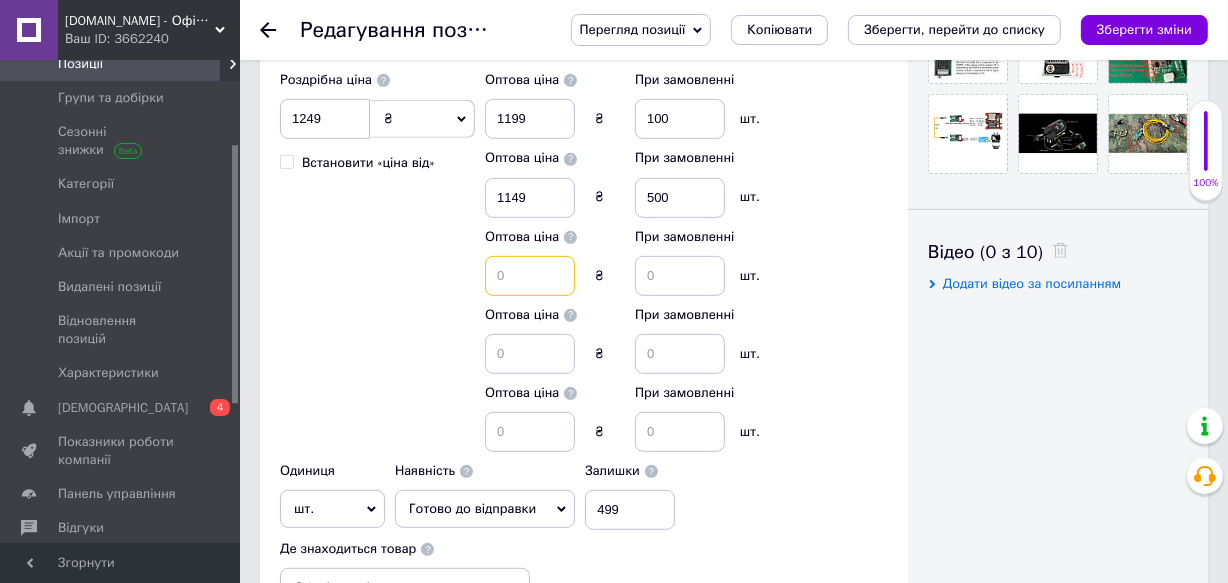 type 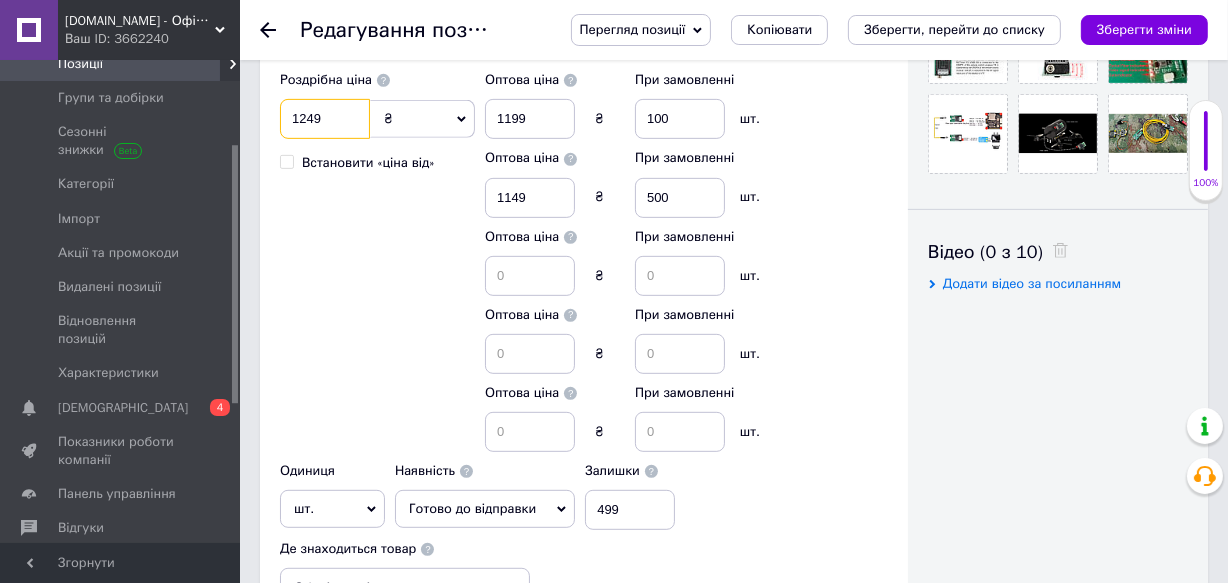 click on "1249" at bounding box center [325, 119] 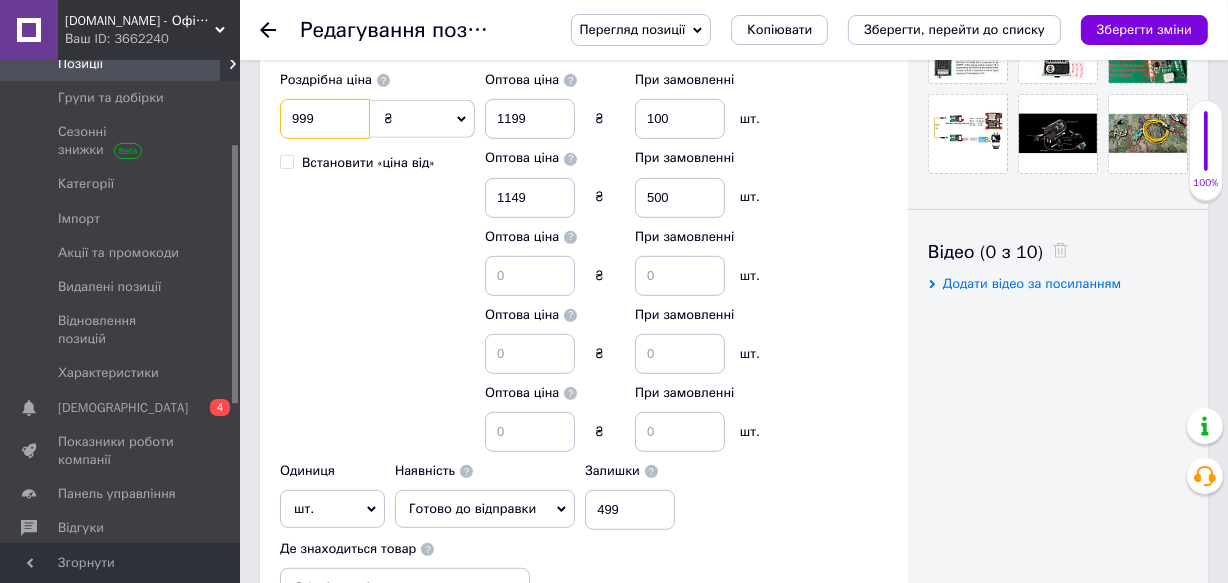 type on "999" 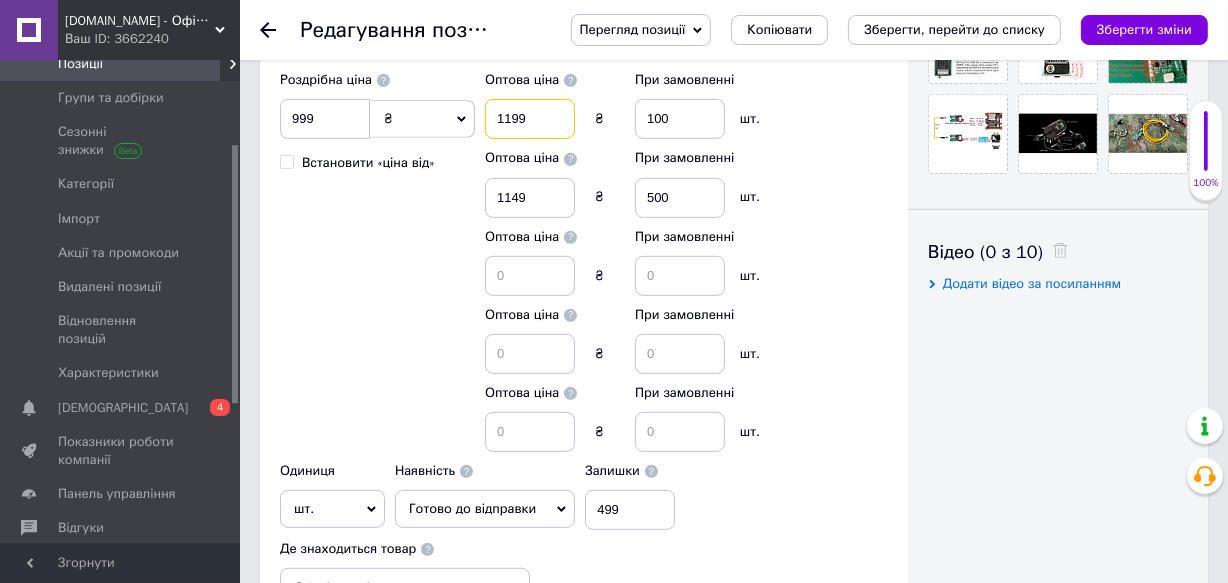 click on "1199" at bounding box center (530, 119) 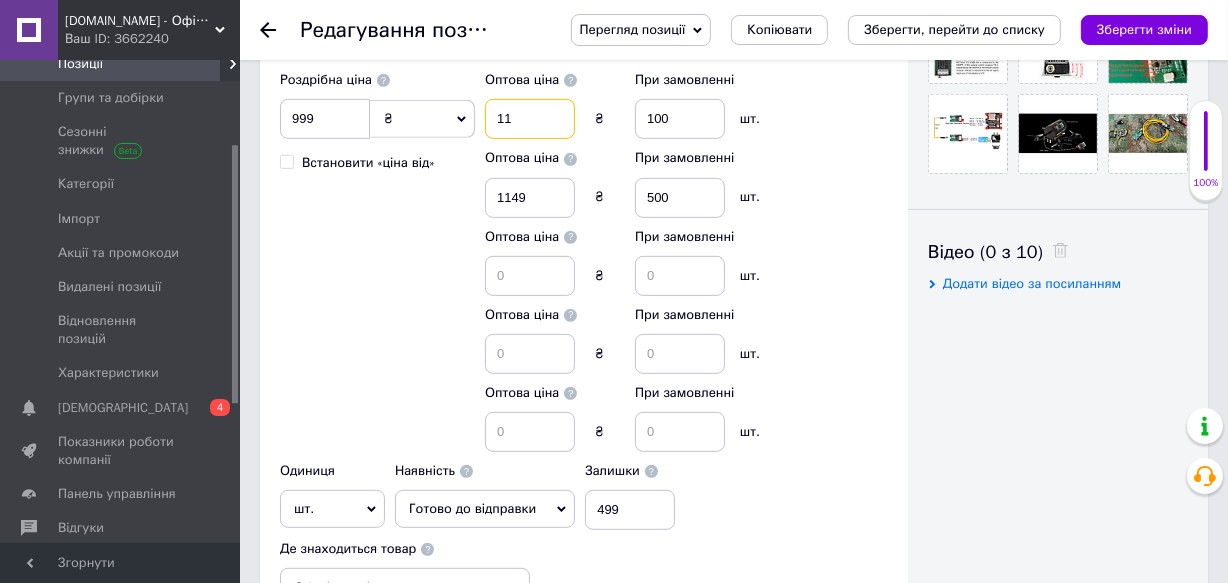 type on "1" 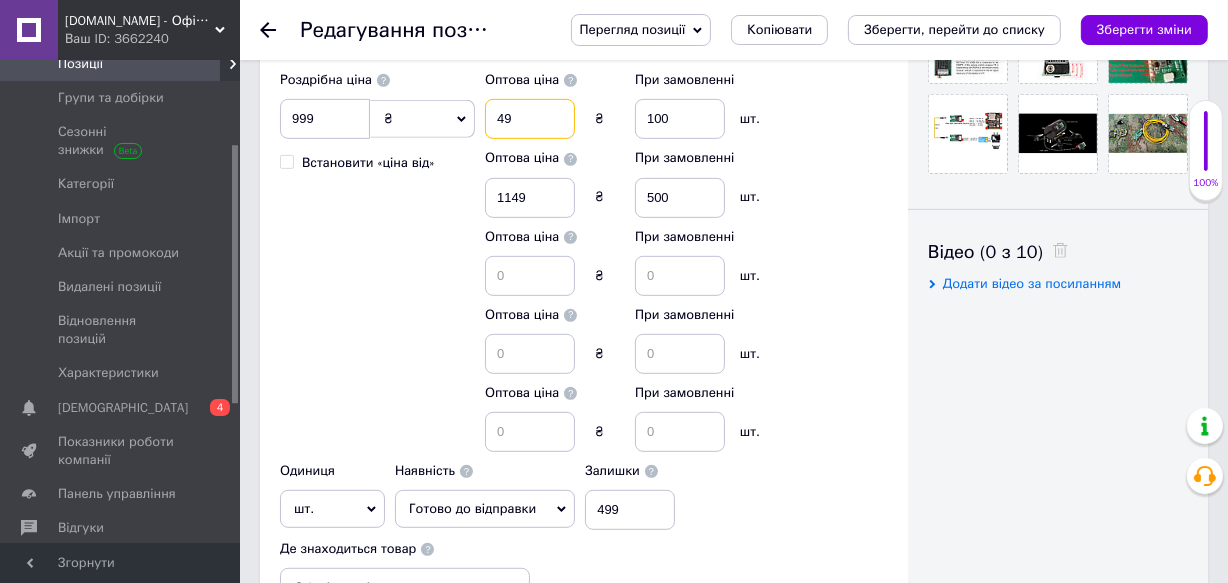 type on "4" 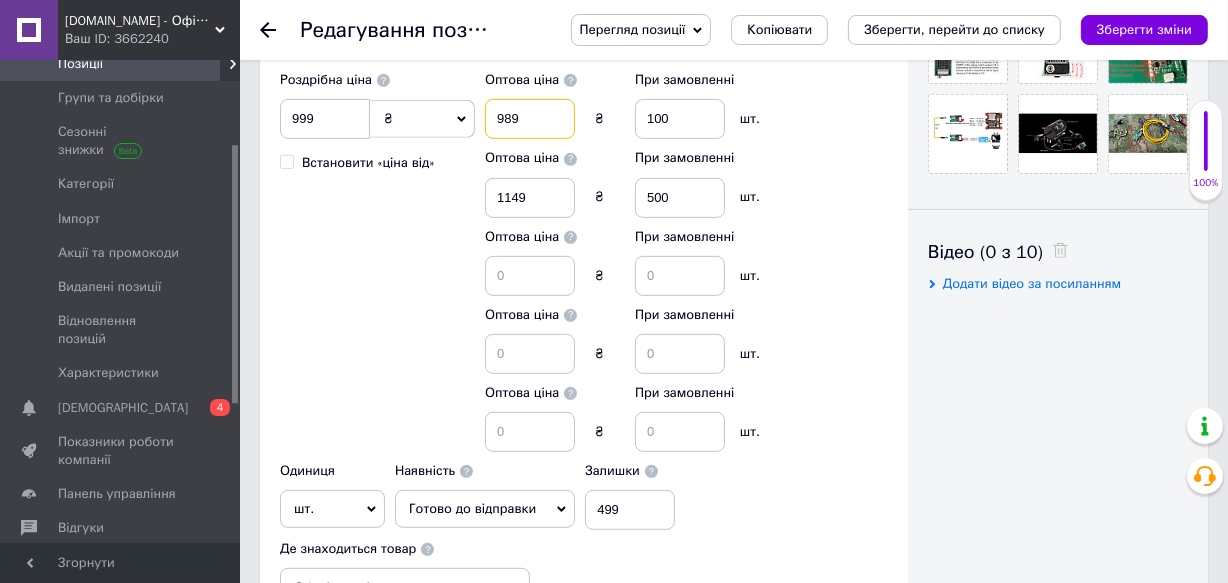 type on "989" 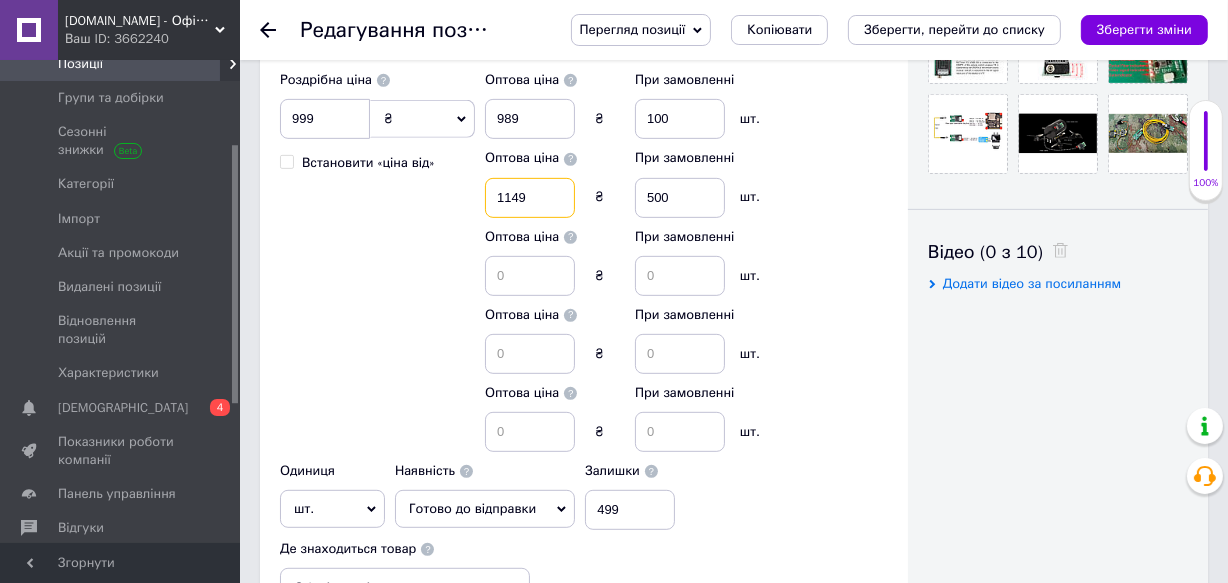 click on "1149" at bounding box center [530, 198] 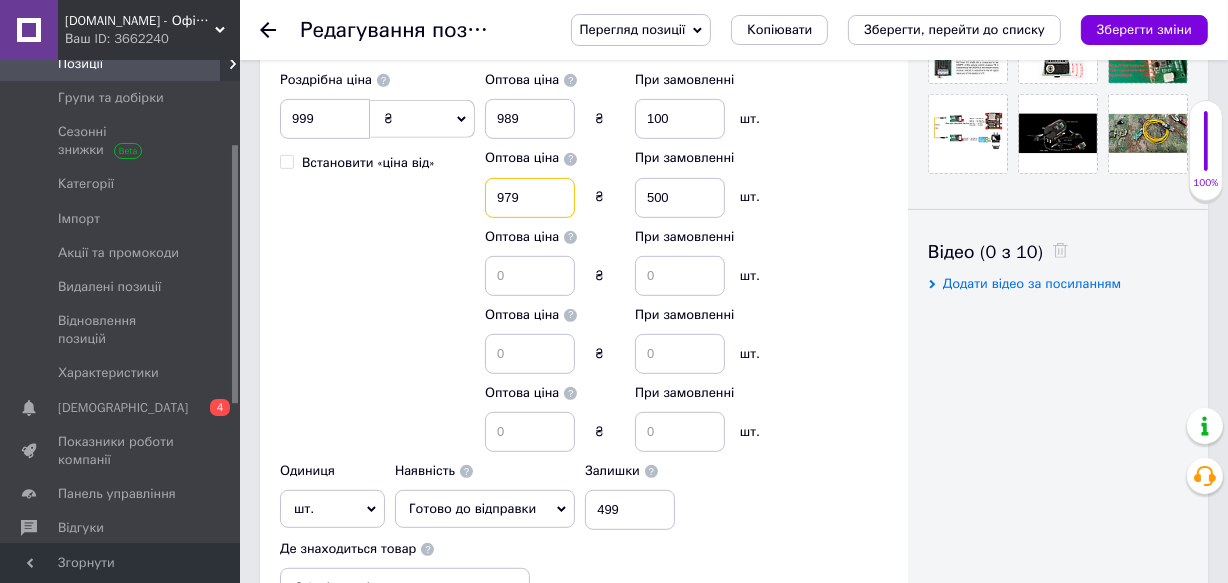 type on "979" 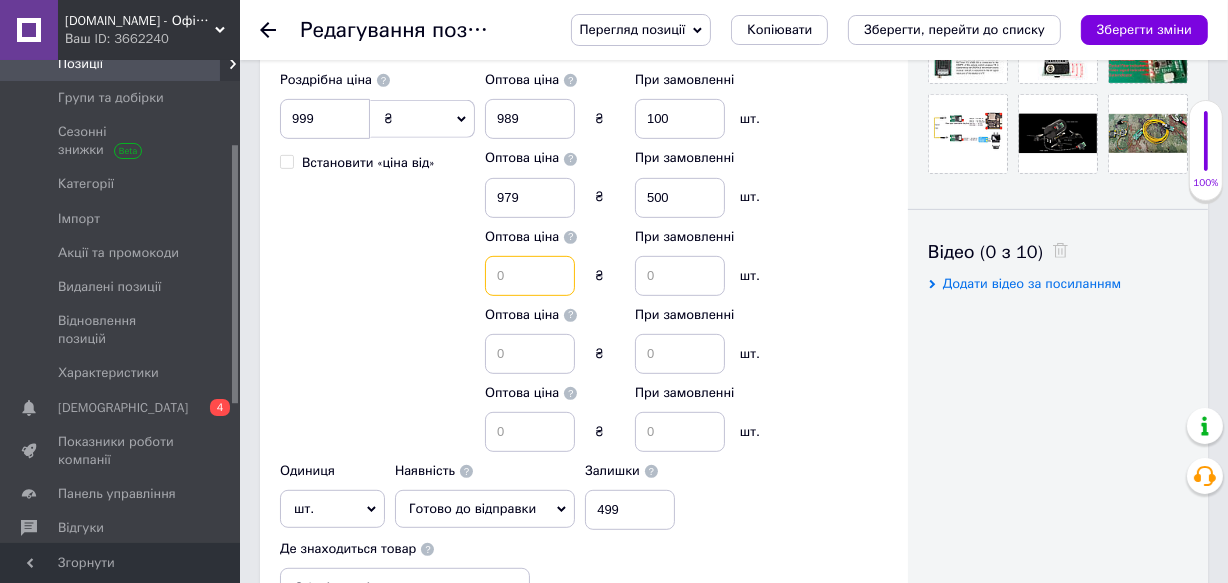 click at bounding box center [530, 276] 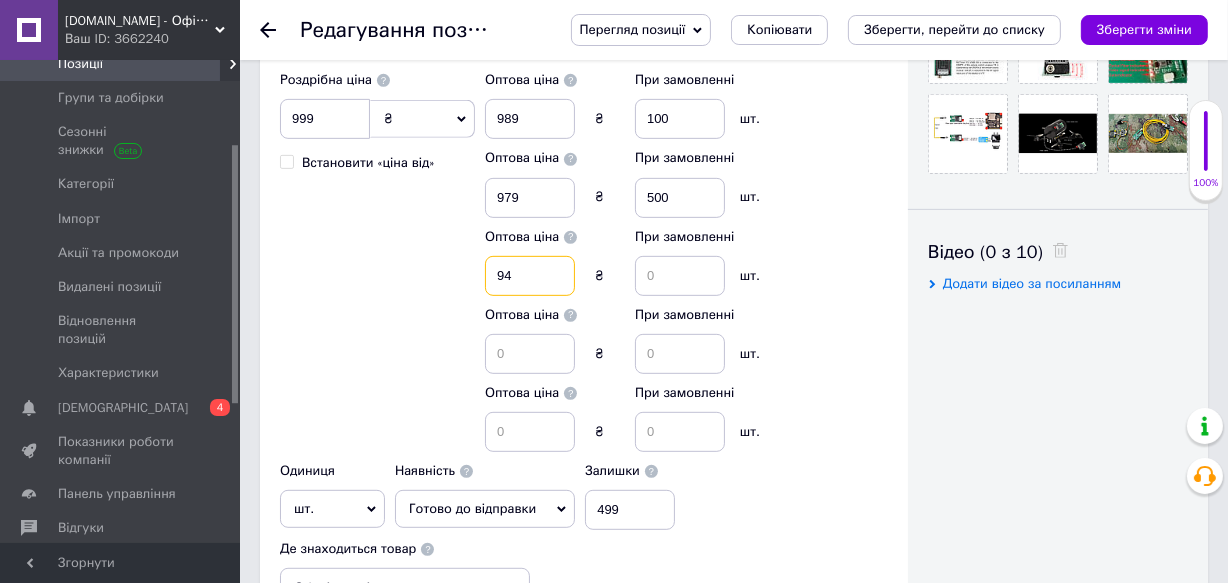 type on "9" 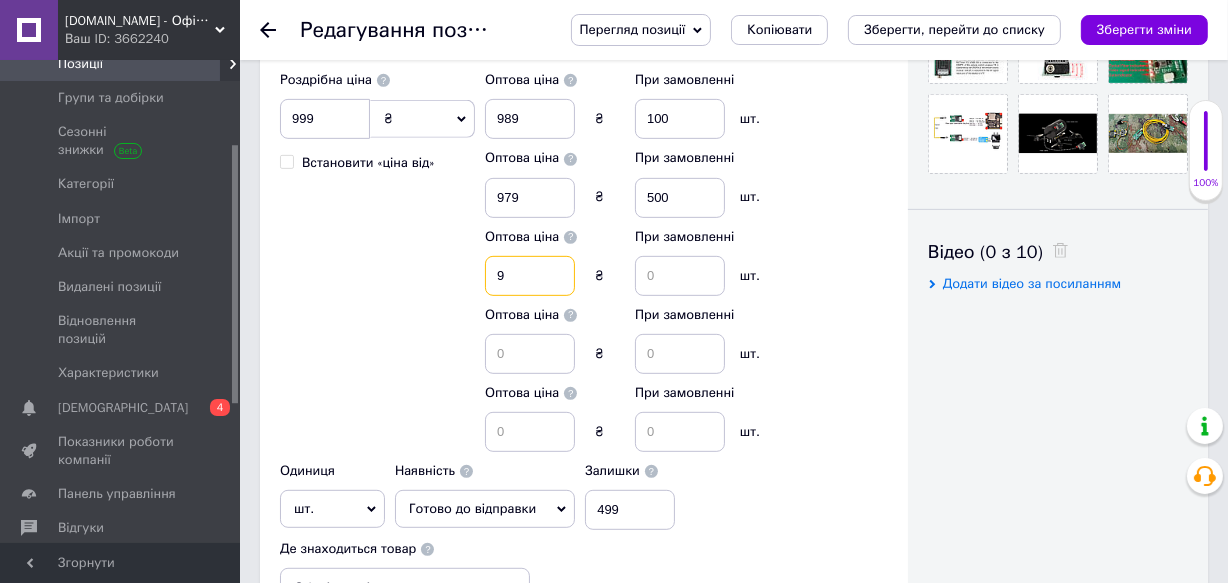 type 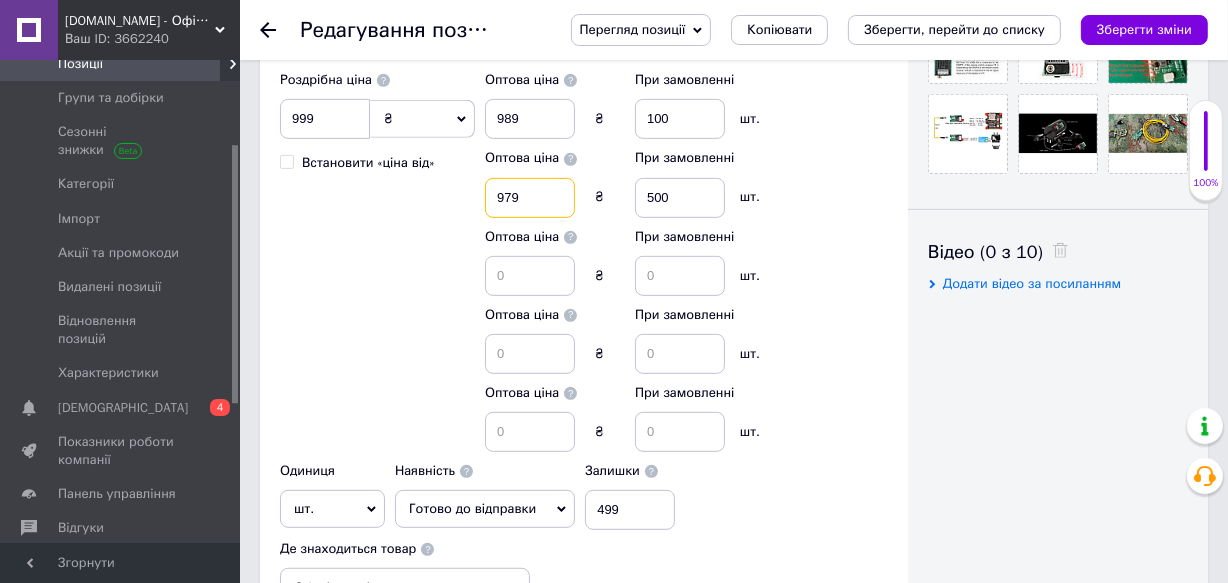 click on "979" at bounding box center [530, 198] 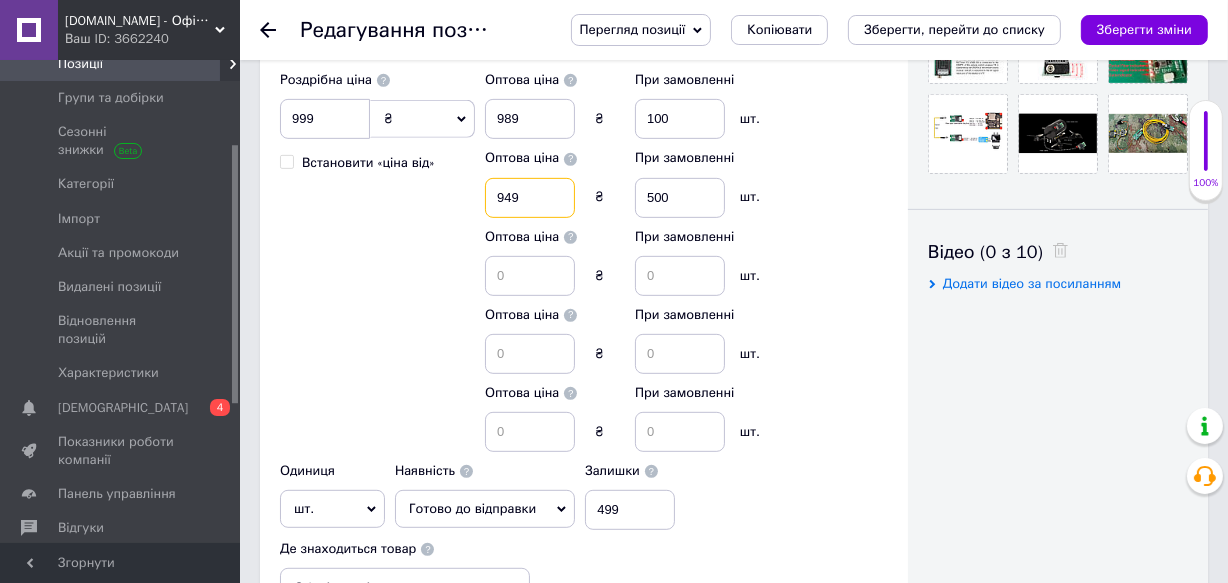 type on "949" 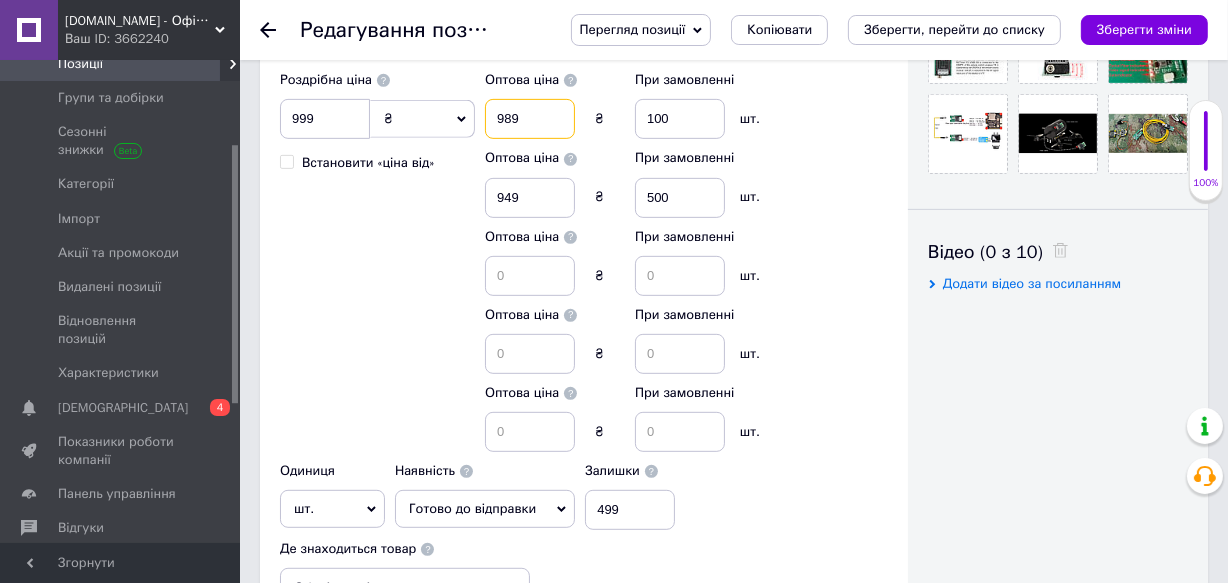 click on "989" at bounding box center [530, 119] 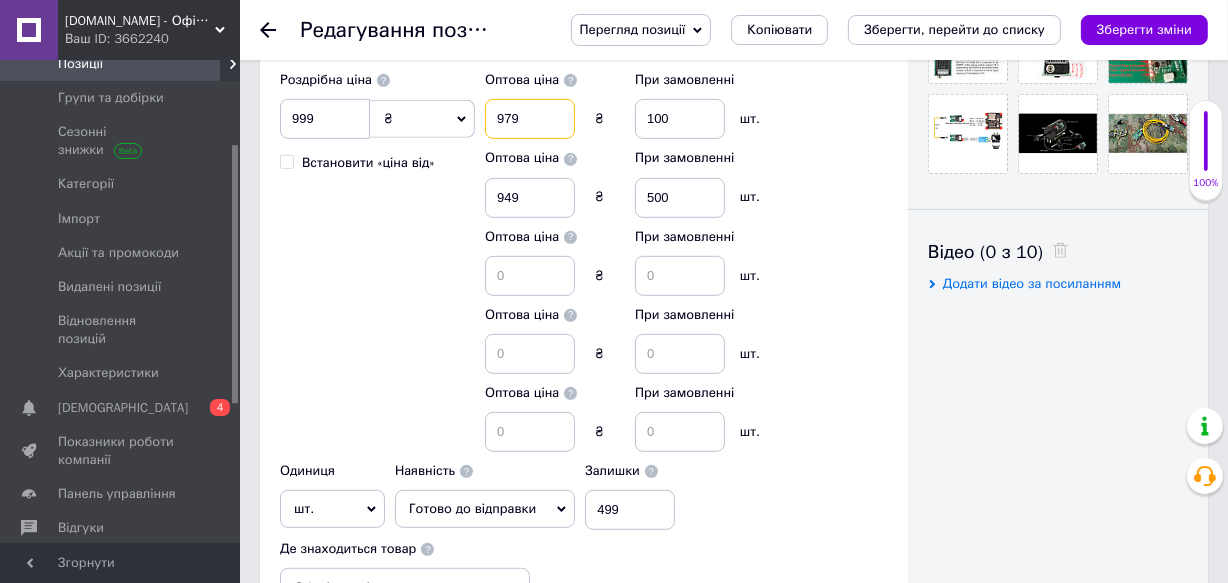 type on "979" 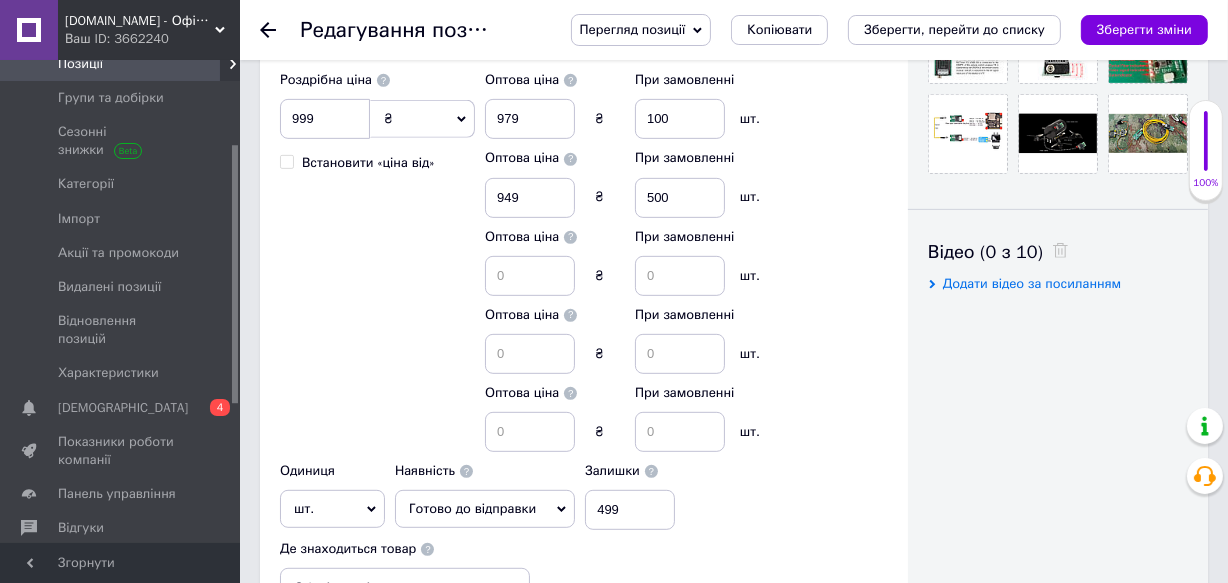 click on "Роздрібна ціна 999 ₴ $ EUR CHF GBP ¥ PLN ₸ MDL HUF KGS CNY TRY KRW lei Встановити «ціна від» Оптова ціна 979 ₴ При замовленні 100 шт. Оптова ціна 949 ₴ При замовленні 500 шт. Оптова ціна ₴ При замовленні шт. Оптова ціна ₴ При замовленні шт. Оптова ціна ₴ При замовленні шт. Одиниця шт. Популярне комплект упаковка кв.м пара м кг пог.м послуга т а автоцистерна ампула б балон банка блістер бобіна бочка бут бухта в ват виїзд відро г г га година гр/кв.м гігакалорія д дав два місяці день доба доза є єврокуб з зміна к кВт каністра карат кв.дм кв.м кв.см кв.фут квартал кг кг/кв.м км колесо комплект 1" at bounding box center [584, 295] 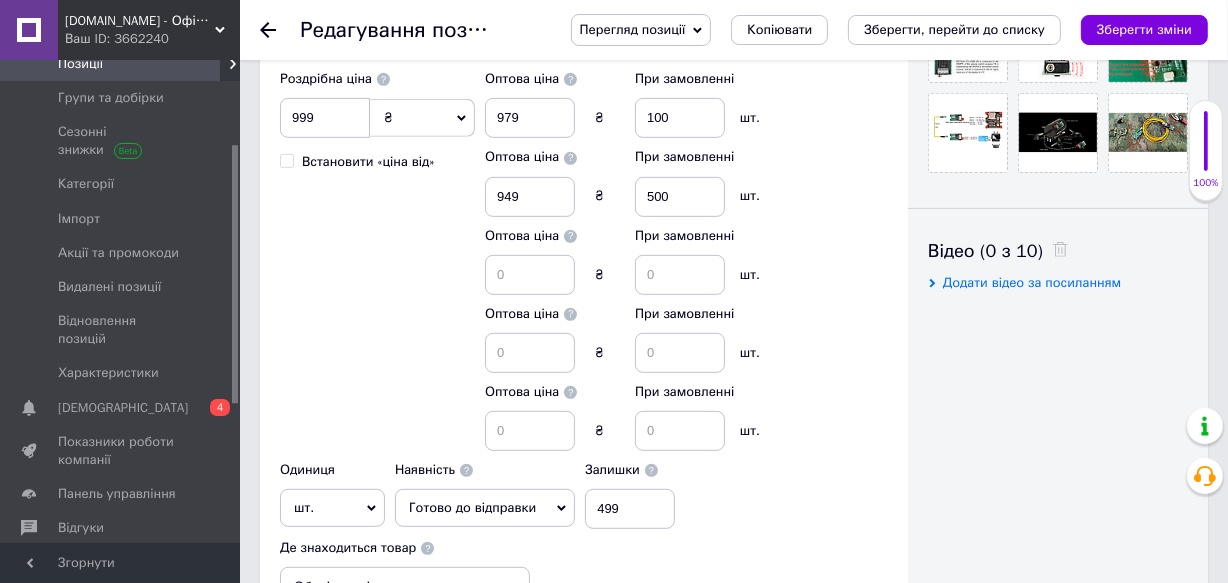 scroll, scrollTop: 815, scrollLeft: 0, axis: vertical 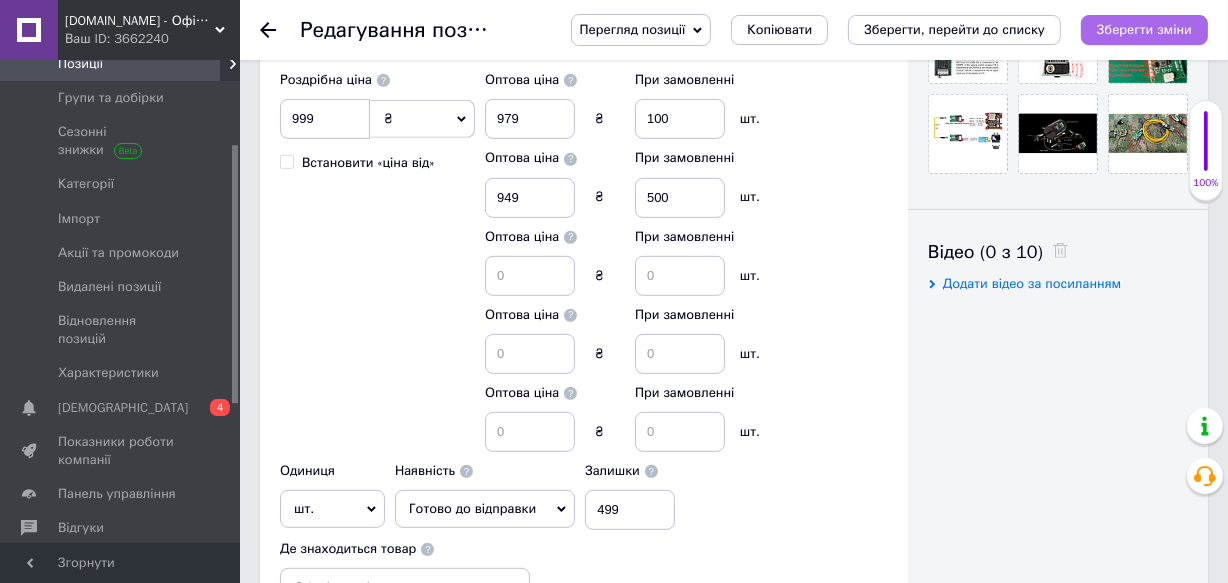 click on "Зберегти зміни" at bounding box center (1144, 29) 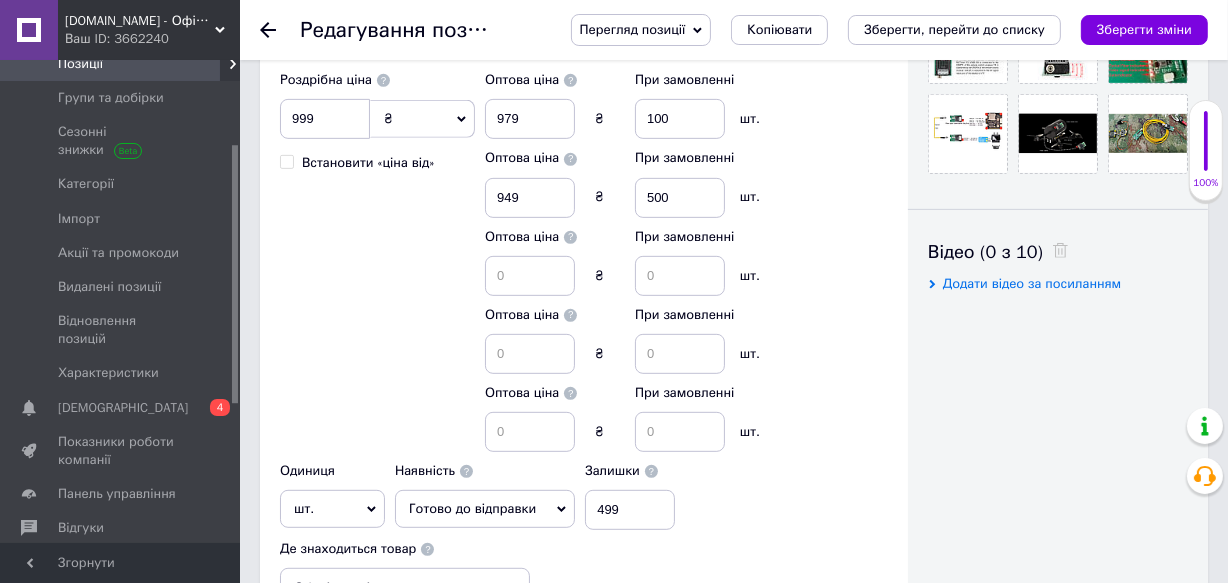 click 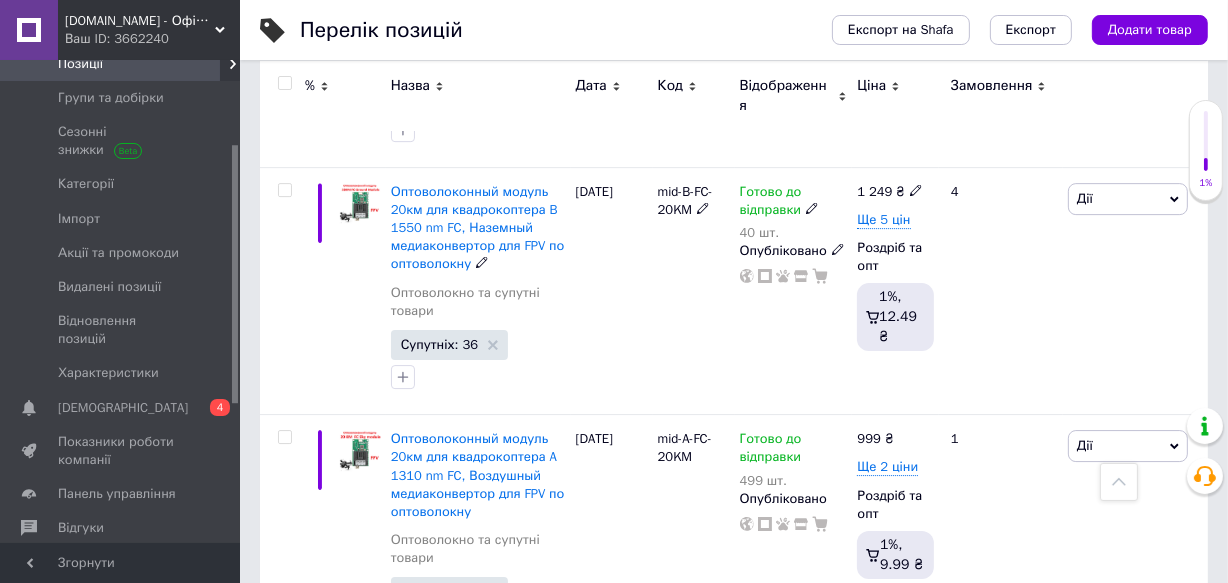 scroll, scrollTop: 5703, scrollLeft: 0, axis: vertical 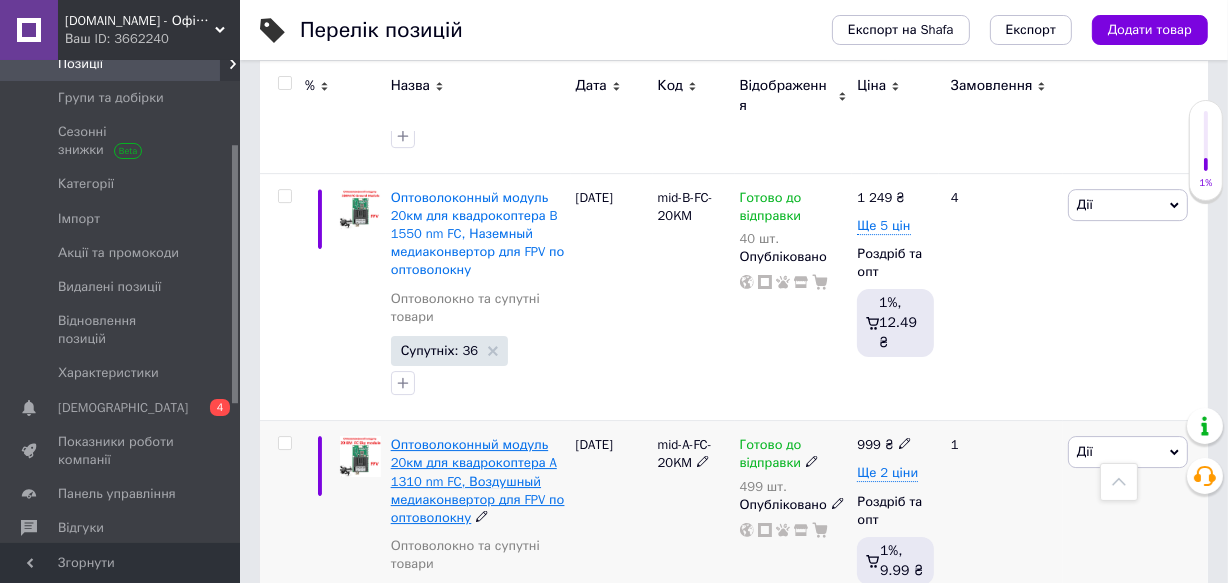 click on "Оптоволоконный модуль 20км для квадрокоптера A 1310 nm FC, Воздушный медиаконвертор для FPV по оптоволокну" at bounding box center (478, 481) 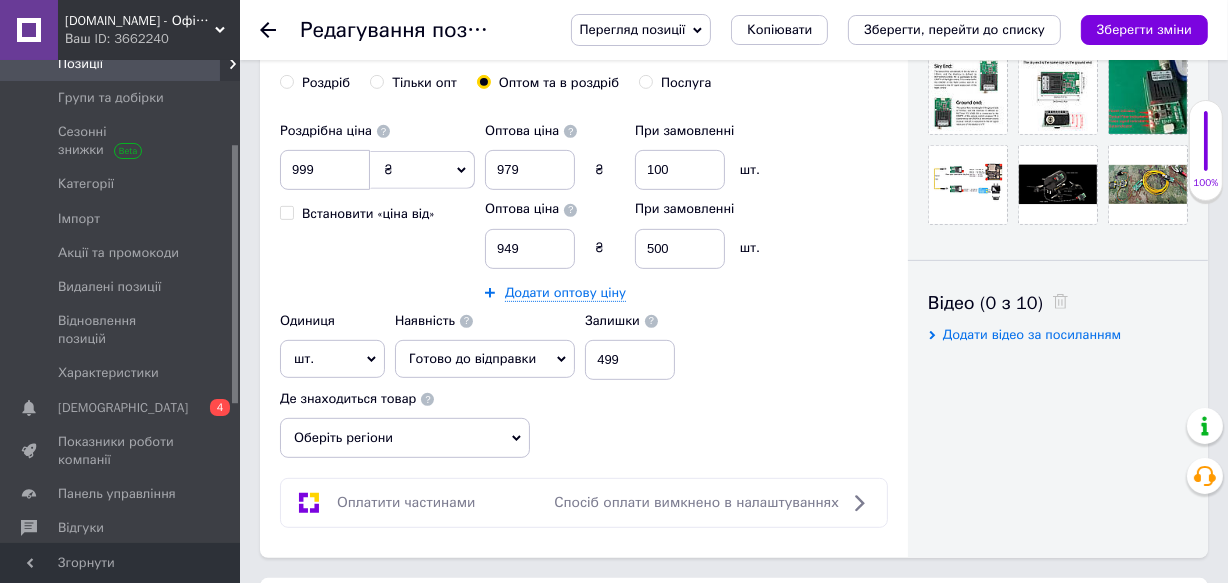 scroll, scrollTop: 762, scrollLeft: 0, axis: vertical 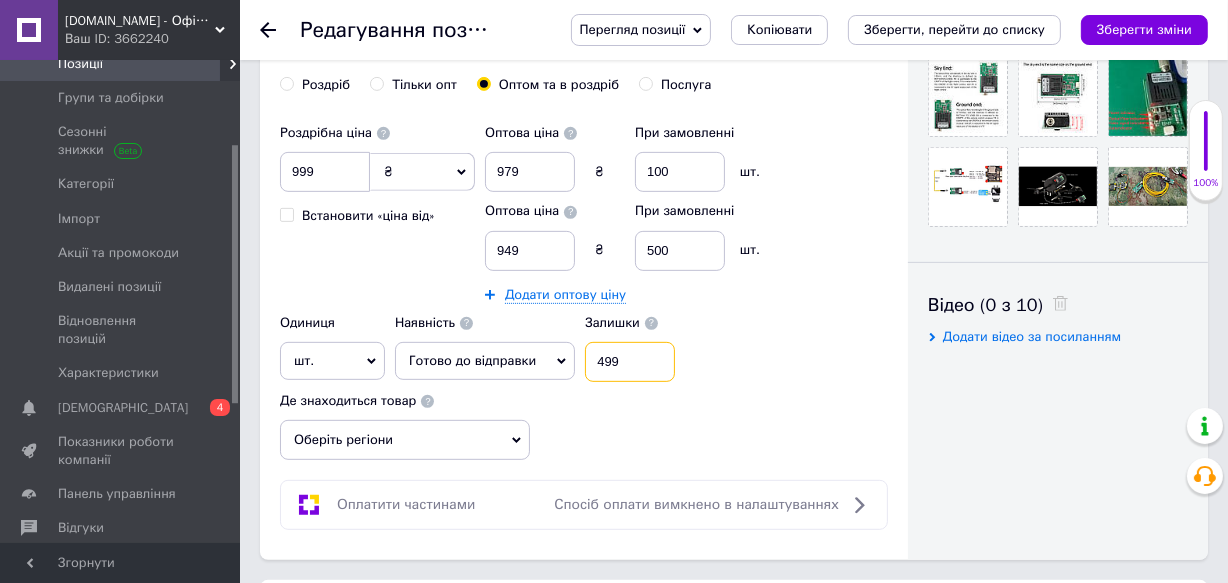 click on "499" at bounding box center [630, 362] 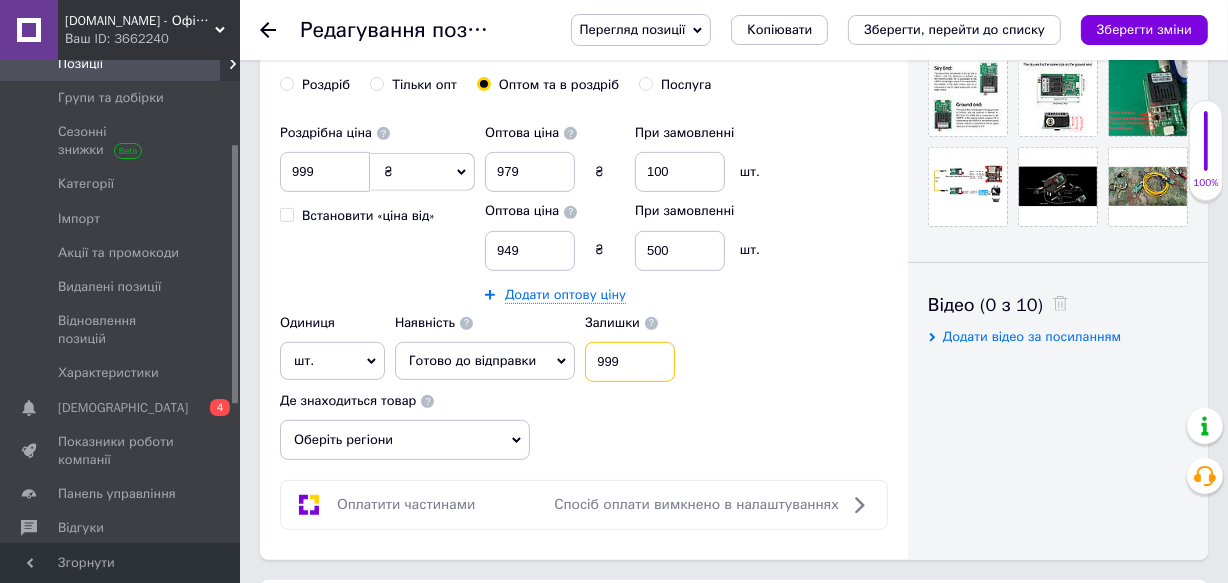 type on "999" 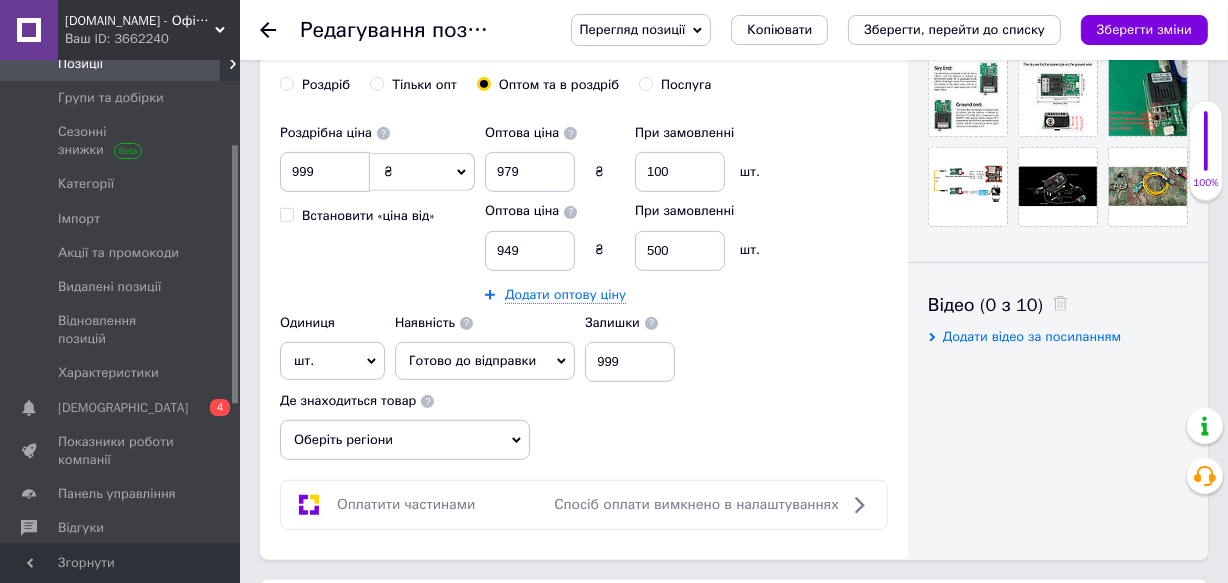 click on "Роздрібна ціна 999 ₴ $ EUR CHF GBP ¥ PLN ₸ MDL HUF KGS CNY TRY KRW lei Встановити «ціна від» Оптова ціна 979 ₴ При замовленні 100 шт. Оптова ціна 949 ₴ При замовленні 500 шт. Додати оптову ціну Одиниця шт. Популярне комплект упаковка кв.м пара м кг пог.м послуга т а автоцистерна ампула б балон банка блістер бобіна бочка бут бухта в ват виїзд відро г г га година гр/кв.м гігакалорія д дав два місяці день доба доза є єврокуб з зміна к кВт каністра карат кв.дм кв.м кв.см кв.фут квартал кг кг/кв.м км колесо комплект коробка куб.дм куб.м л л лист м м мВт мл мм моток місяць мішок н набір номер о од. п" at bounding box center [584, 248] 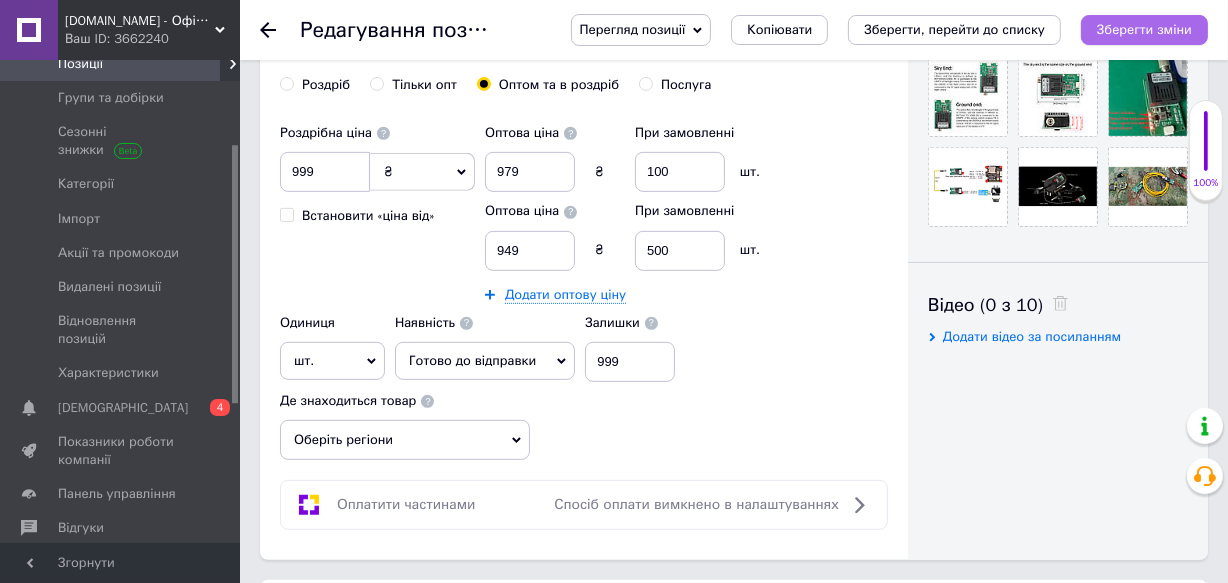 click on "Зберегти зміни" at bounding box center (1144, 29) 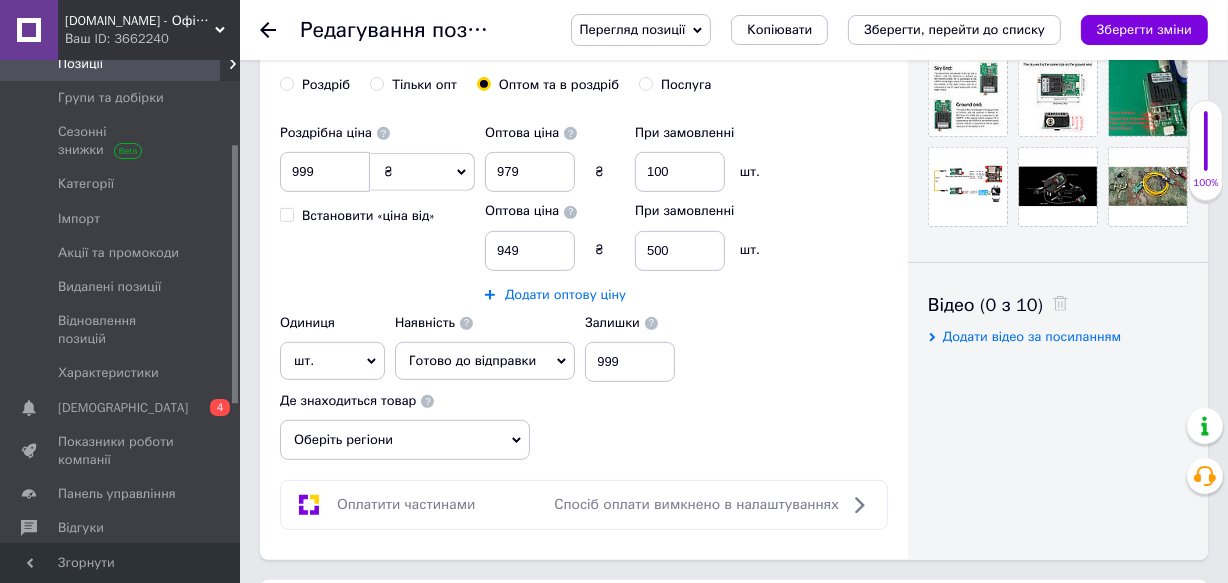 click 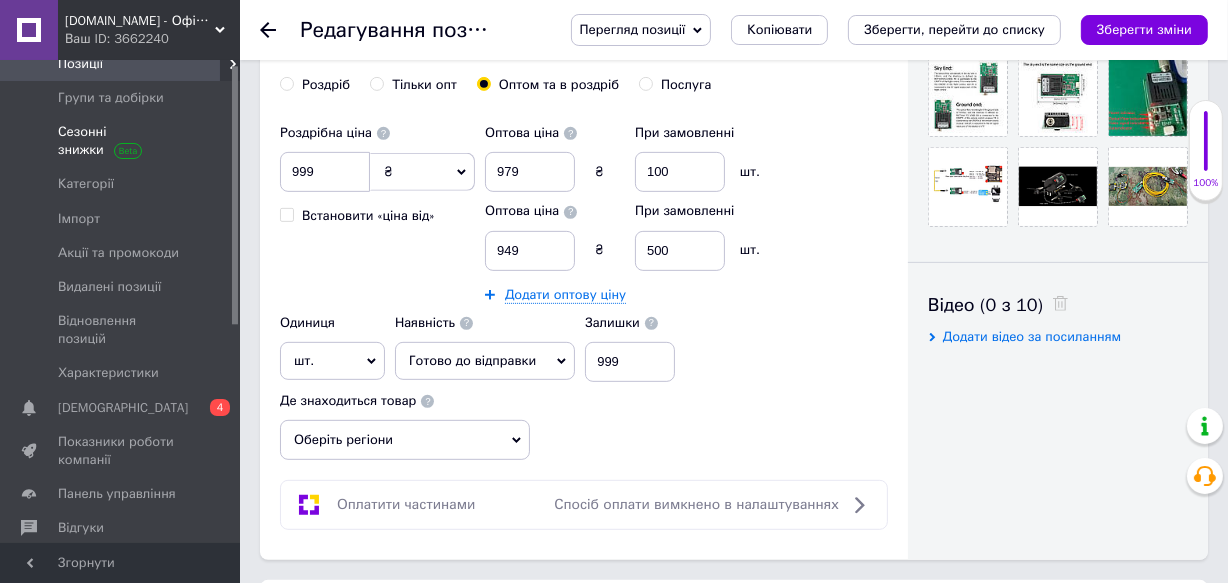 scroll, scrollTop: 0, scrollLeft: 0, axis: both 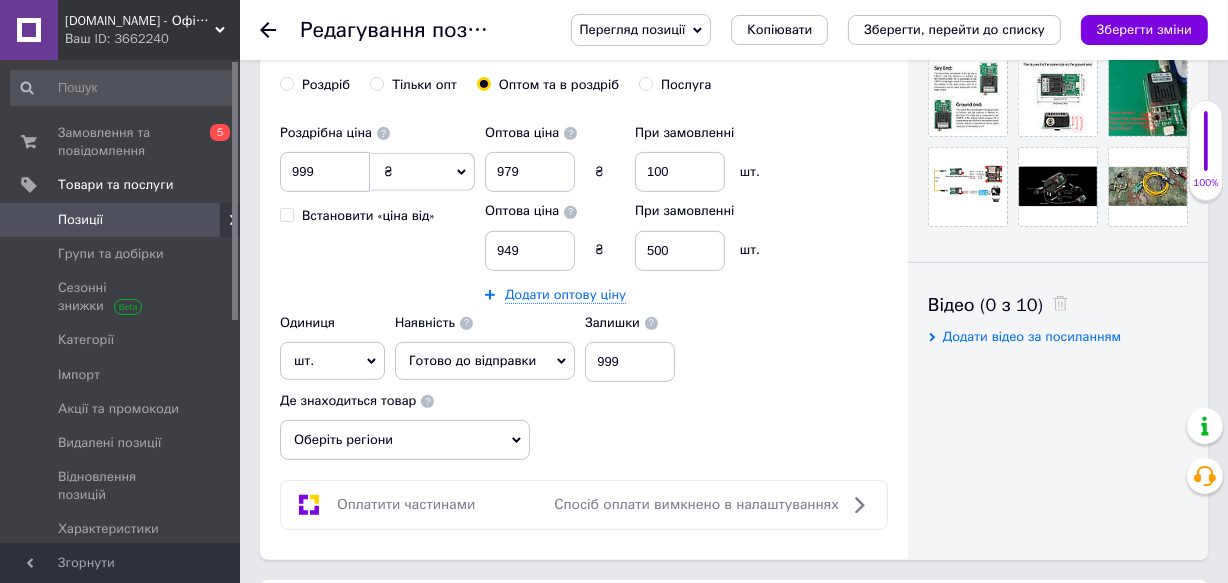 click on "Позиції" at bounding box center [80, 220] 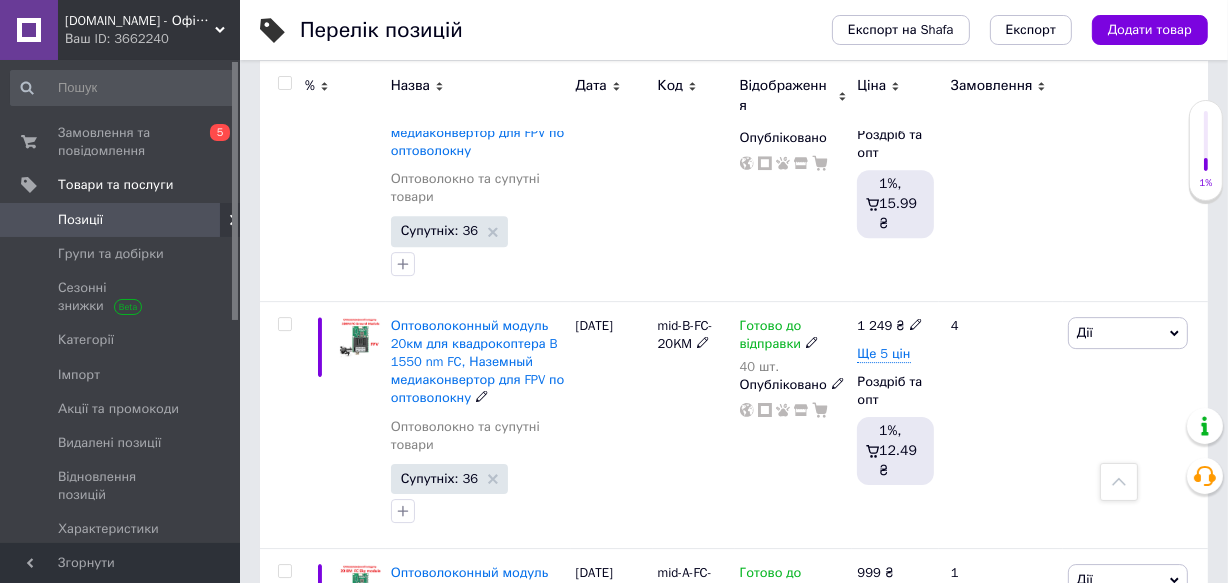 scroll, scrollTop: 5576, scrollLeft: 0, axis: vertical 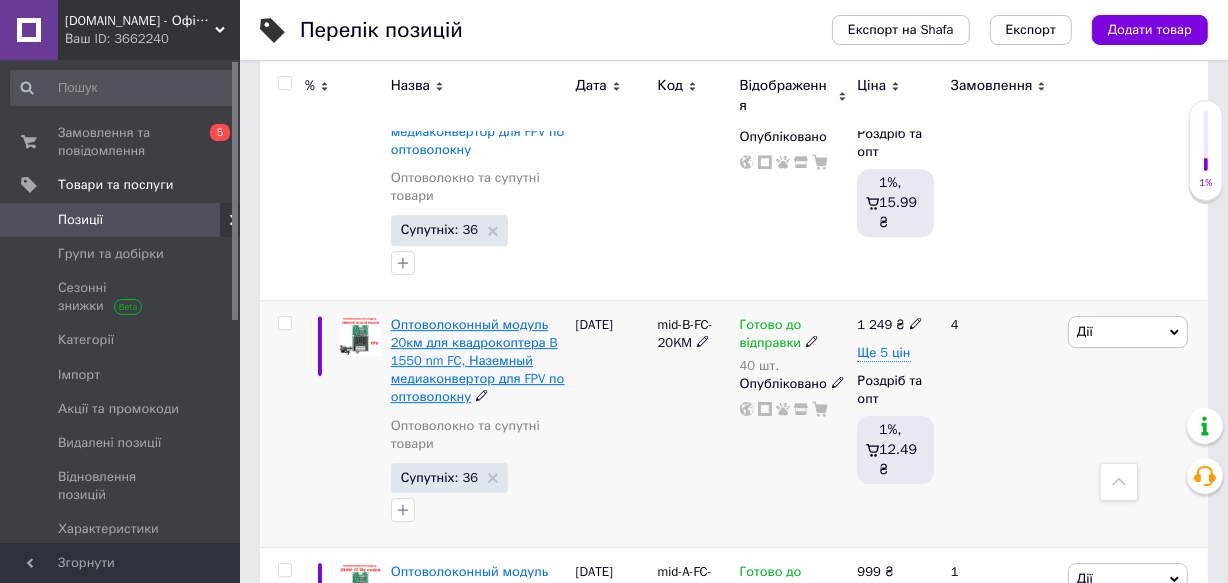 click on "Оптоволоконный модуль 20км для квадрокоптера B 1550 nm FC, Наземный медиаконвертор для FPV по оптоволокну" at bounding box center (478, 361) 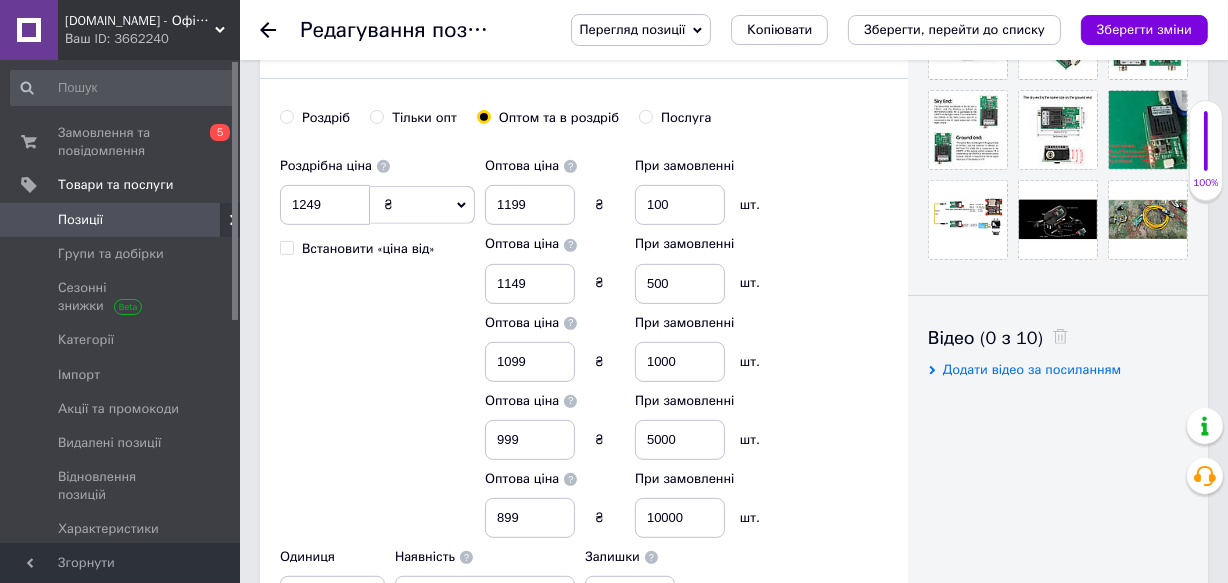 scroll, scrollTop: 728, scrollLeft: 0, axis: vertical 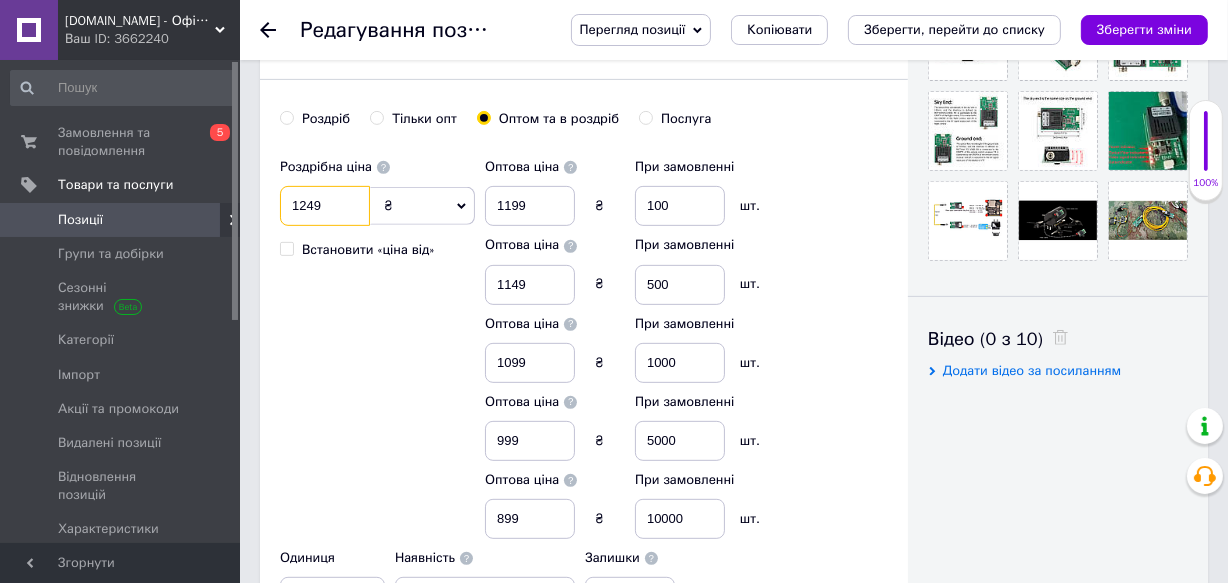 click on "1249" at bounding box center (325, 206) 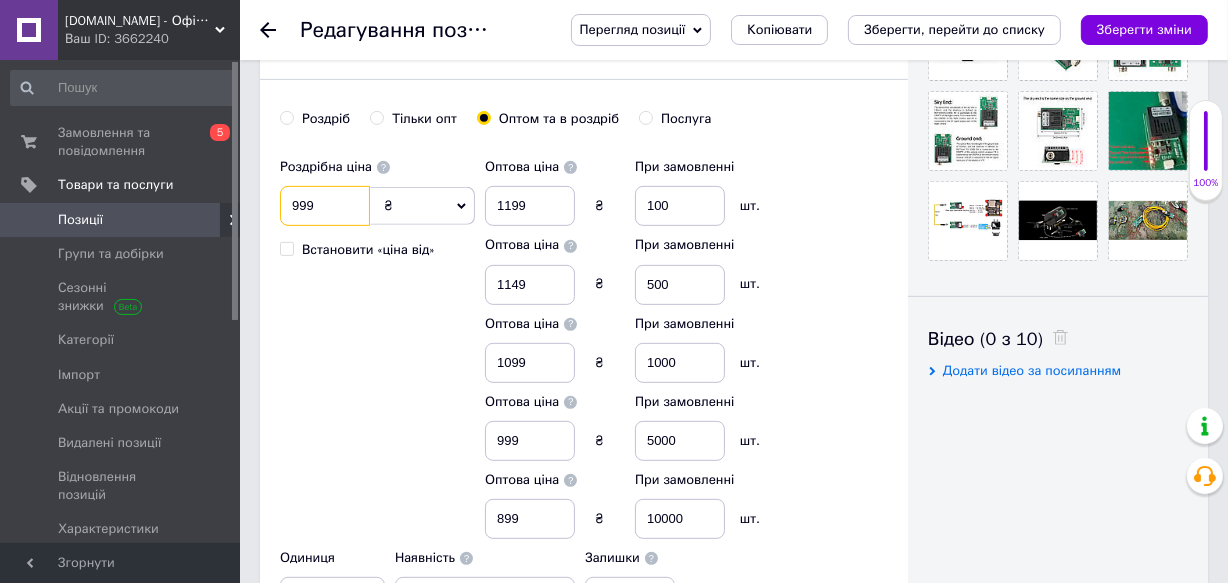 type on "999" 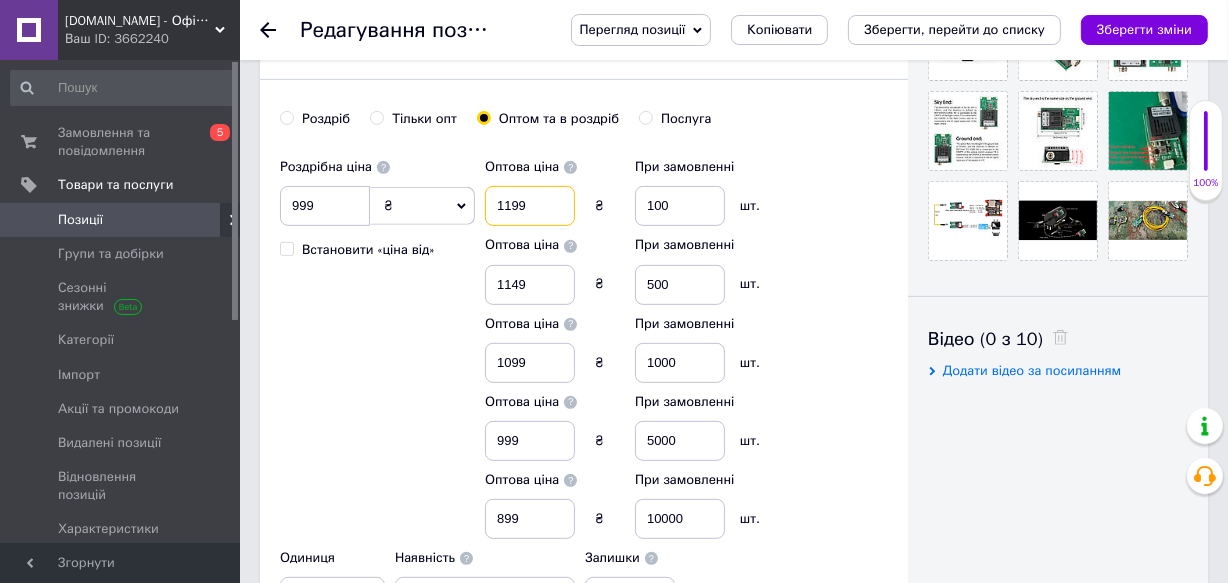 click on "1199" at bounding box center (530, 206) 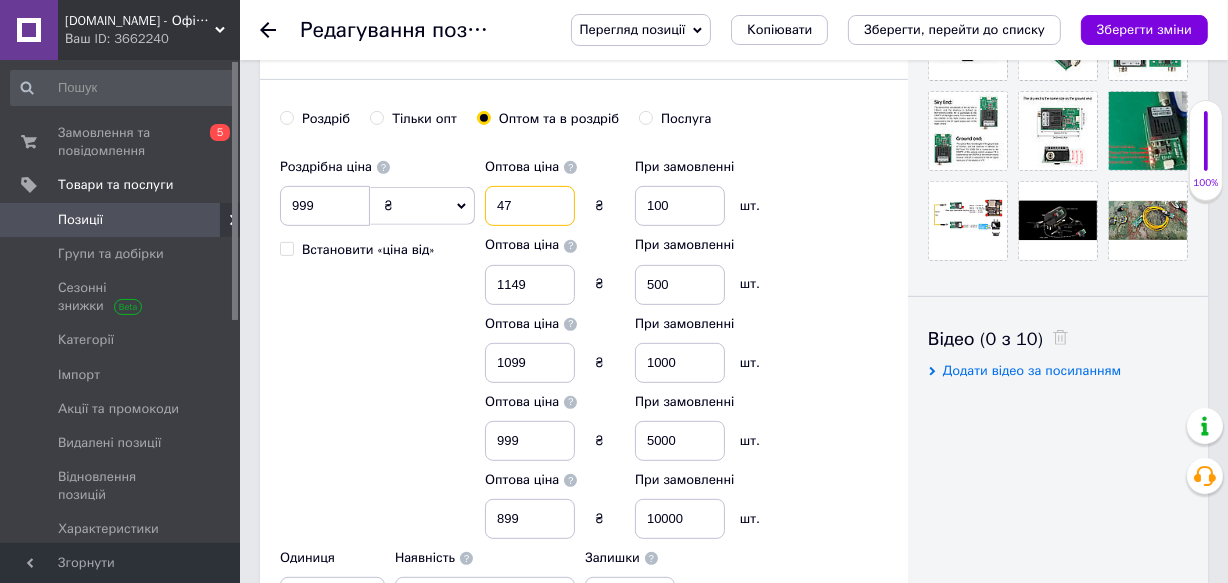 type on "4" 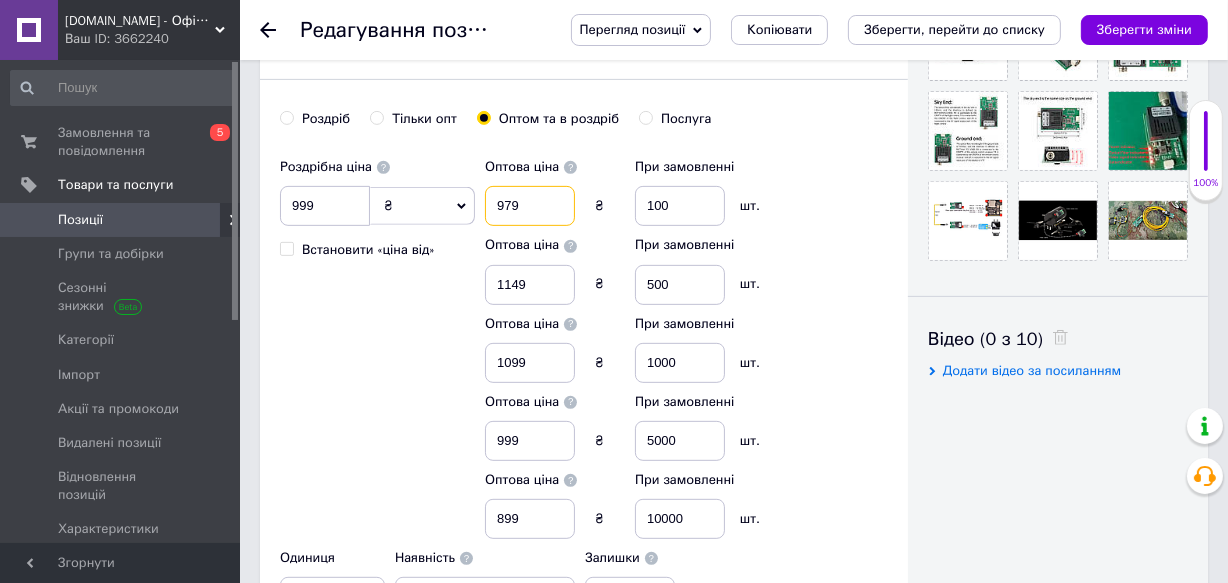 type on "979" 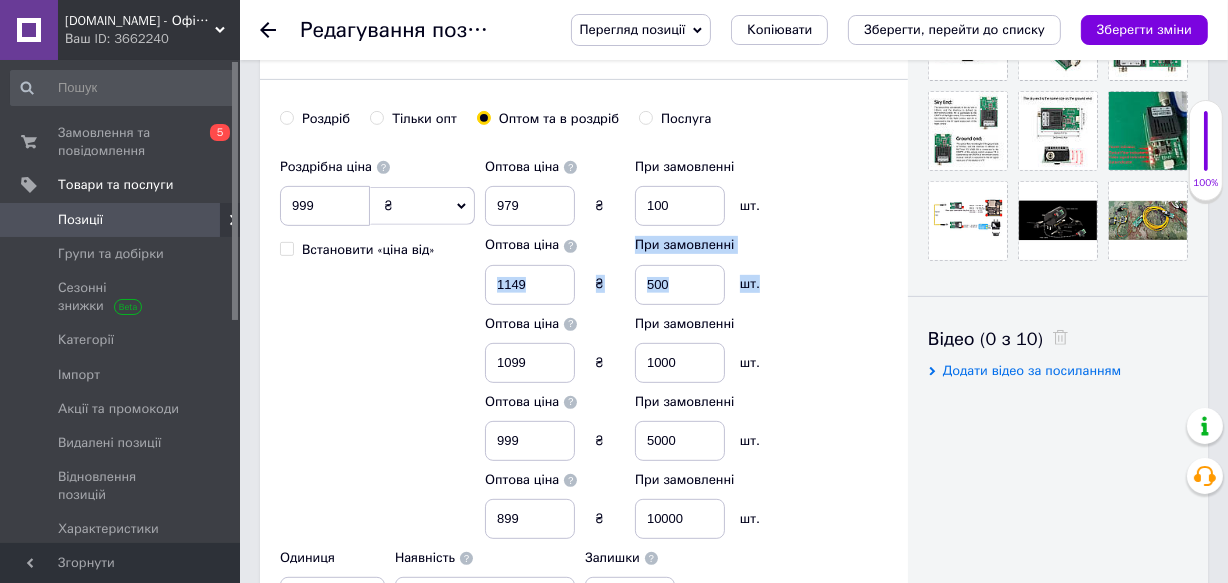 drag, startPoint x: 560, startPoint y: 331, endPoint x: 546, endPoint y: 321, distance: 17.20465 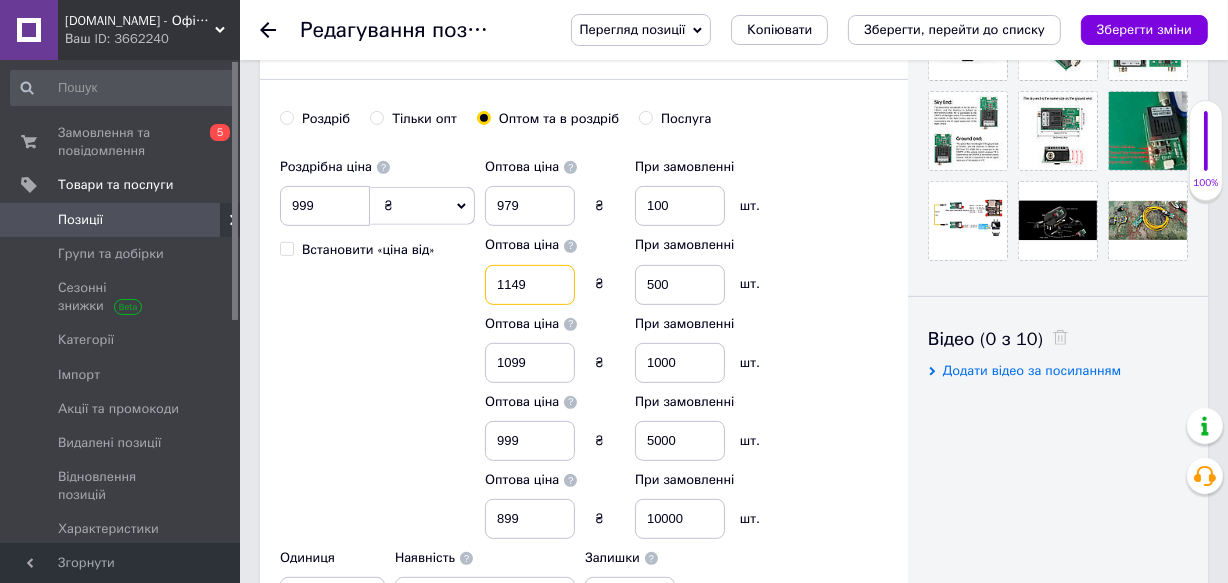 click on "1149" at bounding box center [530, 285] 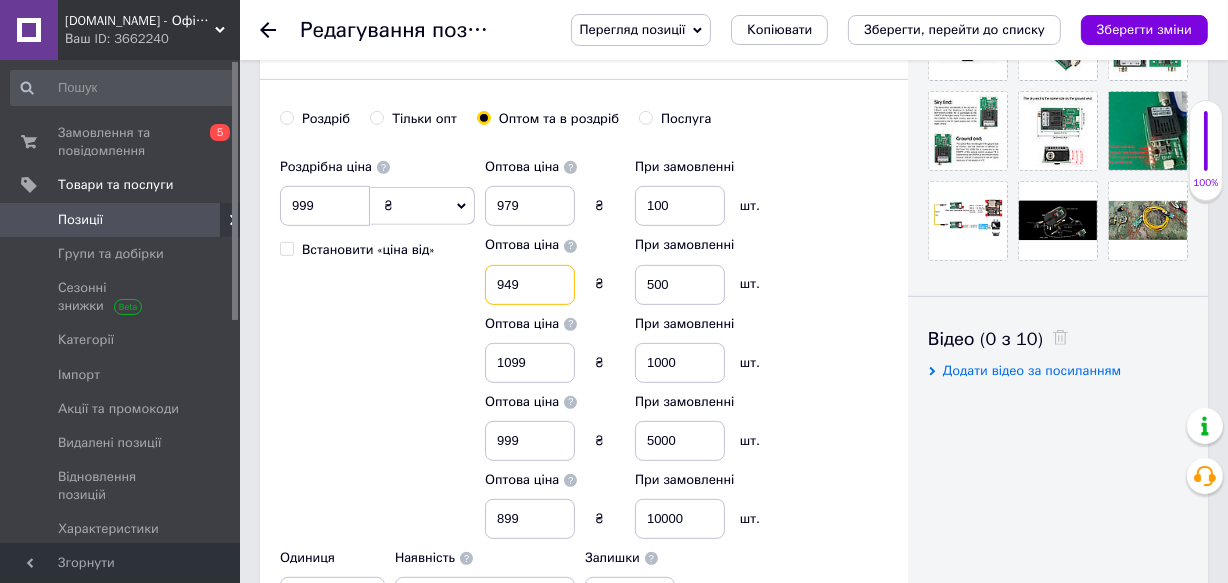 type on "949" 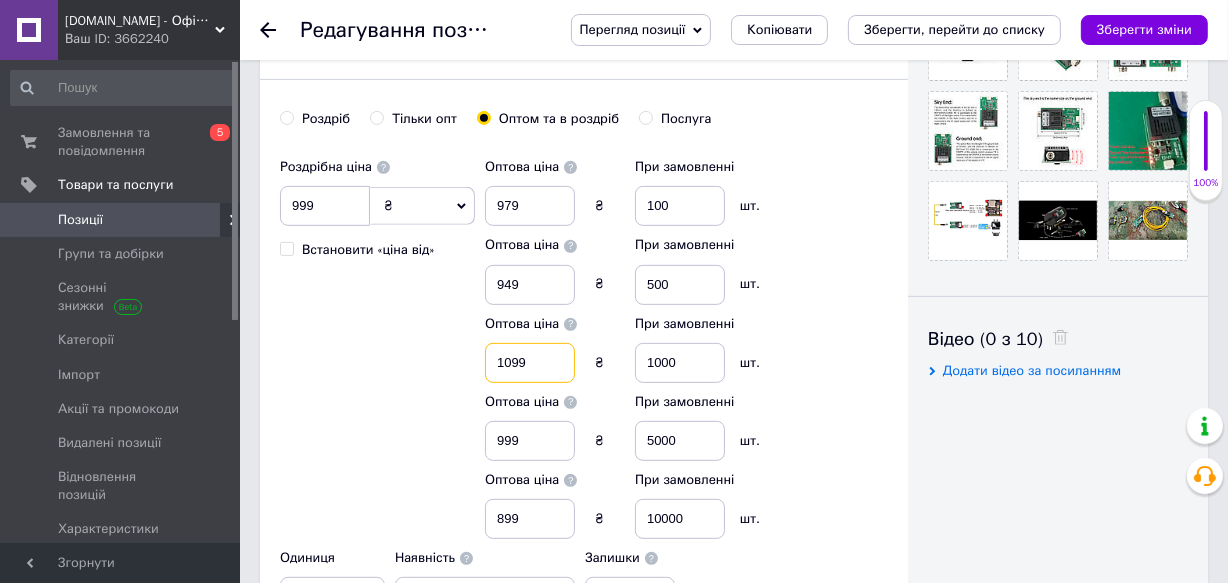 click on "1099" at bounding box center [530, 363] 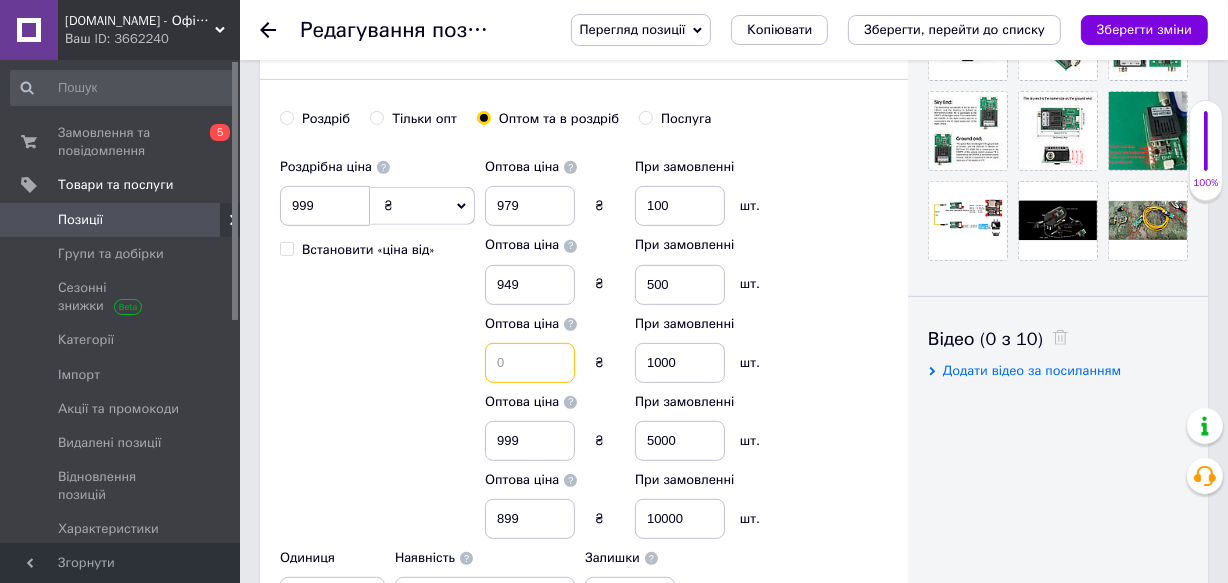 type 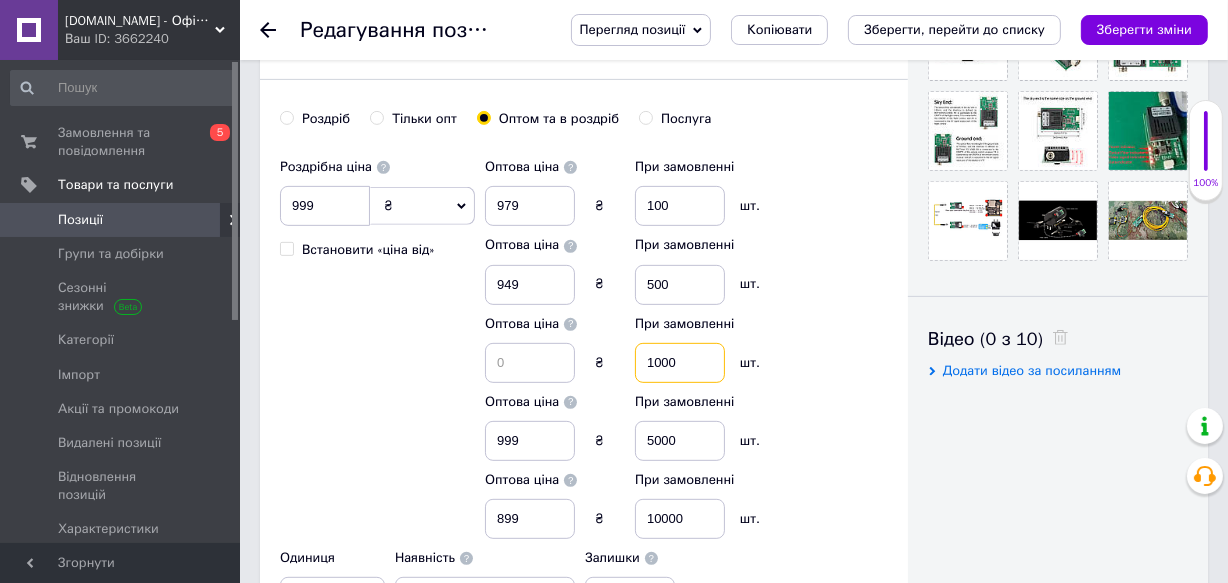 click on "1000" at bounding box center [680, 363] 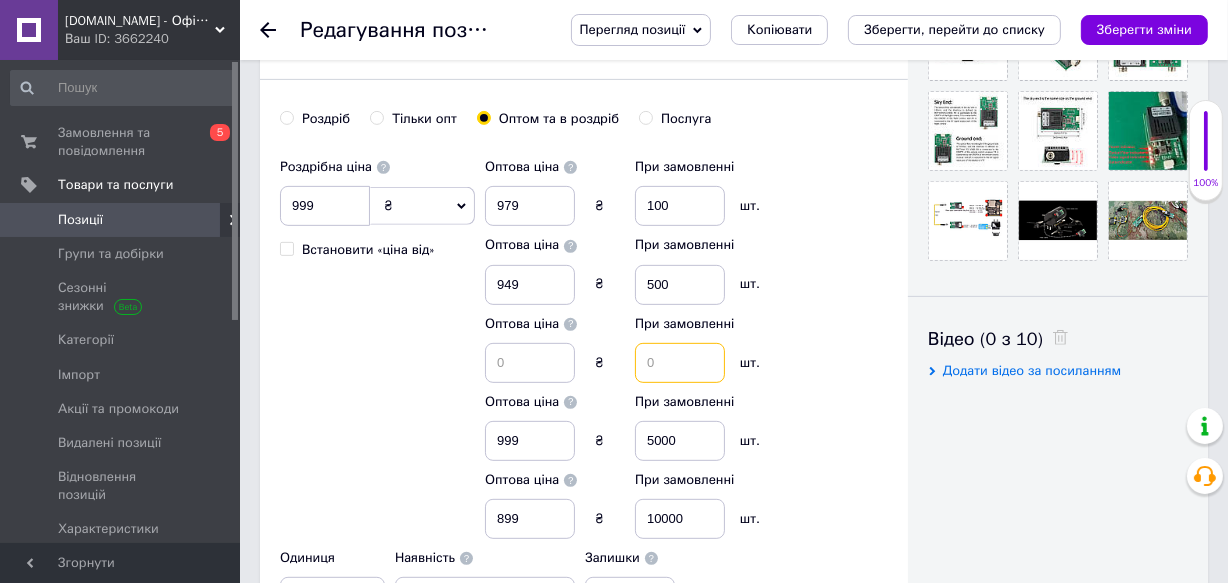click at bounding box center [680, 363] 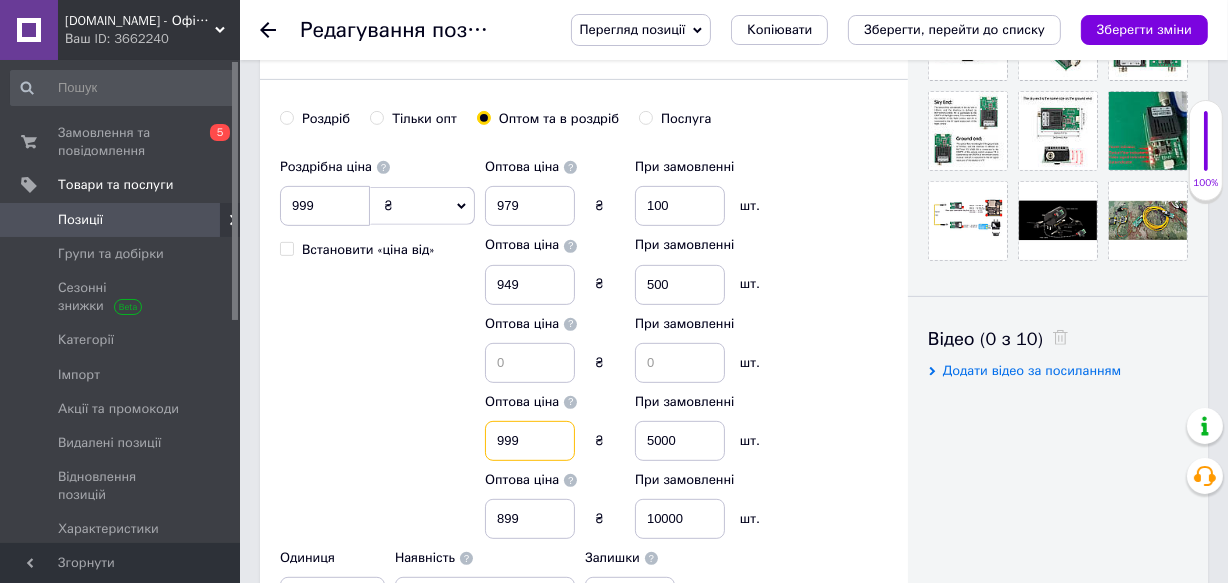 click on "999" at bounding box center (530, 441) 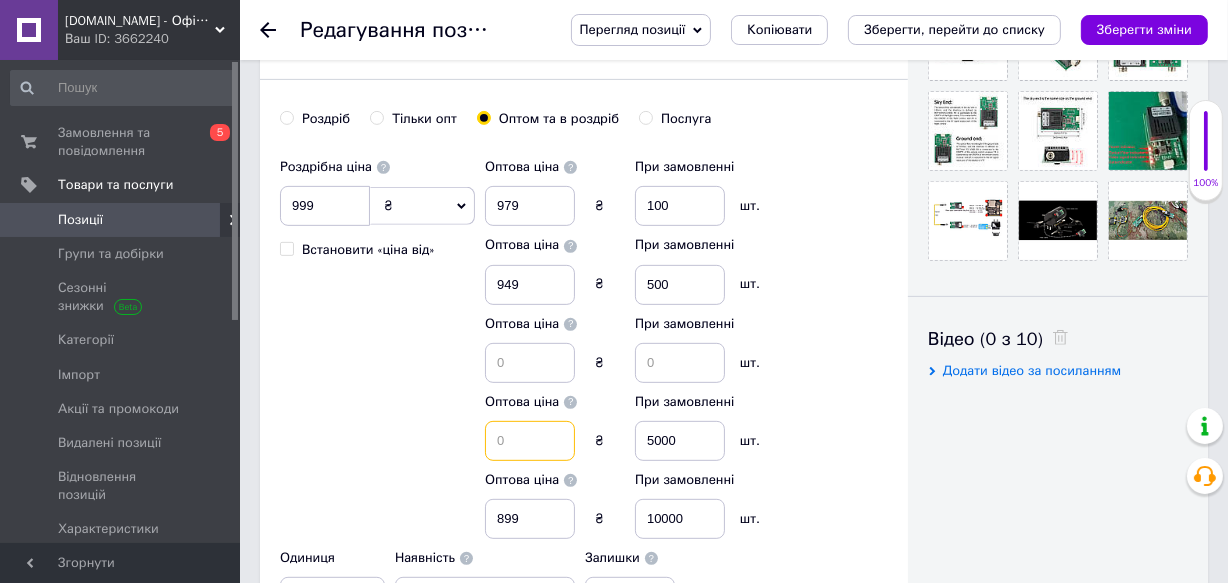 click at bounding box center [530, 441] 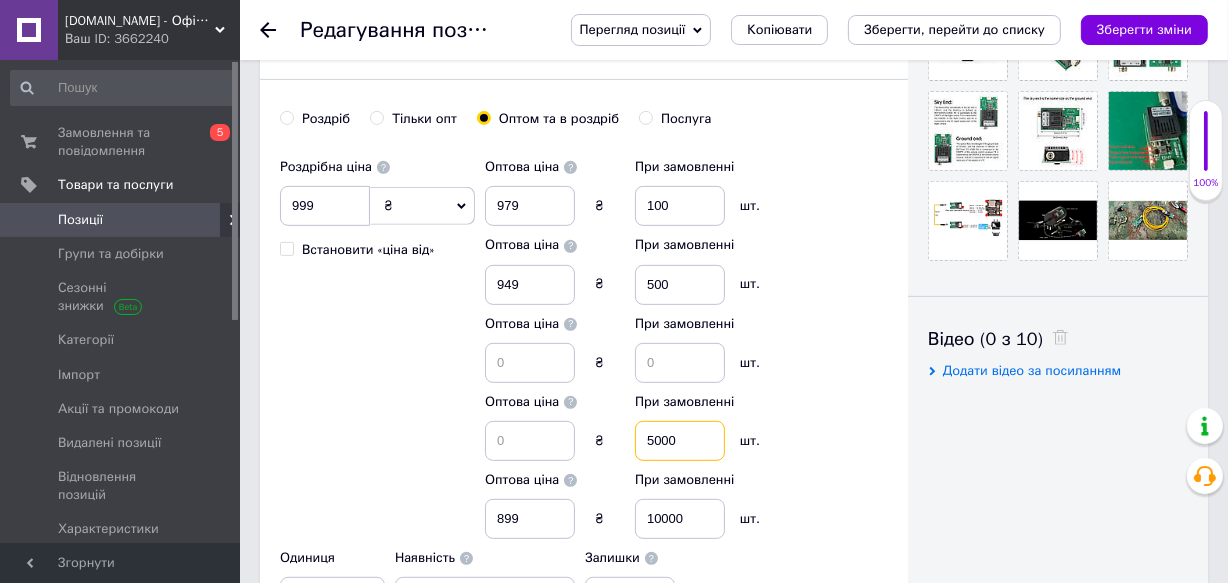 click on "5000" at bounding box center [680, 441] 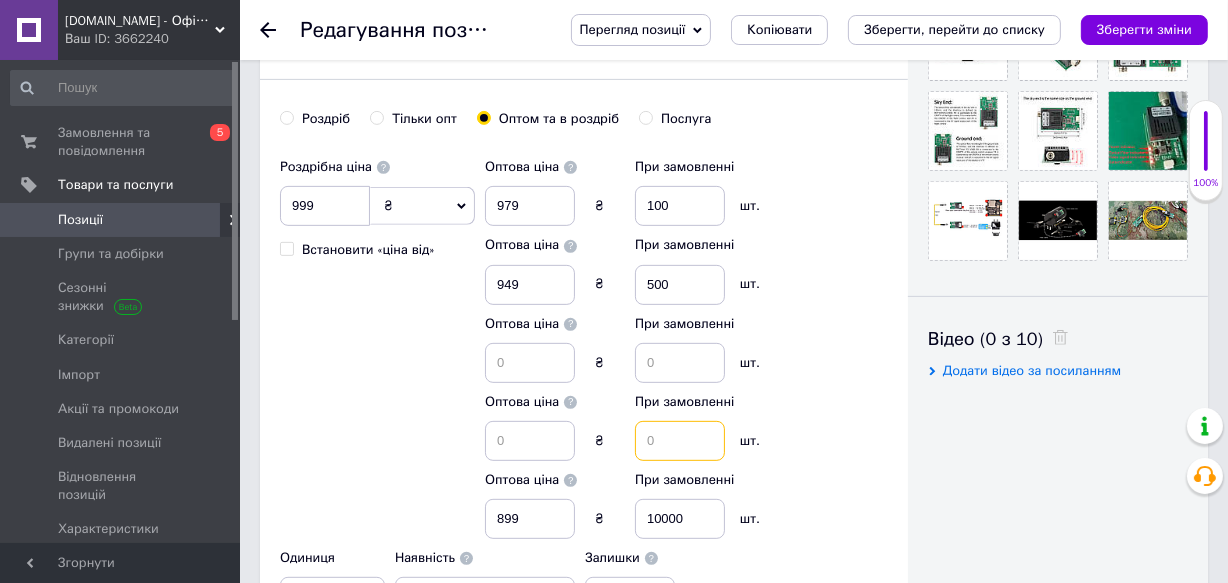 click at bounding box center (680, 441) 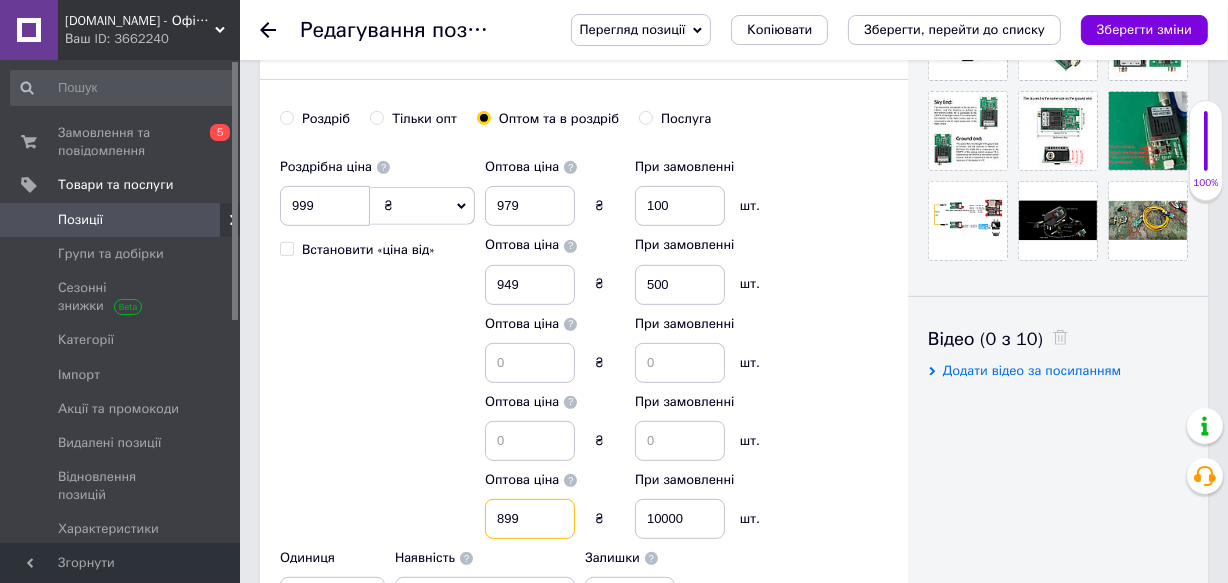 click on "899" at bounding box center (530, 519) 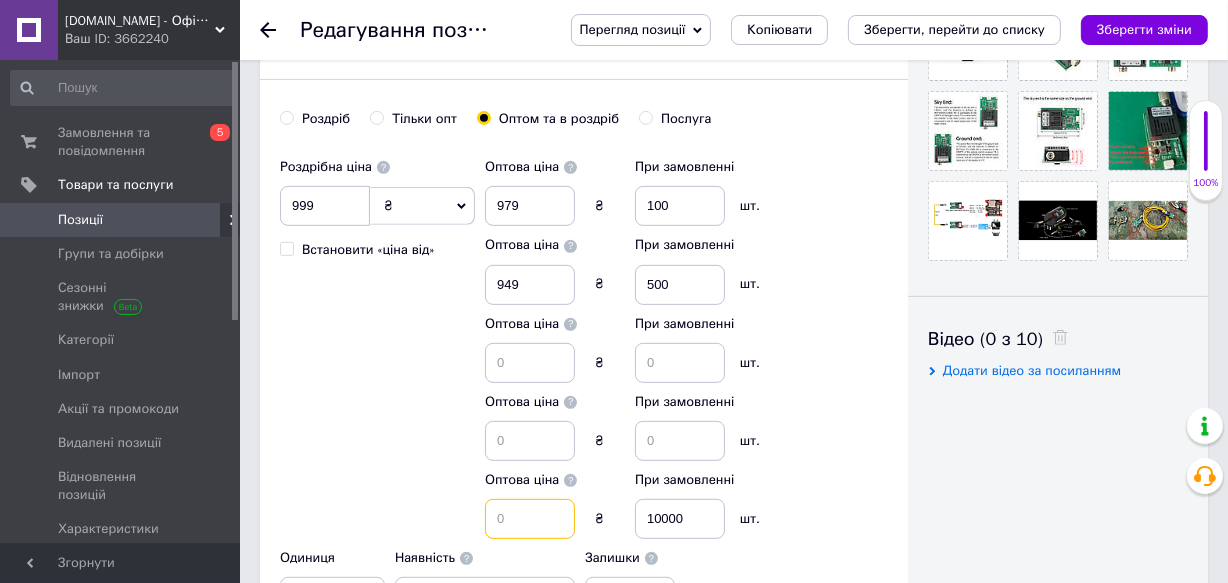 click at bounding box center (530, 519) 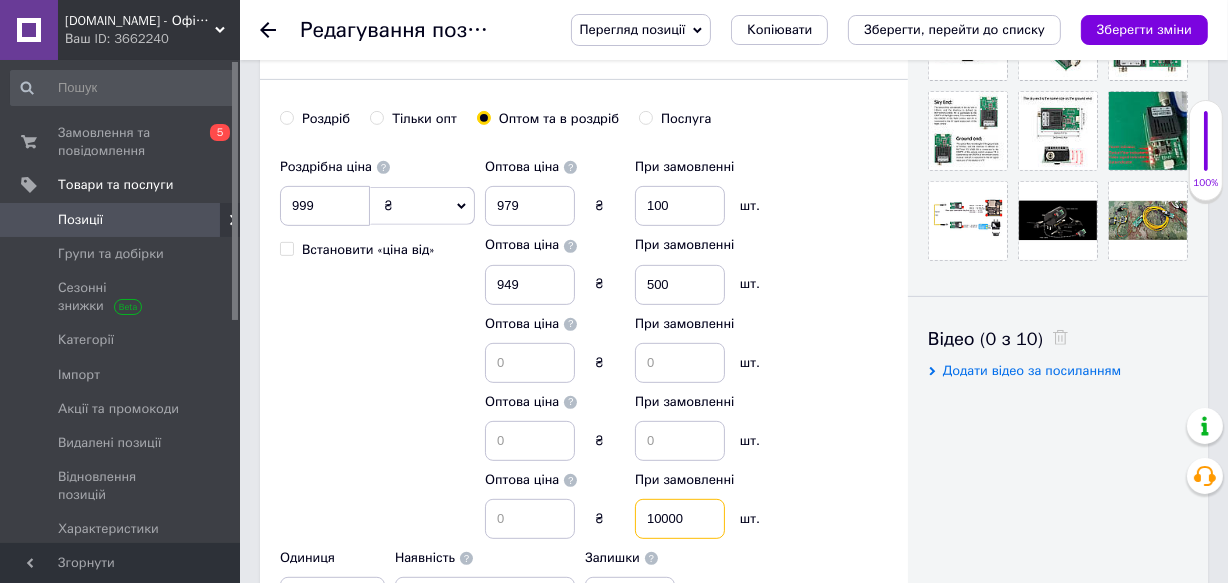click on "10000" at bounding box center (680, 519) 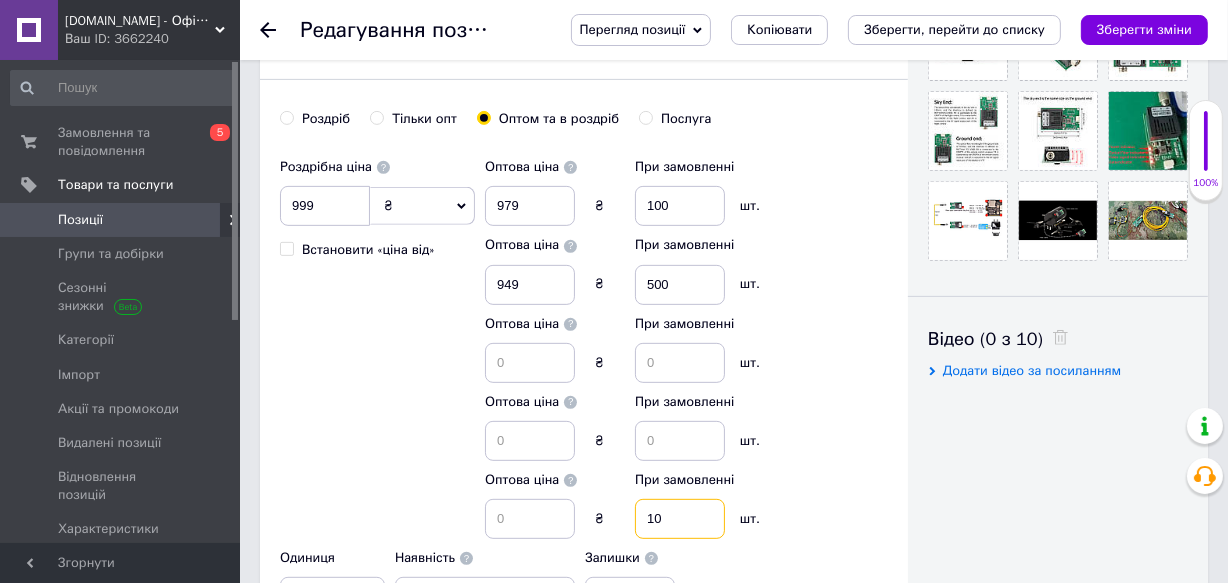 type on "1" 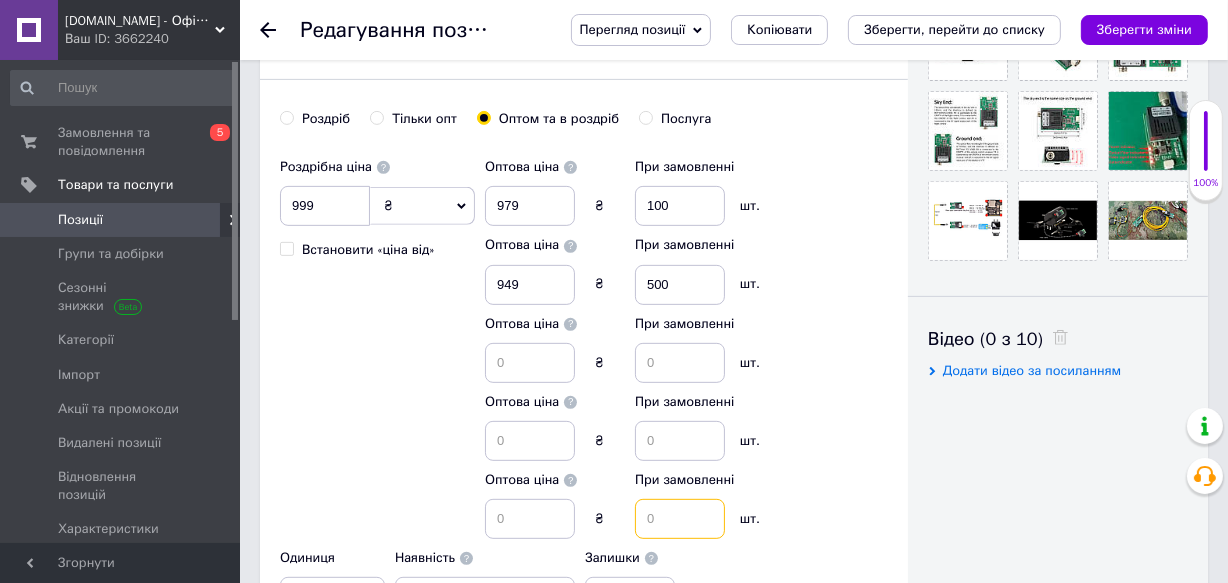 type 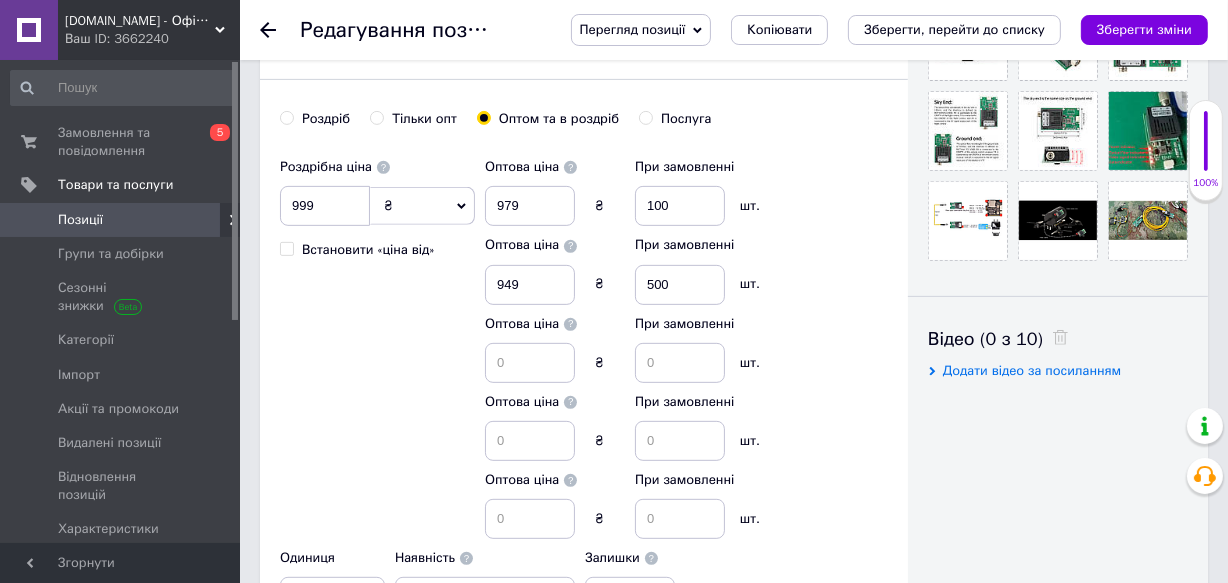 click on "Роздрібна ціна 999 ₴ $ EUR CHF GBP ¥ PLN ₸ MDL HUF KGS CNY TRY KRW lei Встановити «ціна від» Оптова ціна 979 ₴ При замовленні 100 шт. Оптова ціна 949 ₴ При замовленні 500 шт. Оптова ціна ₴ При замовленні шт. Оптова ціна ₴ При замовленні шт. Оптова ціна ₴ При замовленні шт. Одиниця шт. Популярне комплект упаковка кв.м пара м кг пог.м послуга т а автоцистерна ампула б балон банка блістер бобіна бочка бут бухта в ват виїзд відро г г га година гр/кв.м гігакалорія д дав два місяці день доба доза є єврокуб з зміна к кВт каністра карат кв.дм кв.м кв.см кв.фут квартал кг кг/кв.м км колесо комплект 1" at bounding box center (584, 382) 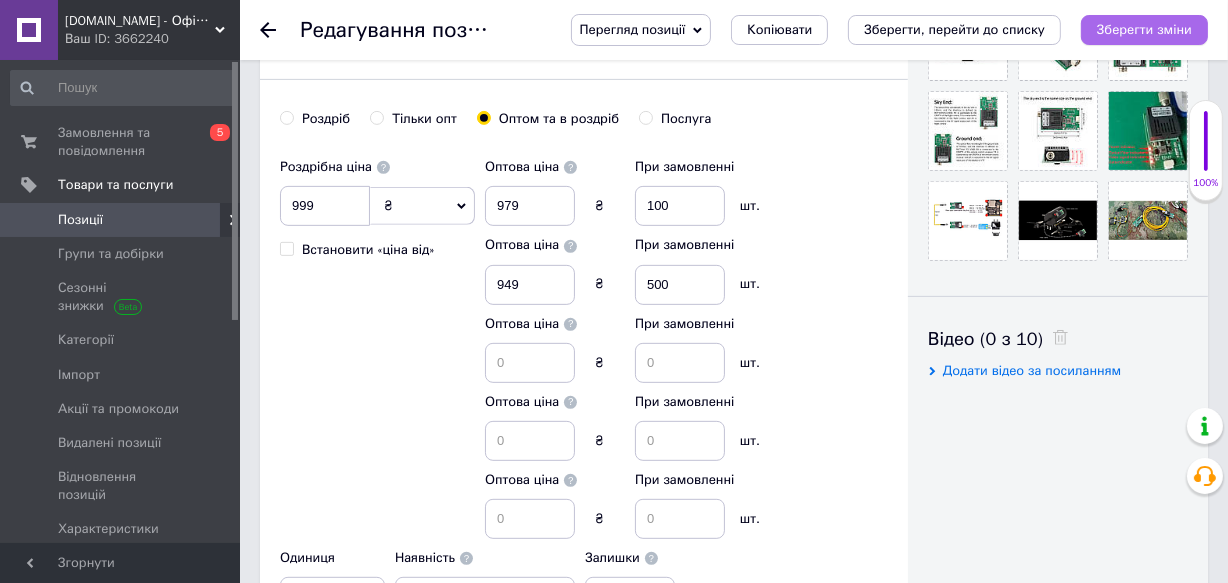 click on "Зберегти зміни" at bounding box center (1144, 29) 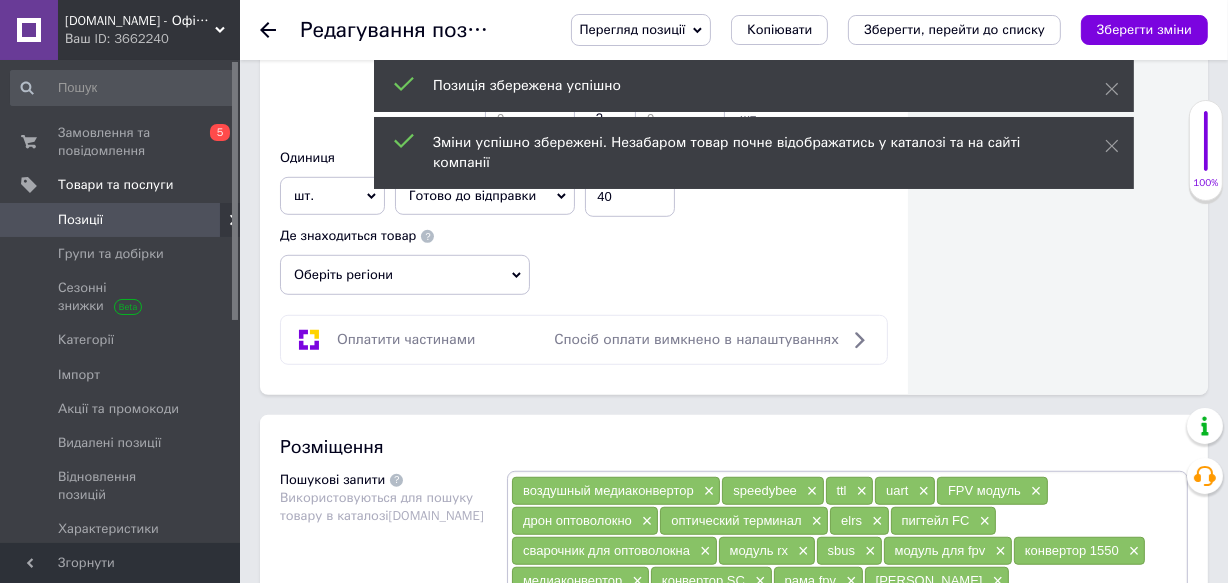 scroll, scrollTop: 1125, scrollLeft: 0, axis: vertical 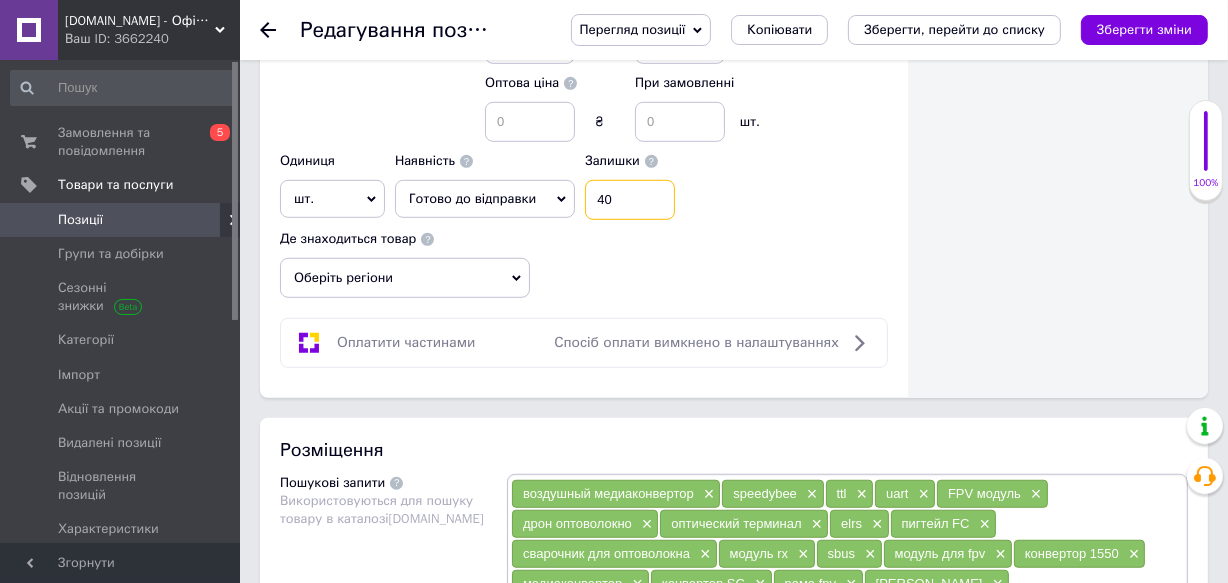 click on "40" at bounding box center (630, 200) 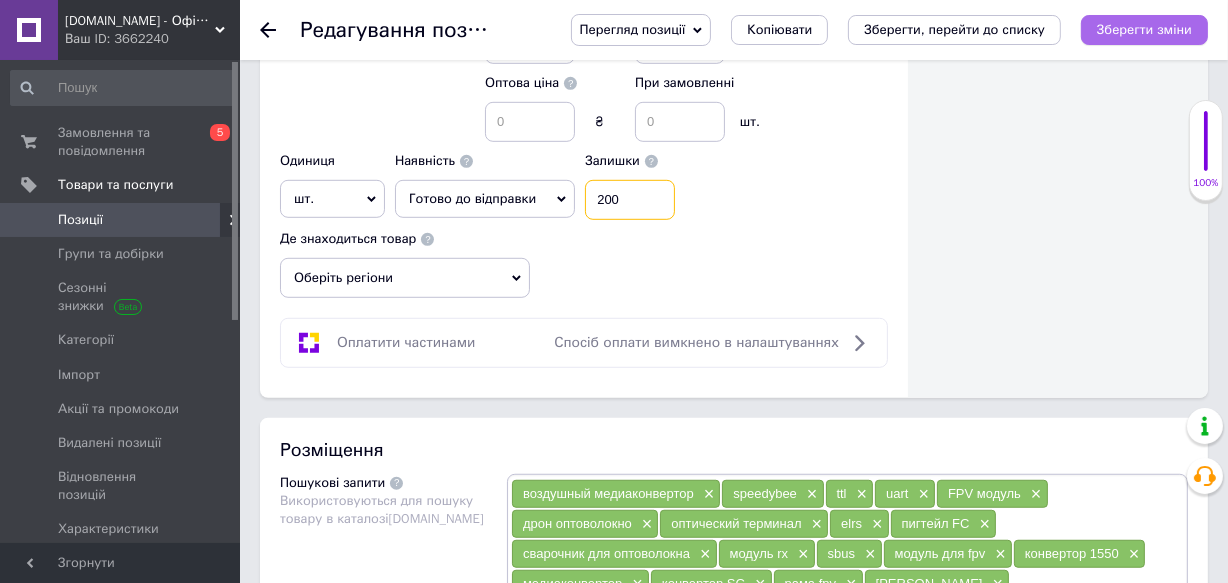 type on "200" 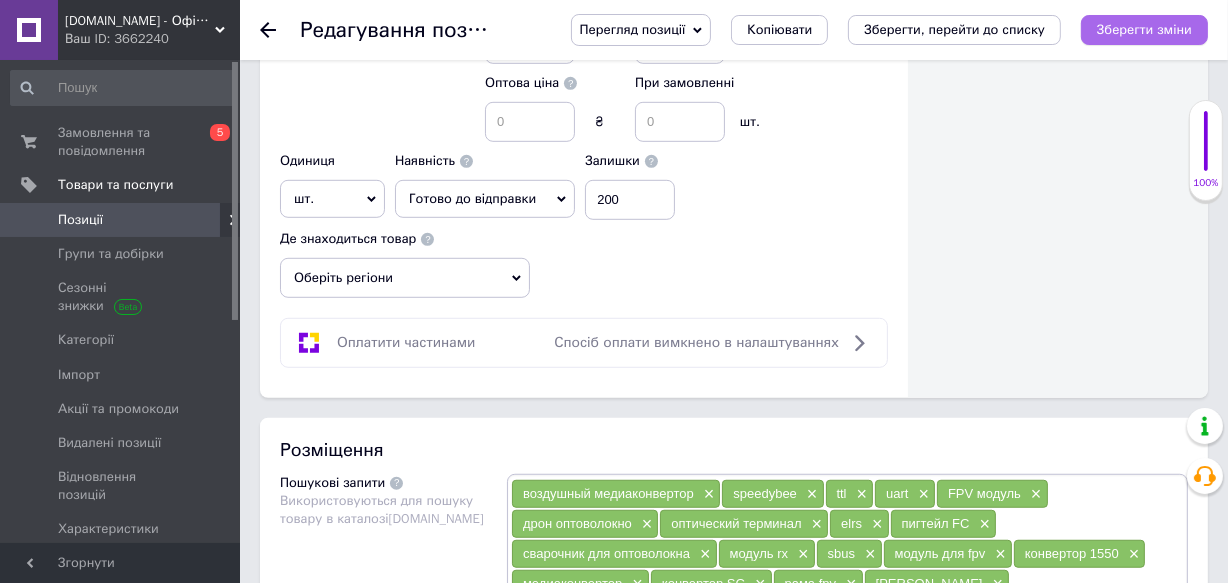 click on "Зберегти зміни" at bounding box center (1144, 29) 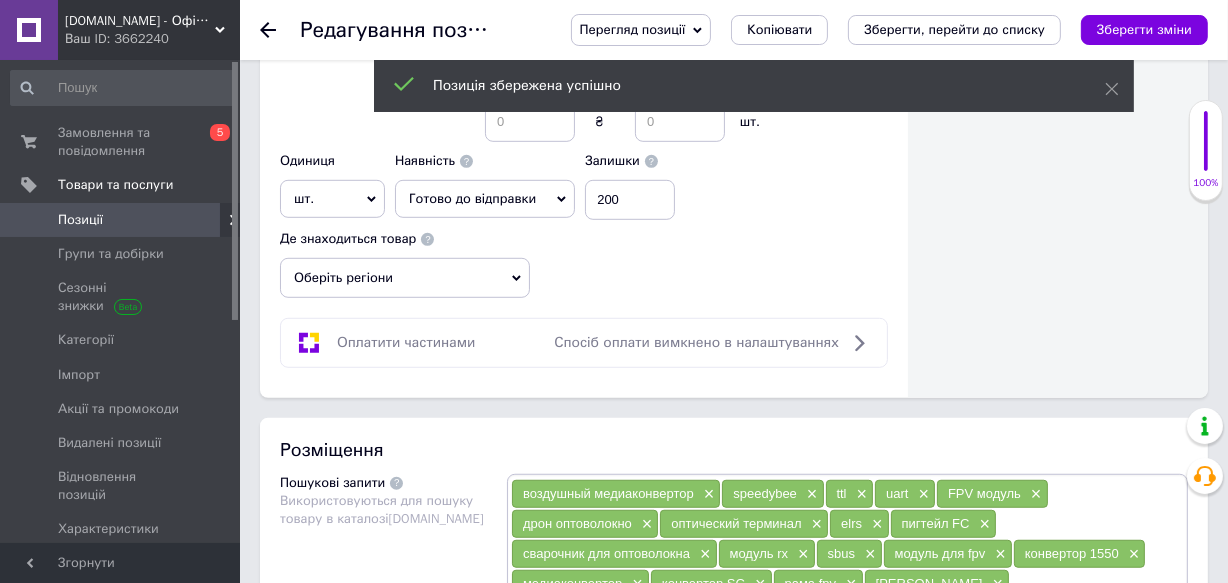 click on "Позиції" at bounding box center (121, 220) 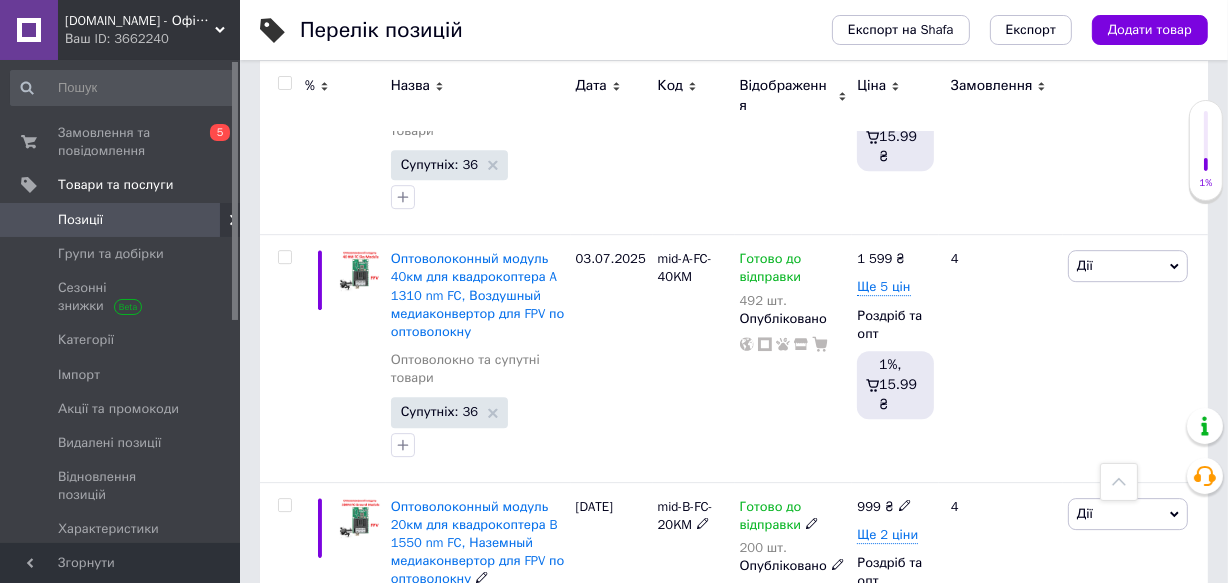 scroll, scrollTop: 5385, scrollLeft: 0, axis: vertical 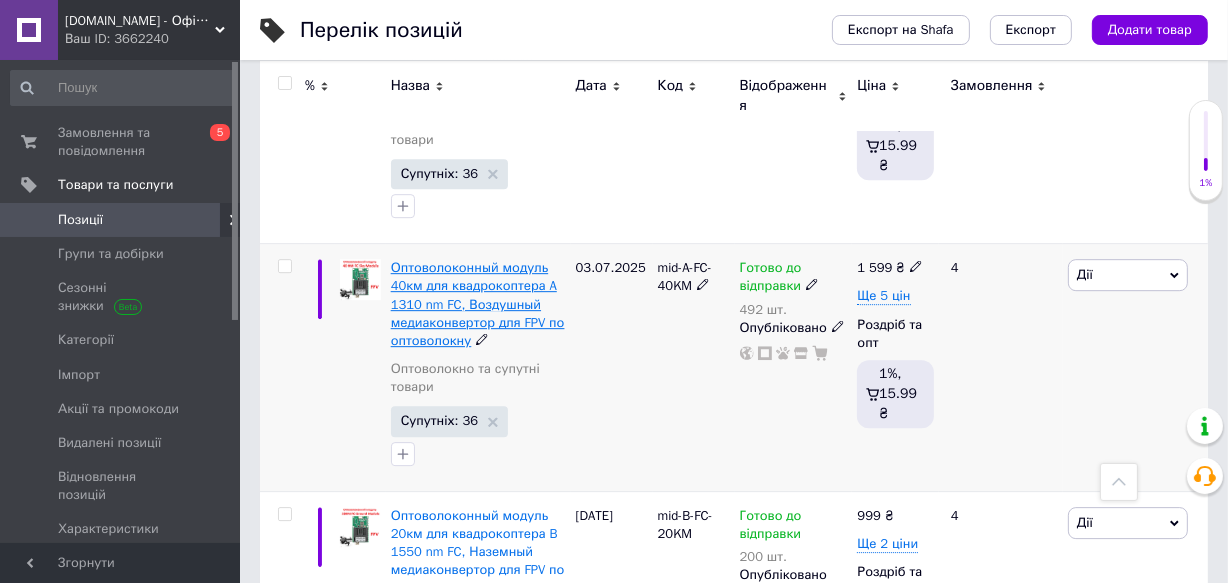 click on "Оптоволоконный модуль 40км для квадрокоптера A 1310 nm FC, Воздушный медиаконвертор для FPV по оптоволокну" at bounding box center [478, 304] 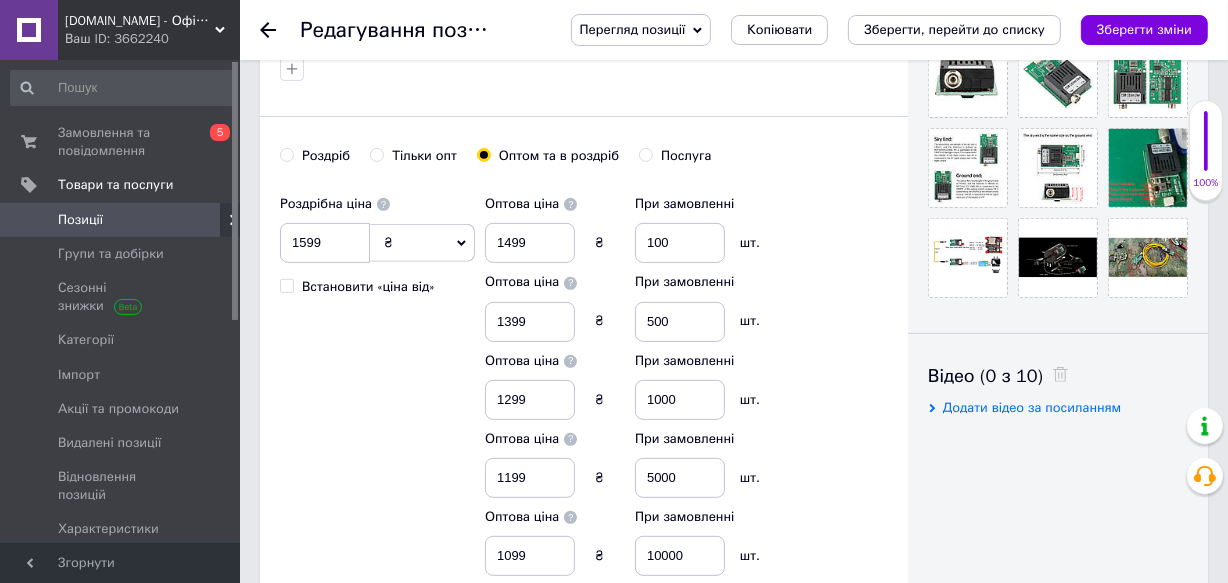 scroll, scrollTop: 692, scrollLeft: 0, axis: vertical 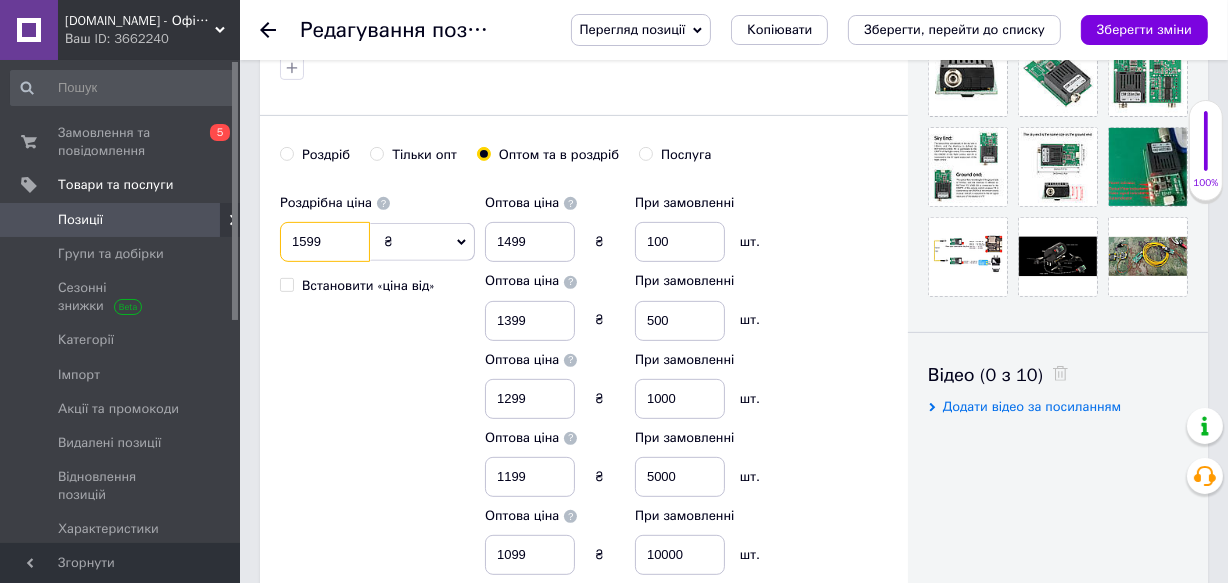 click on "1599" at bounding box center [325, 242] 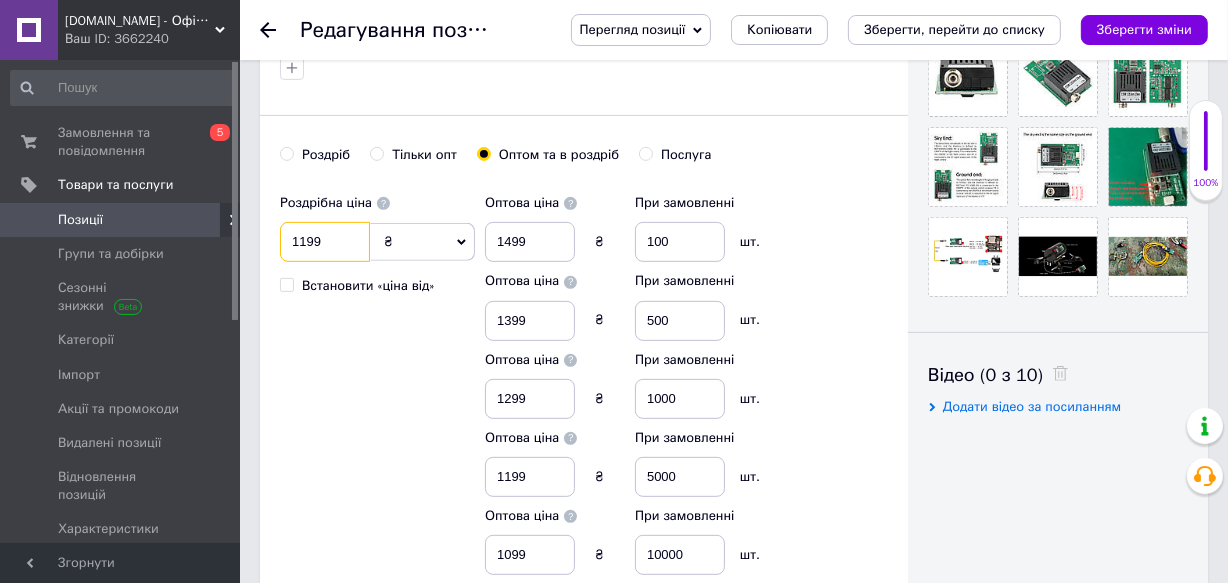 type on "1199" 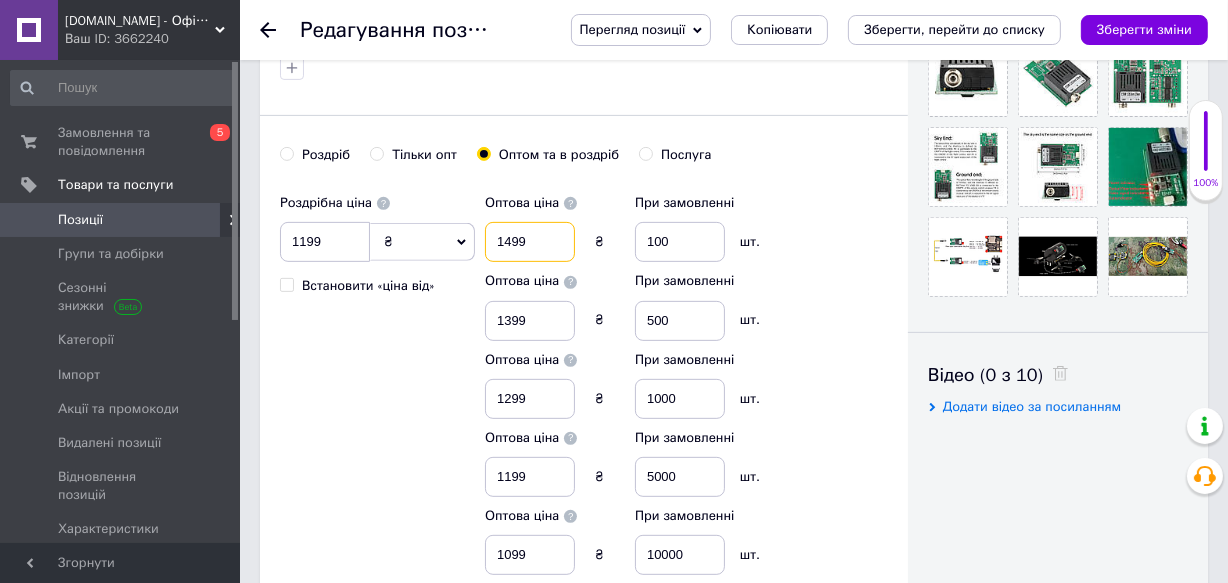 click on "1499" at bounding box center [530, 242] 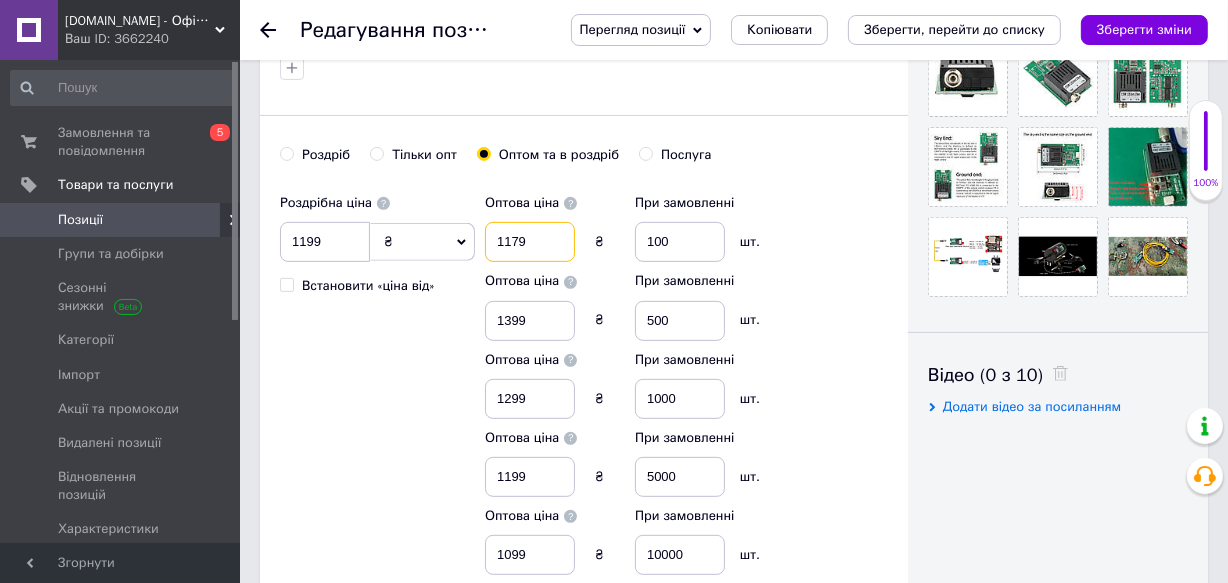 type on "1179" 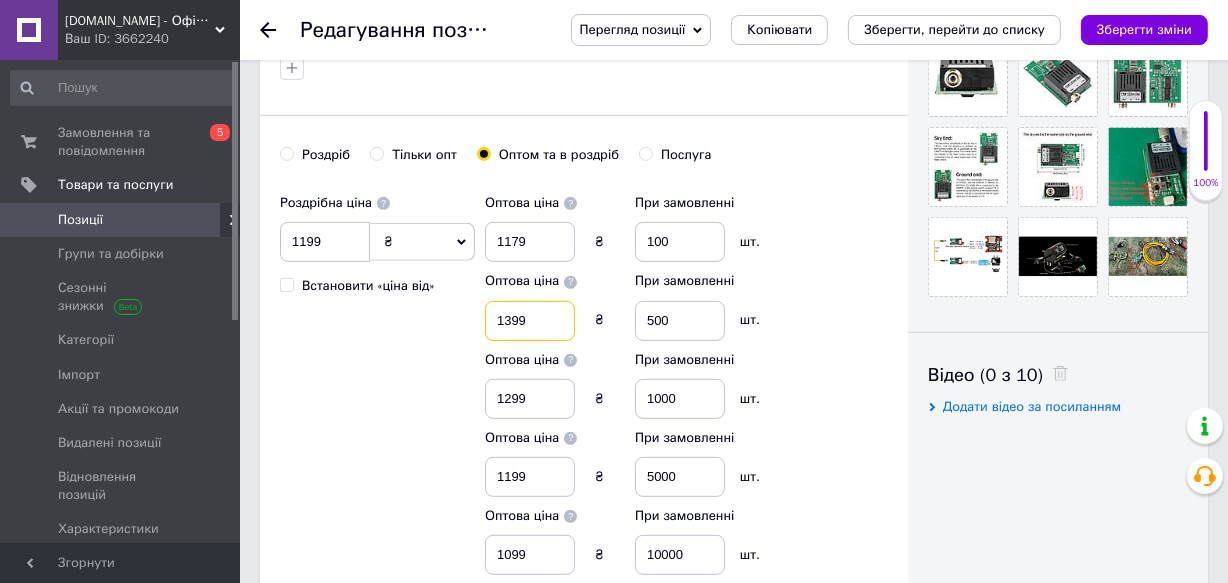 click on "1399" at bounding box center [530, 321] 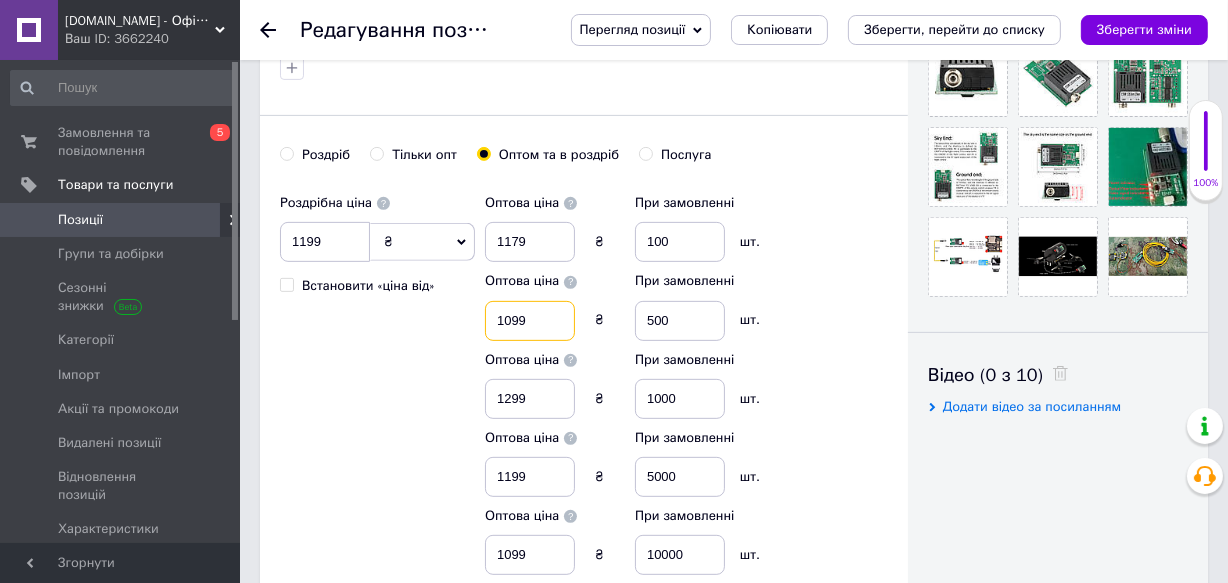 type on "1099" 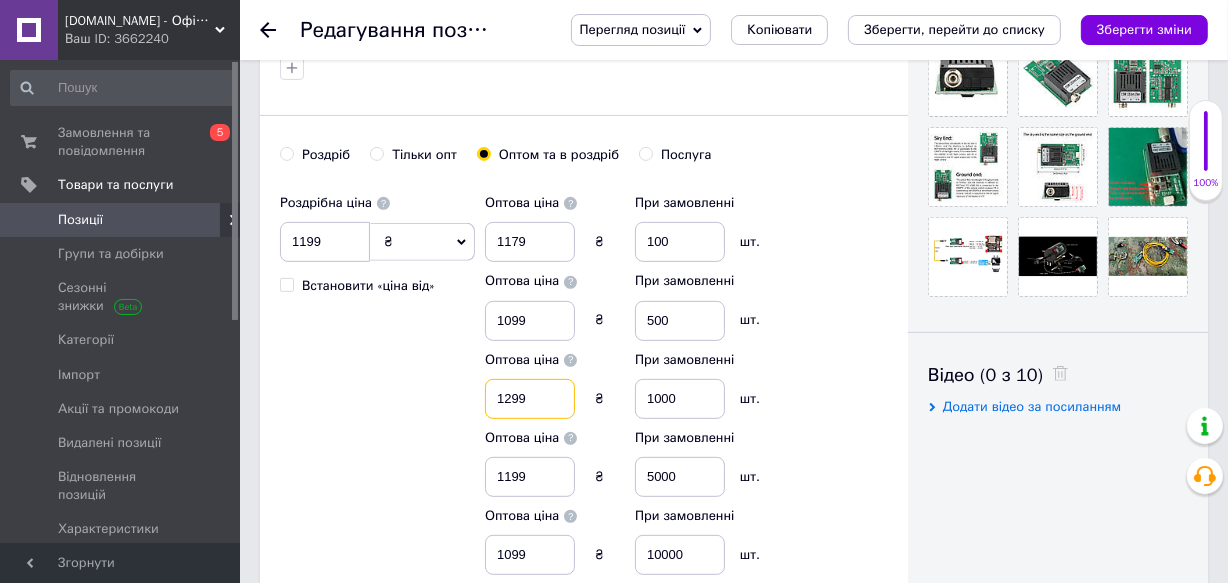 click on "1299" at bounding box center [530, 399] 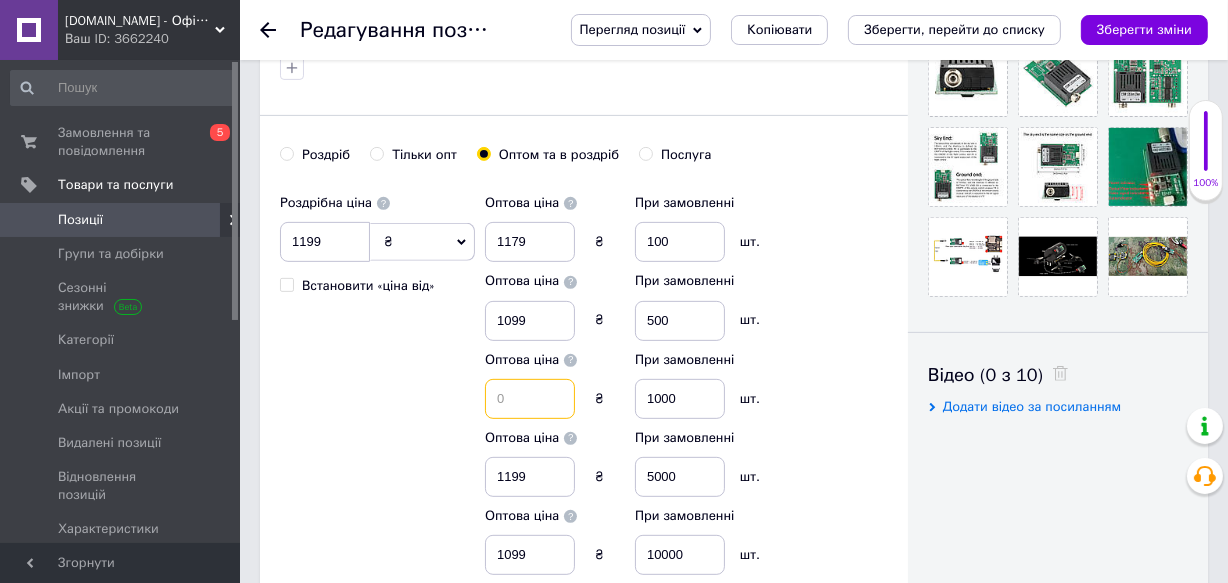 type 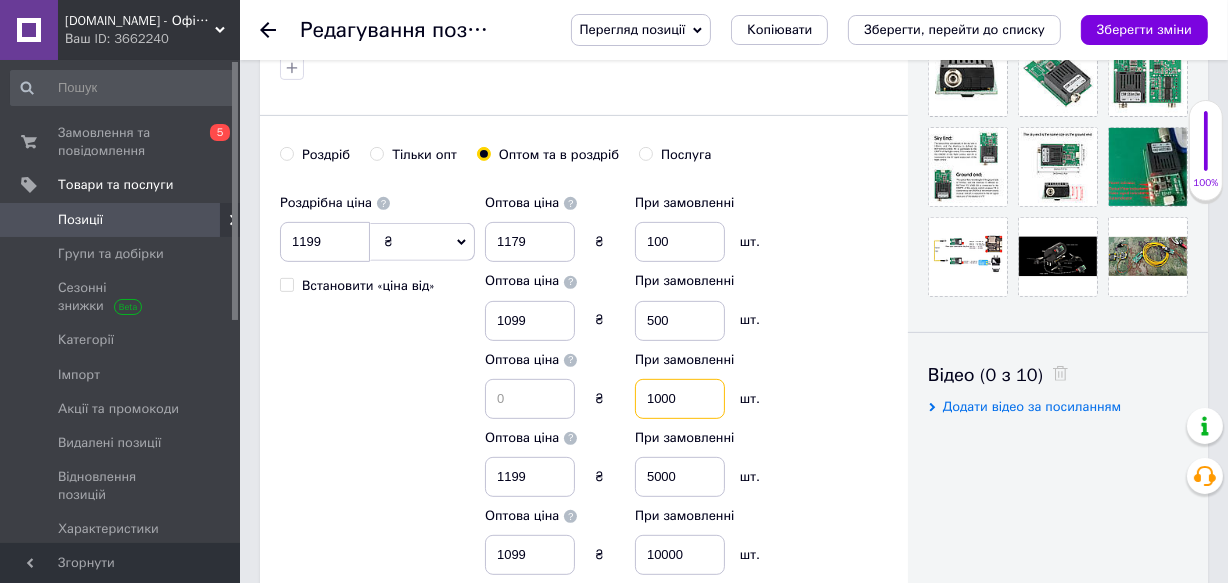 click on "1000" at bounding box center [680, 399] 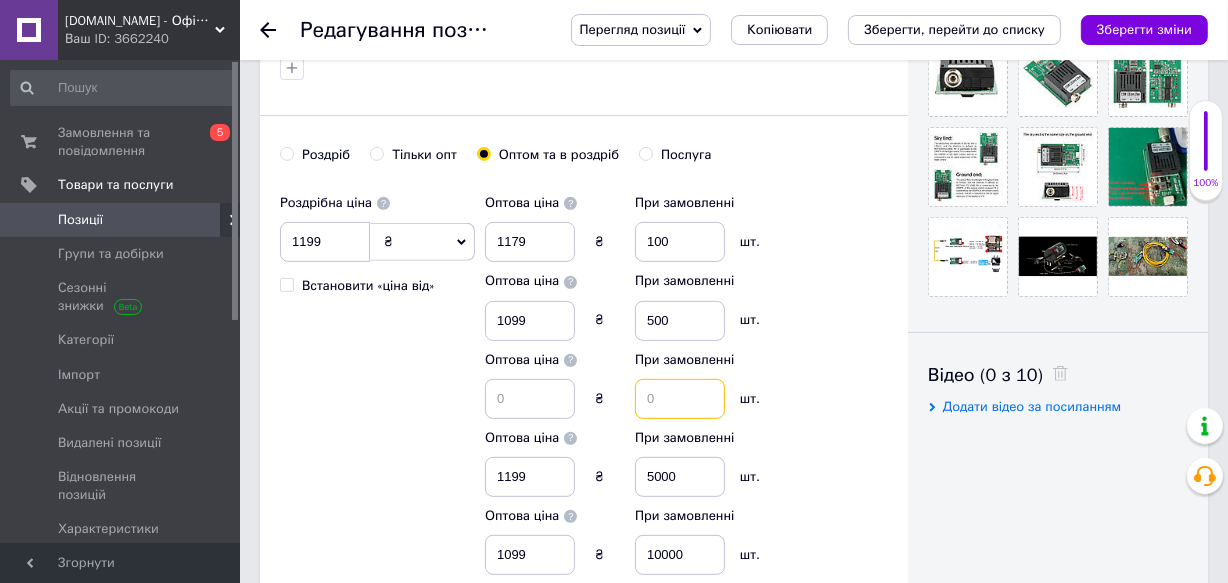 click at bounding box center [680, 399] 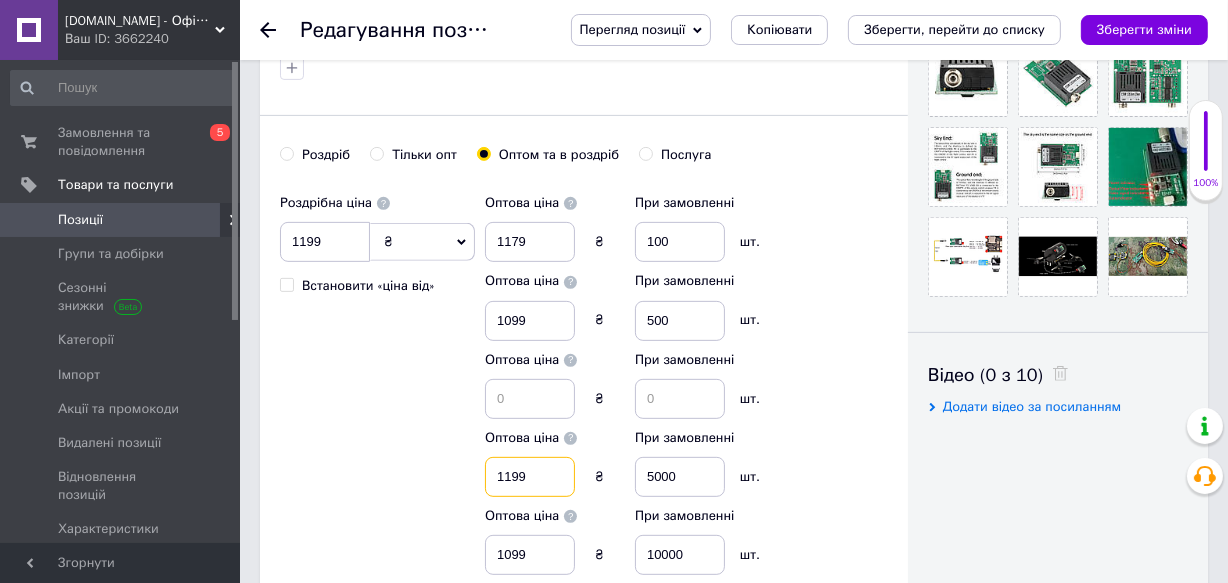 click on "1199" at bounding box center (530, 477) 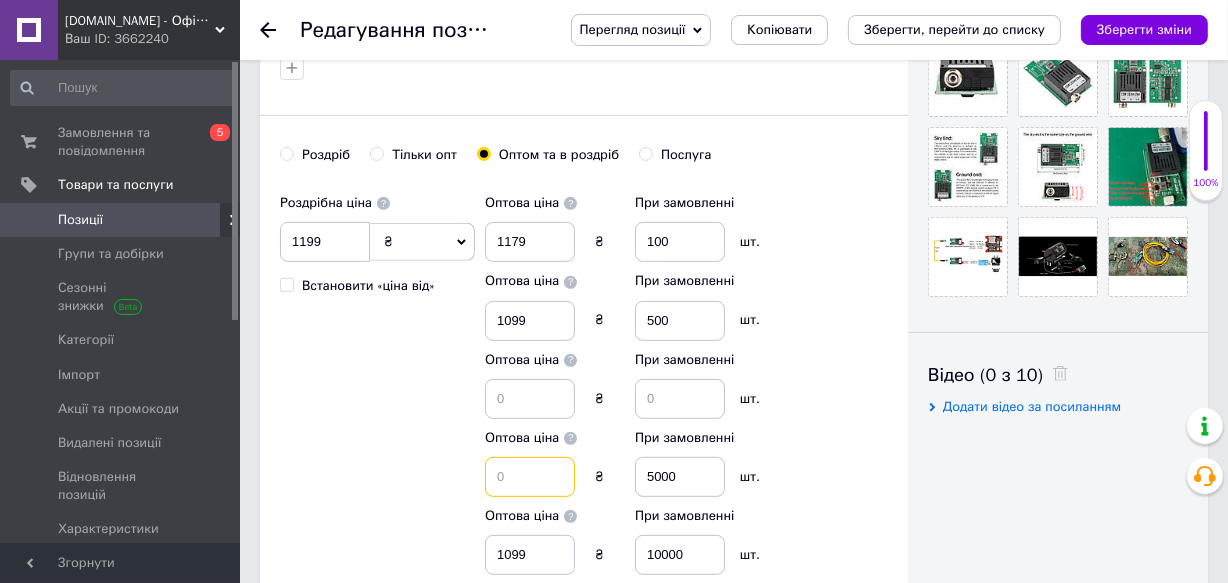 click at bounding box center (530, 477) 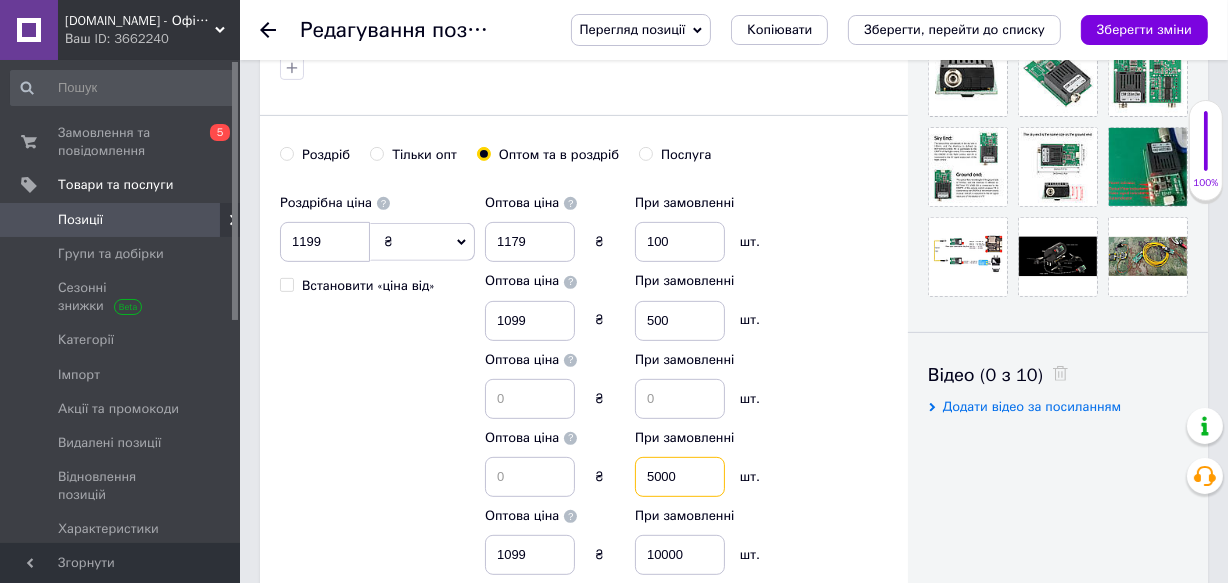 click on "5000" at bounding box center [680, 477] 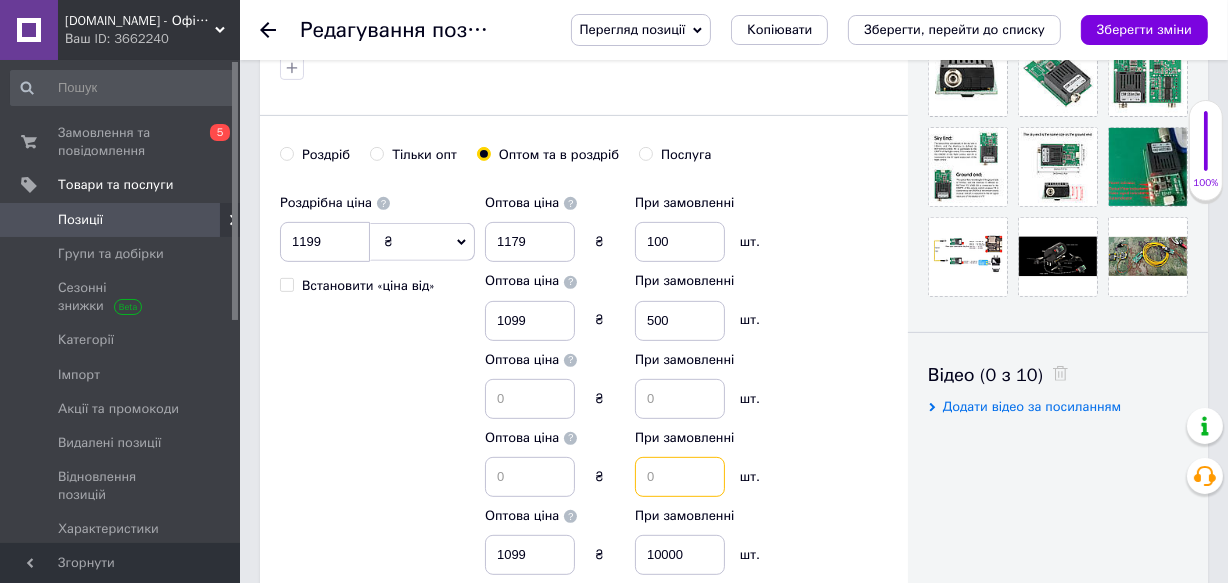 type 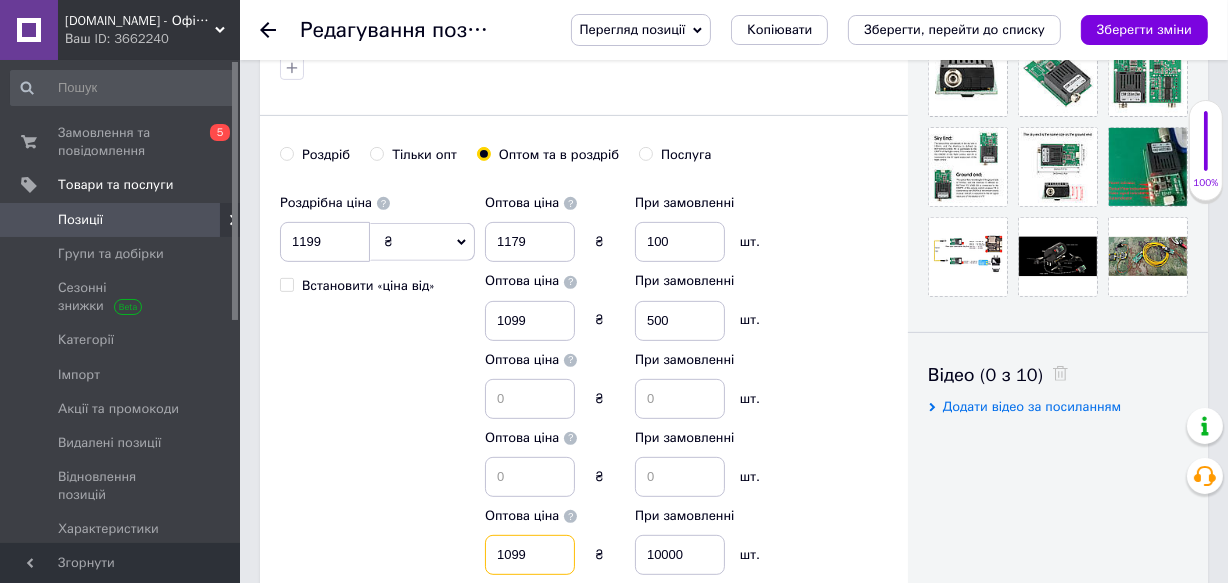 click on "1099" at bounding box center (530, 555) 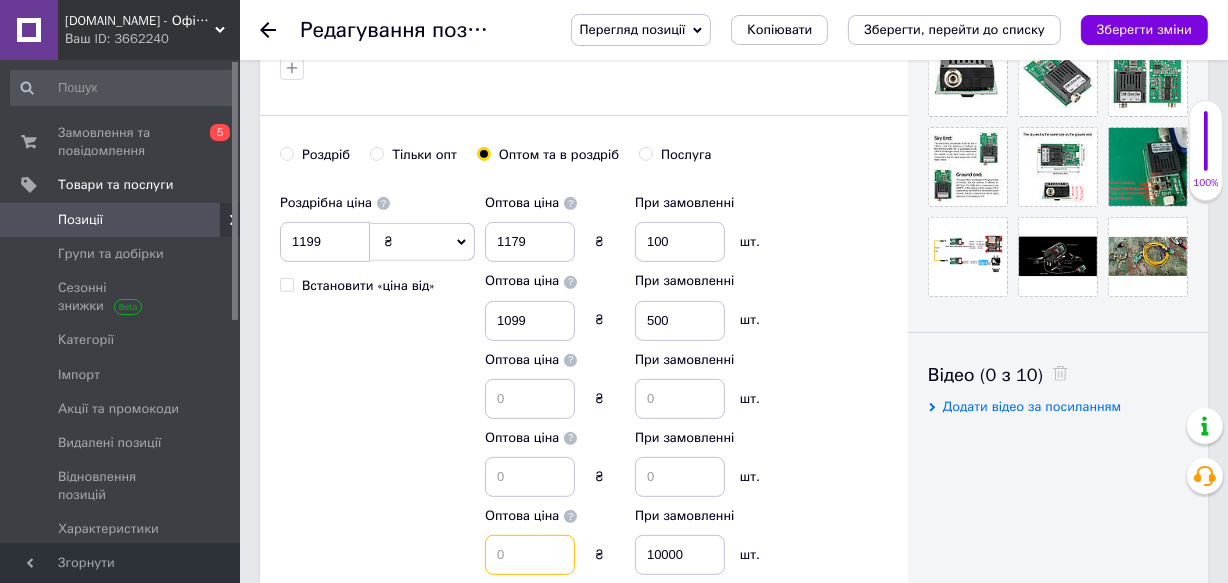scroll, scrollTop: 698, scrollLeft: 0, axis: vertical 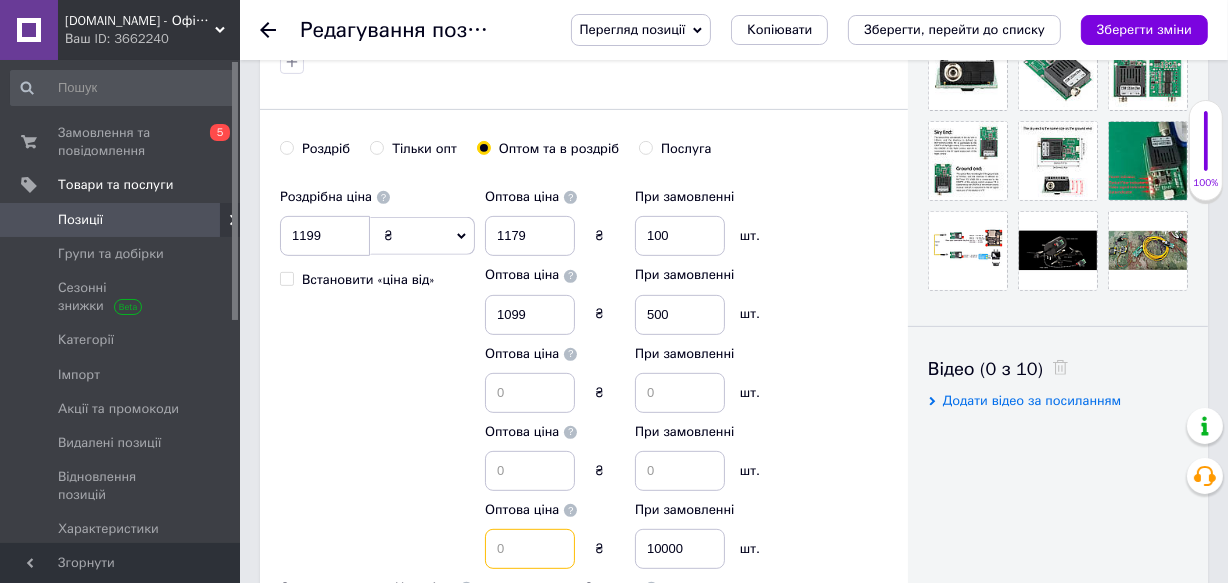click at bounding box center [530, 549] 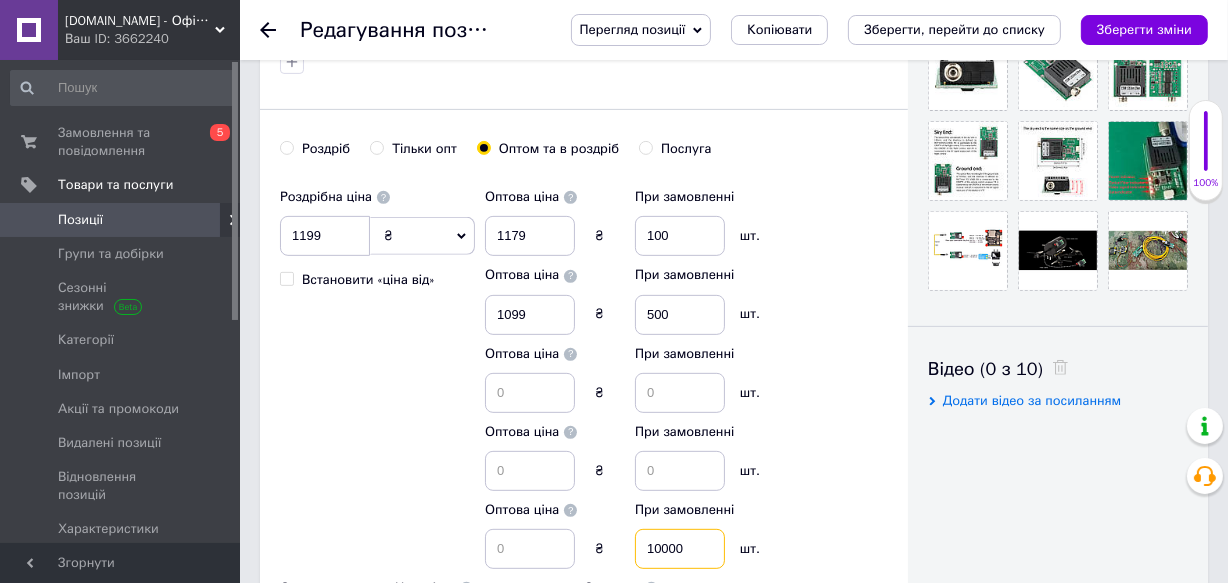 click on "10000" at bounding box center (680, 549) 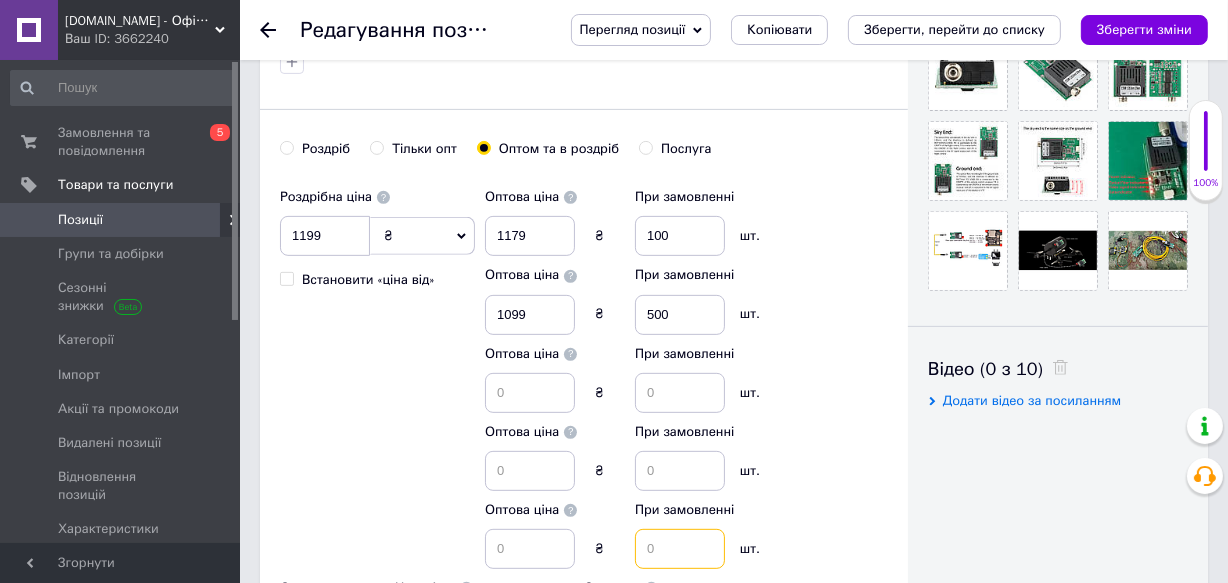 click at bounding box center [680, 549] 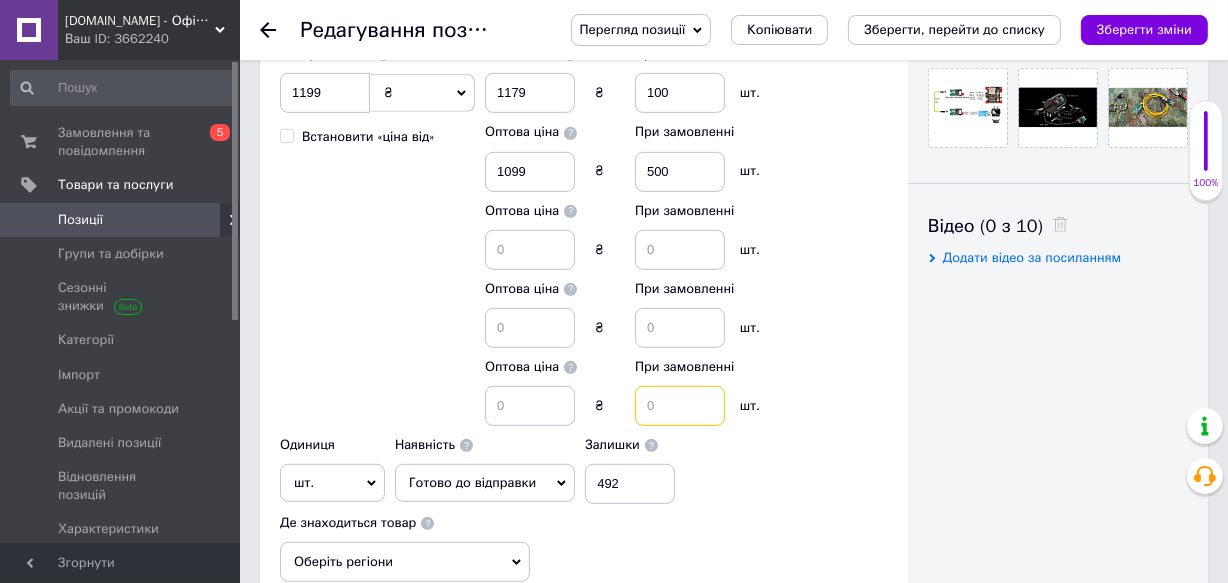 scroll, scrollTop: 840, scrollLeft: 0, axis: vertical 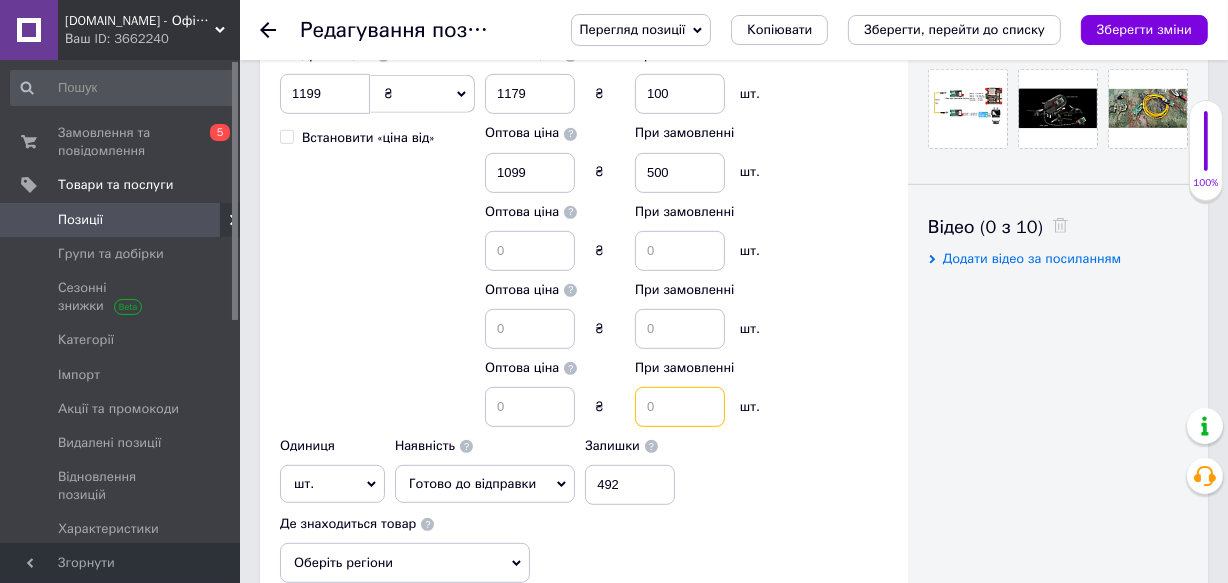 type 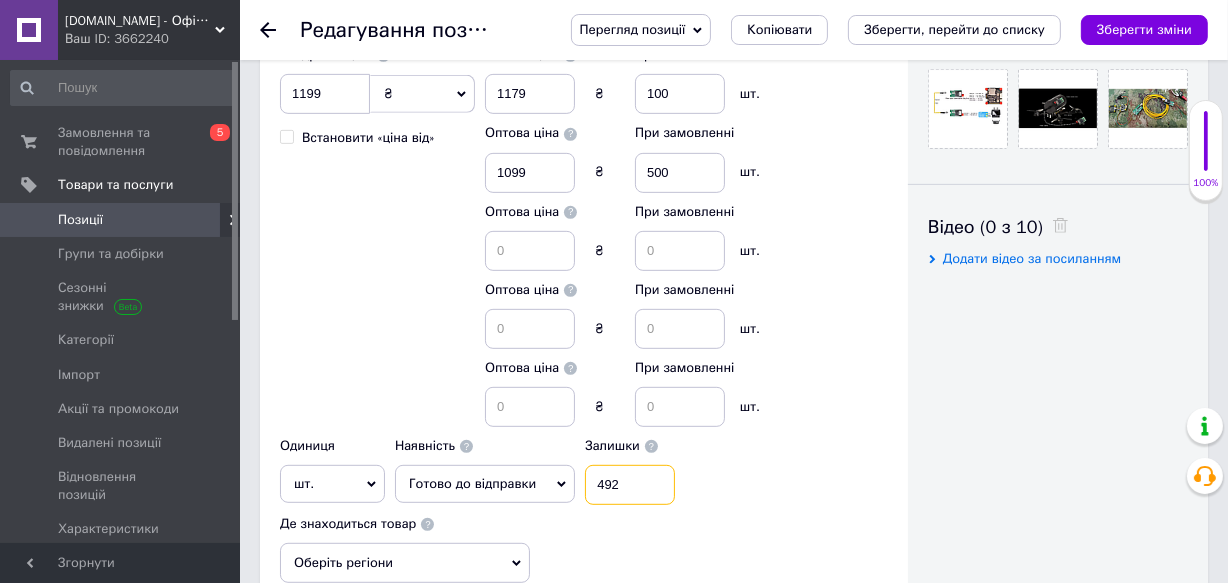 click on "492" at bounding box center [630, 485] 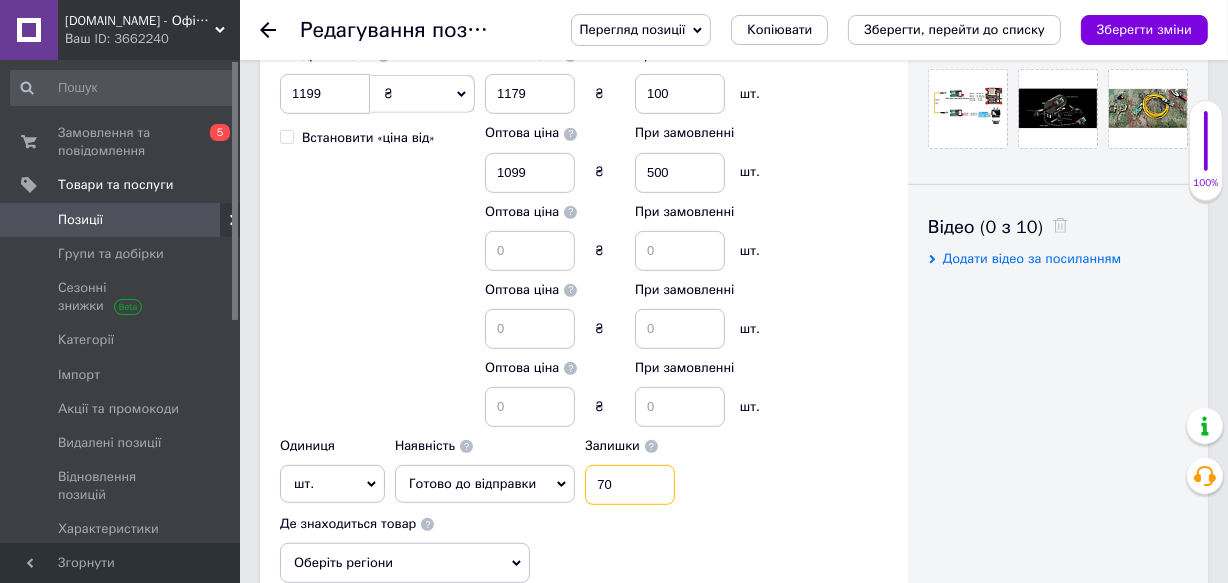 type on "7" 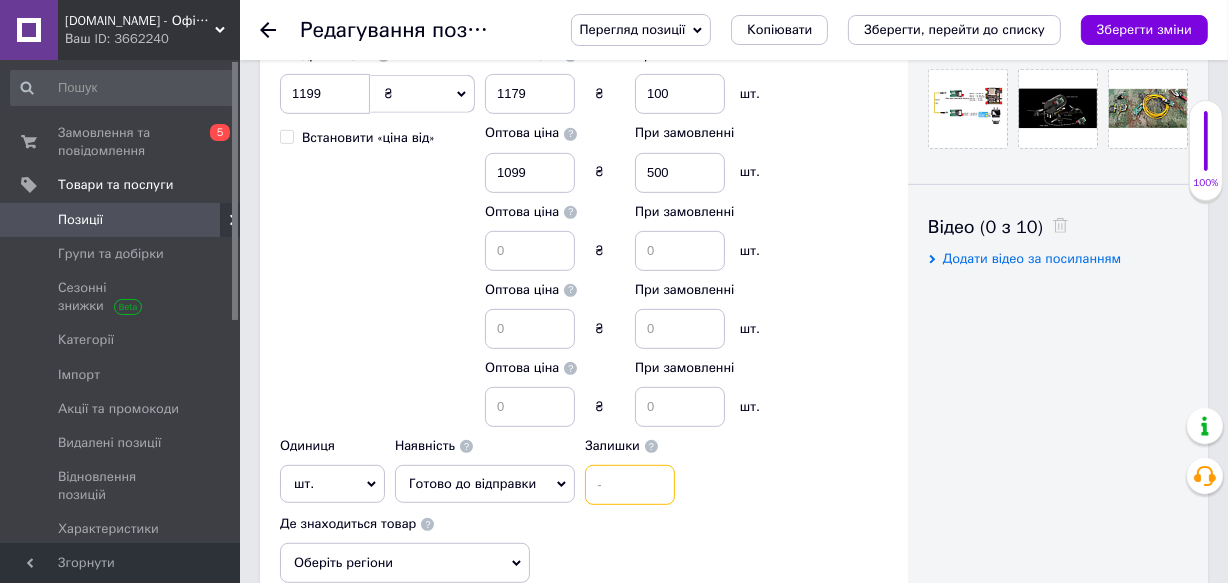 click at bounding box center [630, 485] 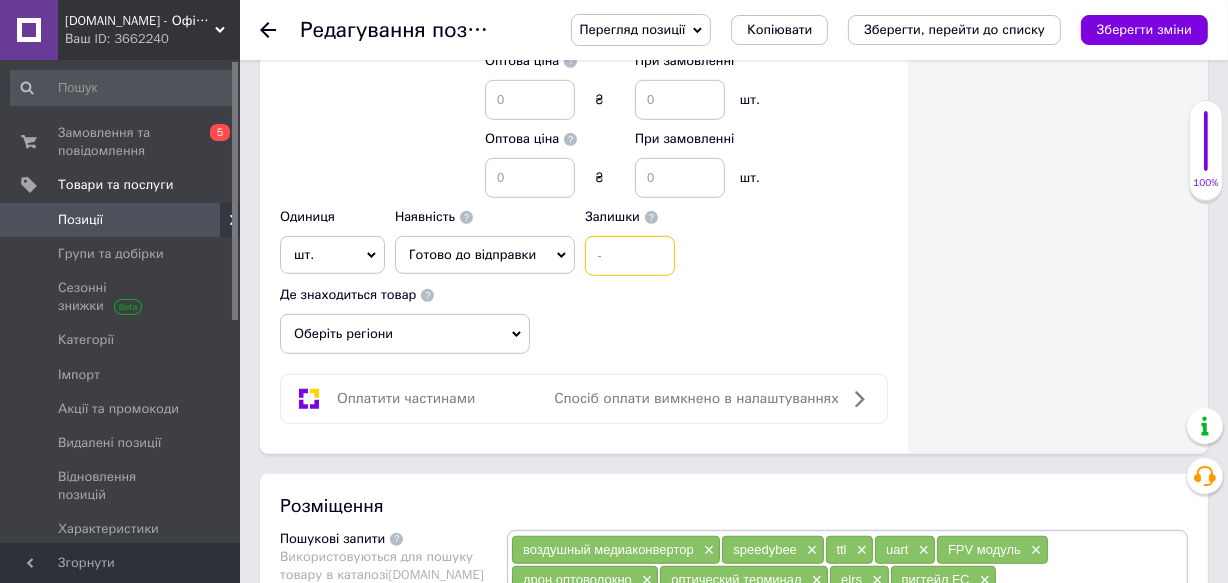 scroll, scrollTop: 1070, scrollLeft: 0, axis: vertical 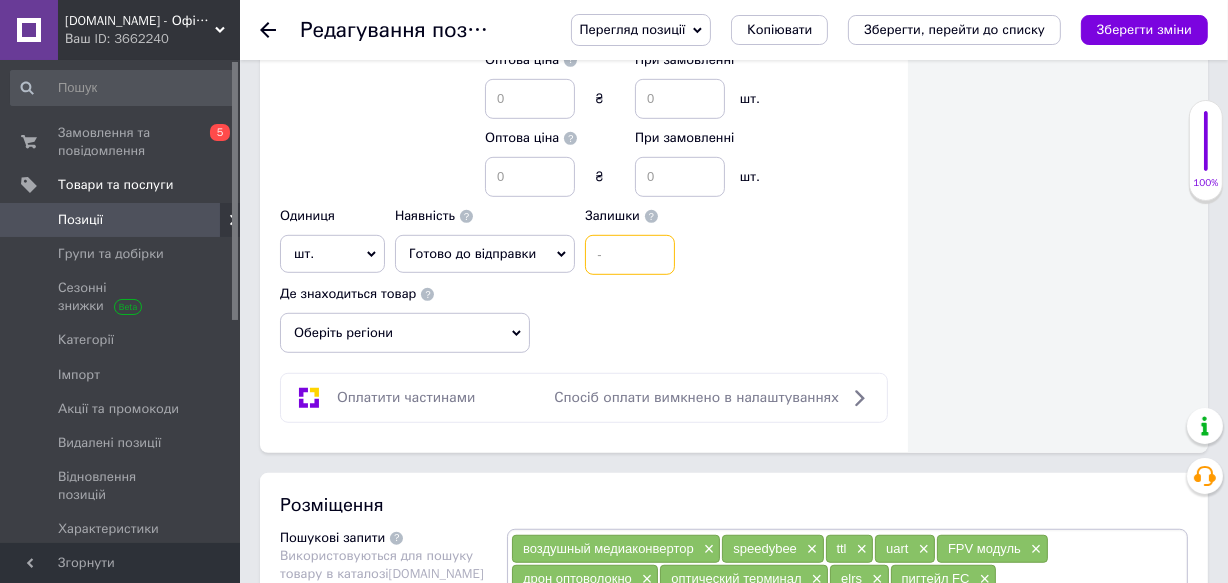 click at bounding box center [630, 255] 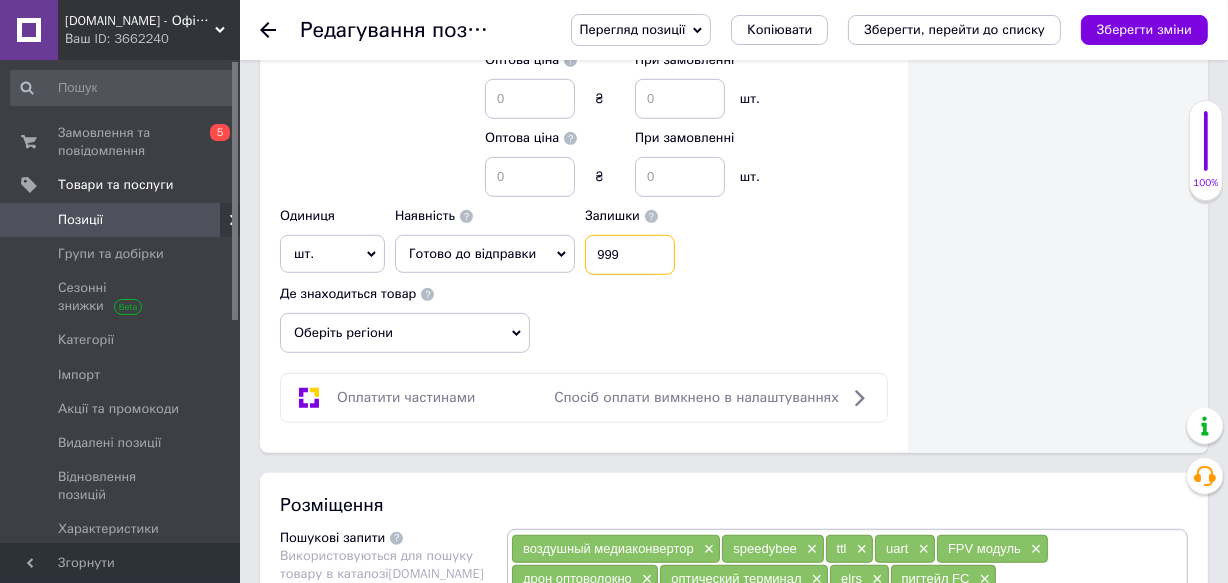 type on "999" 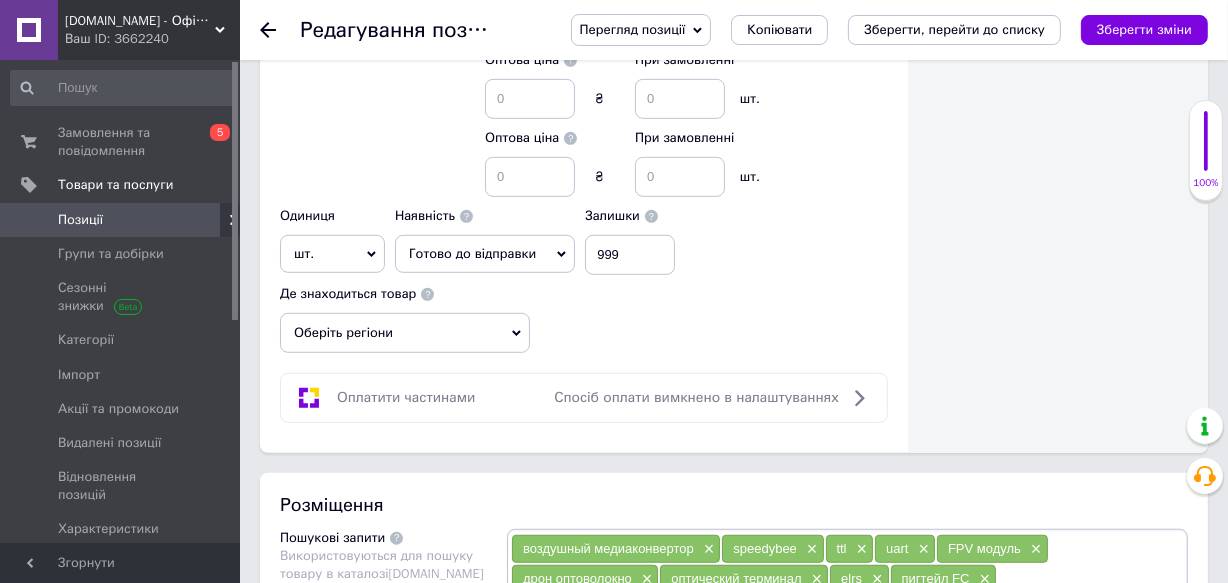 click on "Роздрібна ціна 1199 ₴ $ EUR CHF GBP ¥ PLN ₸ MDL HUF KGS CNY TRY KRW lei Встановити «ціна від» Оптова ціна 1179 ₴ При замовленні 100 шт. Оптова ціна 1099 ₴ При замовленні 500 шт. Оптова ціна ₴ При замовленні шт. Оптова ціна ₴ При замовленні шт. Оптова ціна ₴ При замовленні шт. Одиниця шт. Популярне комплект упаковка кв.м пара м кг пог.м послуга т а автоцистерна ампула б балон банка блістер бобіна бочка бут бухта в ват виїзд відро г г га година гр/кв.м гігакалорія д дав два місяці день доба доза є єврокуб з зміна к кВт каністра карат кв.дм кв.м кв.см кв.фут квартал кг кг/кв.м км колесо коробка" at bounding box center (584, 40) 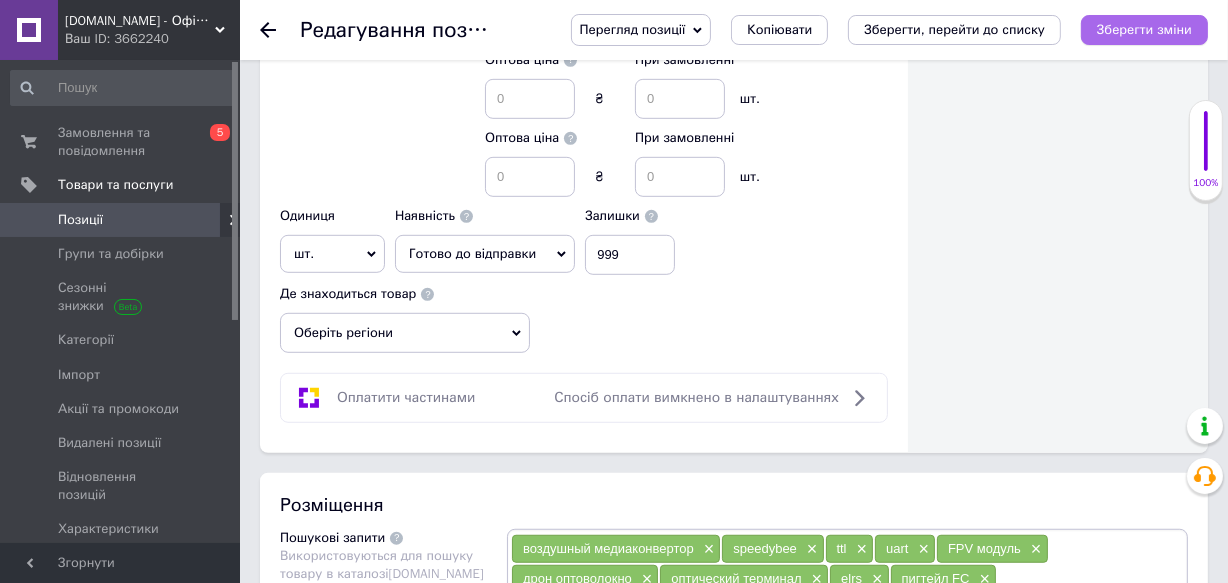 click on "Зберегти зміни" at bounding box center [1144, 29] 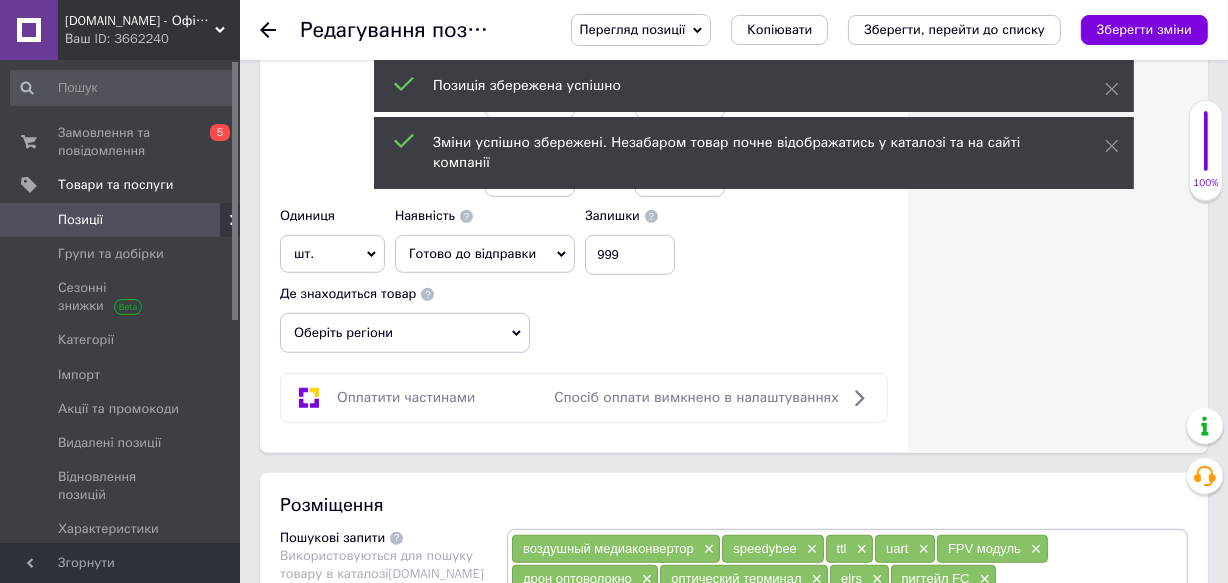 click on "Позиції" at bounding box center (122, 220) 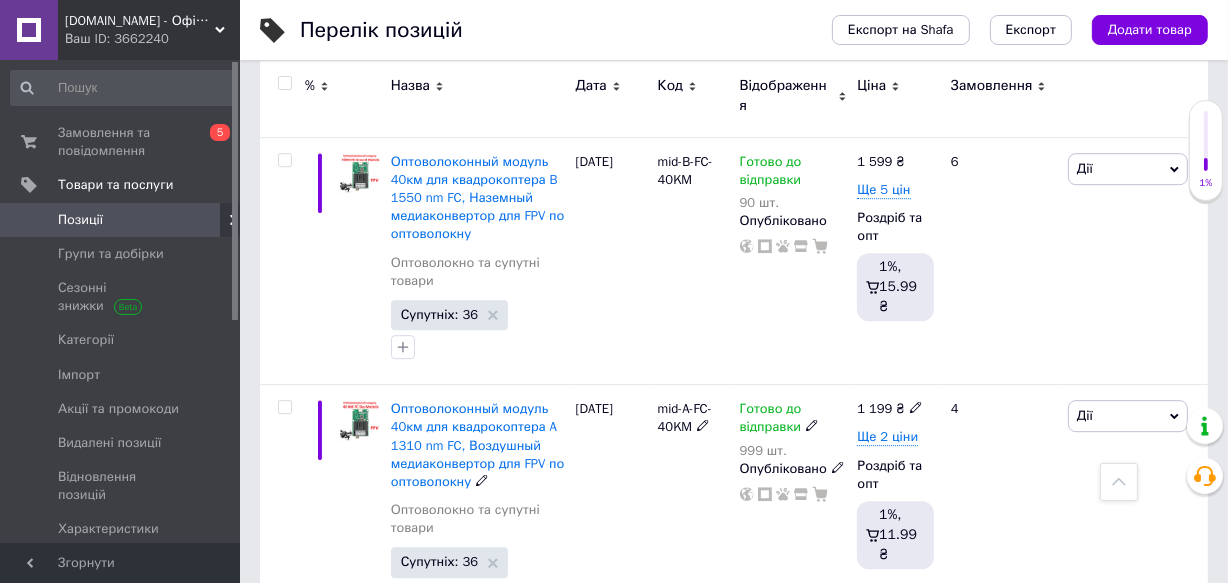 scroll, scrollTop: 5245, scrollLeft: 0, axis: vertical 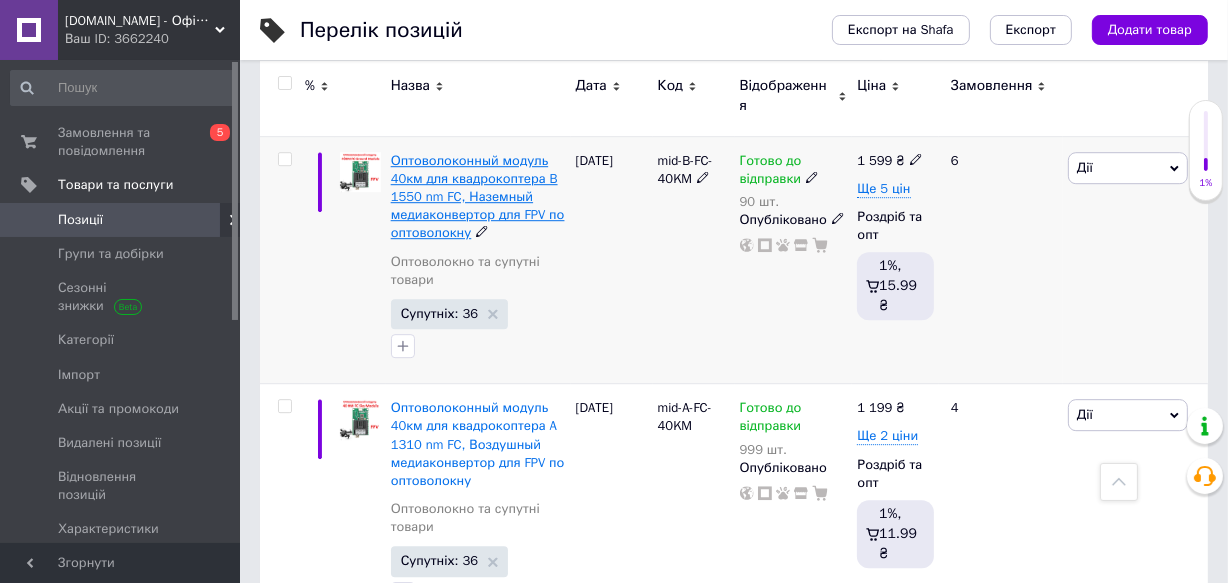 click on "Оптоволоконный модуль 40км для квадрокоптера B 1550 nm FC, Наземный медиаконвертор для FPV по оптоволокну" at bounding box center [478, 197] 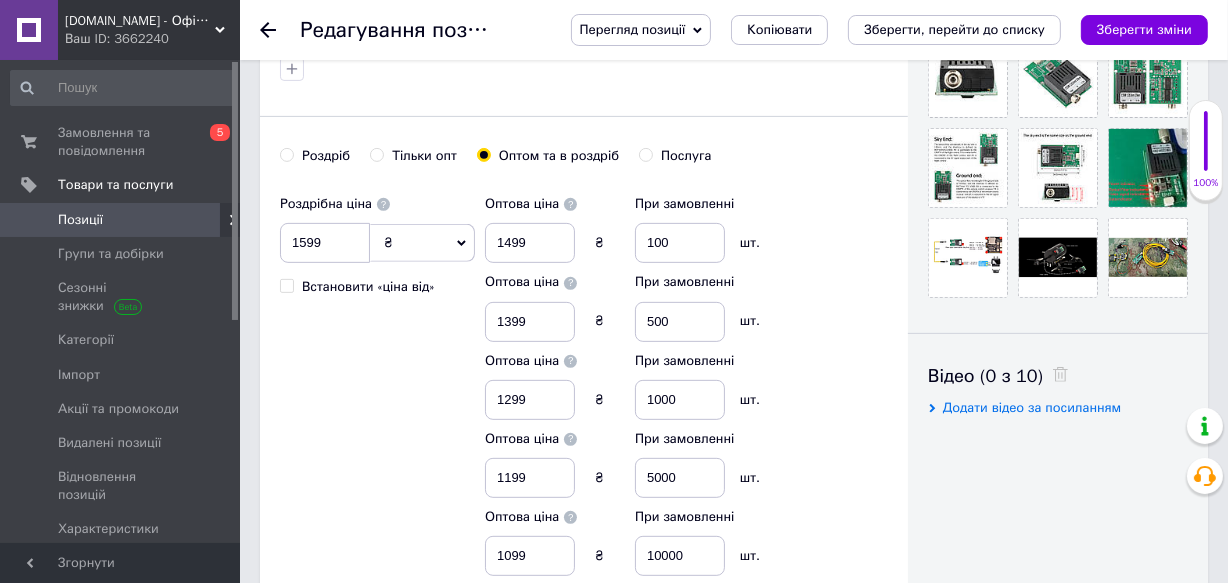 scroll, scrollTop: 686, scrollLeft: 0, axis: vertical 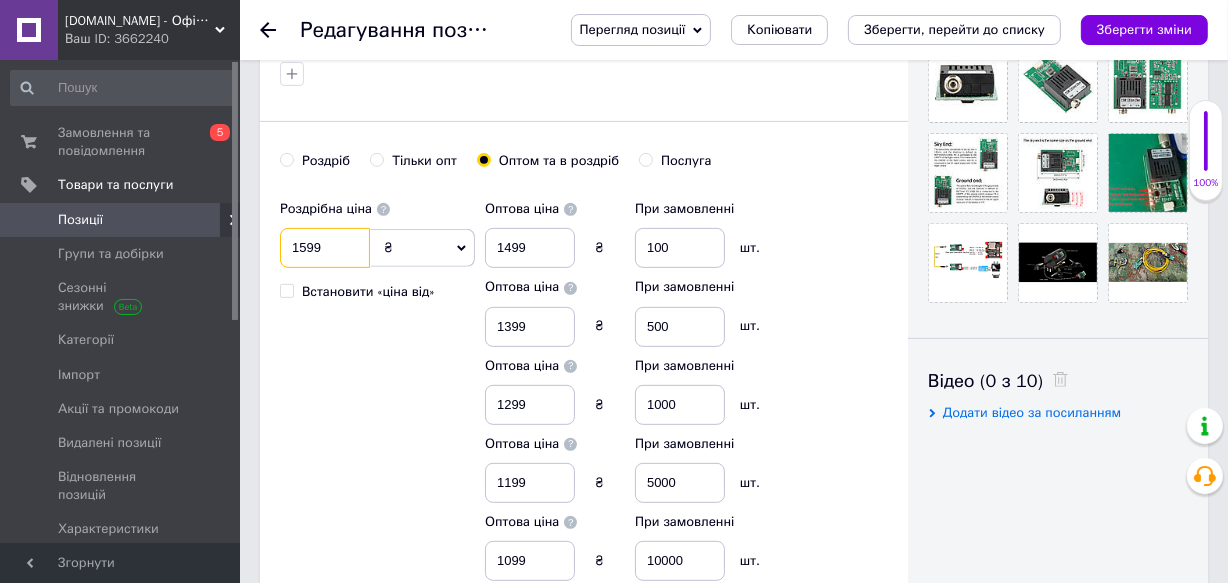 click on "1599" at bounding box center [325, 248] 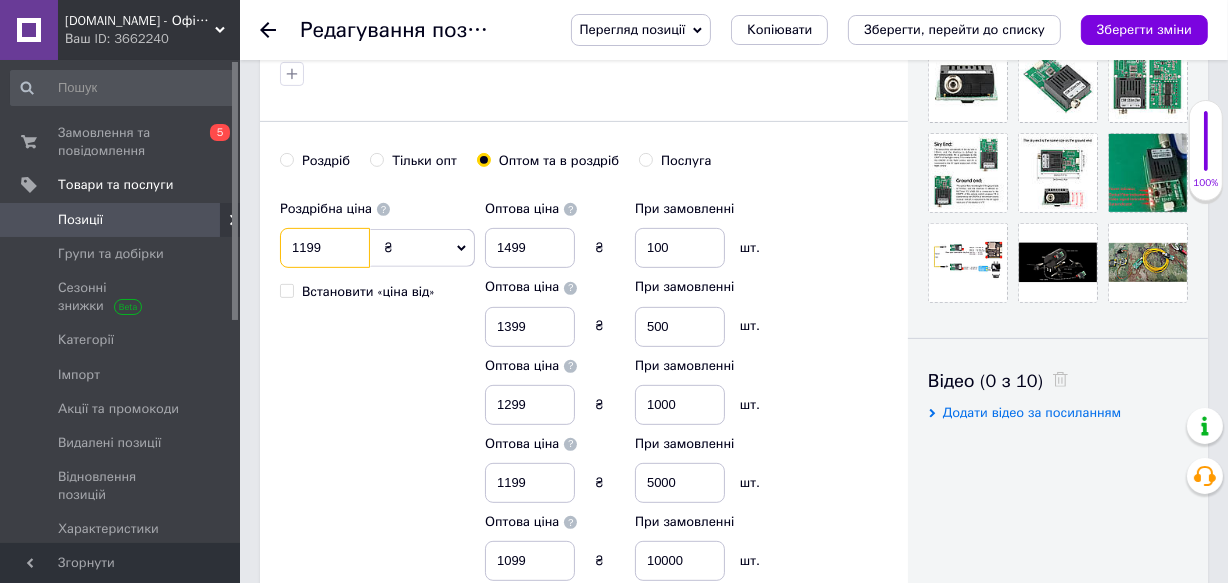 type on "1199" 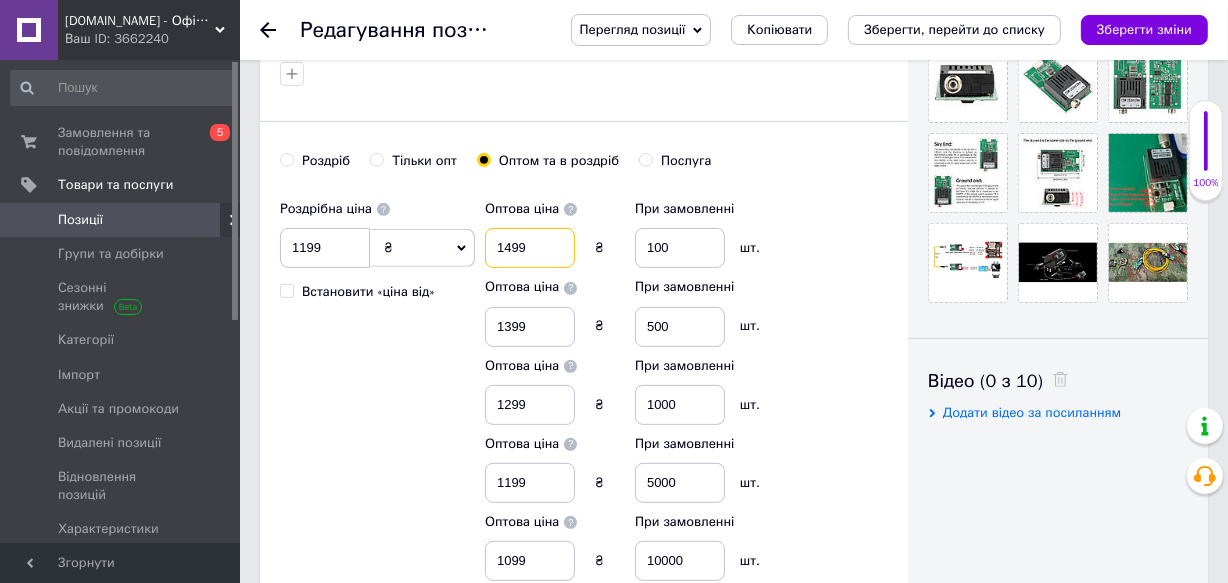 click on "1499" at bounding box center (530, 248) 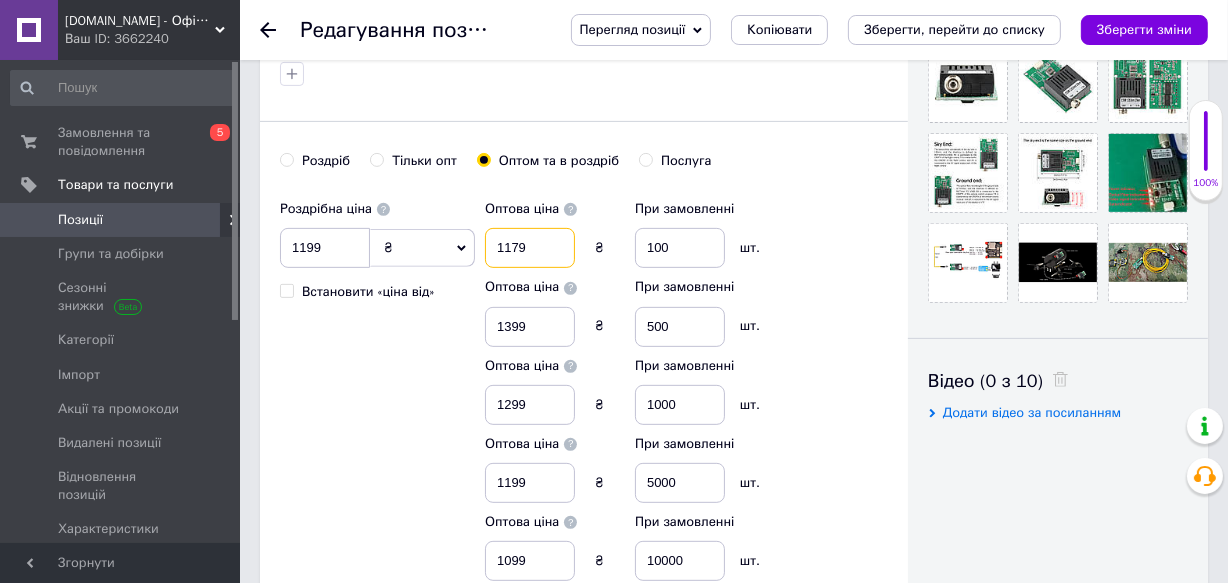 type on "1179" 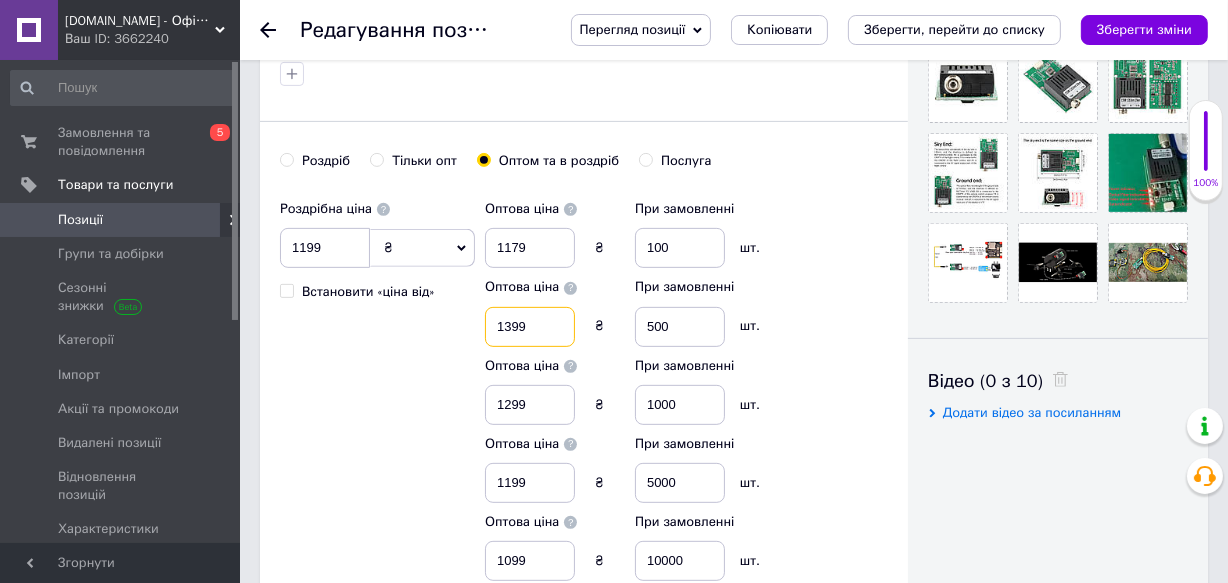 click on "1399" at bounding box center (530, 327) 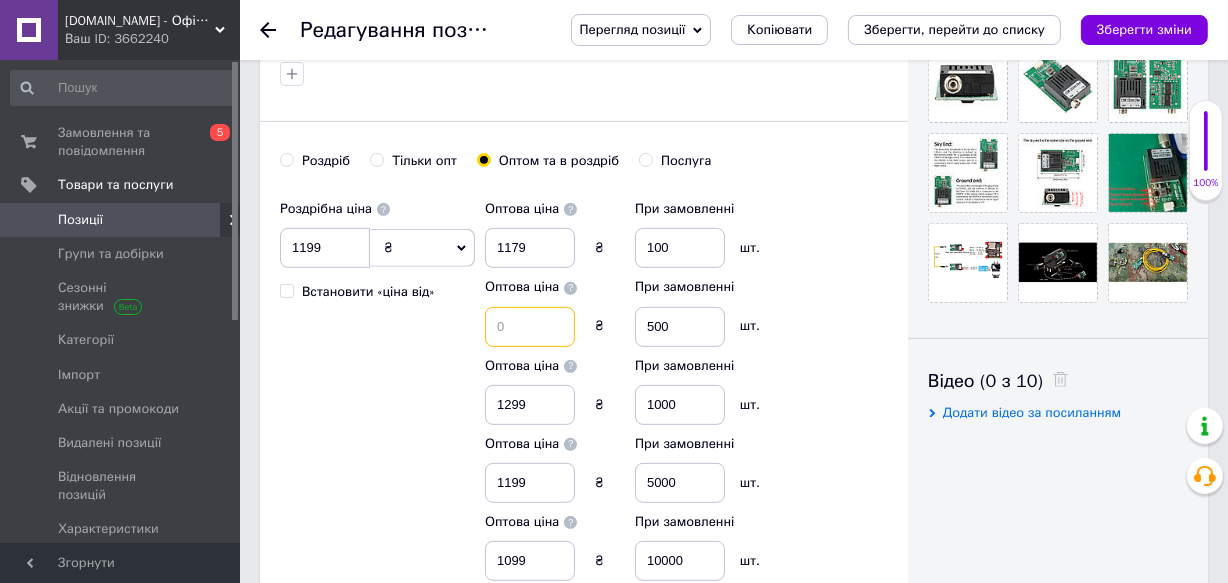 click at bounding box center (530, 327) 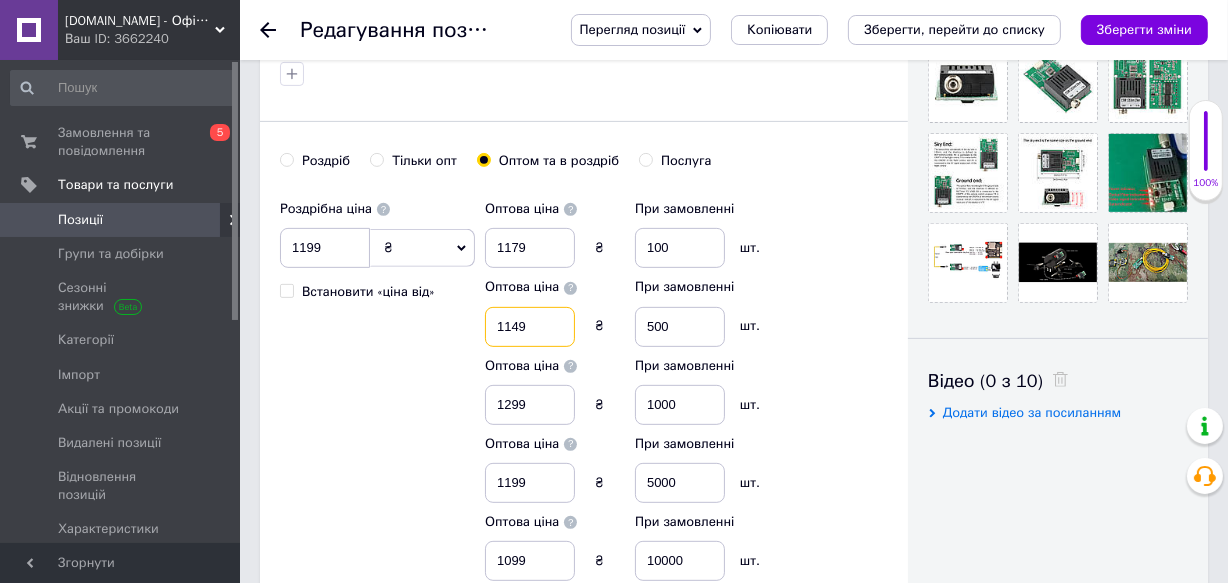 type on "1149" 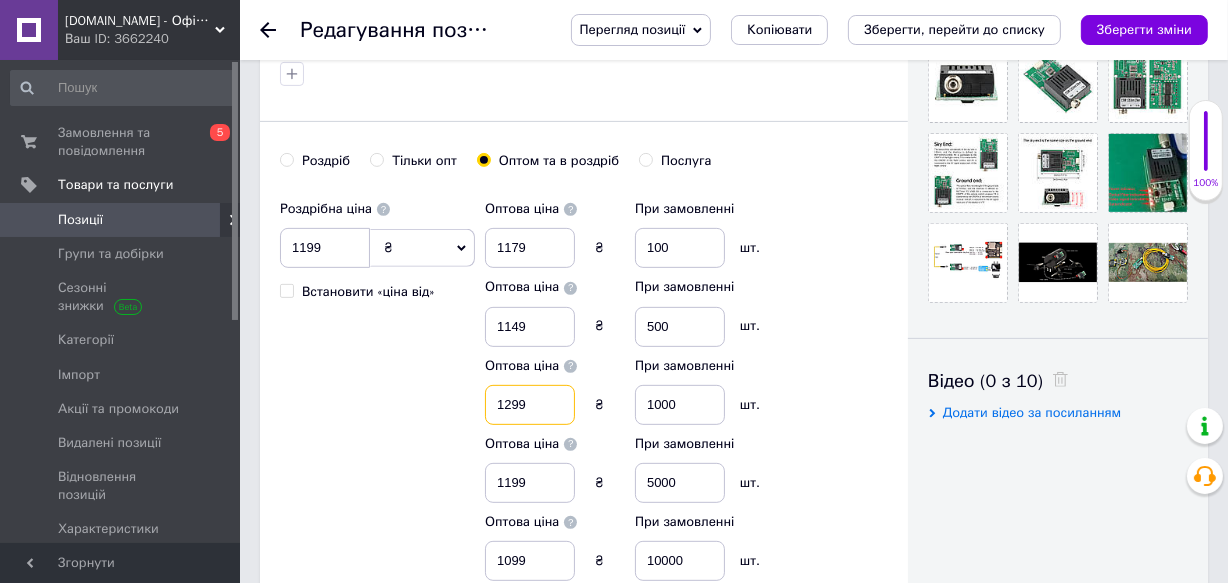 click on "1299" at bounding box center [530, 405] 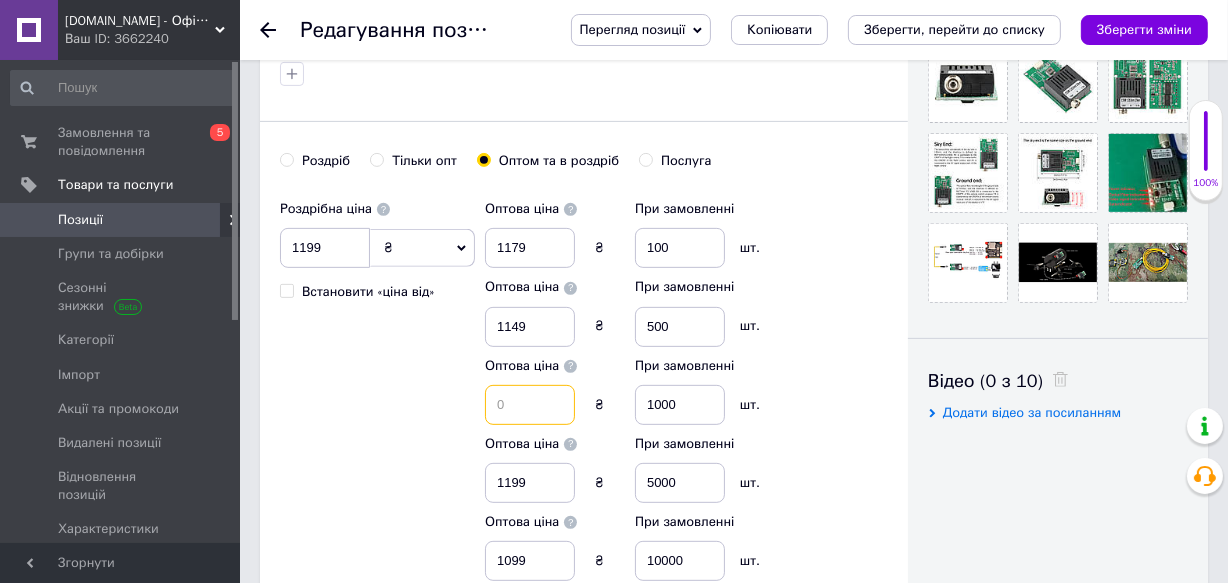 type 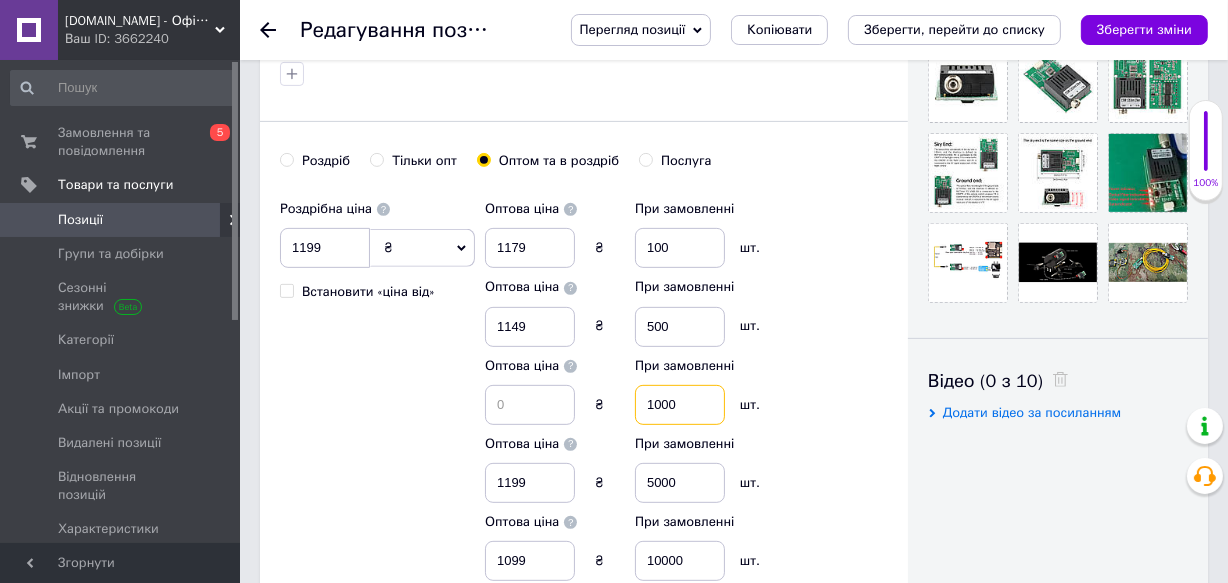 click on "1000" at bounding box center (680, 405) 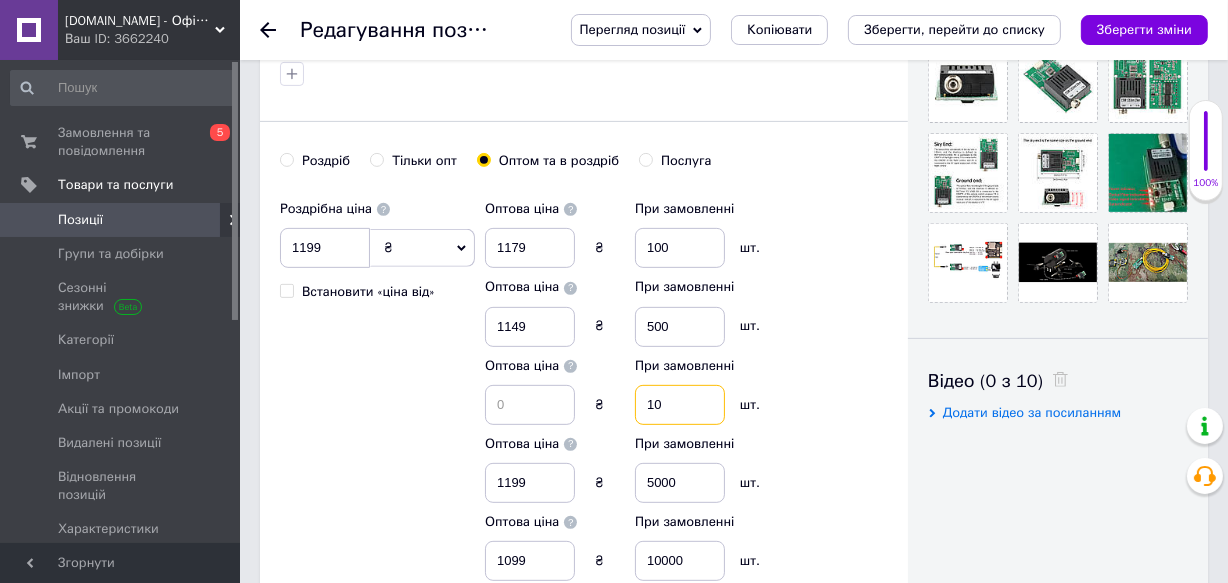 type on "1" 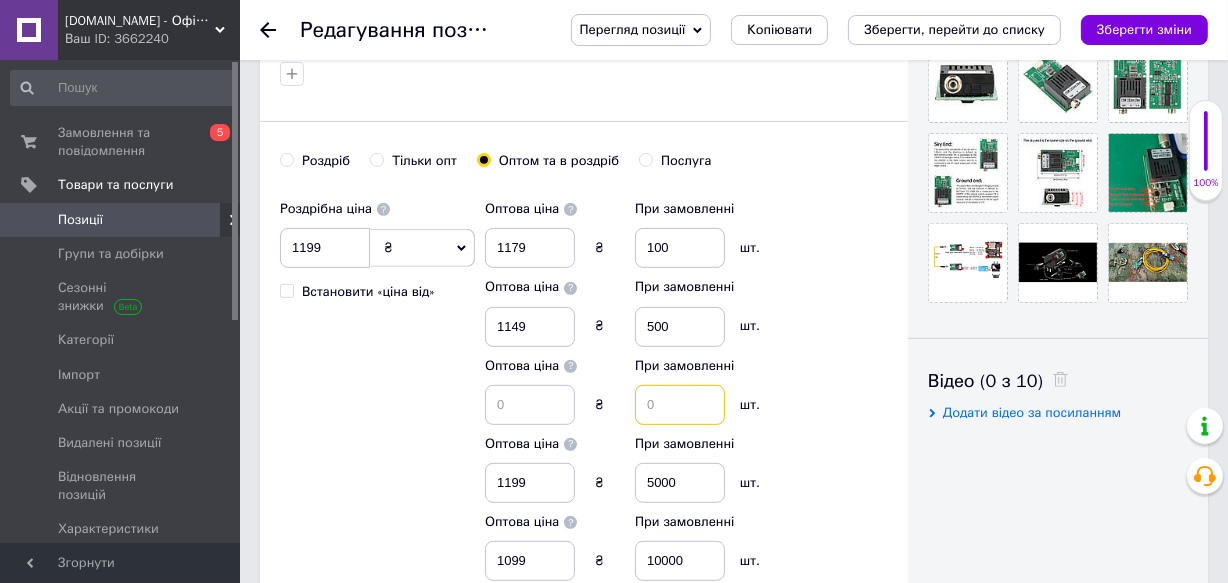 type 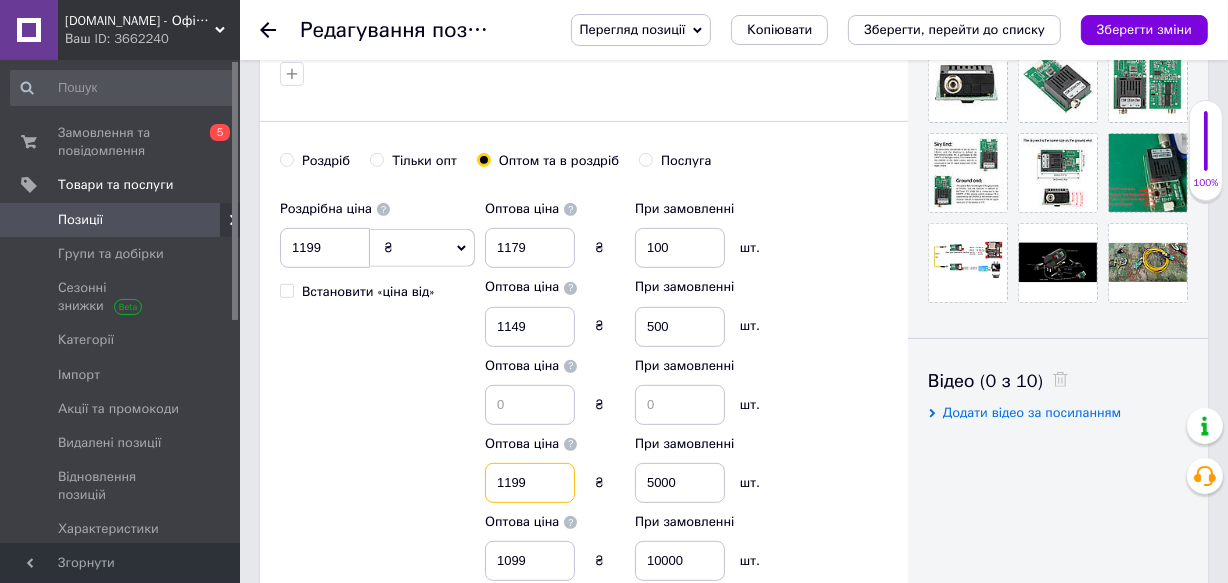 click on "1199" at bounding box center [530, 483] 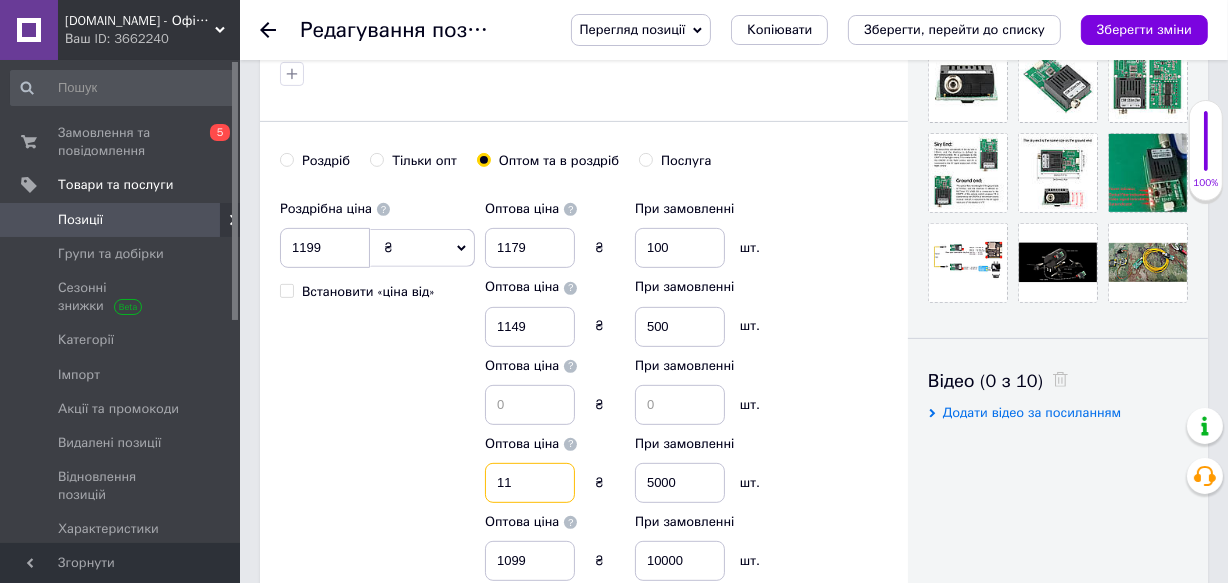 type on "1" 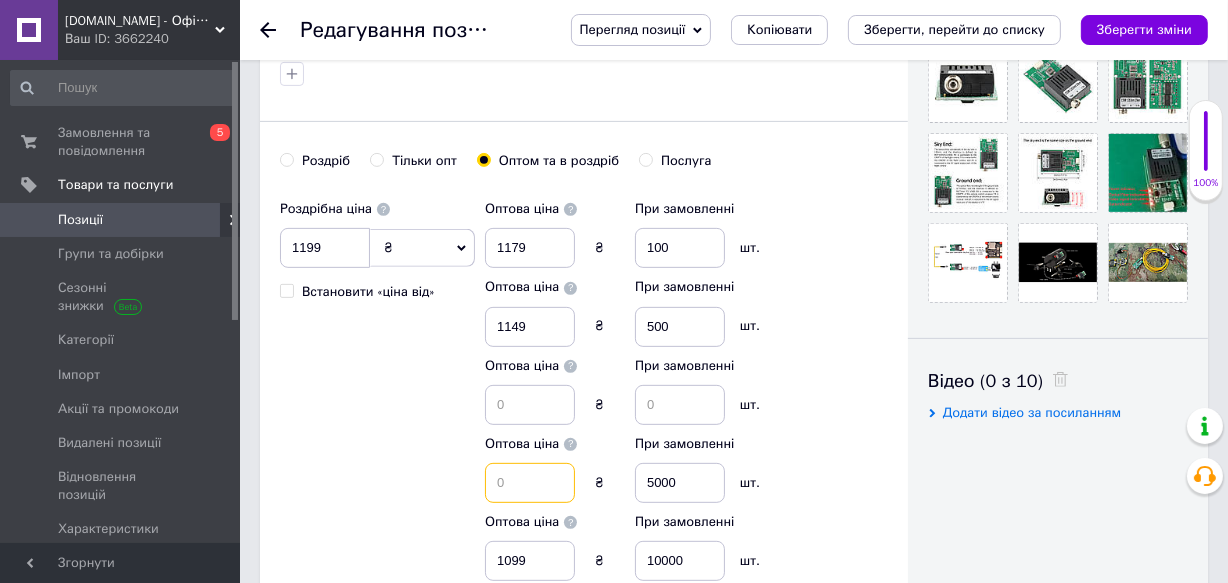 type 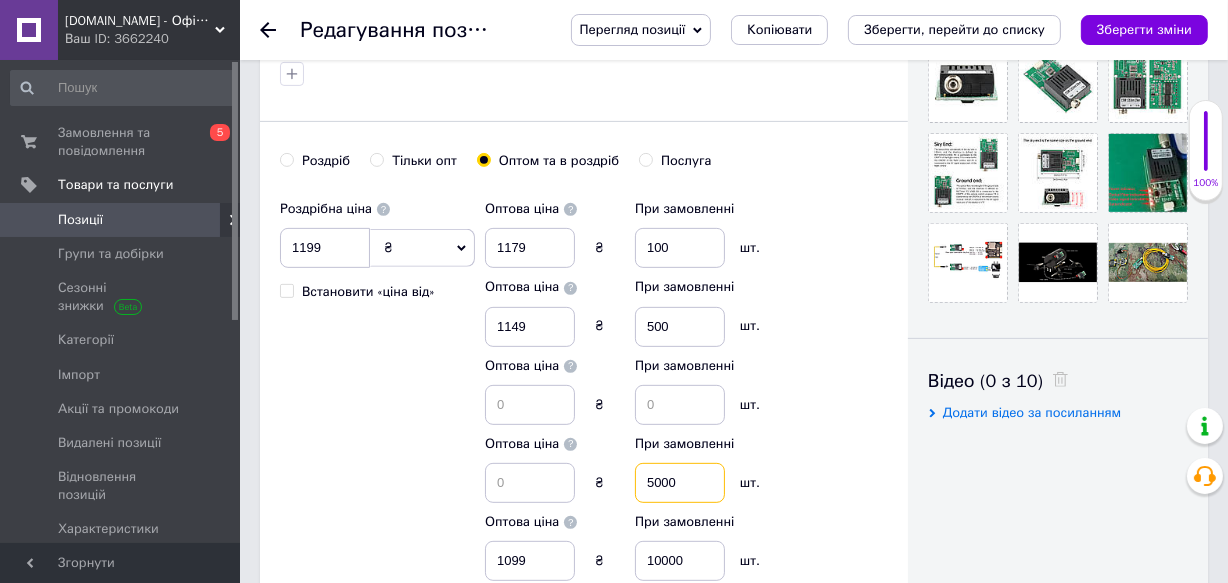 click on "5000" at bounding box center [680, 483] 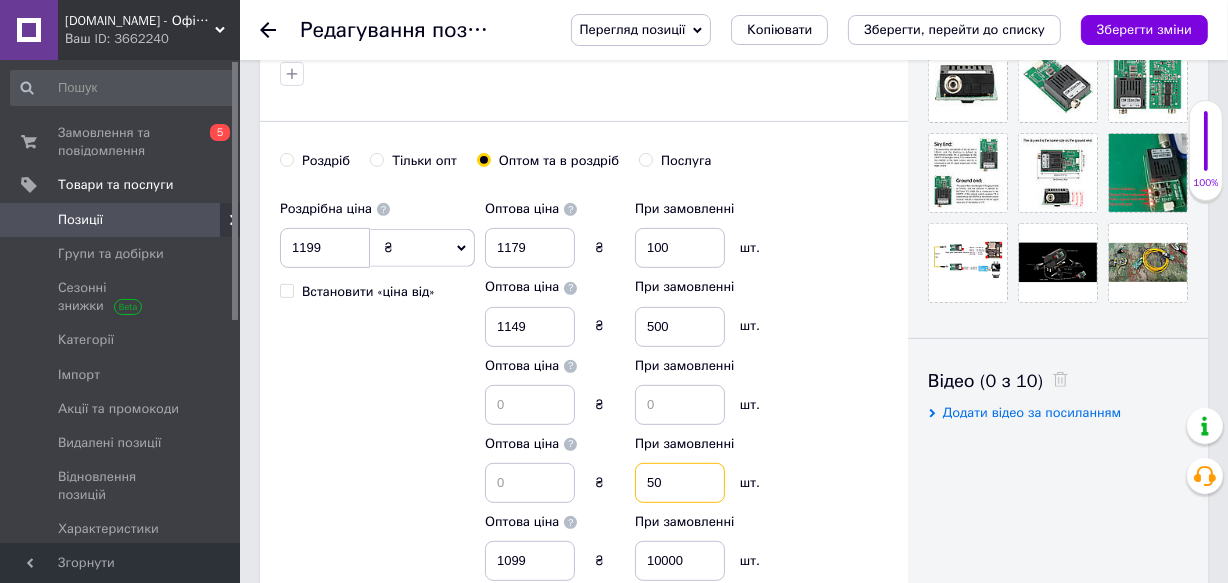 type on "5" 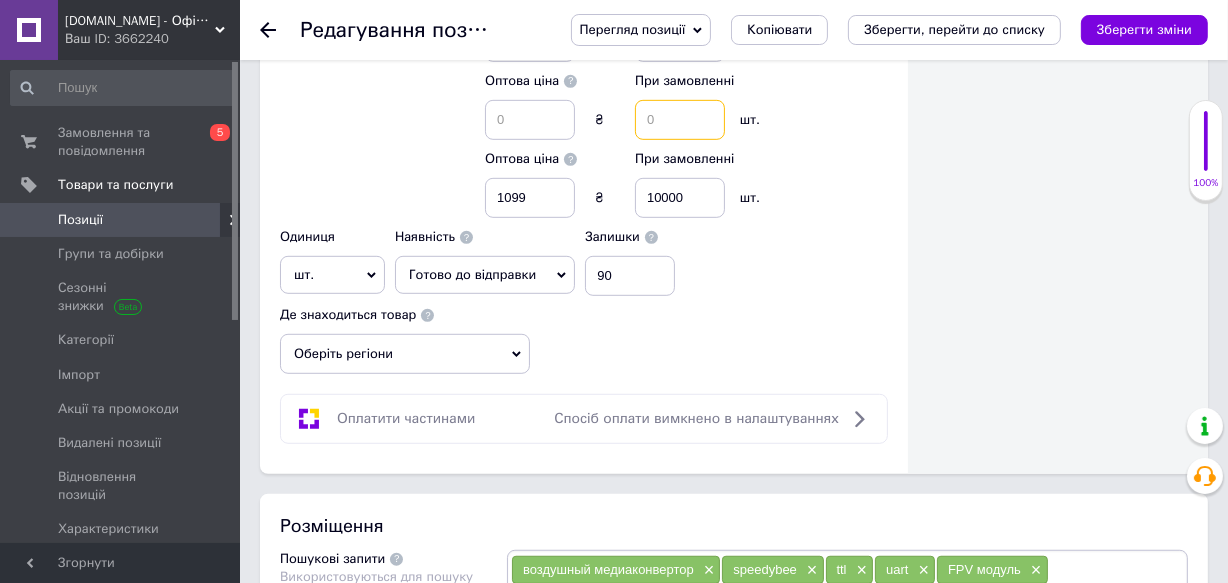 scroll, scrollTop: 1050, scrollLeft: 0, axis: vertical 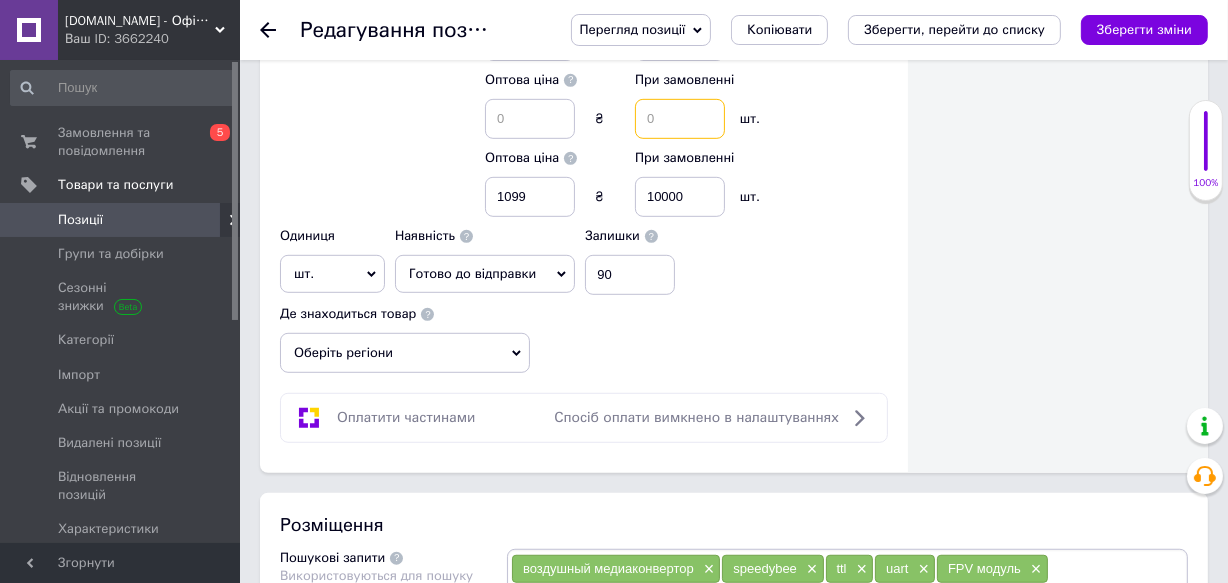 type 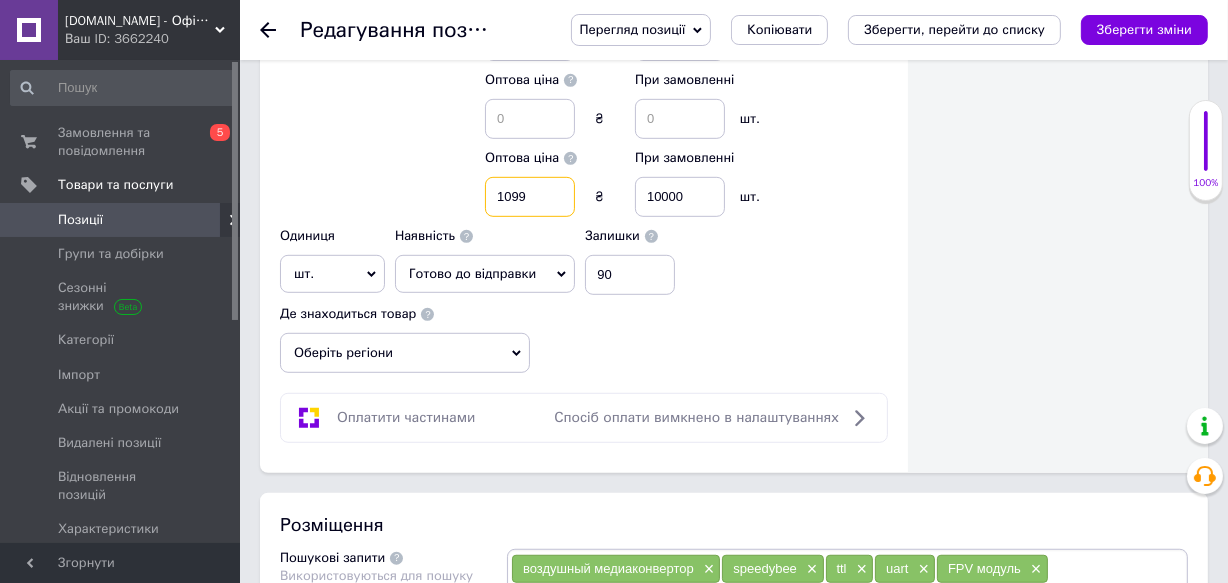 click on "1099" at bounding box center (530, 197) 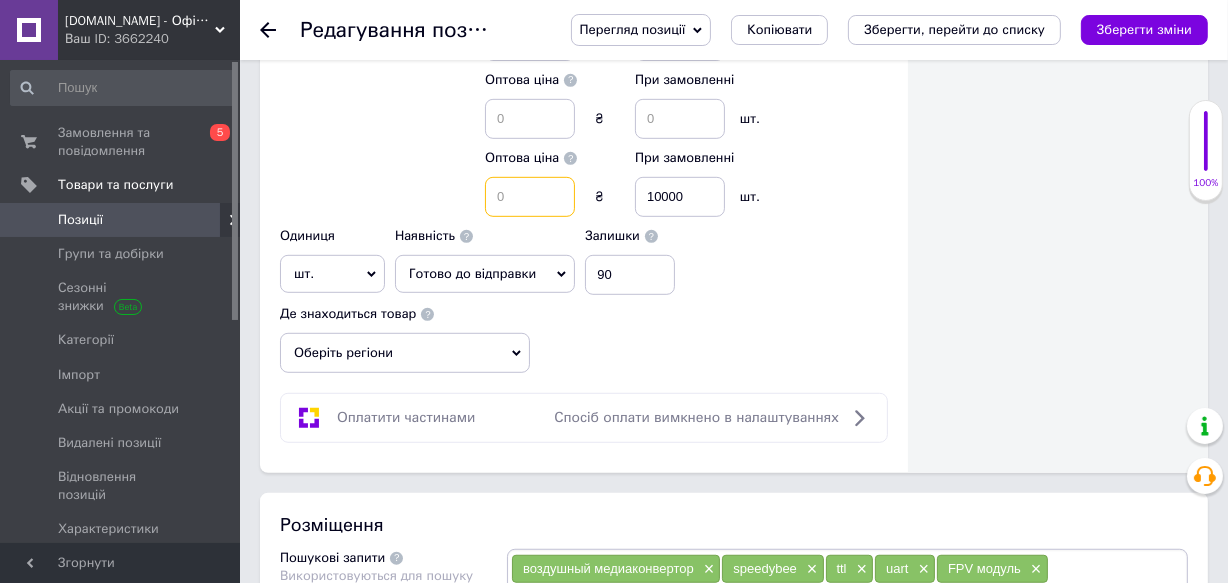 type 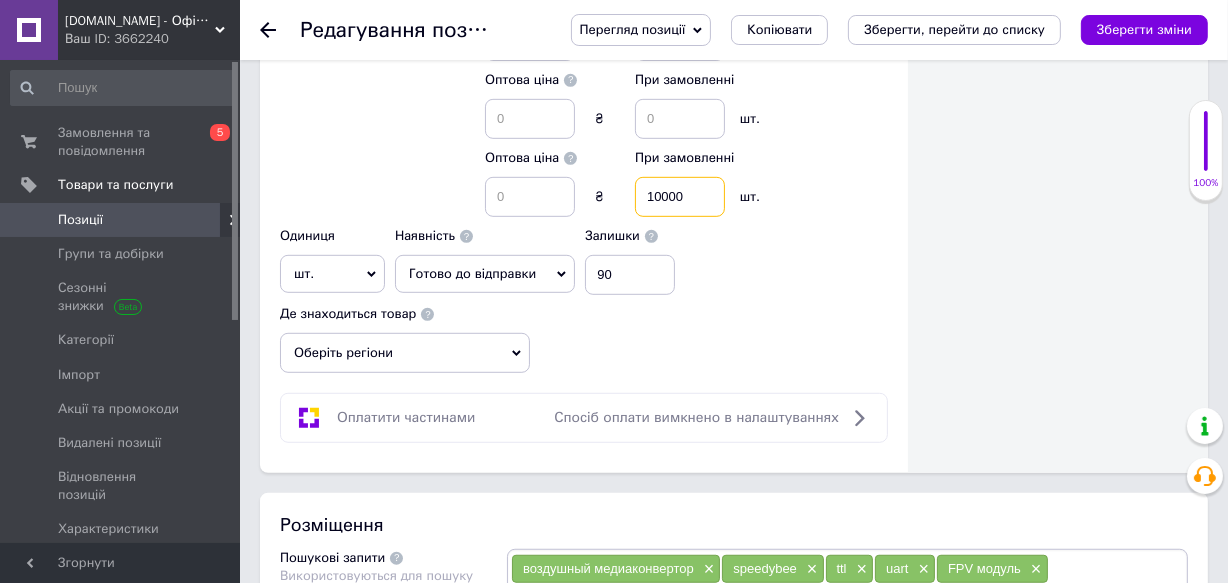 click on "10000" at bounding box center (680, 197) 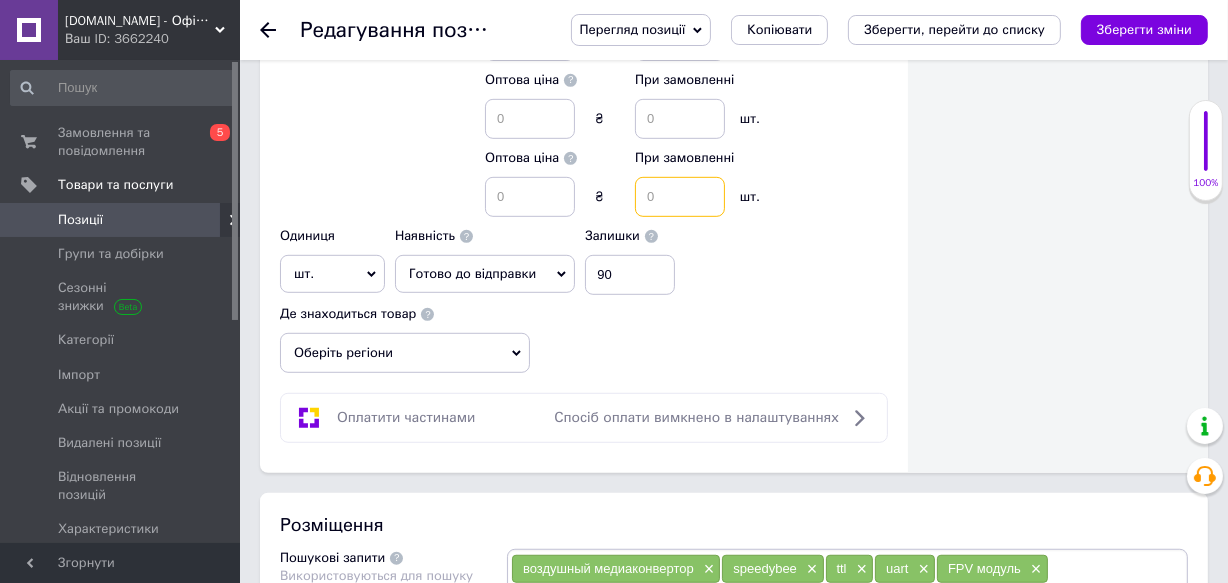 type 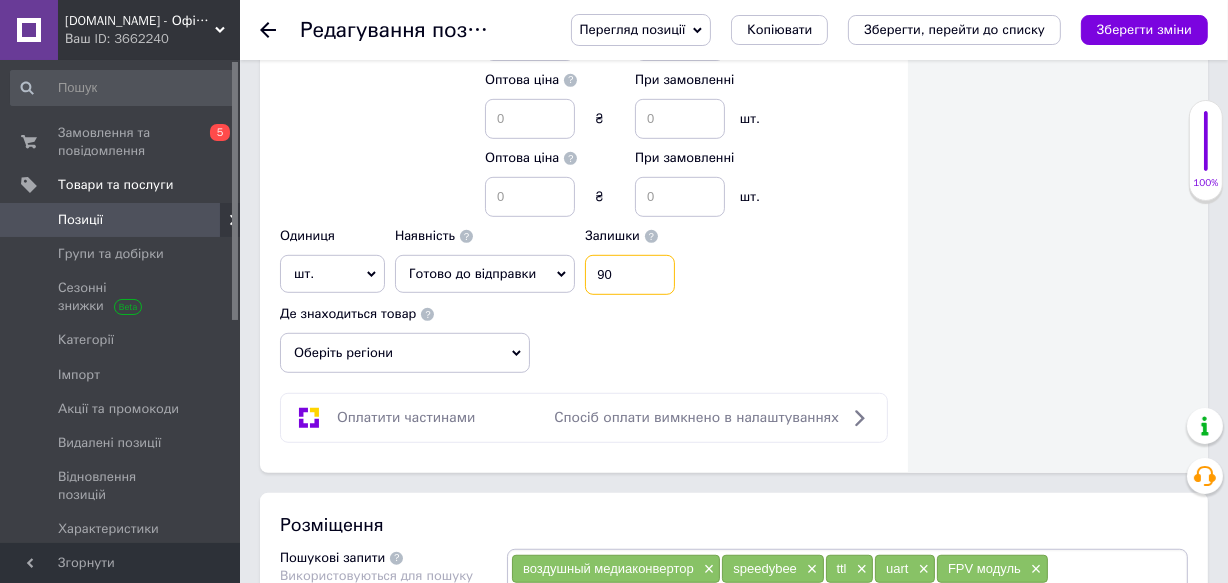 click on "90" at bounding box center (630, 275) 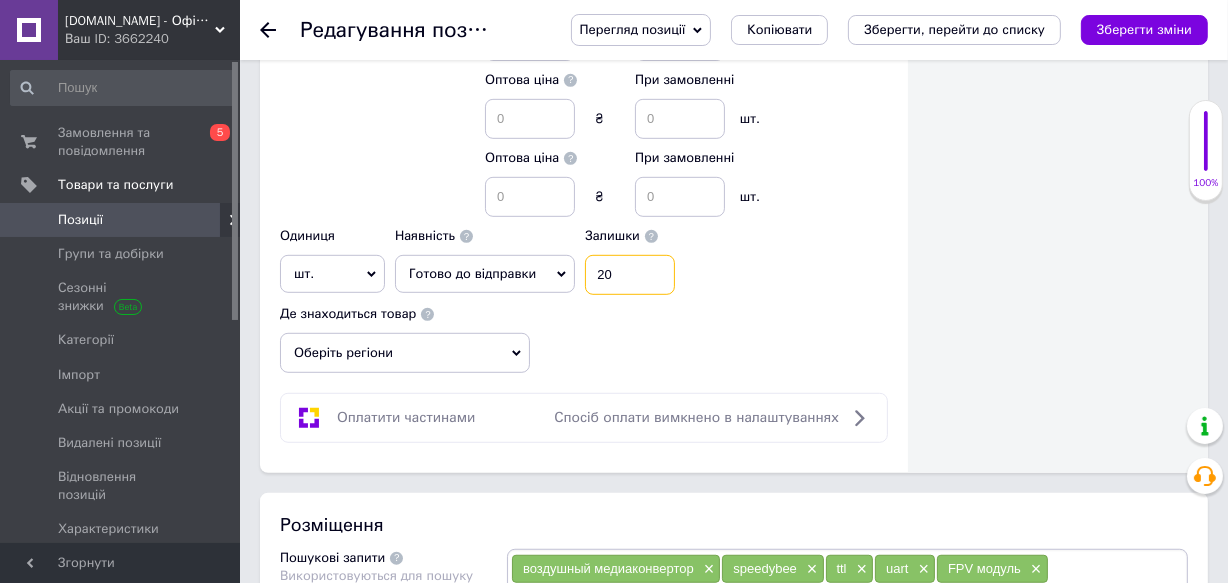 click on "20" at bounding box center (630, 275) 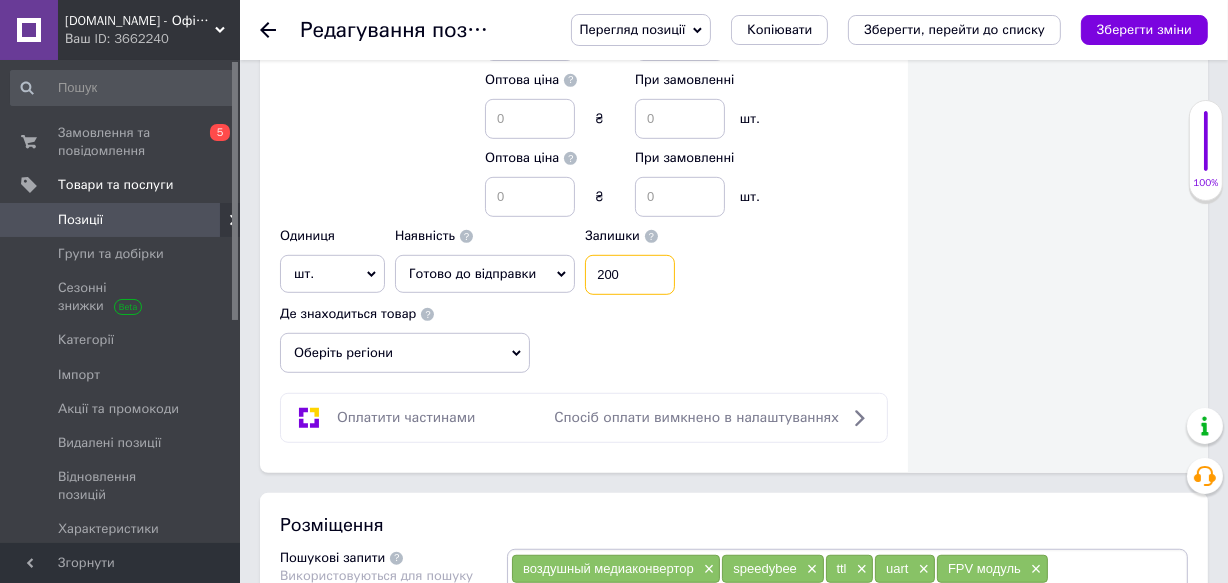 type on "200" 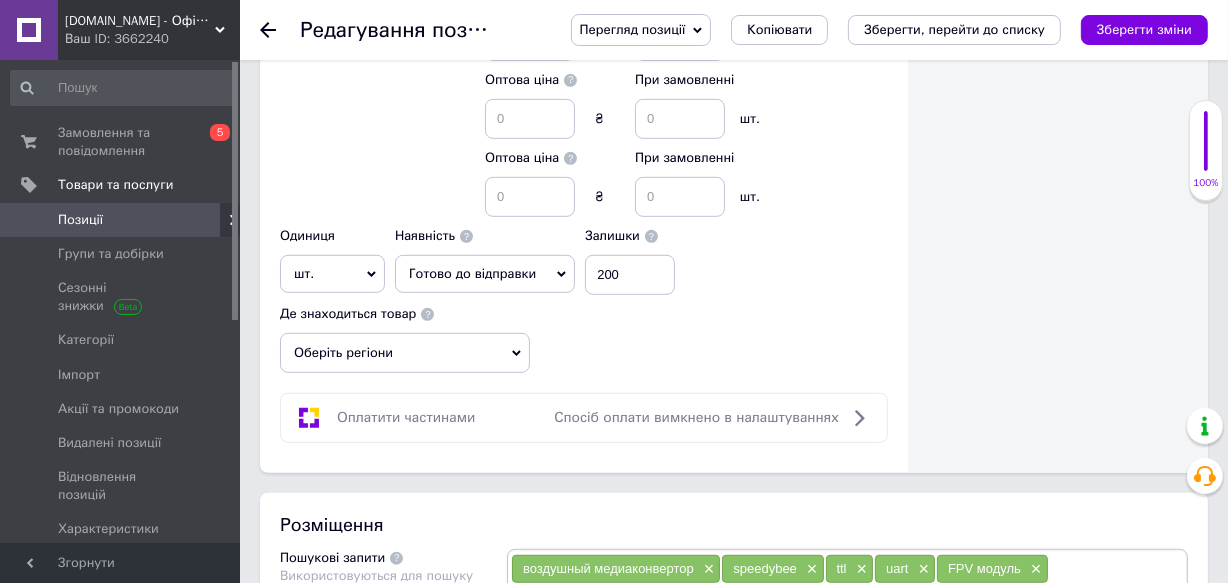 click on "Роздрібна ціна 1199 ₴ $ EUR CHF GBP ¥ PLN ₸ MDL HUF KGS CNY TRY KRW lei Встановити «ціна від» Оптова ціна 1179 ₴ При замовленні 100 шт. Оптова ціна 1149 ₴ При замовленні 500 шт. Оптова ціна ₴ При замовленні шт. Оптова ціна ₴ При замовленні шт. Оптова ціна ₴ При замовленні шт. Одиниця шт. Популярне комплект упаковка кв.м пара м кг пог.м послуга т а автоцистерна ампула б балон банка блістер бобіна бочка бут бухта в ват виїзд відро г г га година гр/кв.м гігакалорія д дав два місяці день доба доза є єврокуб з зміна к кВт каністра карат кв.дм кв.м кв.см кв.фут квартал кг кг/кв.м км колесо коробка" at bounding box center [584, 99] 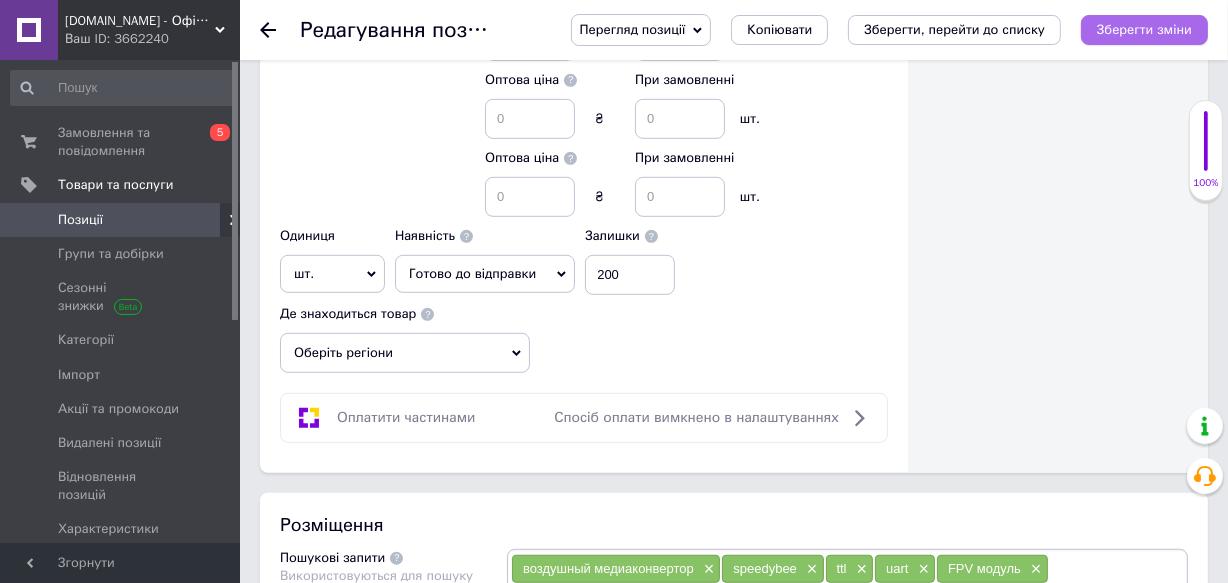click on "Зберегти зміни" at bounding box center [1144, 29] 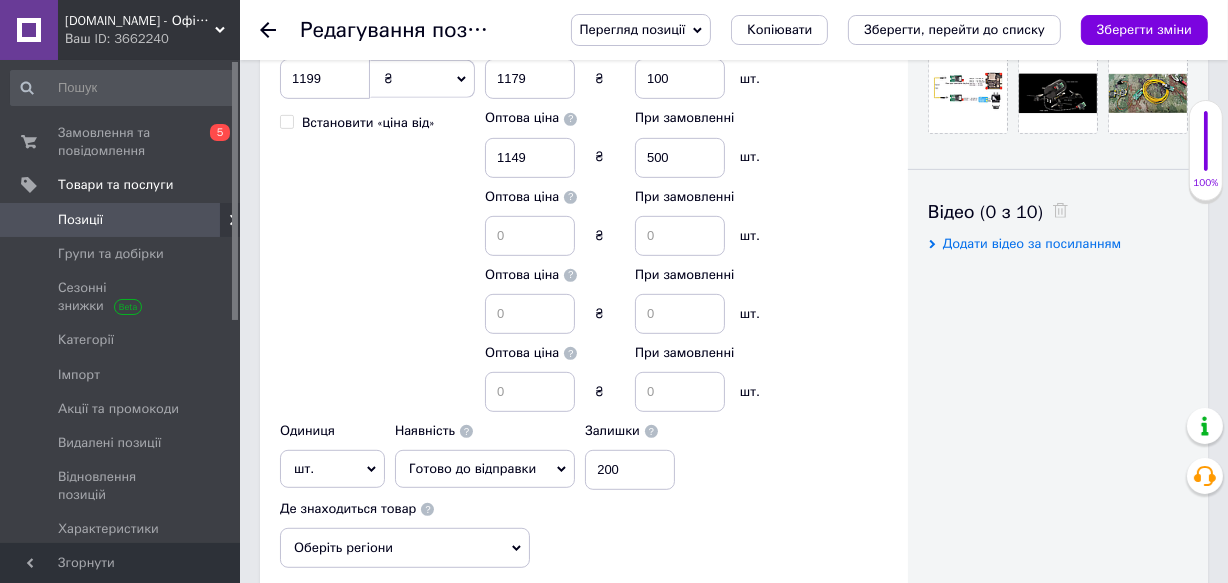 scroll, scrollTop: 854, scrollLeft: 0, axis: vertical 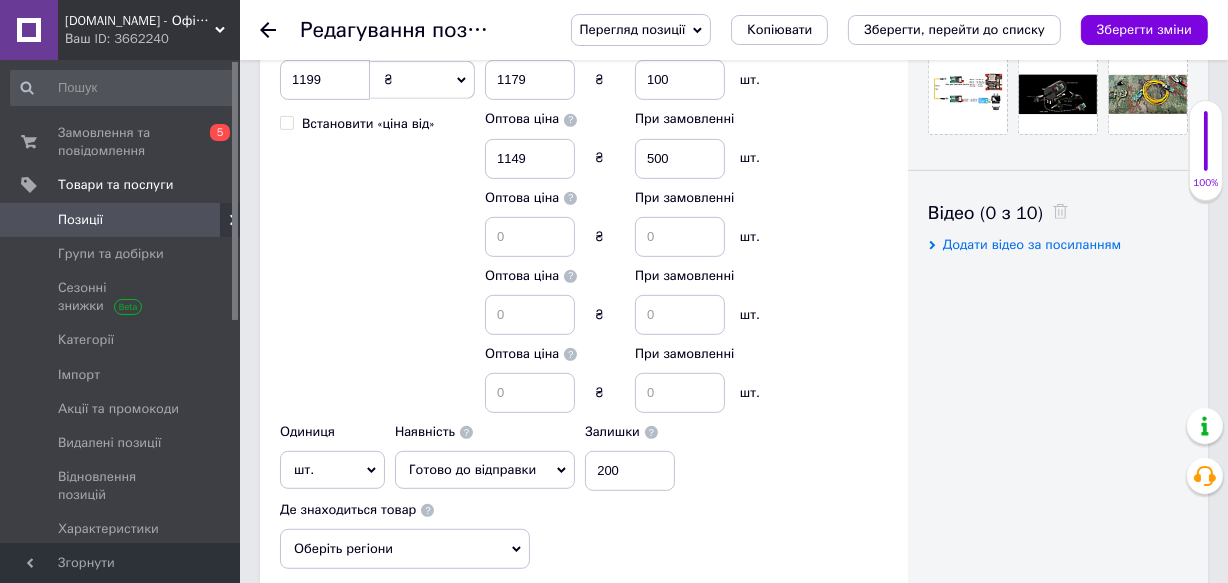 click on "Позиції" at bounding box center [121, 220] 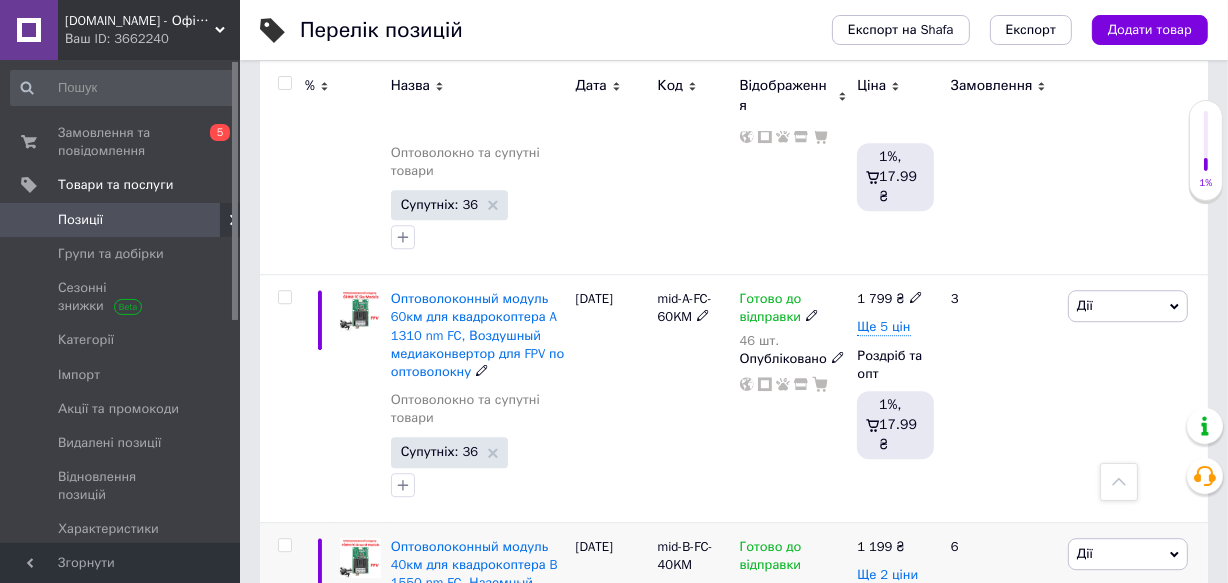 scroll, scrollTop: 4852, scrollLeft: 0, axis: vertical 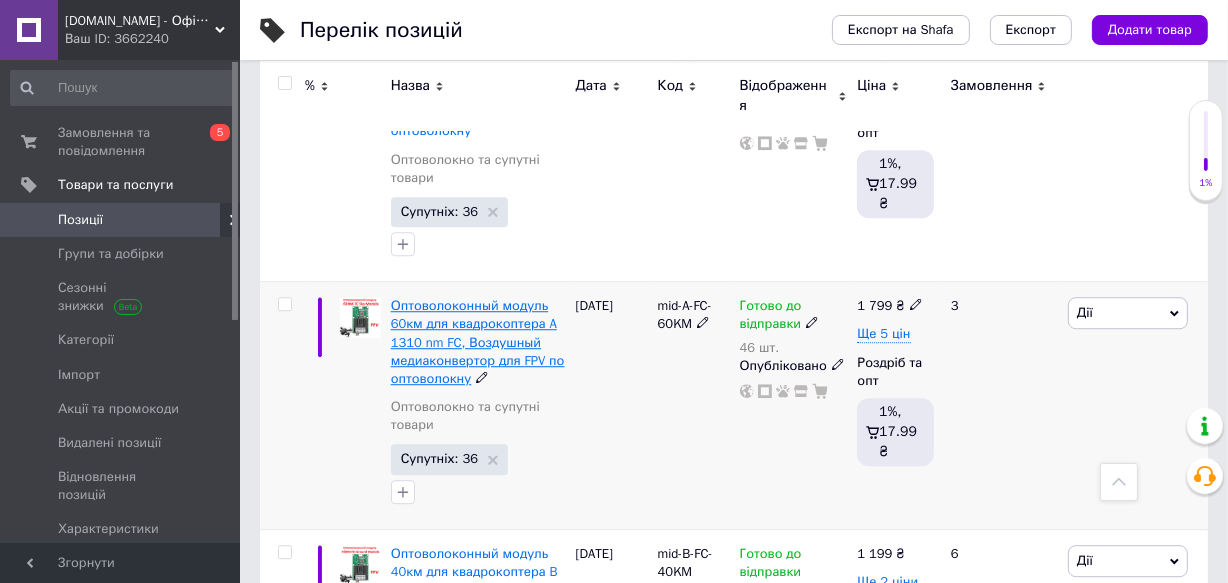 click on "Оптоволоконный модуль 60км для квадрокоптера A 1310 nm FC, Воздушный медиаконвертор для FPV по оптоволокну" at bounding box center [478, 342] 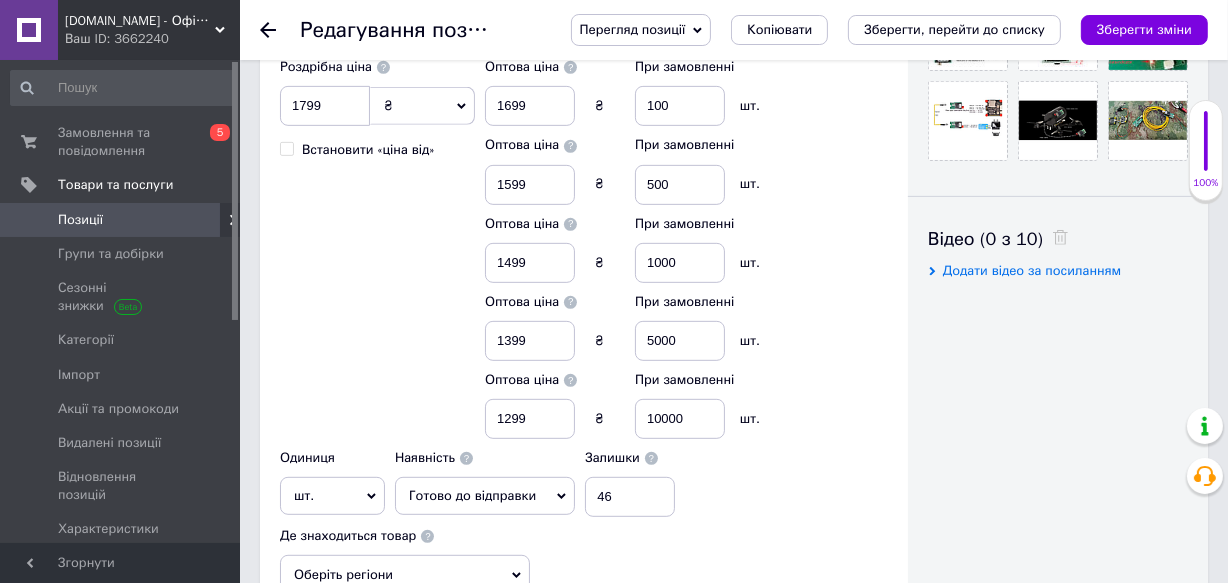 scroll, scrollTop: 763, scrollLeft: 0, axis: vertical 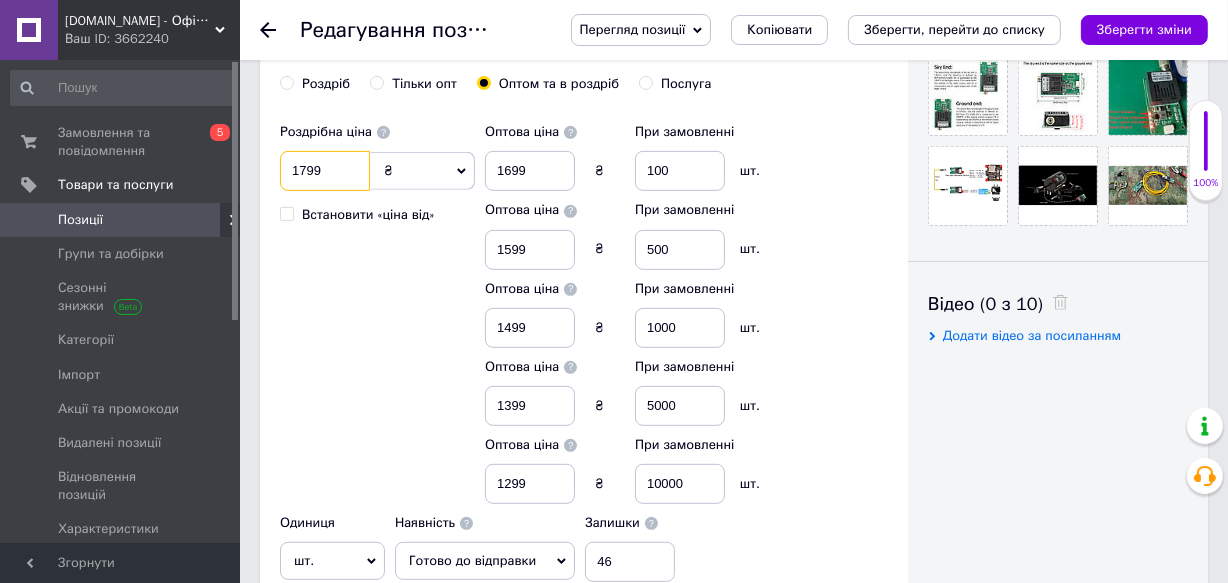 click on "1799" at bounding box center [325, 171] 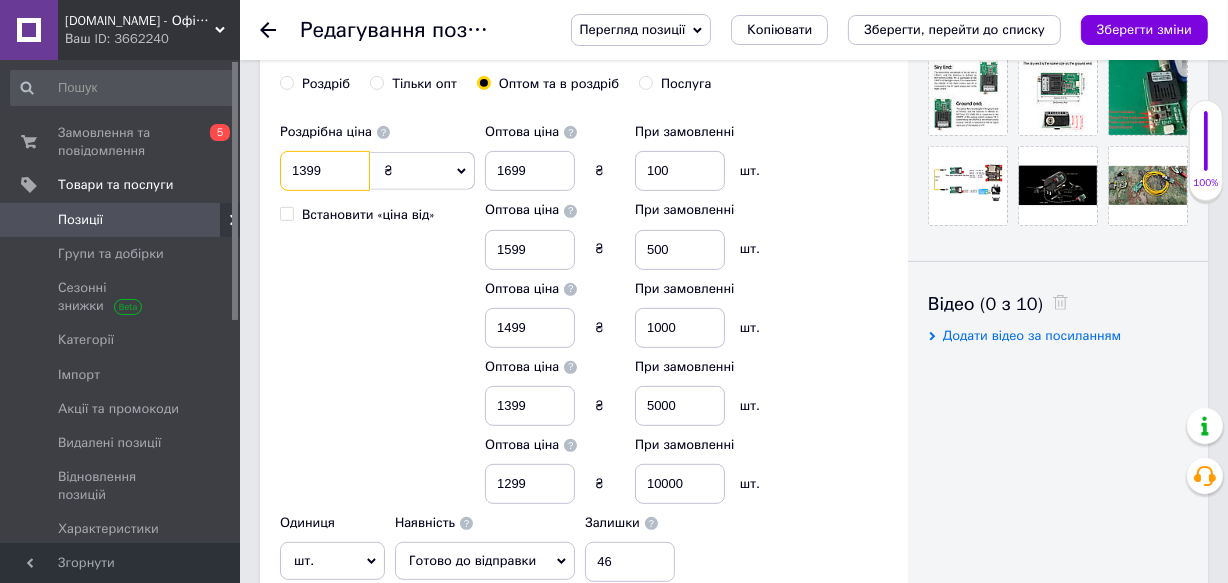 type on "1399" 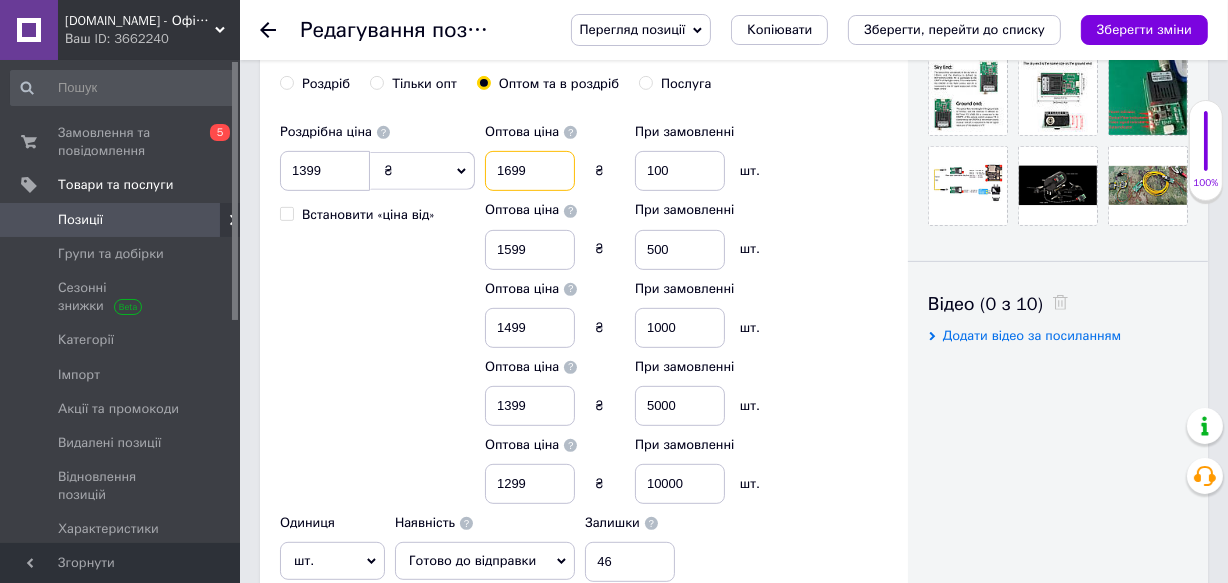 click on "1699" at bounding box center (530, 171) 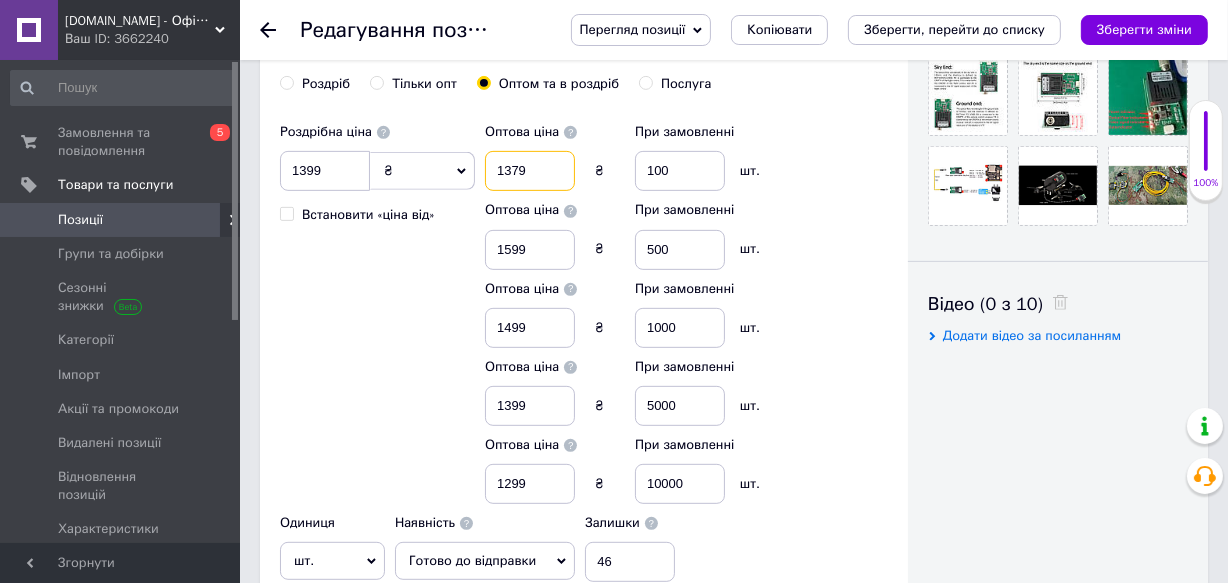 type on "1379" 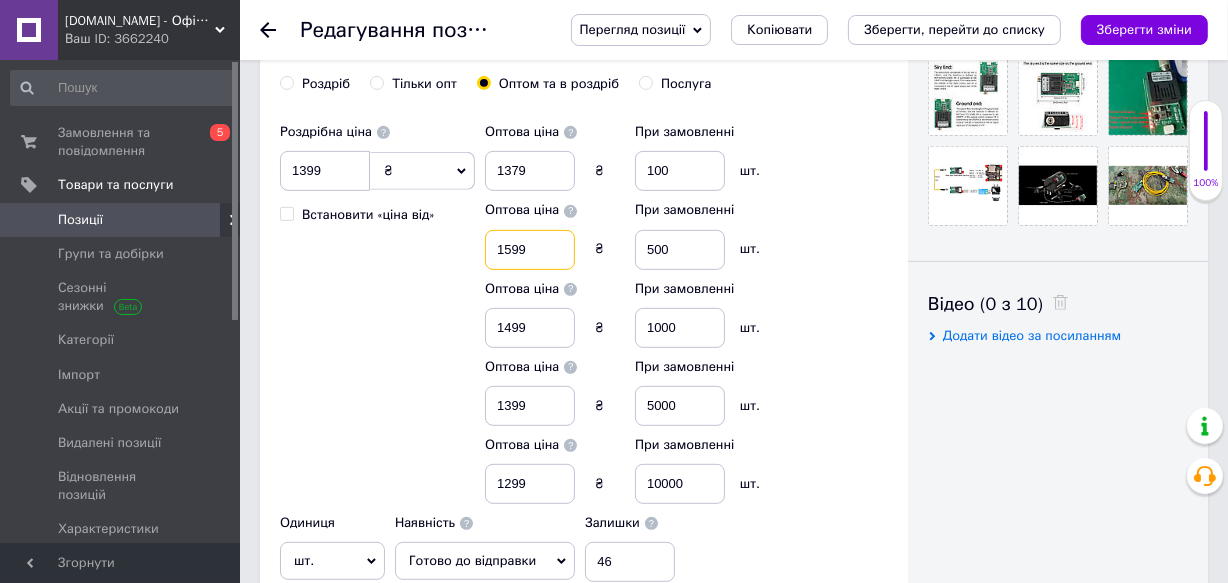 click on "1599" at bounding box center (530, 250) 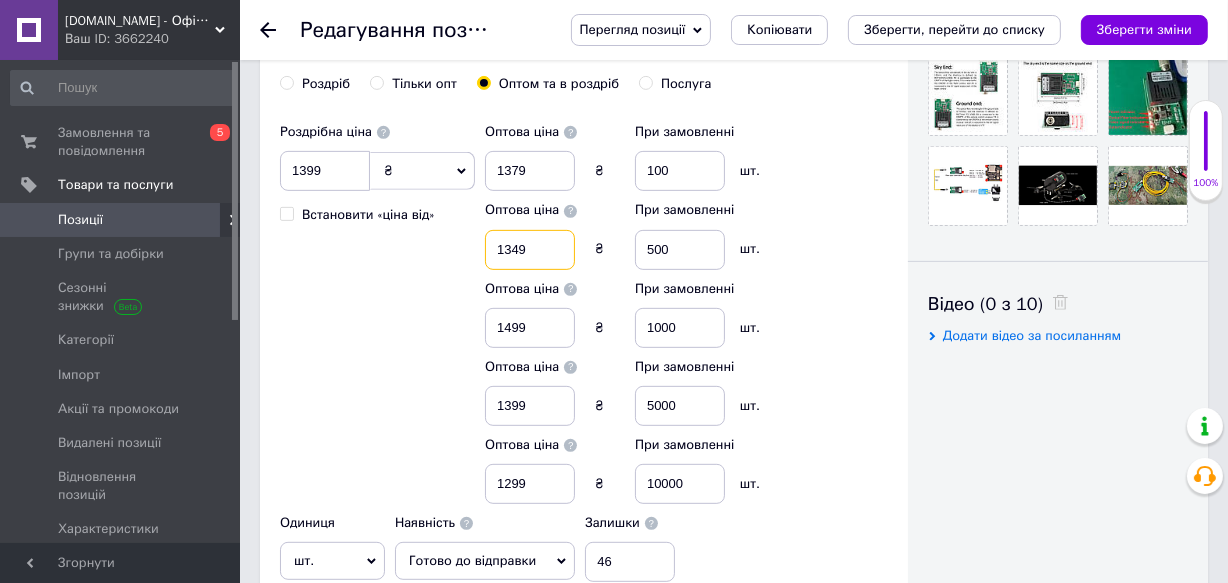 type on "1349" 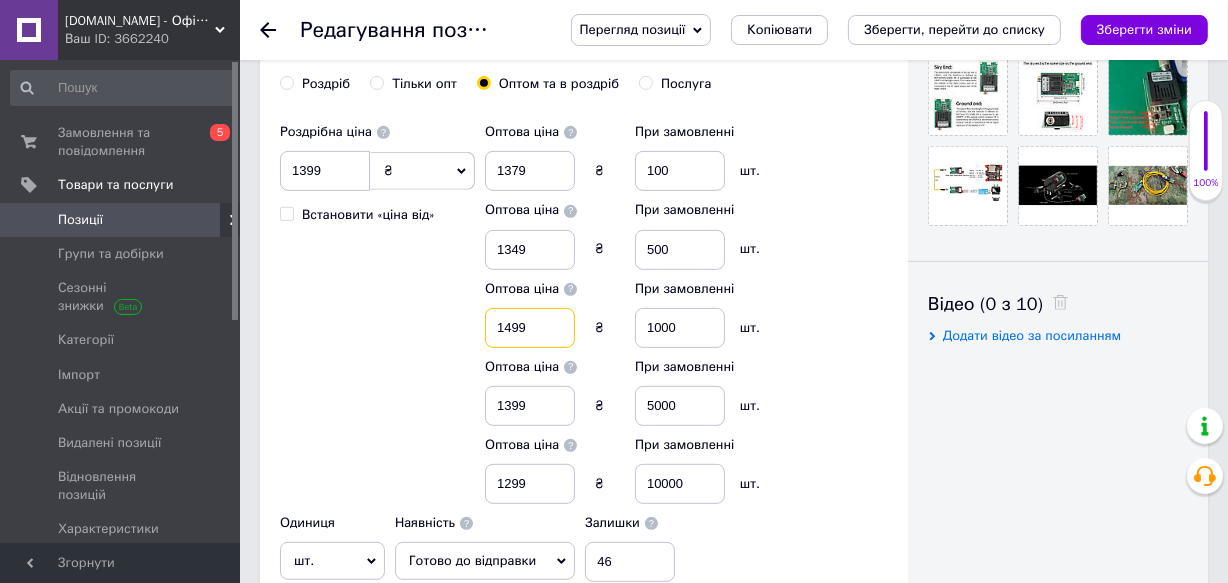 click on "1499" at bounding box center (530, 328) 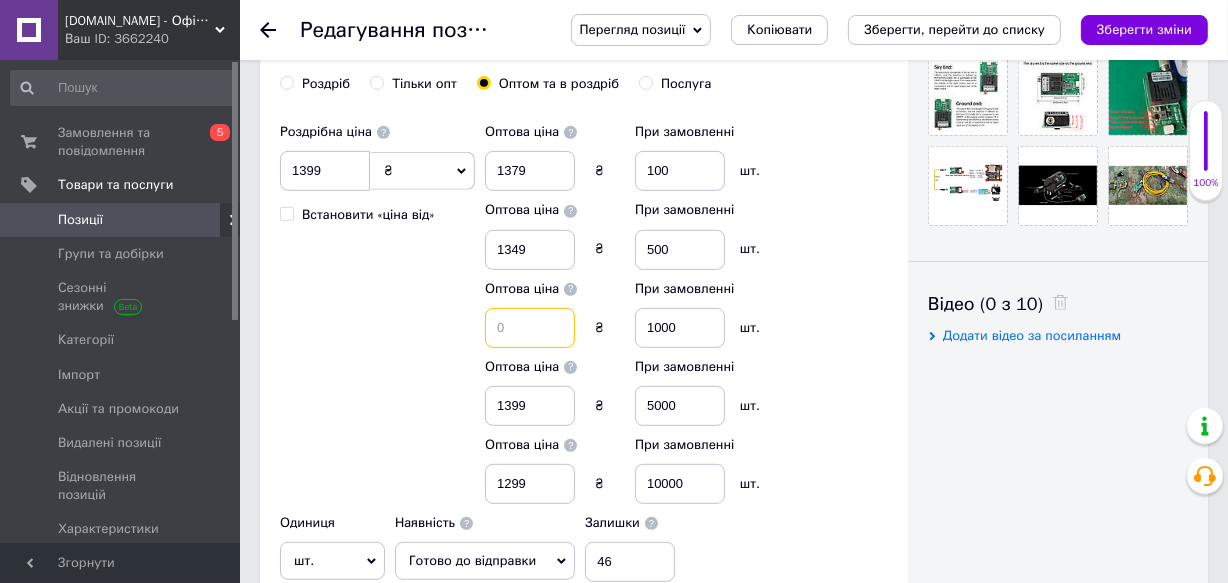 type 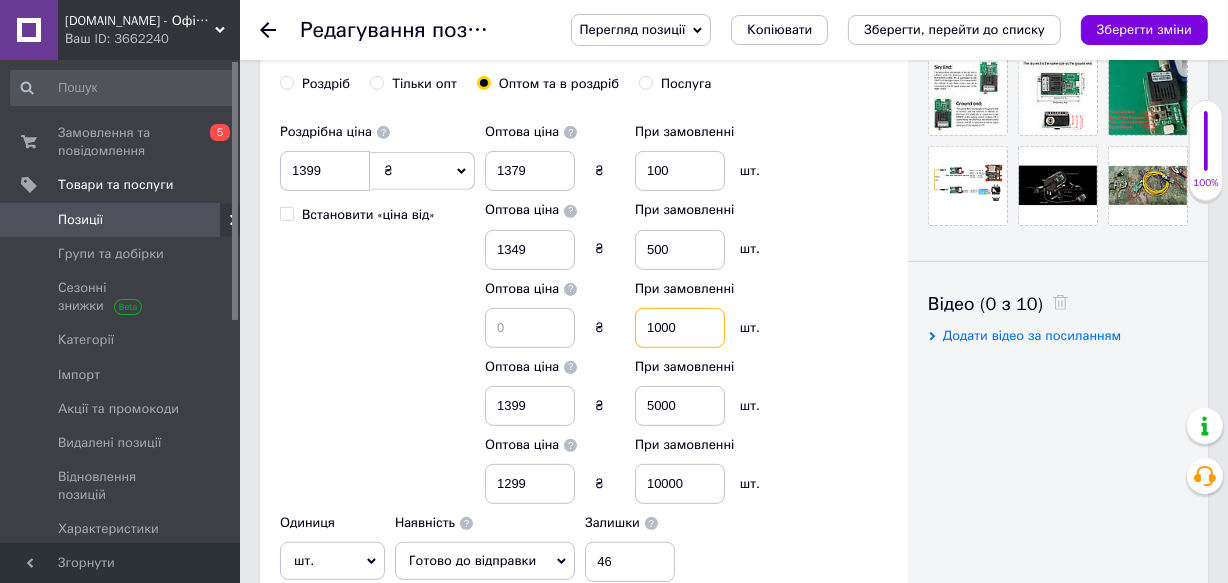 click on "1000" at bounding box center (680, 328) 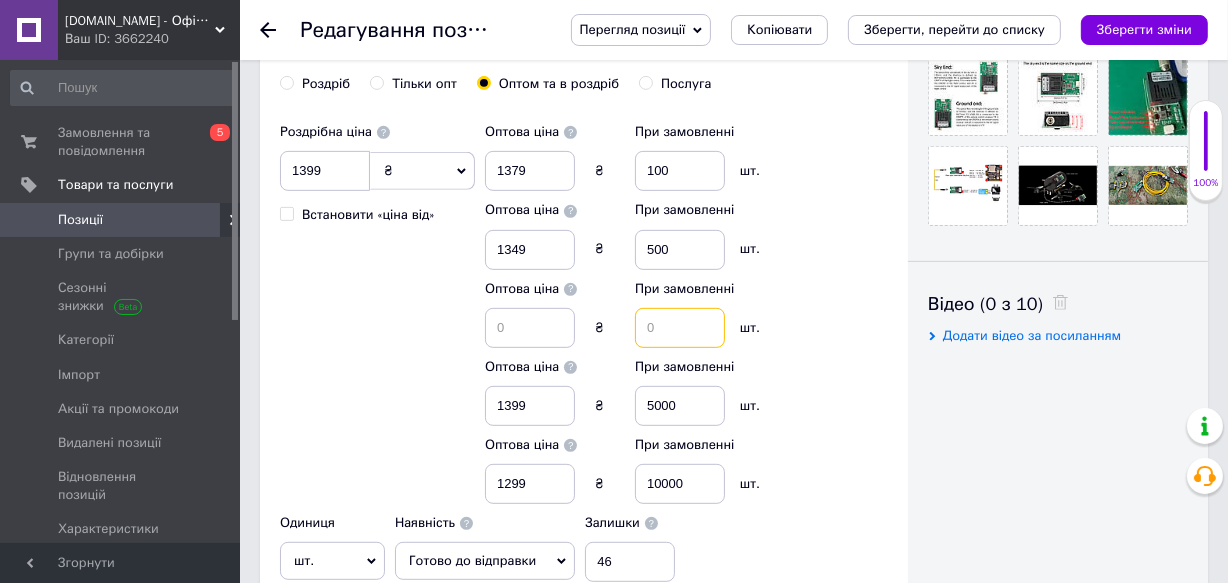 click at bounding box center (680, 328) 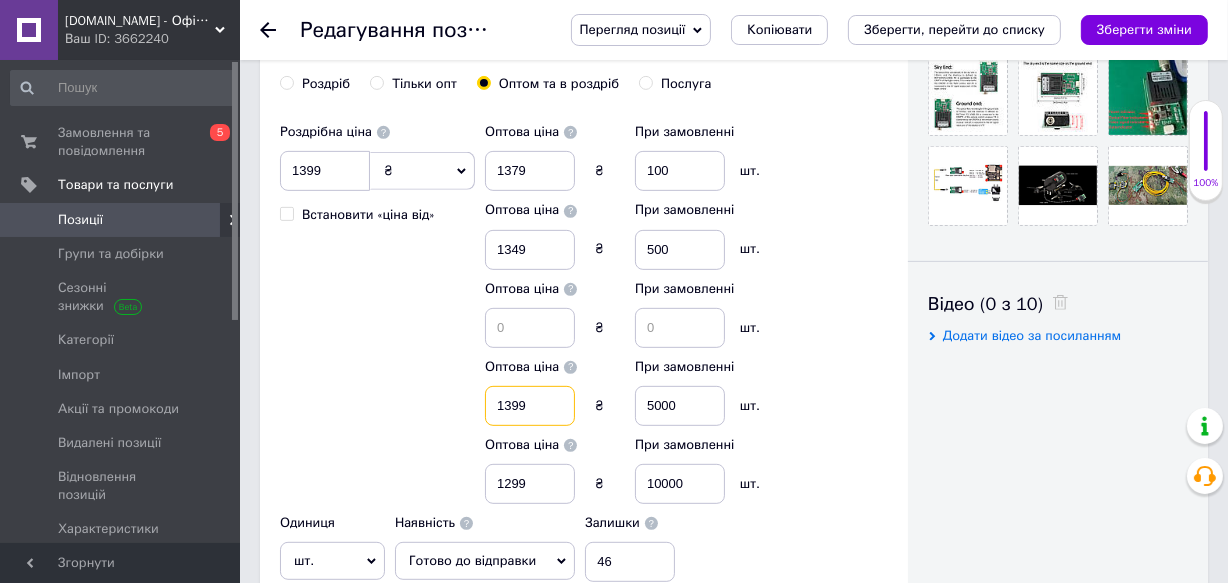 click on "1399" at bounding box center [530, 406] 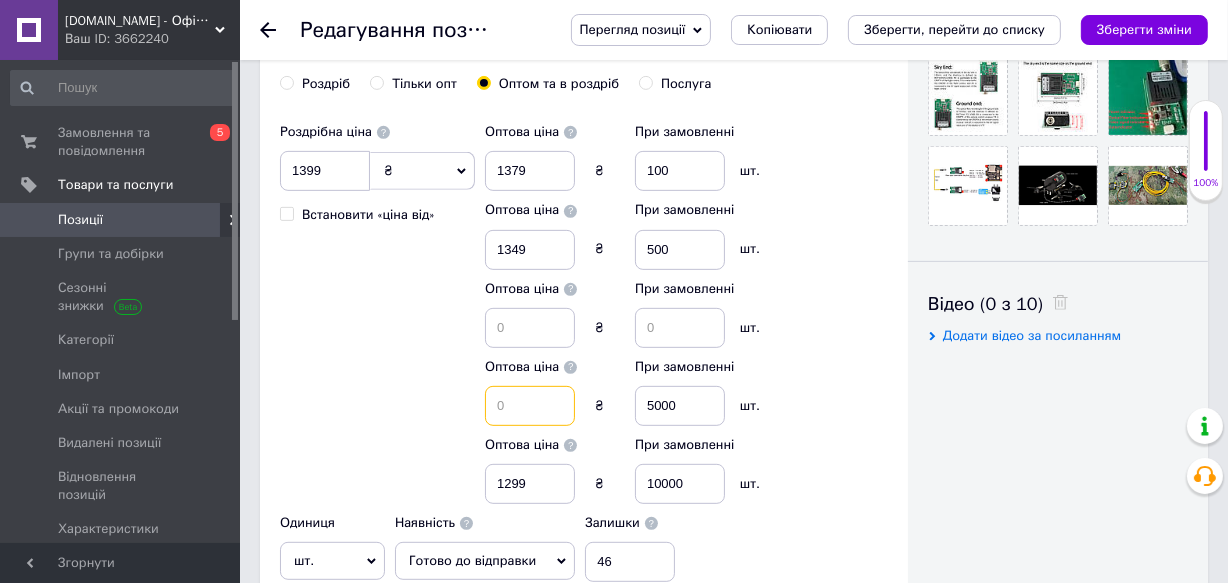 click at bounding box center [530, 406] 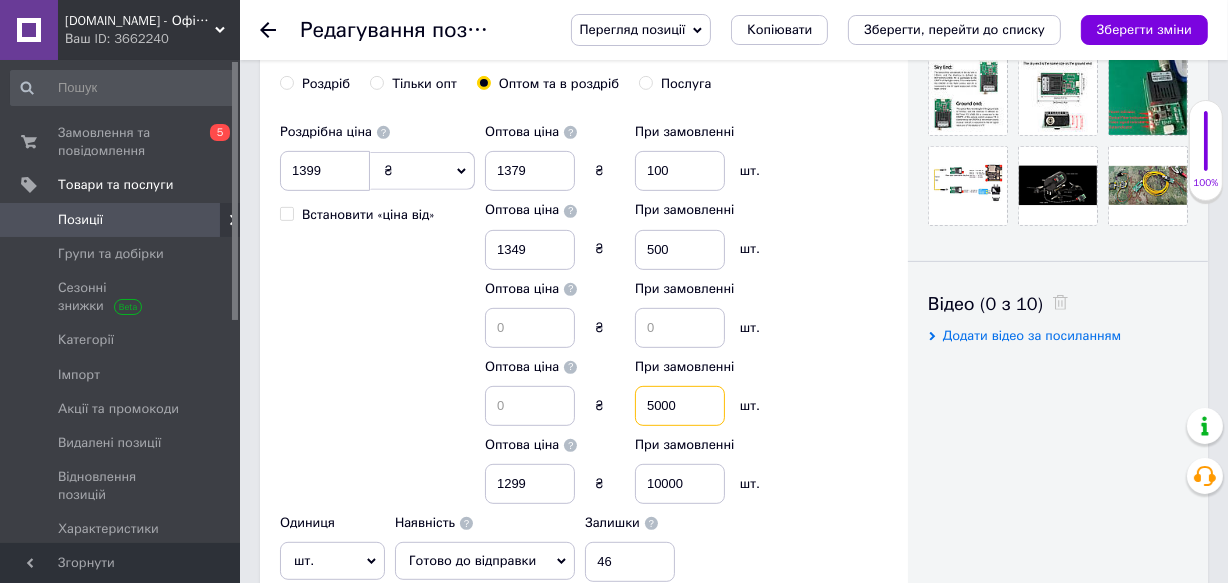click on "5000" at bounding box center [680, 406] 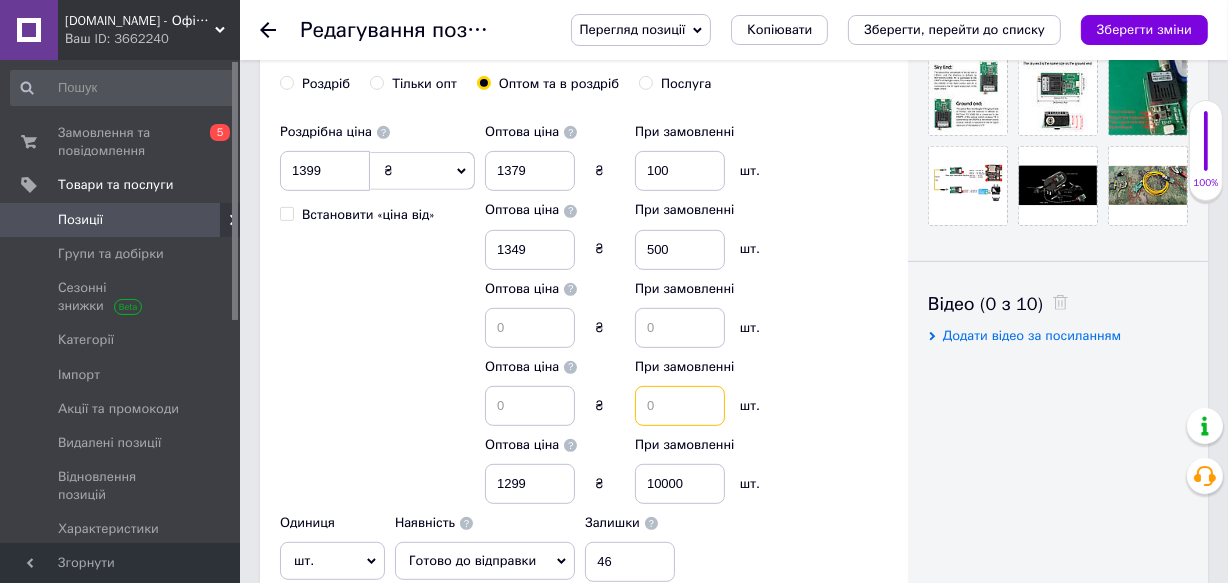 click at bounding box center (680, 406) 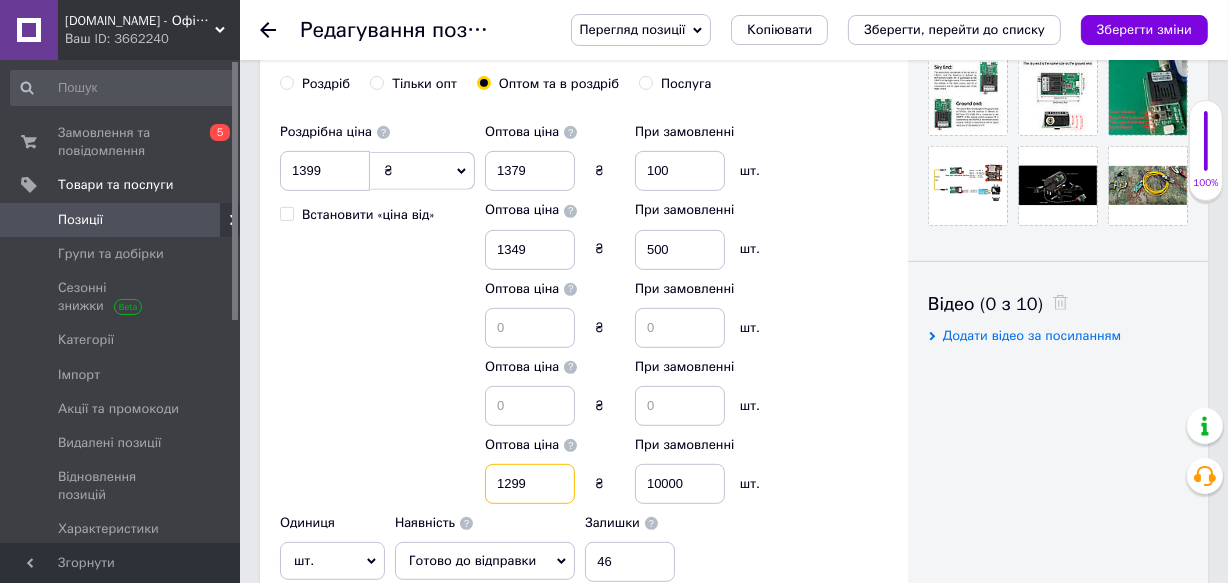 click on "1299" at bounding box center (530, 484) 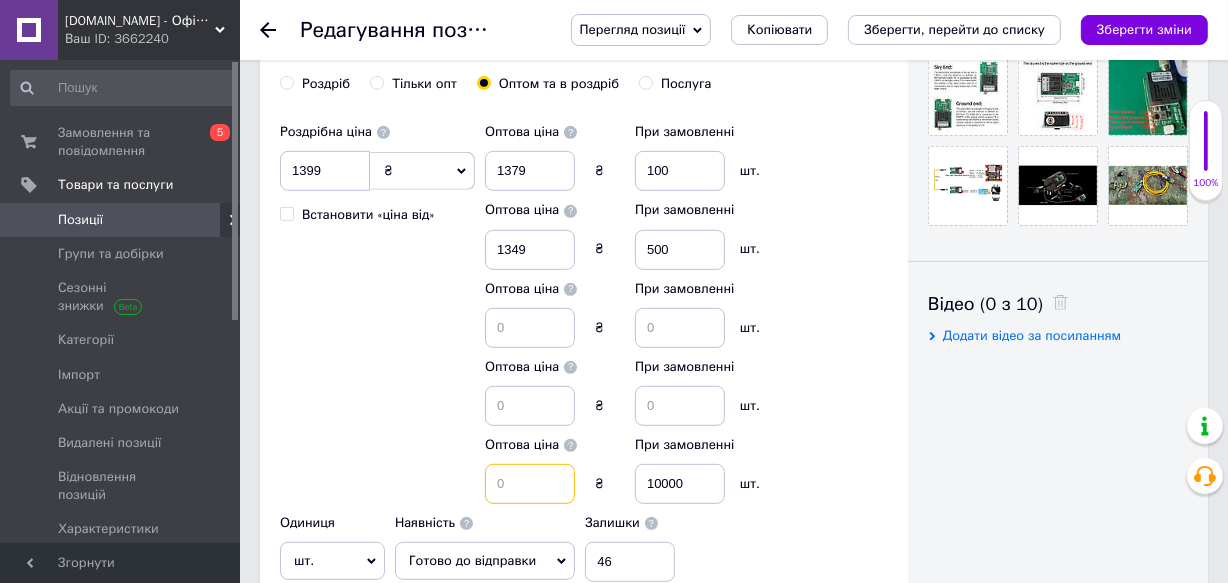 click at bounding box center (530, 484) 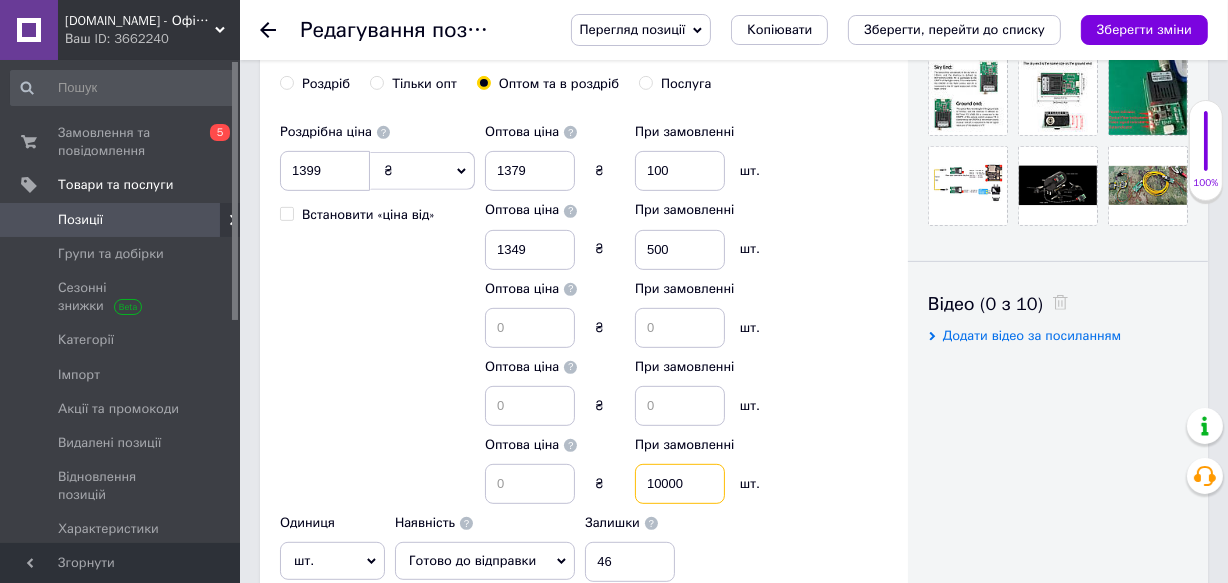 click on "10000" at bounding box center [680, 484] 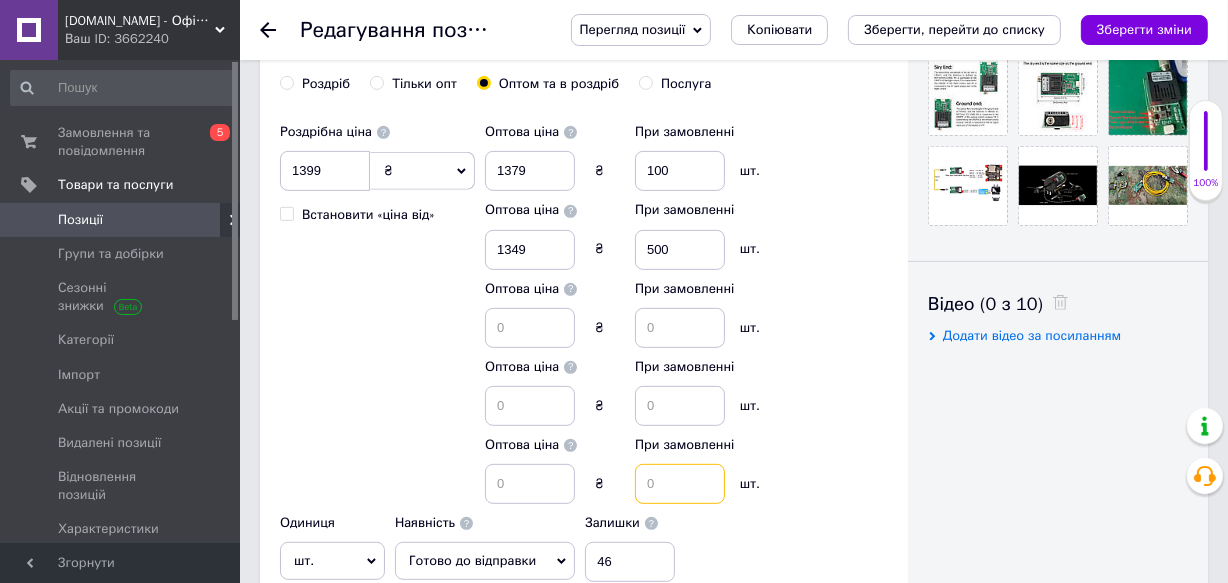 click at bounding box center [680, 484] 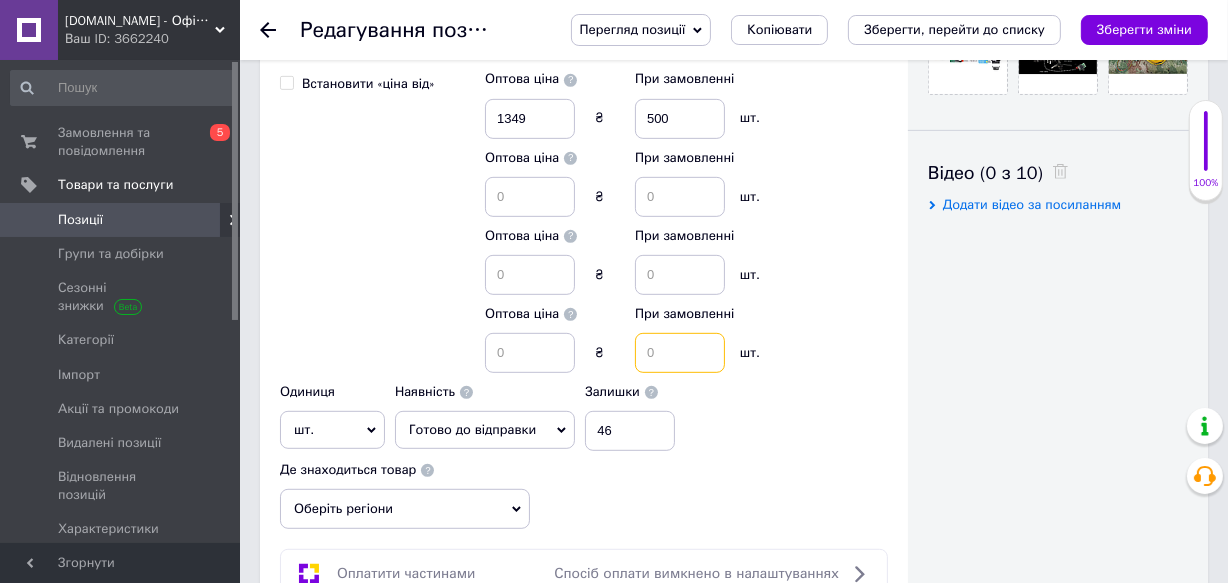 scroll, scrollTop: 1062, scrollLeft: 0, axis: vertical 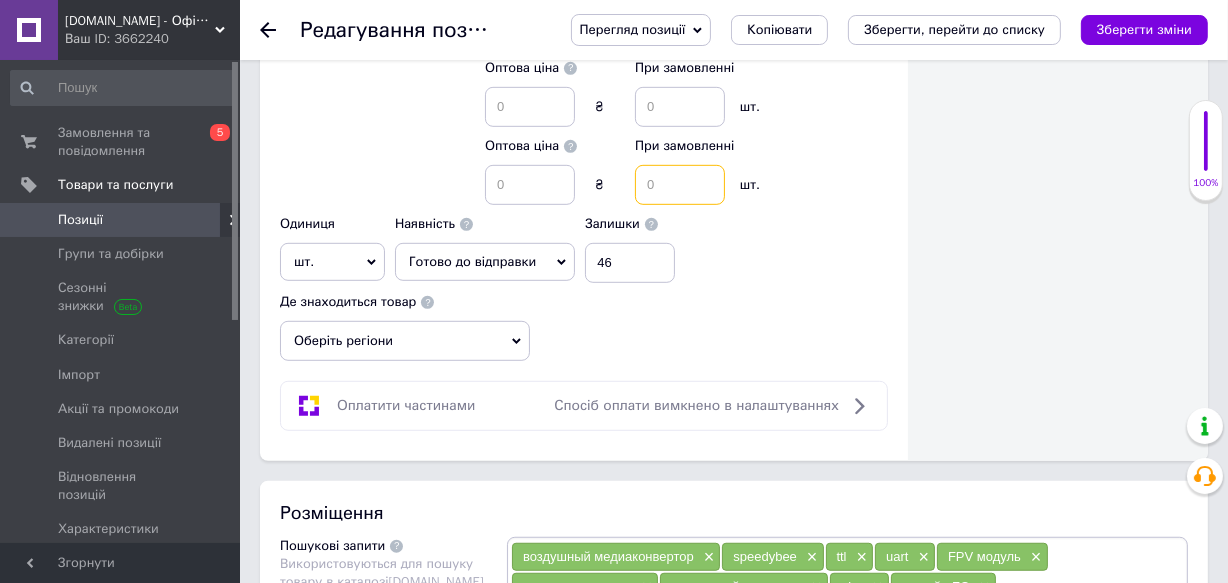 type 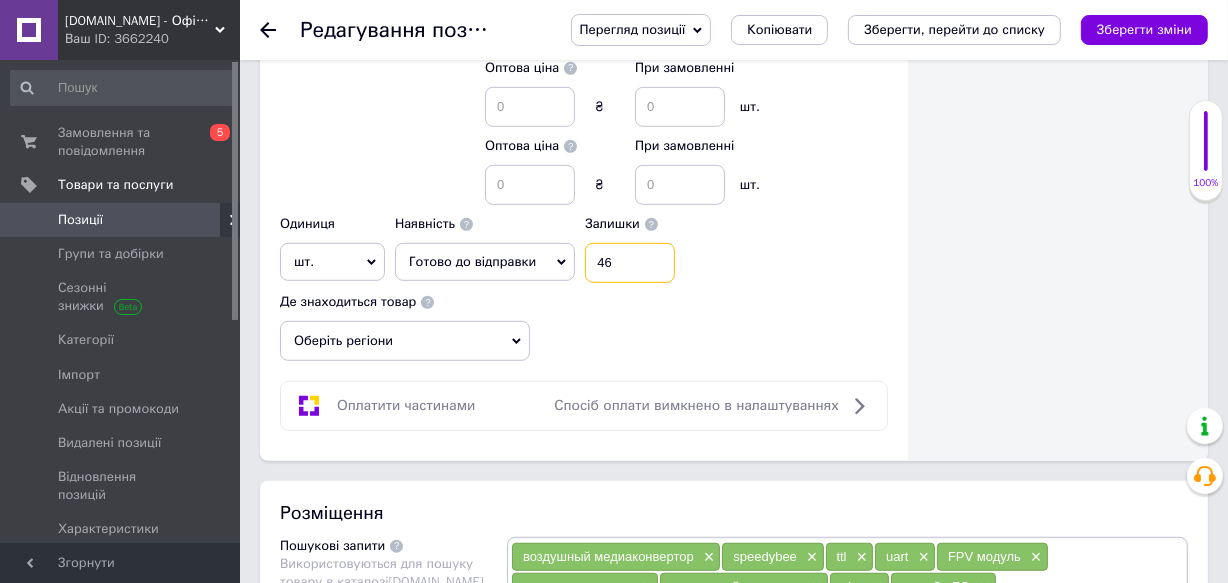 click on "46" at bounding box center (630, 263) 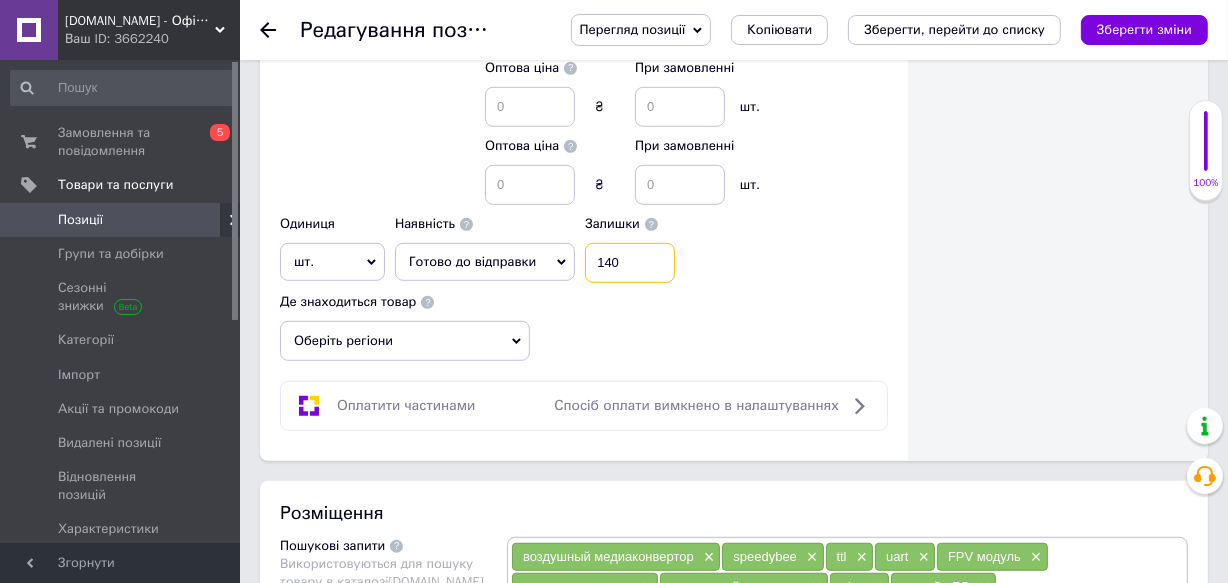type on "140" 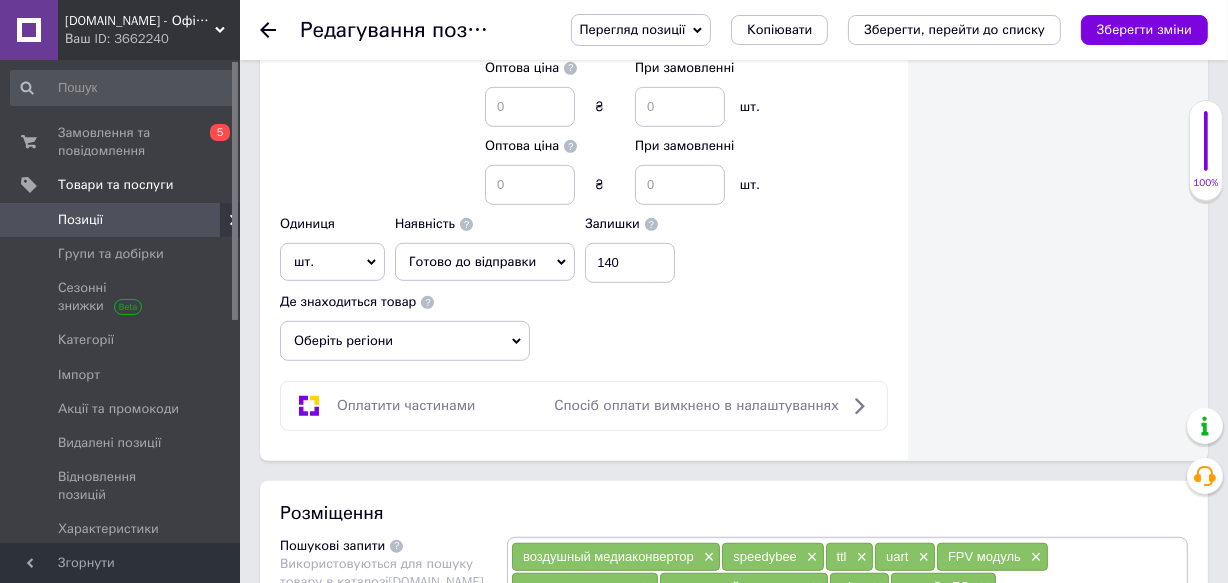 click on "Роздрібна ціна 1399 ₴ $ EUR CHF GBP ¥ PLN ₸ MDL HUF KGS CNY TRY KRW lei Встановити «ціна від» Оптова ціна 1379 ₴ При замовленні 100 шт. Оптова ціна 1349 ₴ При замовленні 500 шт. Оптова ціна ₴ При замовленні шт. Оптова ціна ₴ При замовленні шт. Оптова ціна ₴ При замовленні шт. Одиниця шт. Популярне комплект упаковка кв.м пара м кг пог.м послуга т а автоцистерна ампула б балон банка блістер бобіна бочка бут бухта в ват виїзд відро г г га година гр/кв.м гігакалорія д дав два місяці день доба доза є єврокуб з зміна к кВт каністра карат кв.дм кв.м кв.см кв.фут квартал кг кг/кв.м км колесо коробка" at bounding box center (584, 87) 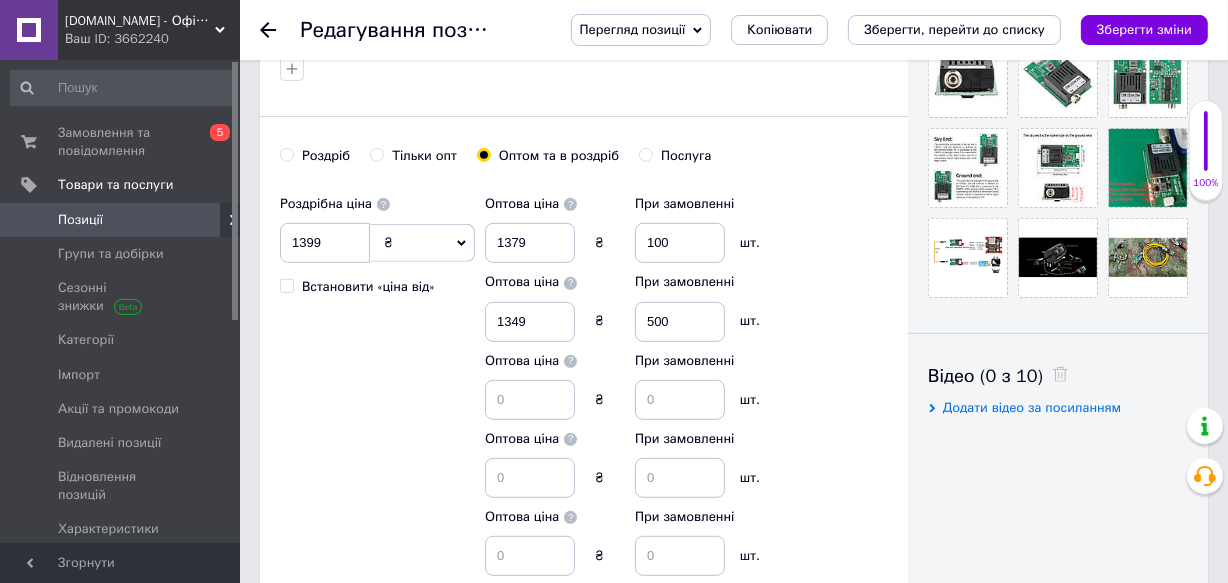 scroll, scrollTop: 687, scrollLeft: 0, axis: vertical 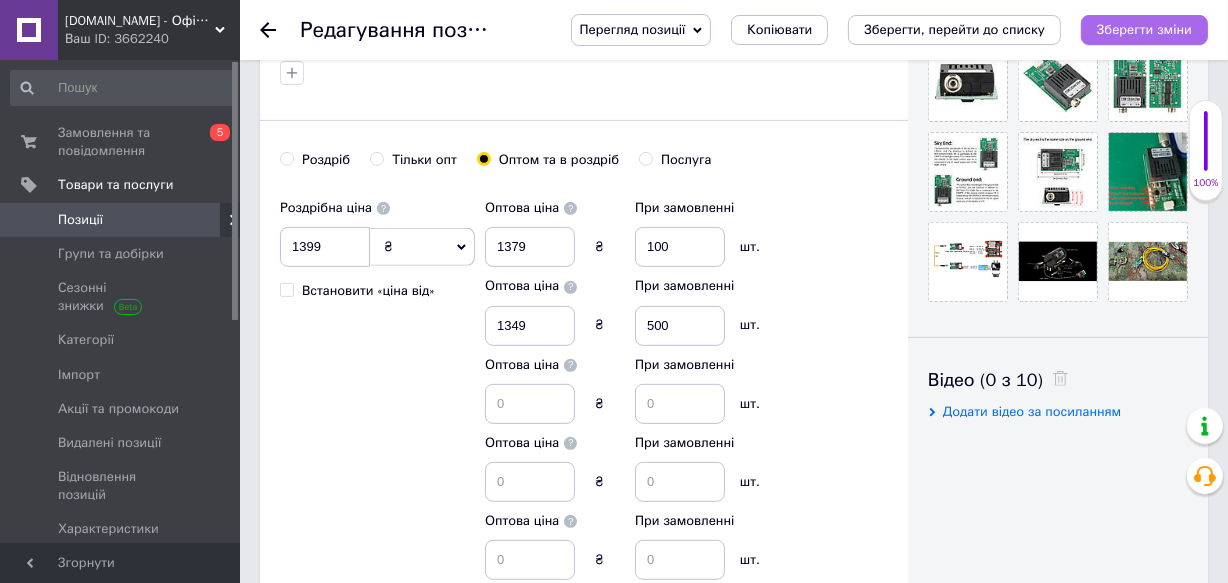 click on "Зберегти зміни" at bounding box center (1144, 30) 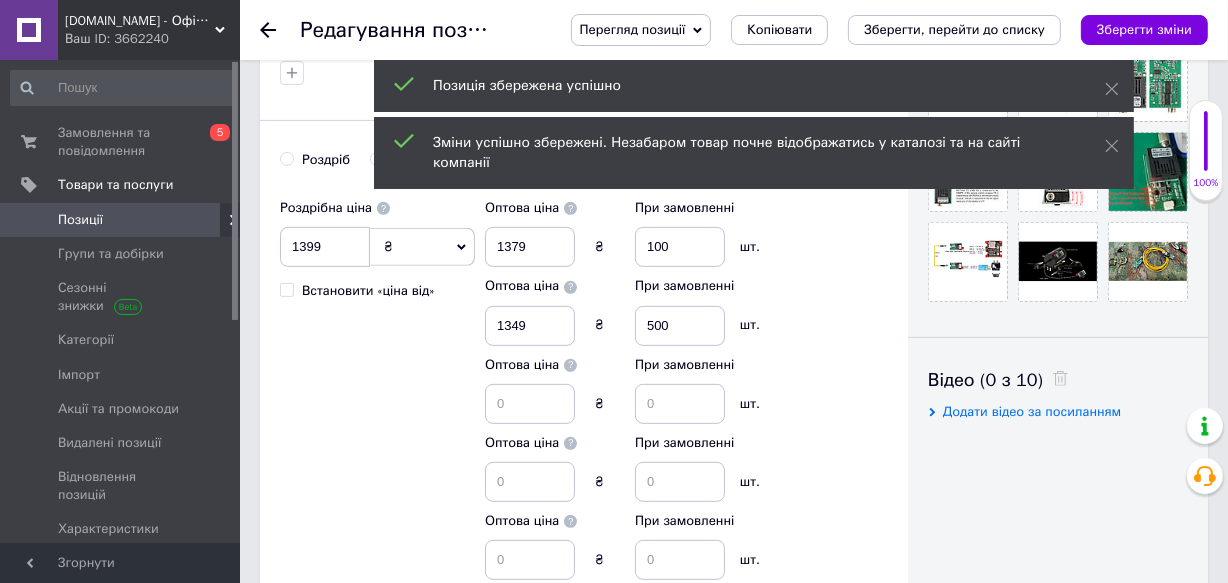 click on "Позиції" at bounding box center (121, 220) 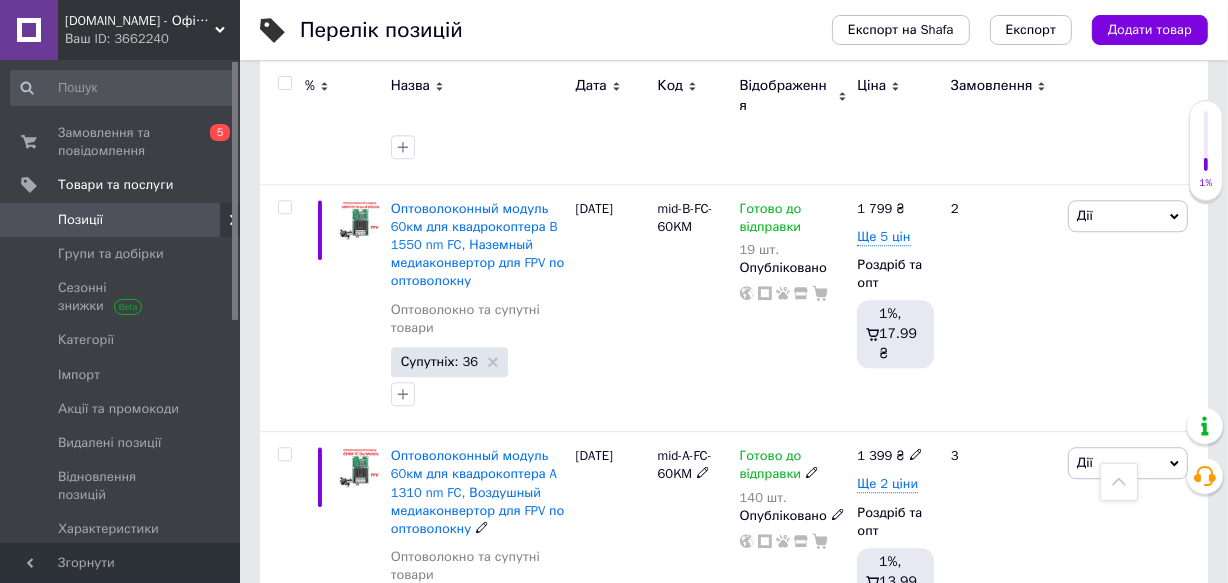scroll, scrollTop: 4690, scrollLeft: 0, axis: vertical 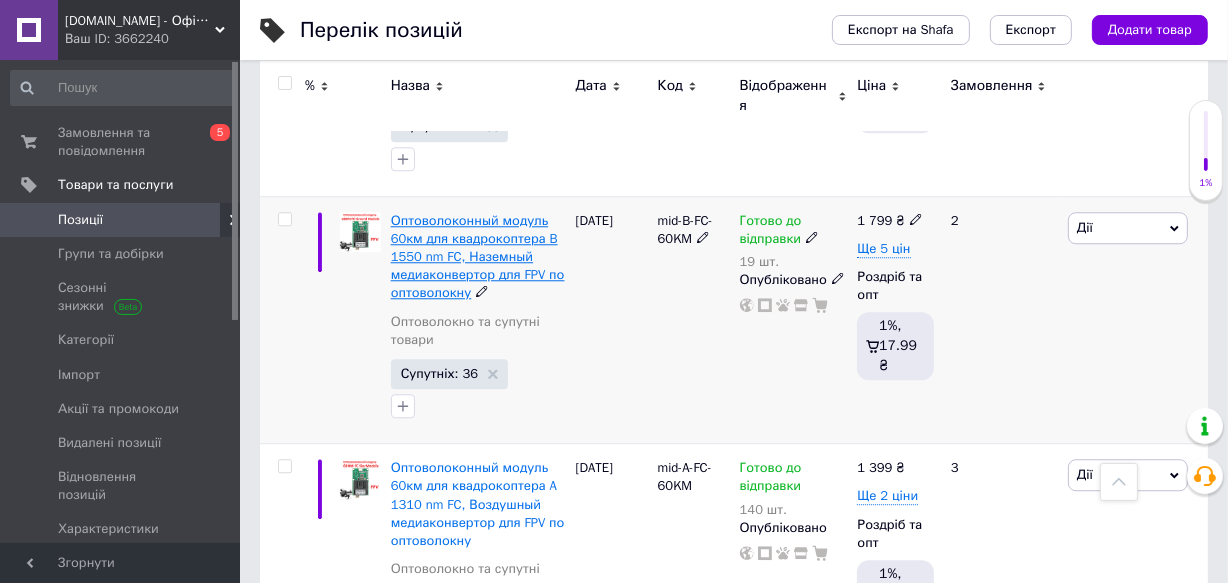 click on "Оптоволоконный модуль 60км для квадрокоптера B 1550 nm FC, Наземный медиаконвертор для FPV по оптоволокну" at bounding box center (478, 257) 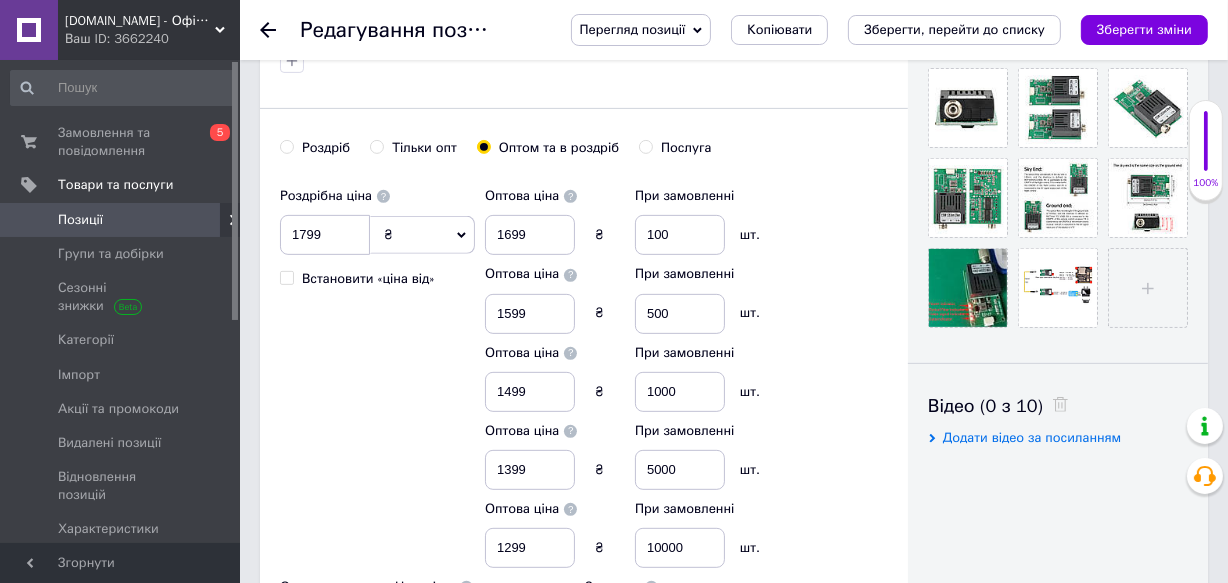 scroll, scrollTop: 687, scrollLeft: 0, axis: vertical 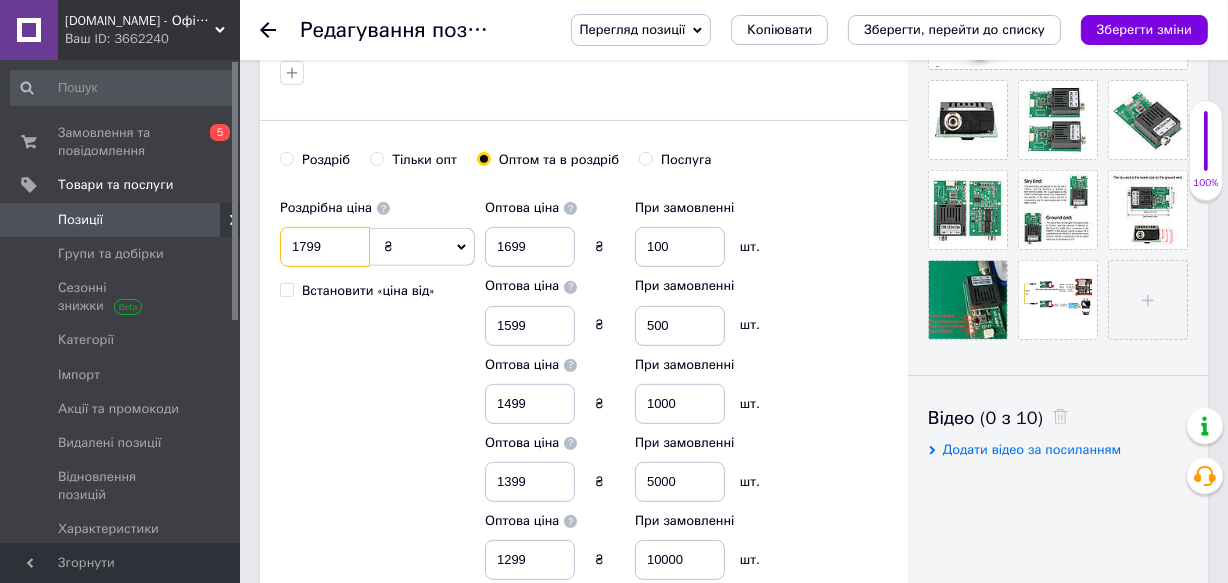 click on "1799" at bounding box center (325, 247) 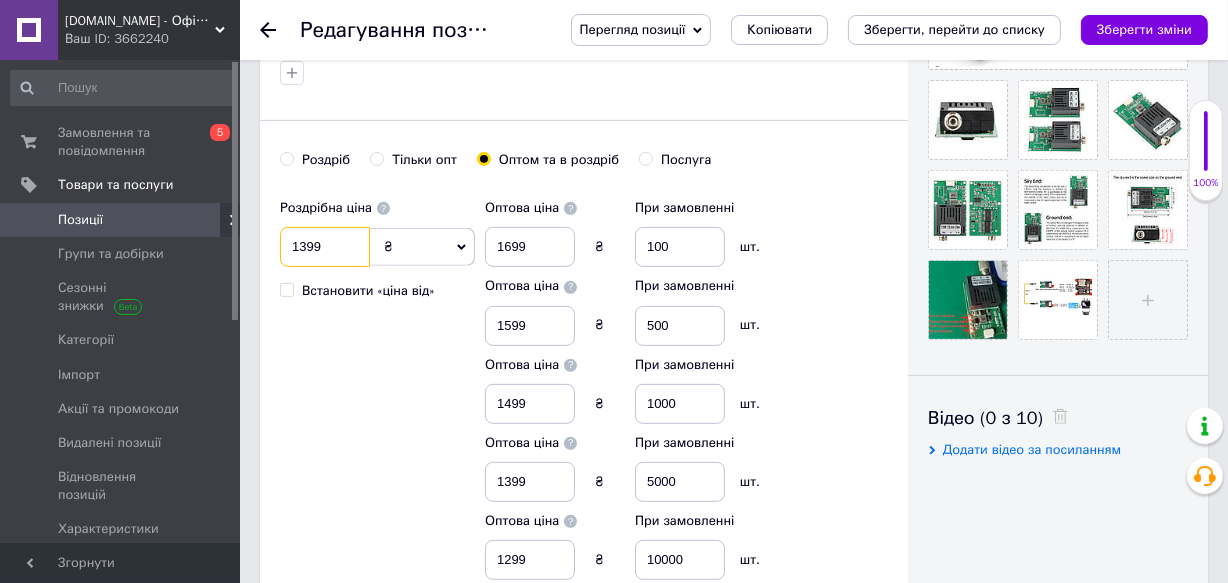 type on "1399" 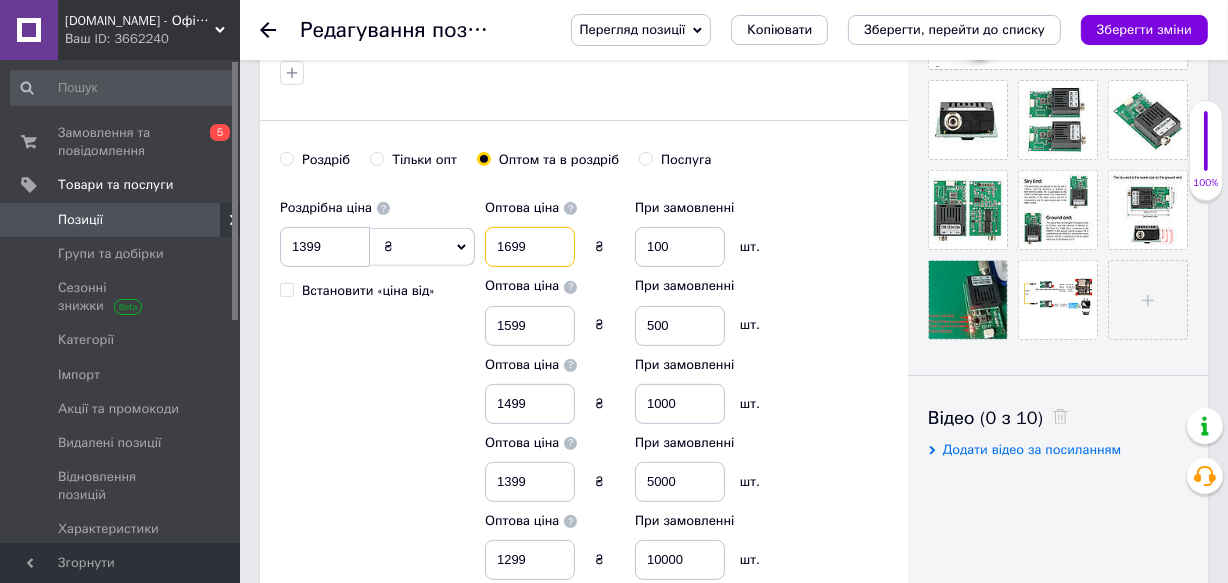click on "1699" at bounding box center [530, 247] 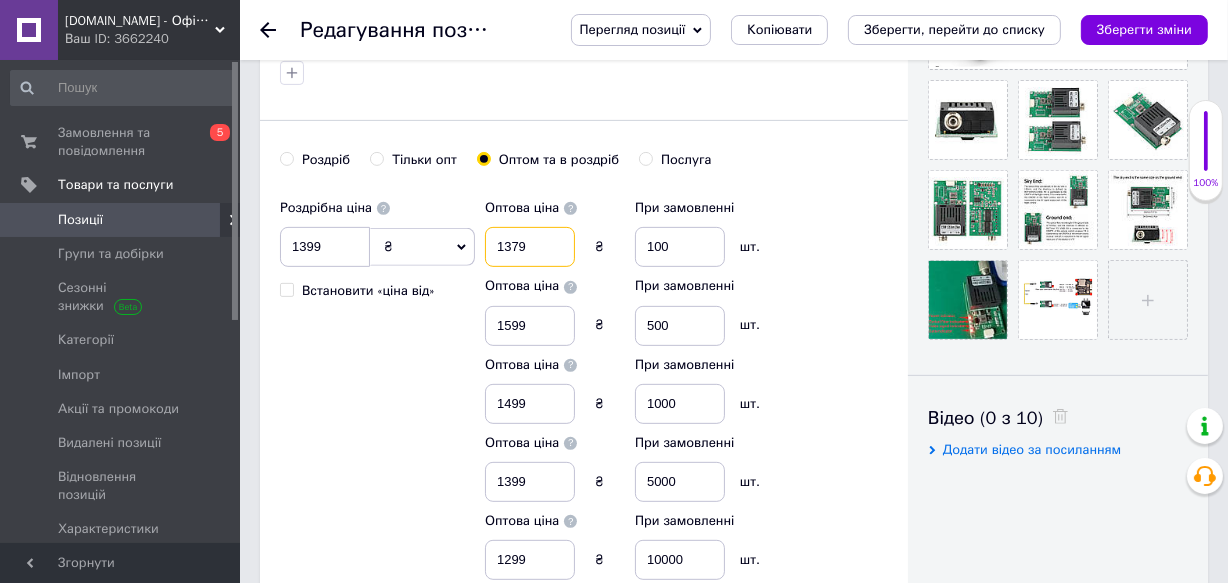 type on "1379" 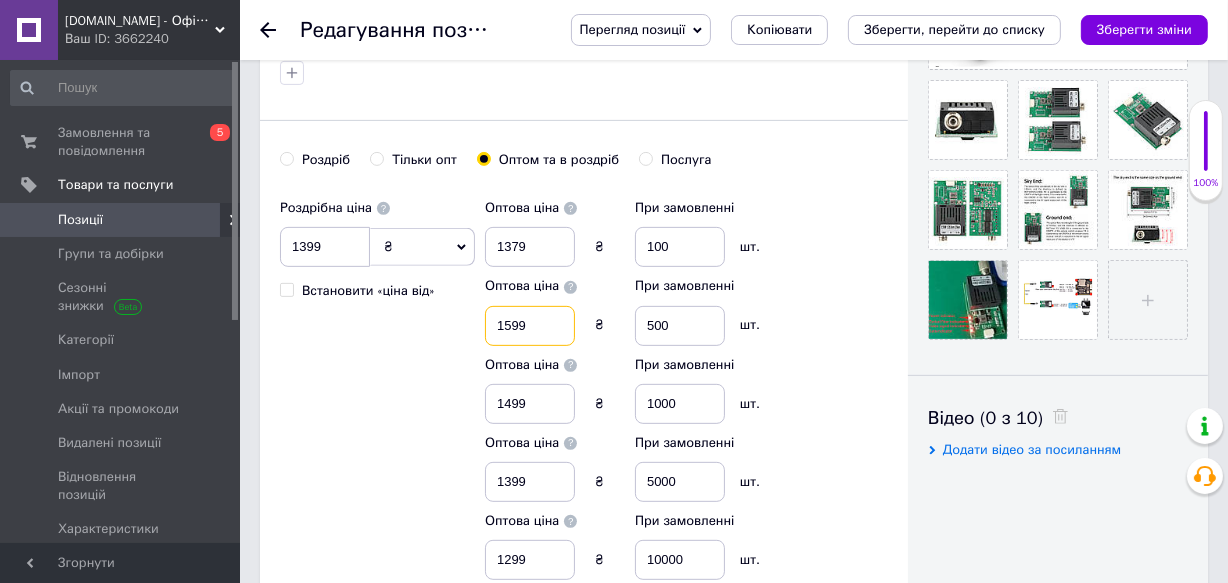 click on "1599" at bounding box center (530, 326) 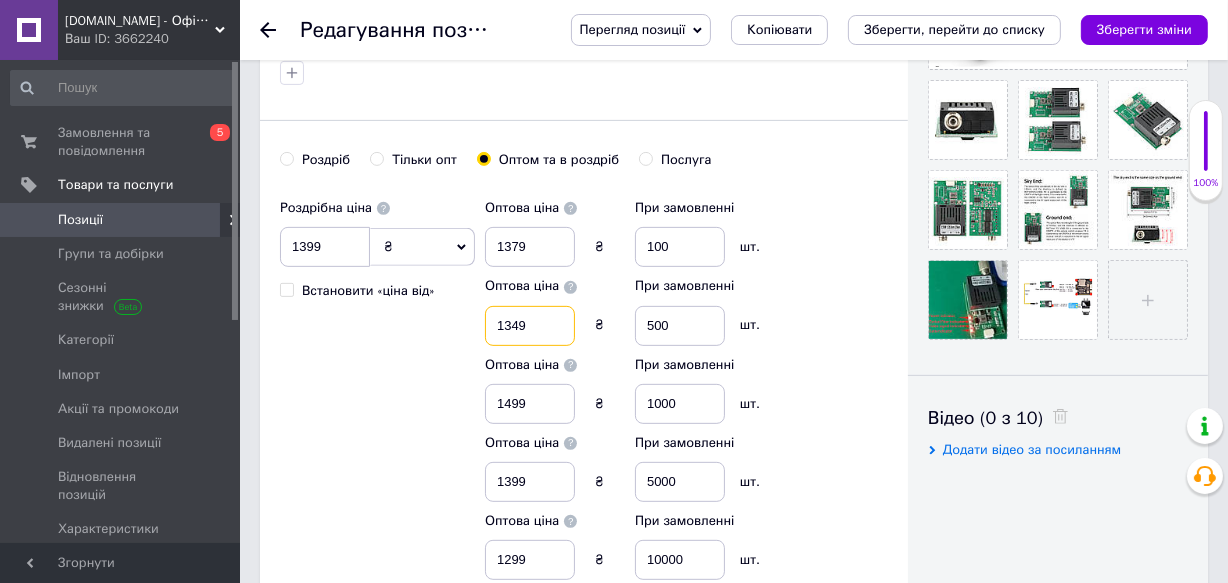 type on "1349" 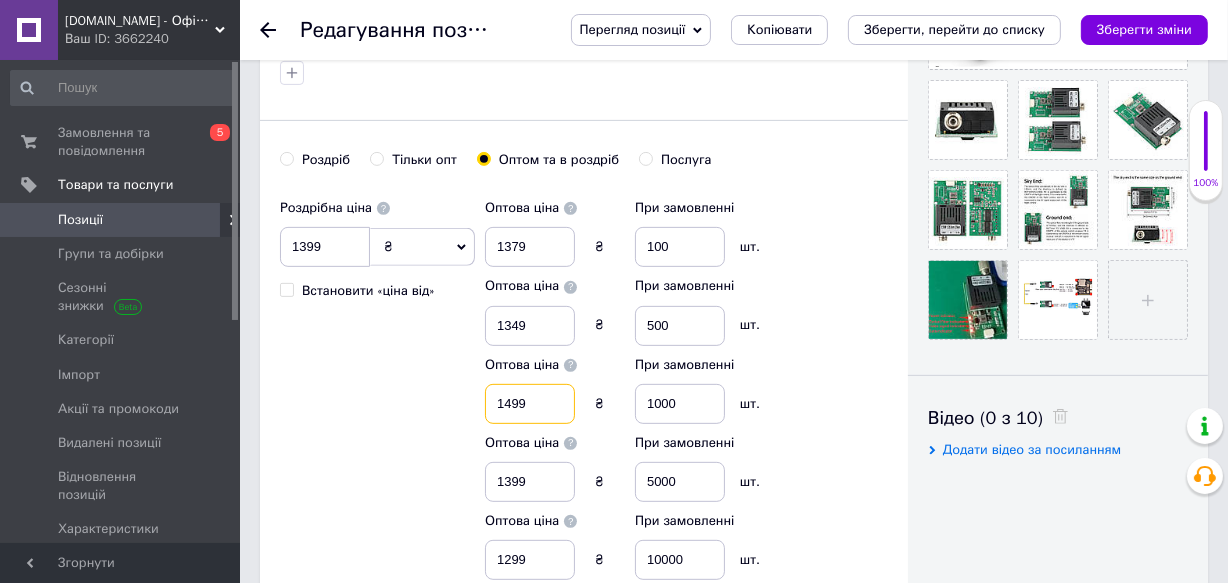 click on "1499" at bounding box center [530, 404] 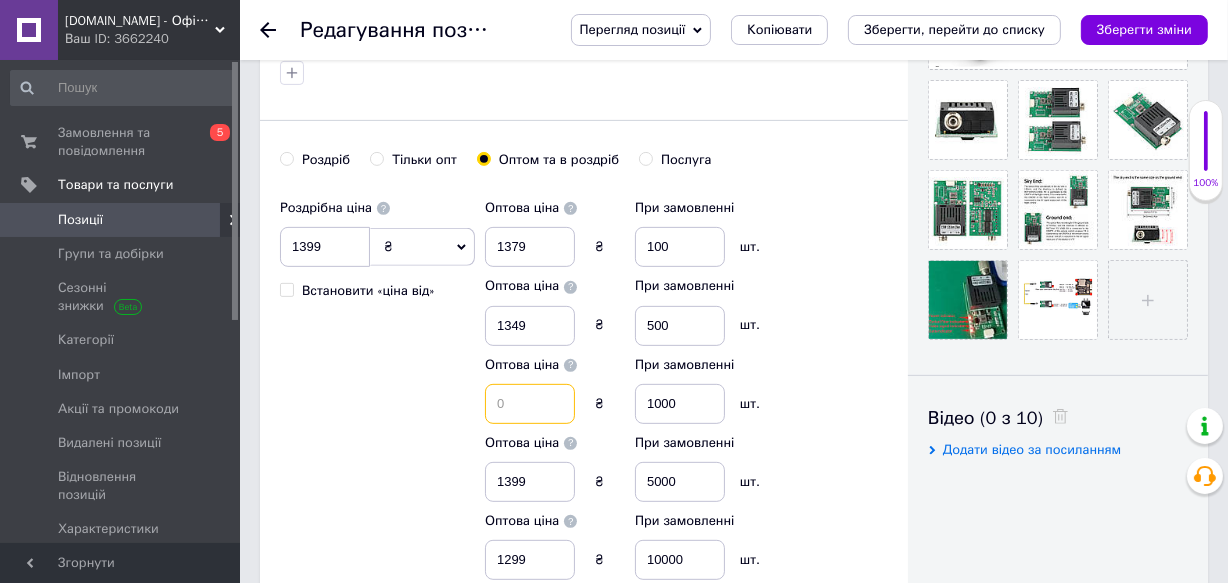 type 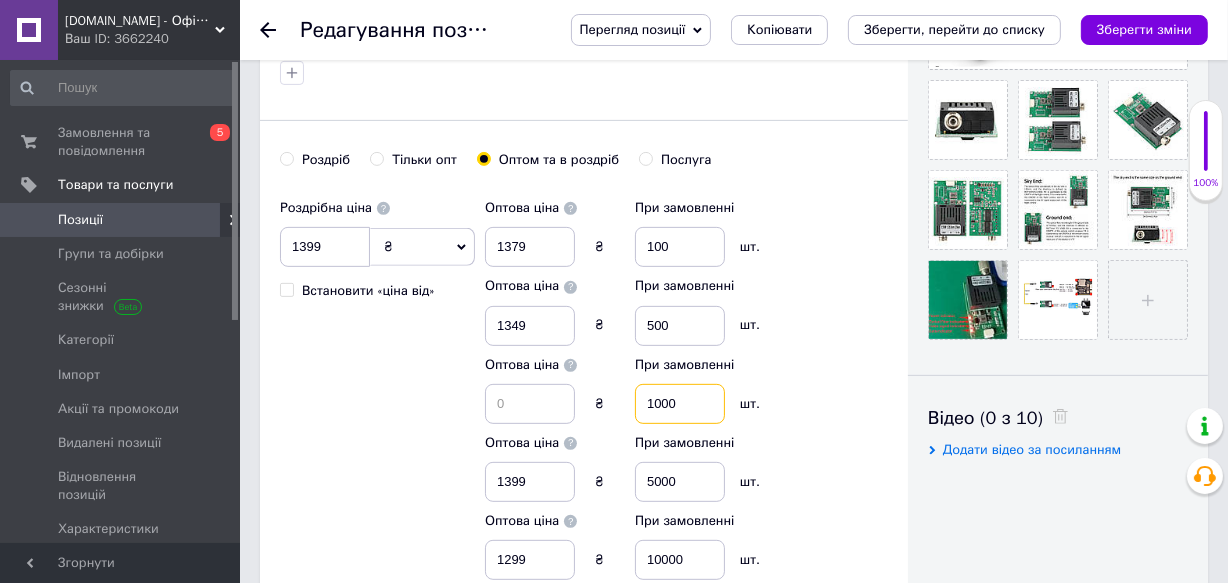 click on "1000" at bounding box center (680, 404) 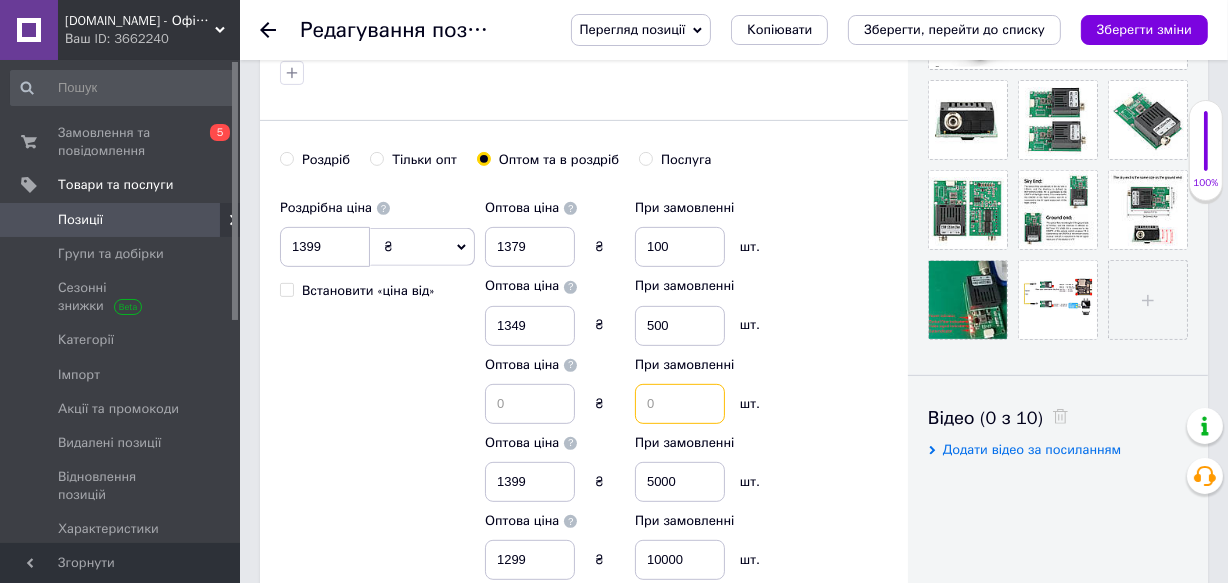 click at bounding box center (680, 404) 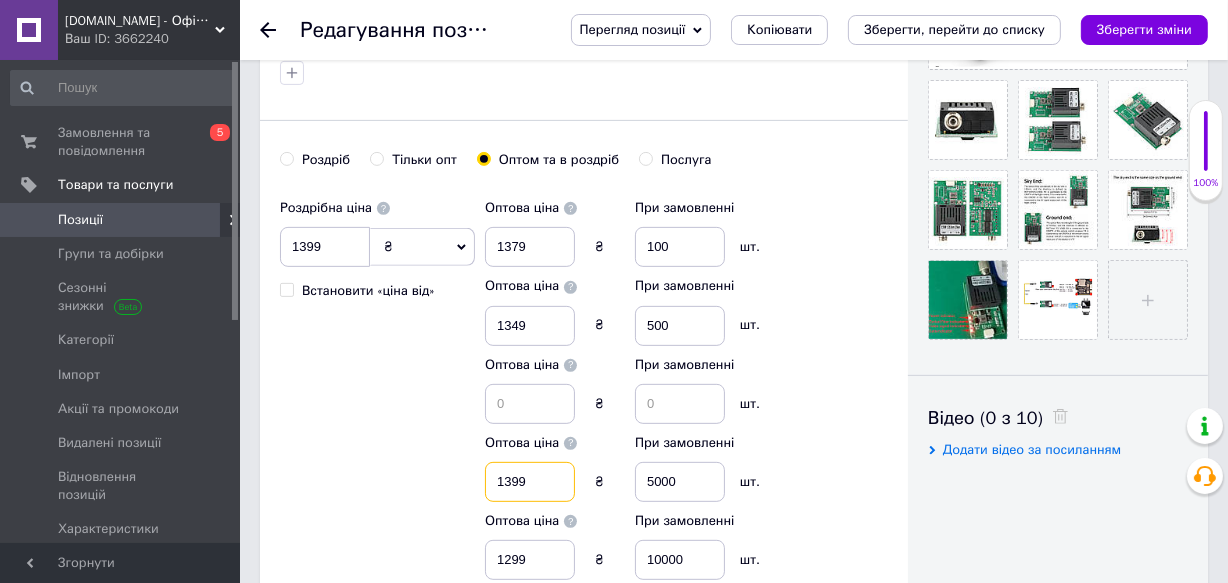 click on "1399" at bounding box center (530, 482) 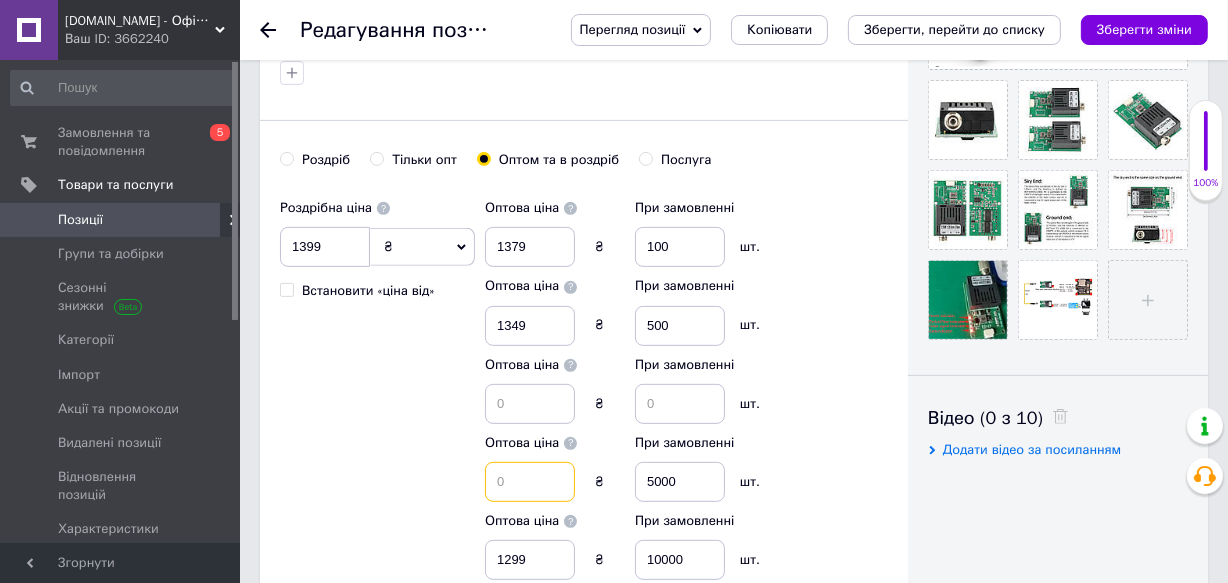 click at bounding box center (530, 482) 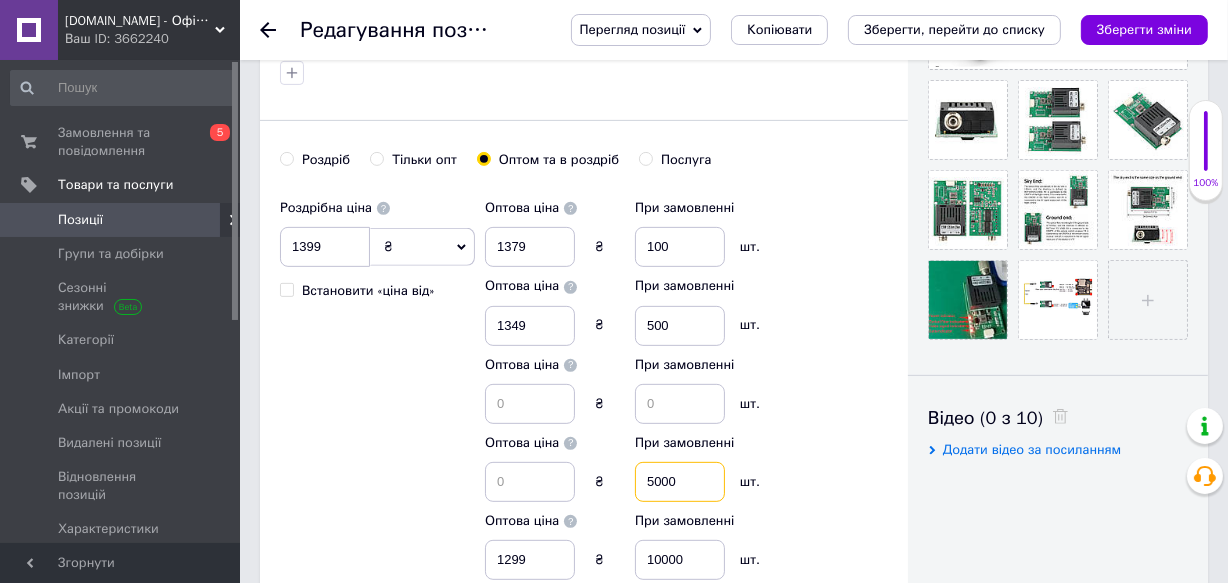 click on "5000" at bounding box center (680, 482) 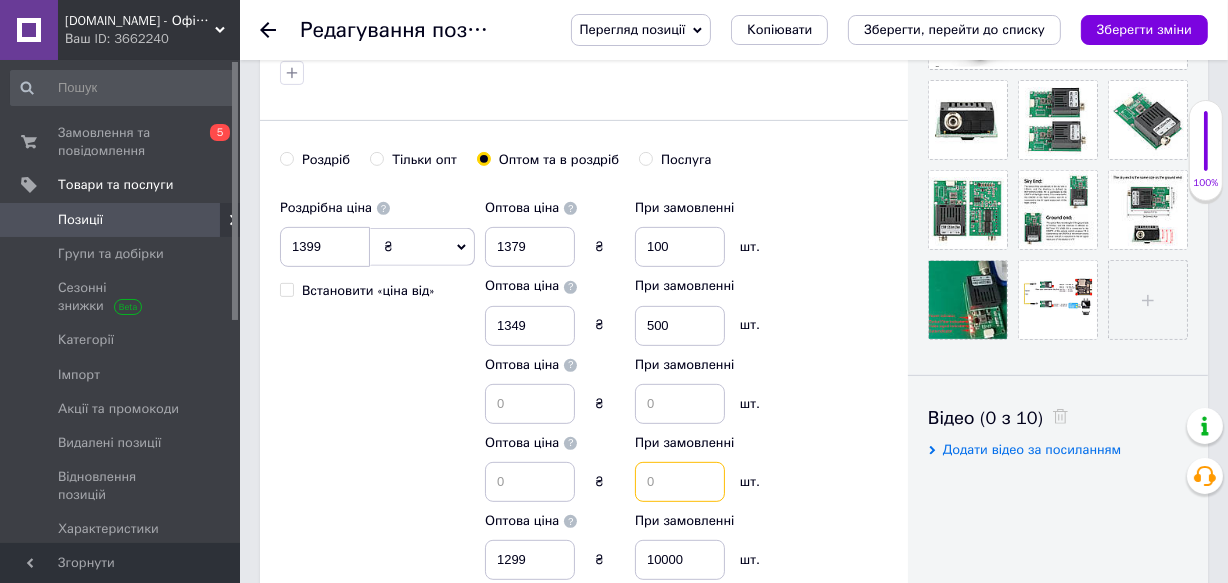 click at bounding box center [680, 482] 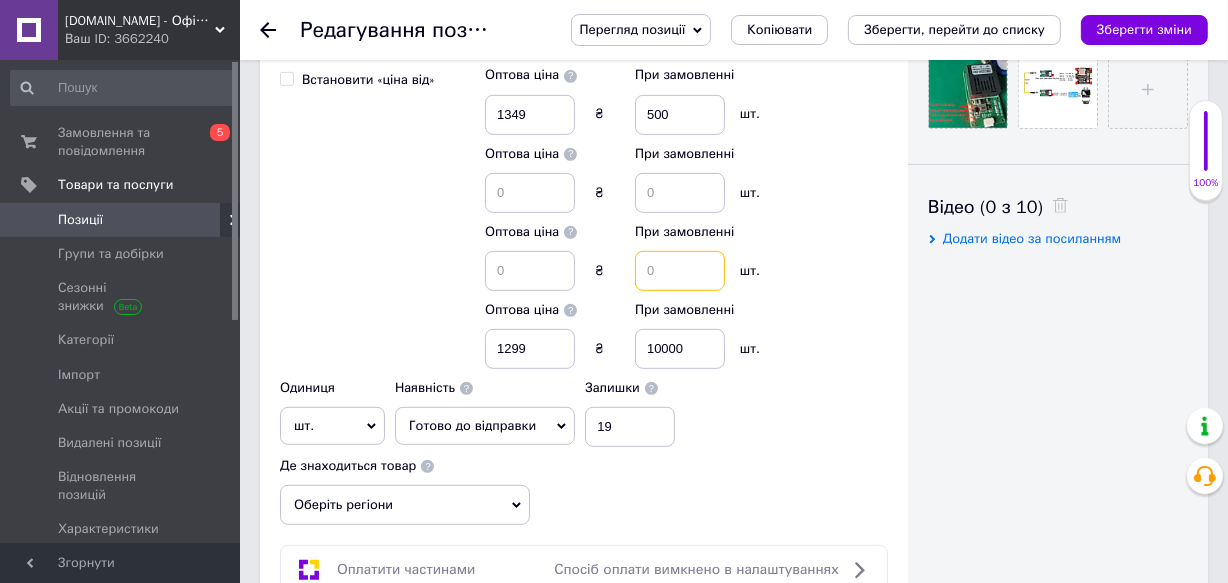 scroll, scrollTop: 899, scrollLeft: 0, axis: vertical 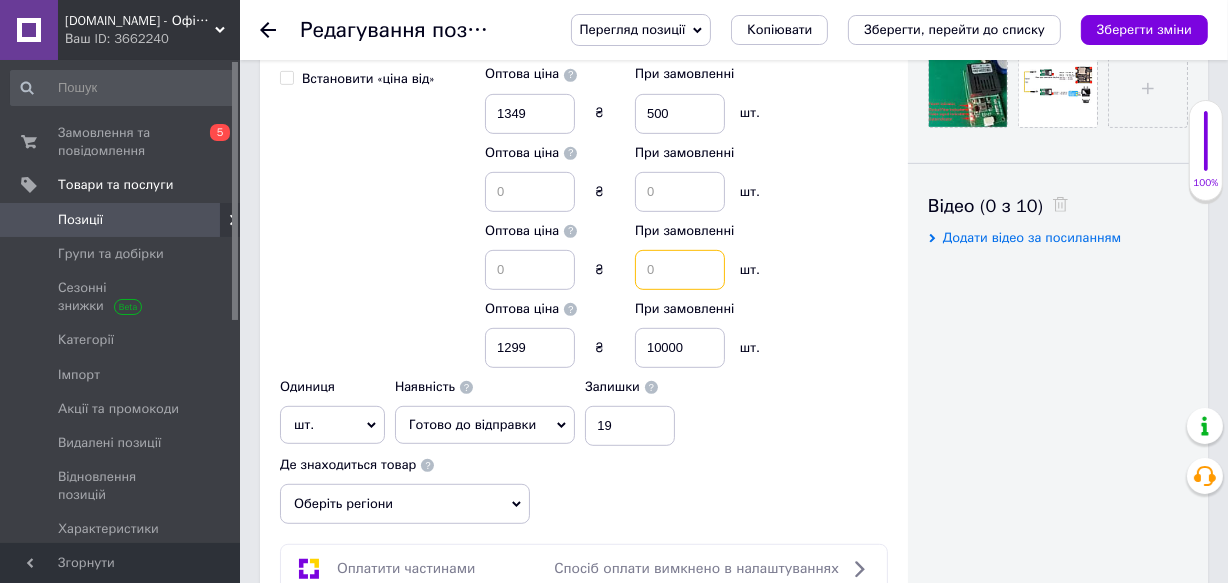 type 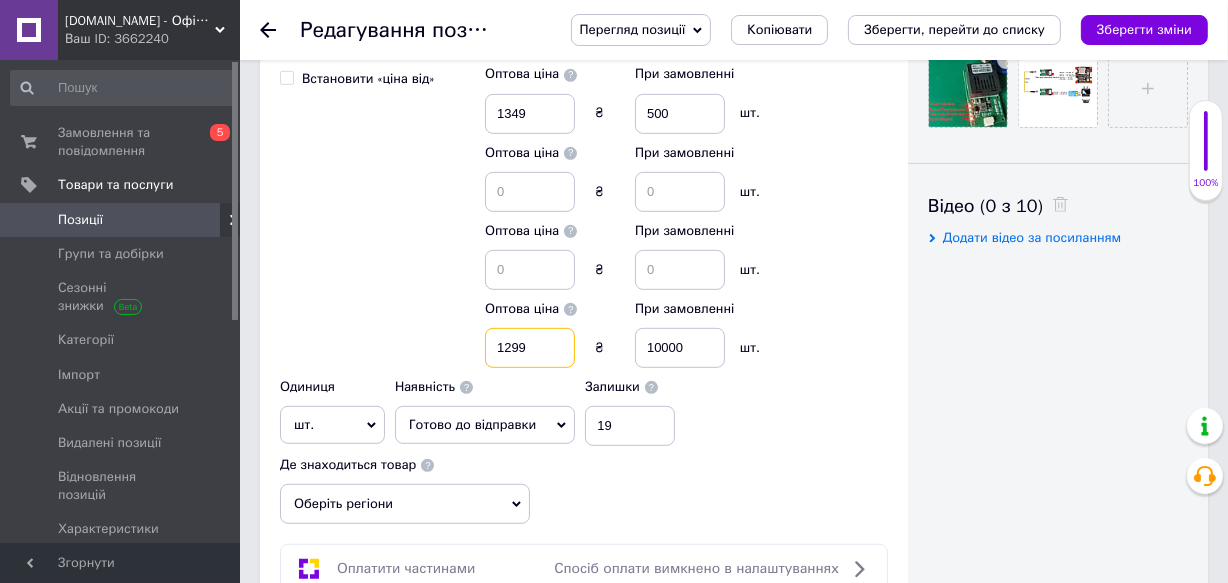 click on "1299" at bounding box center (530, 348) 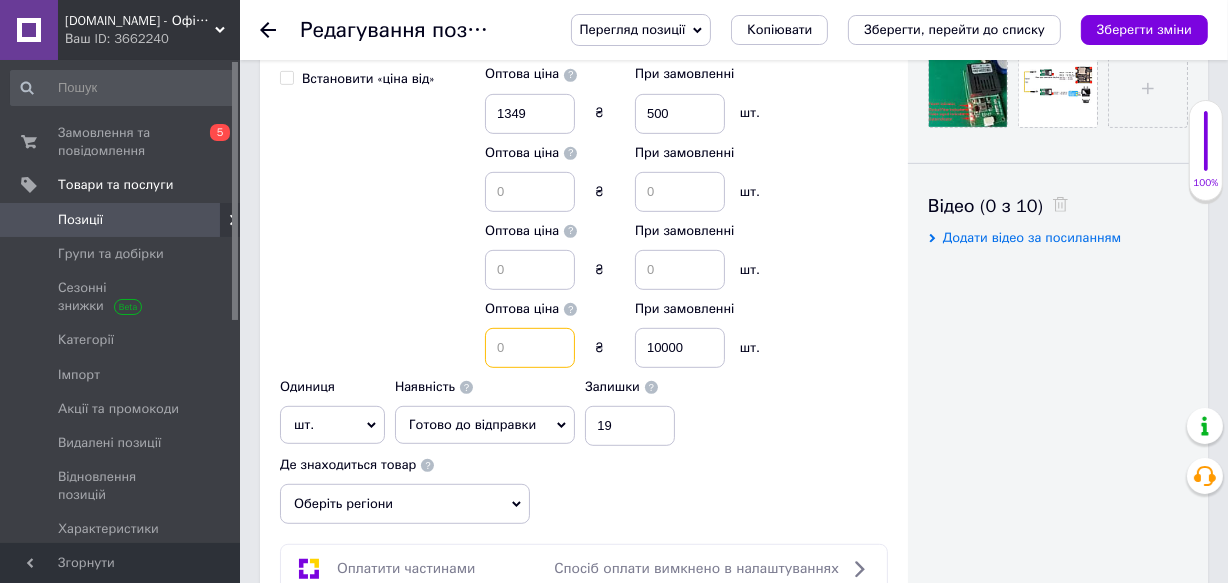 type 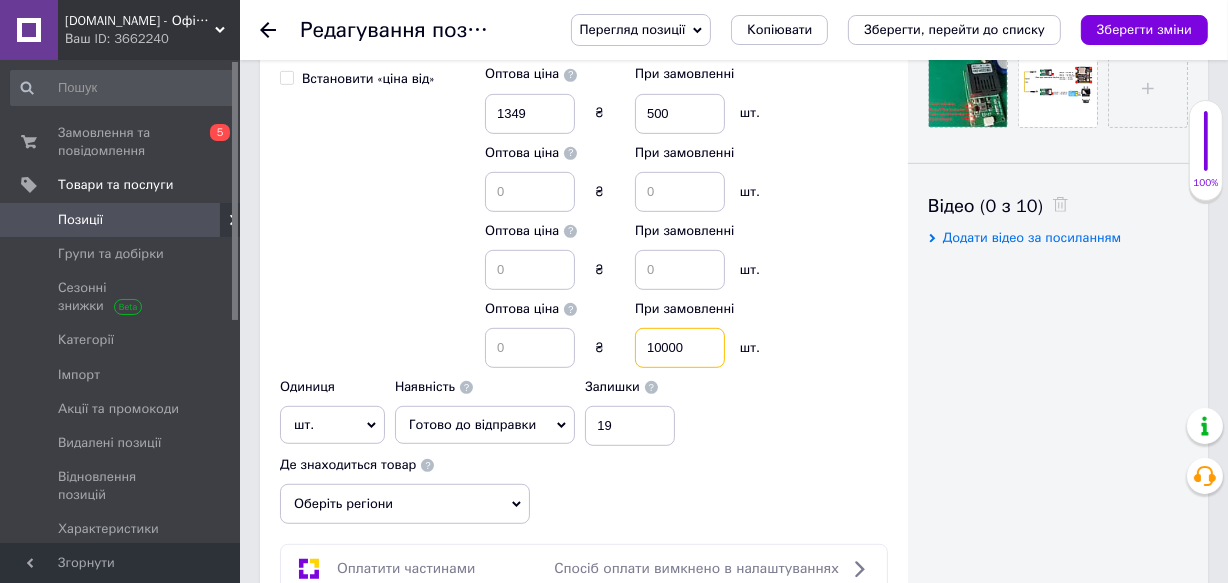 click on "10000" at bounding box center [680, 348] 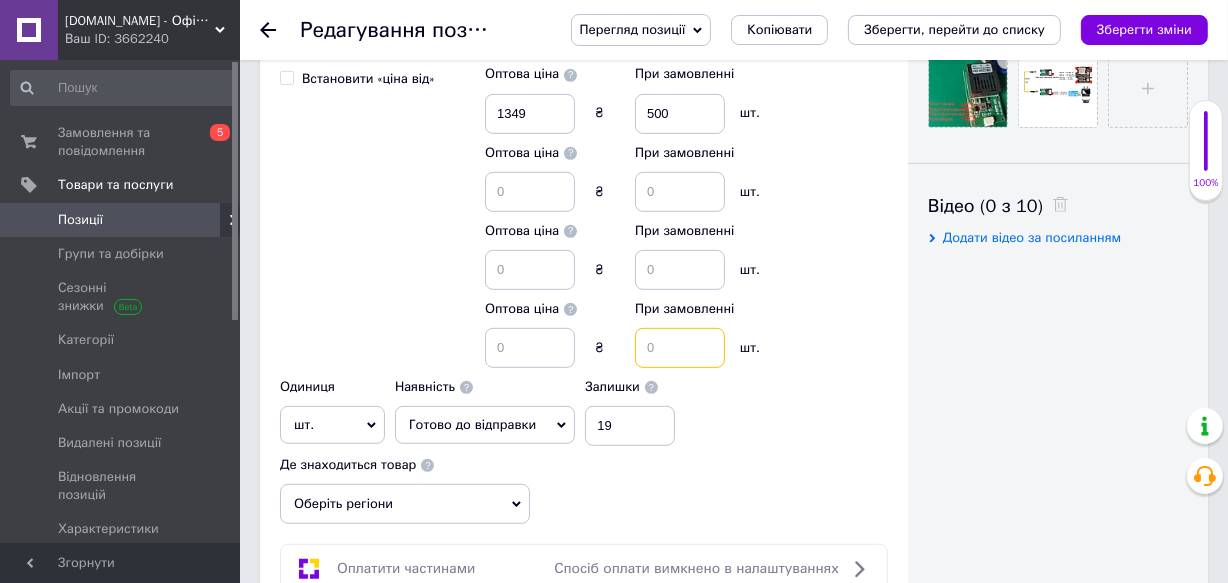 click at bounding box center [680, 348] 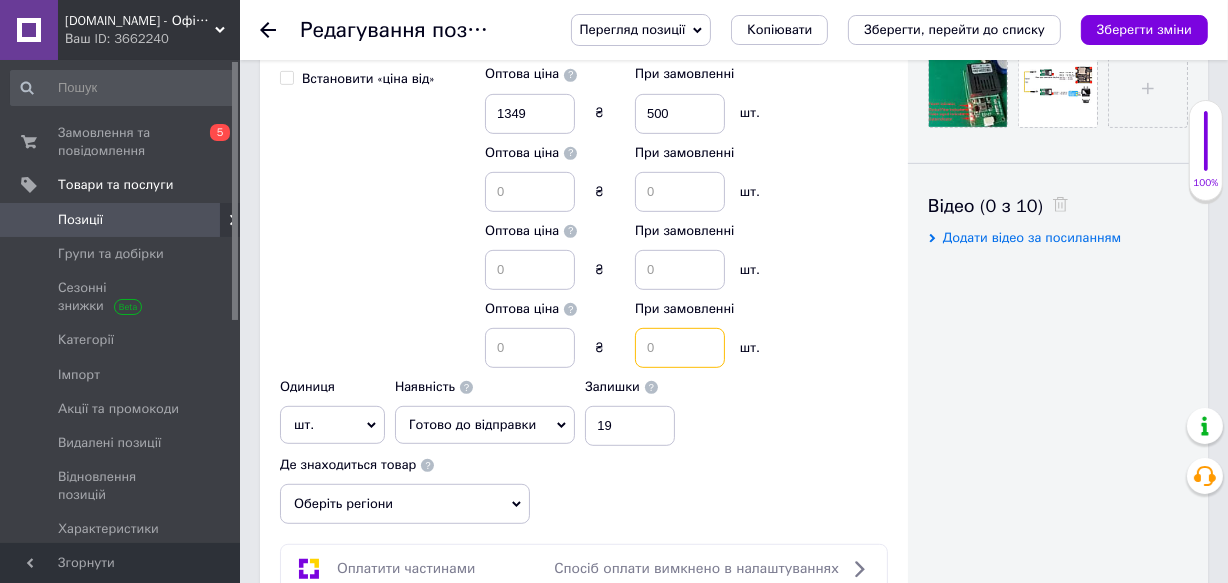 type 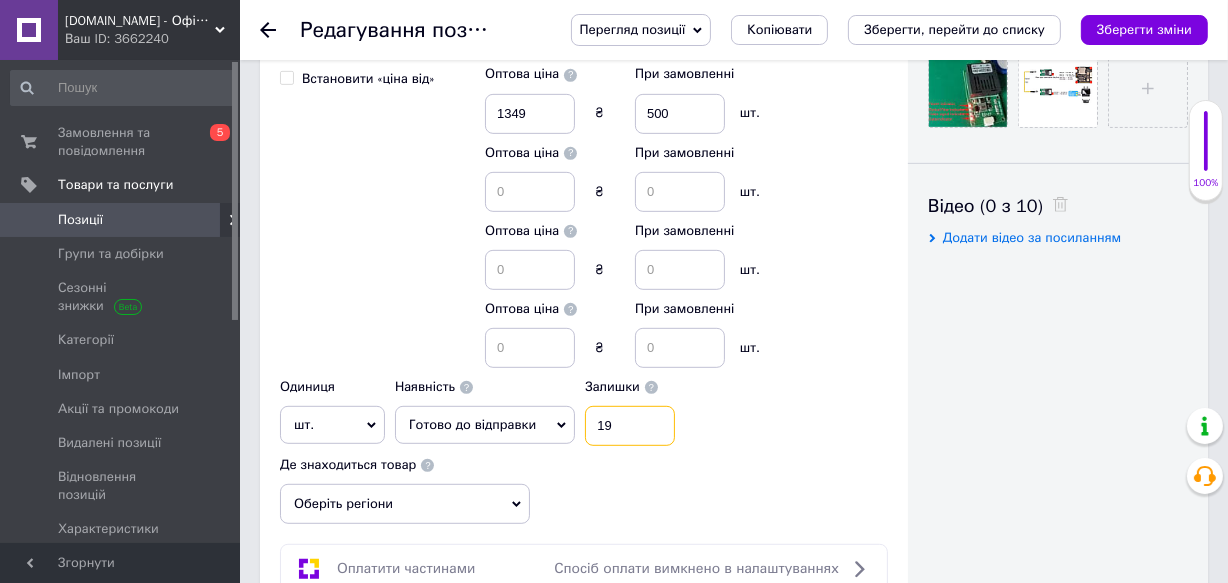 click on "19" at bounding box center [630, 426] 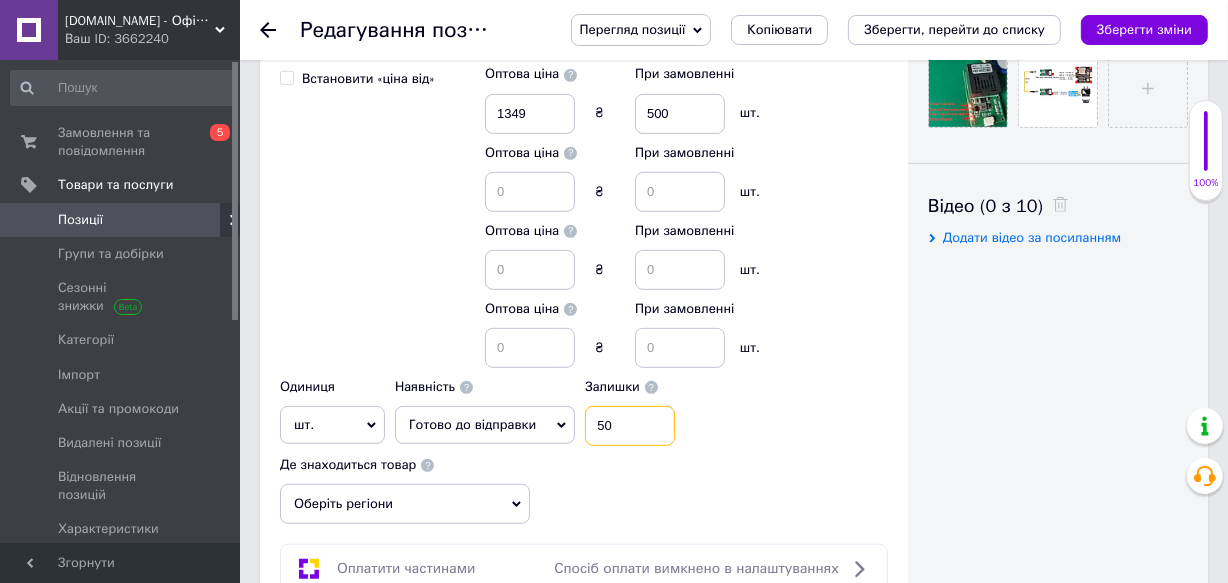 type on "50" 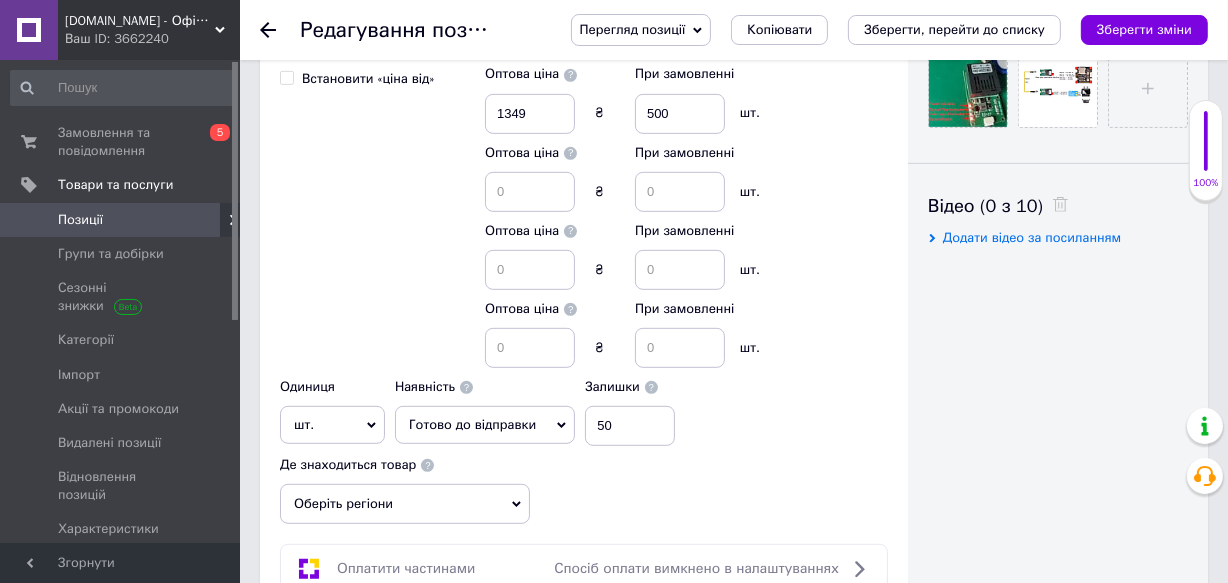 click on "Роздрібна ціна 1399 ₴ $ EUR CHF GBP ¥ PLN ₸ MDL HUF KGS CNY TRY KRW lei Встановити «ціна від» Оптова ціна 1379 ₴ При замовленні 100 шт. Оптова ціна 1349 ₴ При замовленні 500 шт. Оптова ціна ₴ При замовленні шт. Оптова ціна ₴ При замовленні шт. Оптова ціна ₴ При замовленні шт. Одиниця шт. Популярне комплект упаковка кв.м пара м кг пог.м послуга т а автоцистерна ампула б балон банка блістер бобіна бочка бут бухта в ват виїзд відро г г га година гр/кв.м гігакалорія д дав два місяці день доба доза є єврокуб з зміна к кВт каністра карат кв.дм кв.м кв.см кв.фут квартал кг кг/кв.м км колесо коробка" at bounding box center [584, 211] 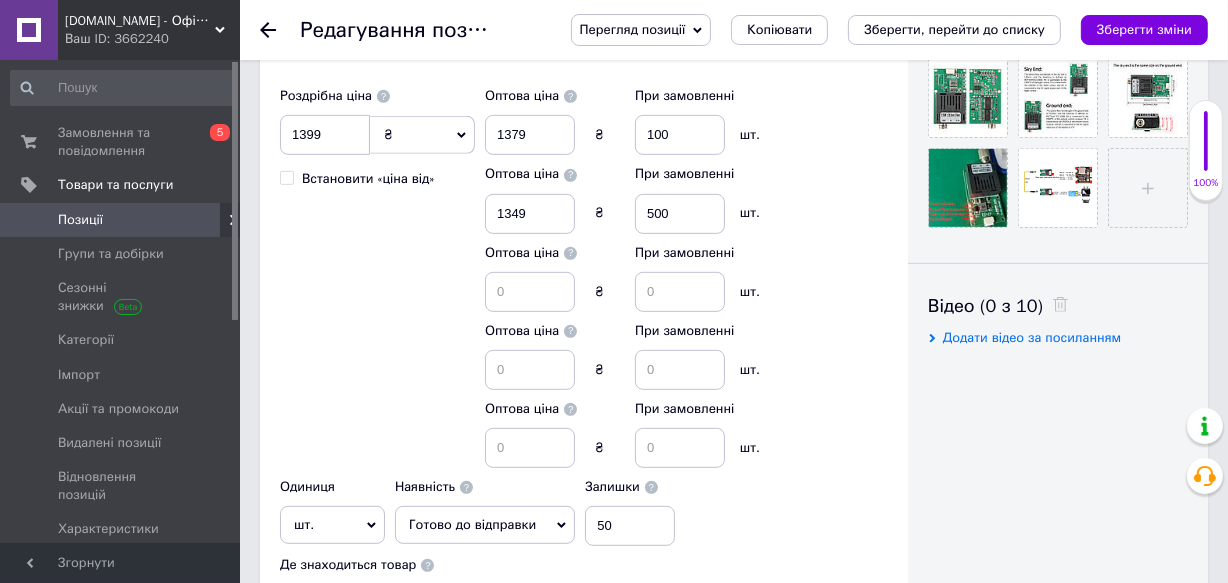 scroll, scrollTop: 779, scrollLeft: 0, axis: vertical 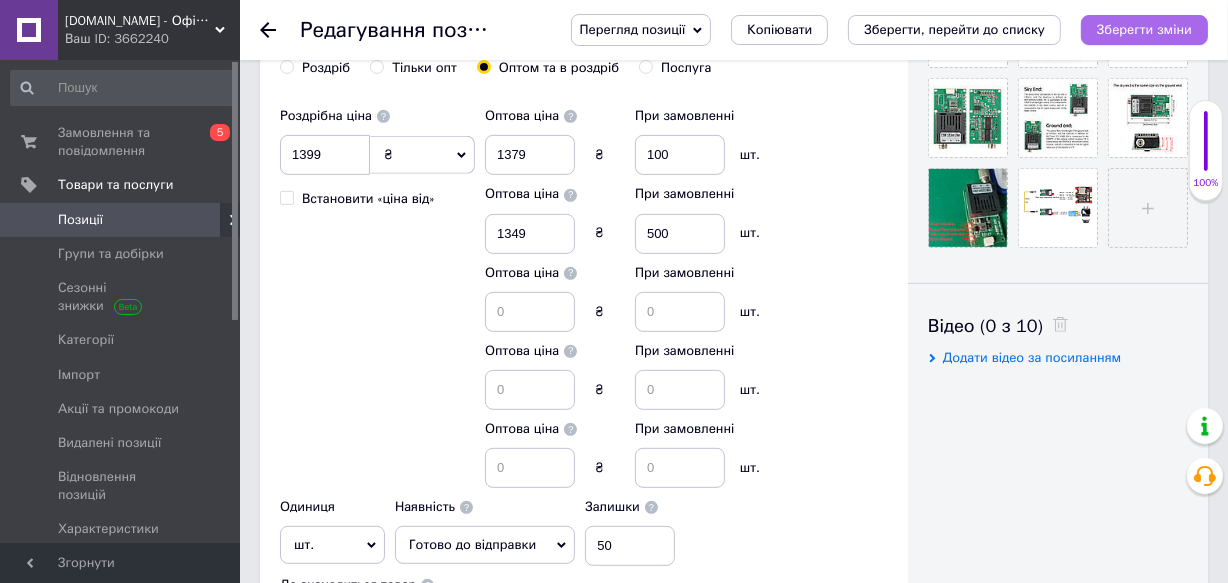 click on "Зберегти зміни" at bounding box center (1144, 30) 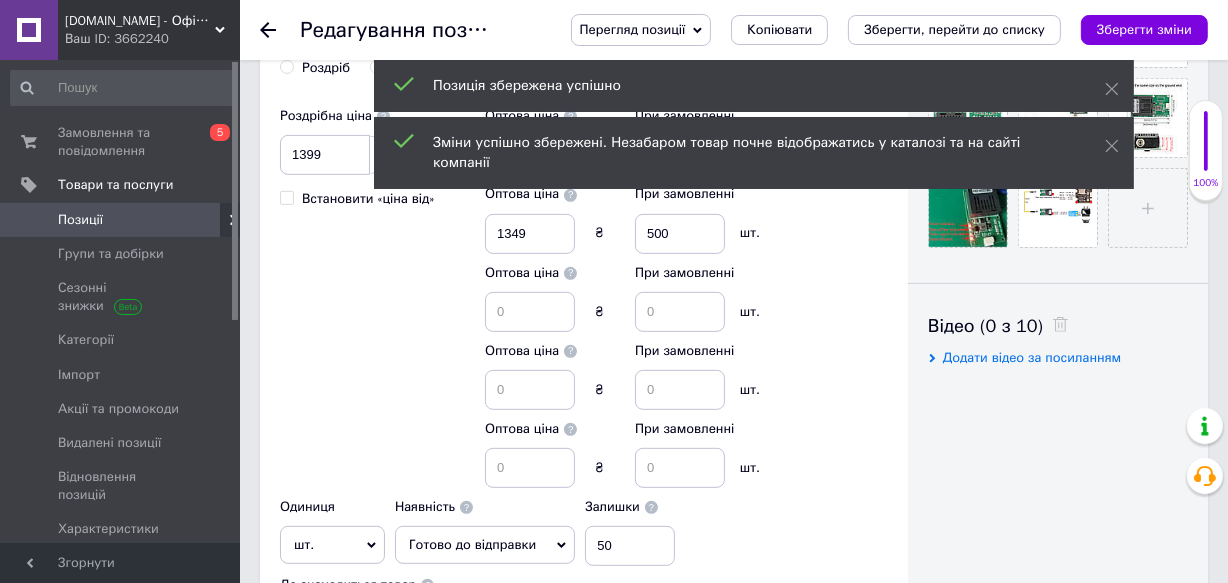 click on "Позиції" at bounding box center (121, 220) 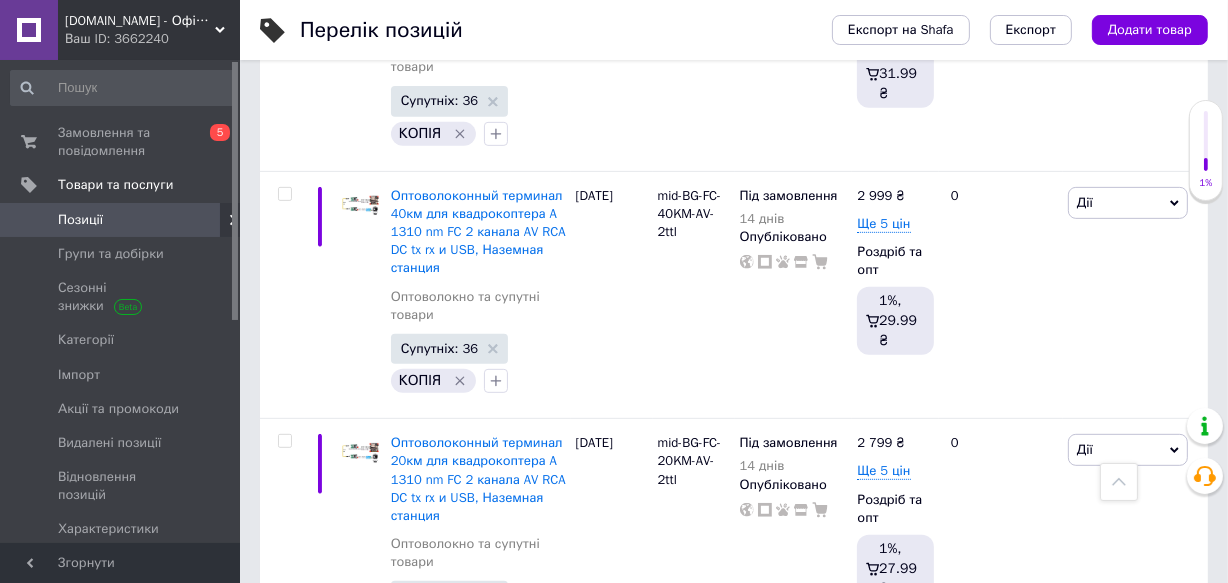 scroll, scrollTop: 756, scrollLeft: 0, axis: vertical 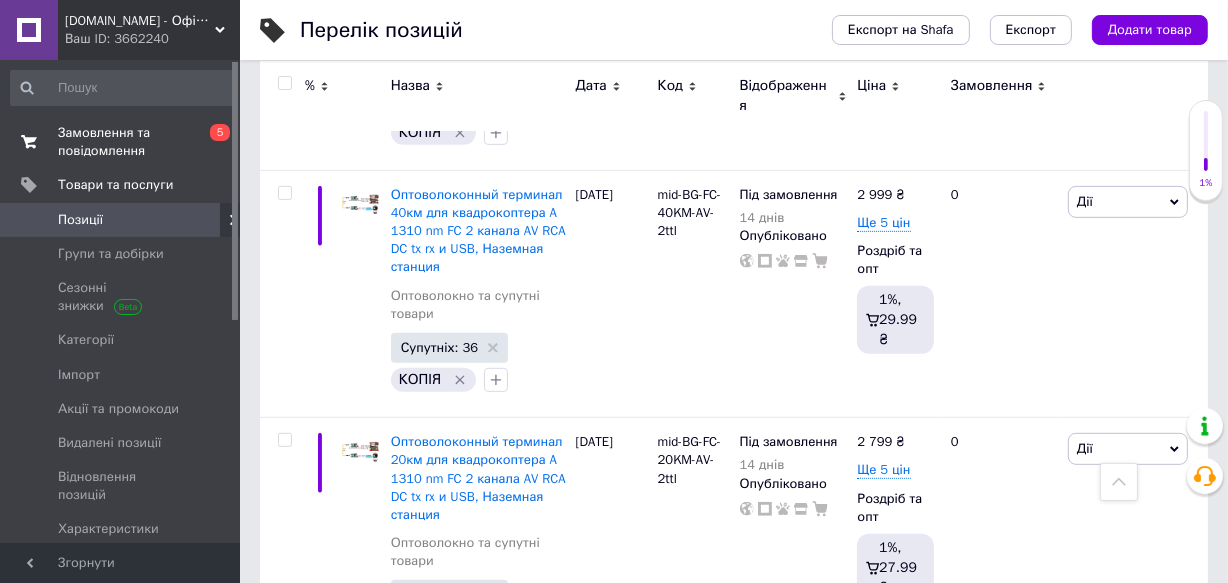click on "Замовлення та повідомлення" at bounding box center [121, 142] 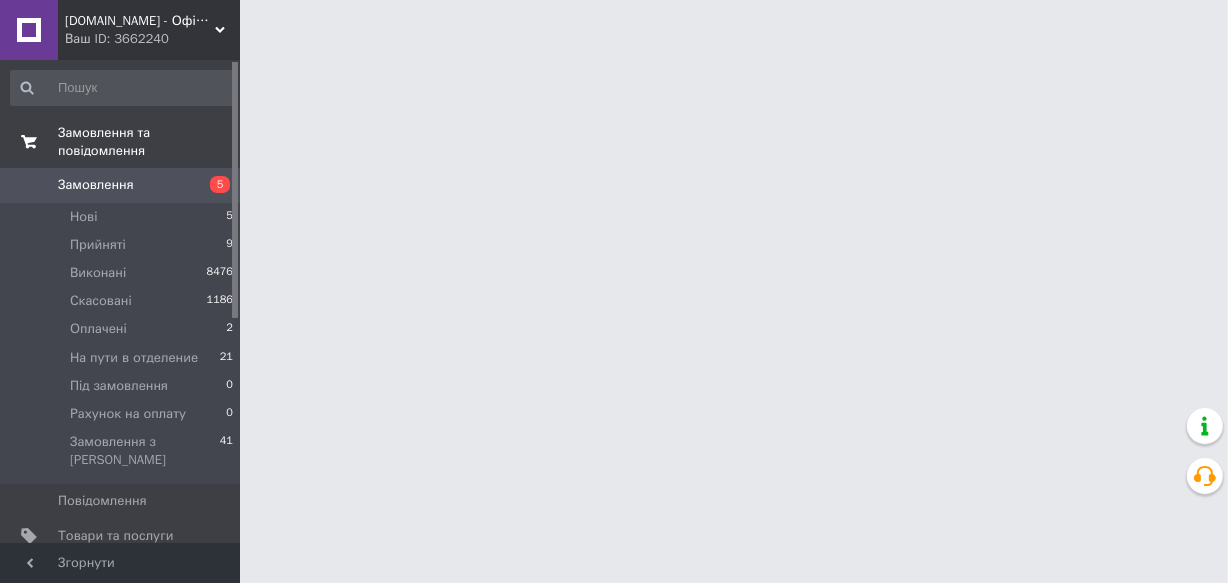 scroll, scrollTop: 0, scrollLeft: 0, axis: both 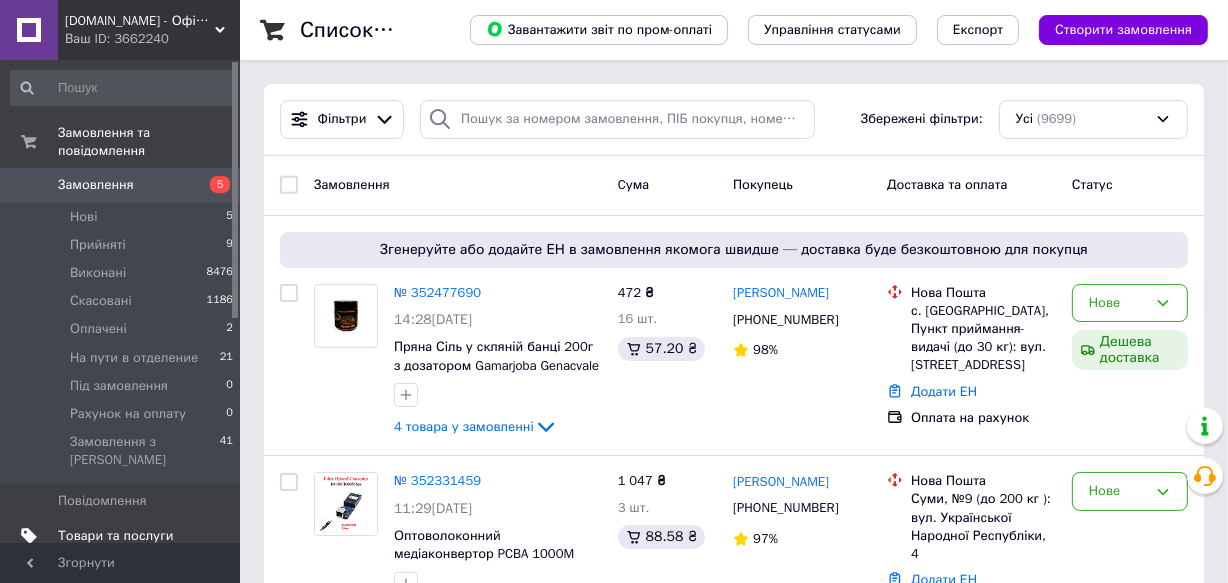 click on "Товари та послуги" at bounding box center (115, 536) 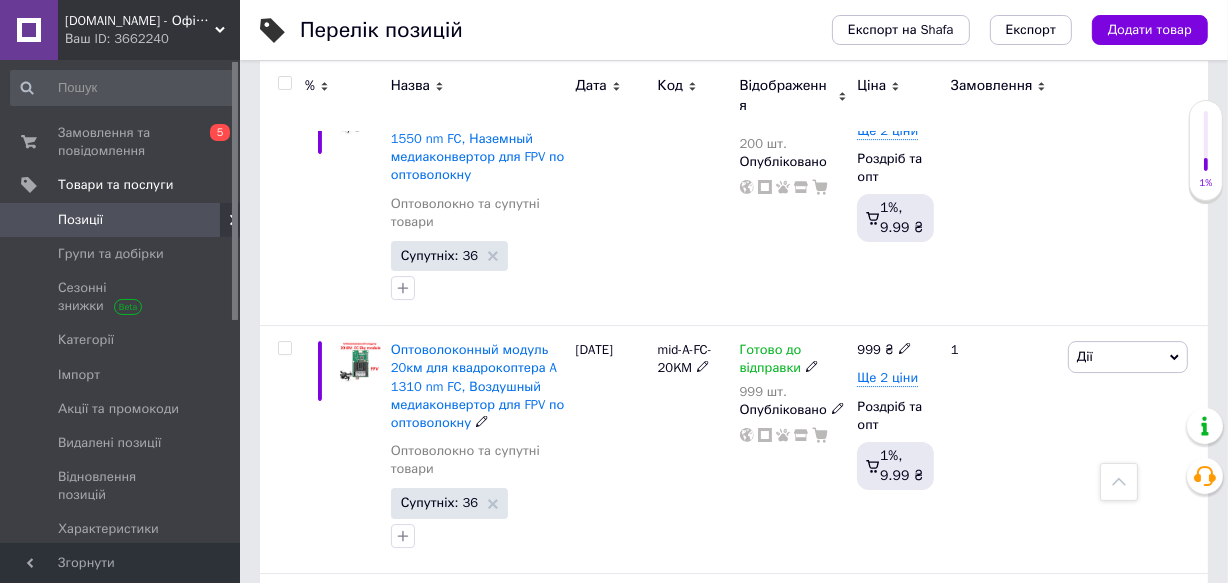 scroll, scrollTop: 5799, scrollLeft: 0, axis: vertical 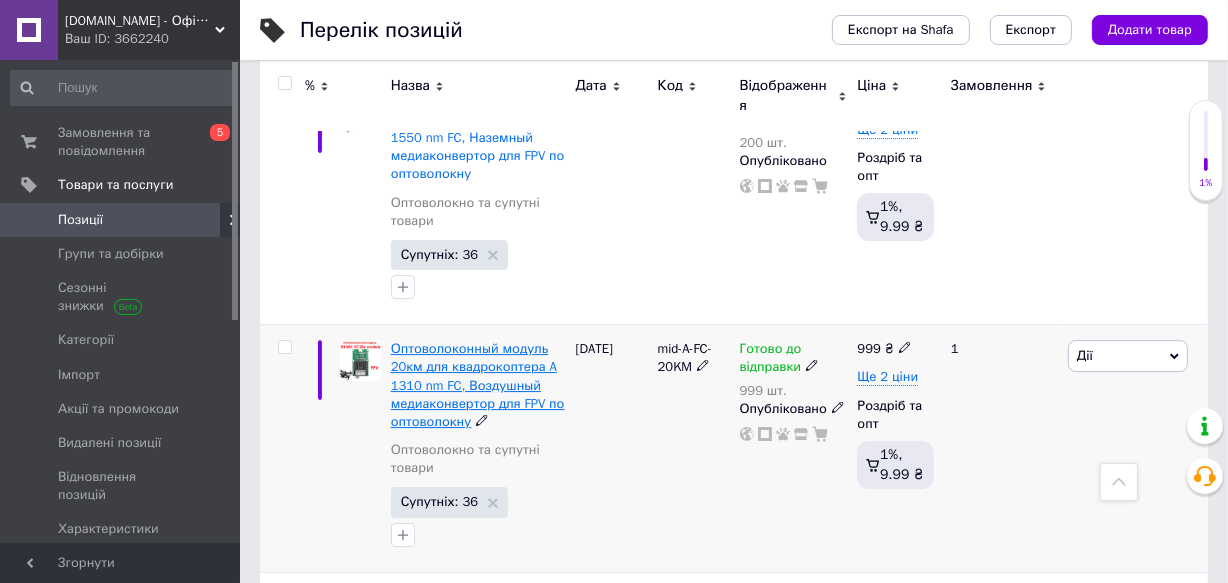 click on "Оптоволоконный модуль 20км для квадрокоптера A 1310 nm FC, Воздушный медиаконвертор для FPV по оптоволокну" at bounding box center [478, 385] 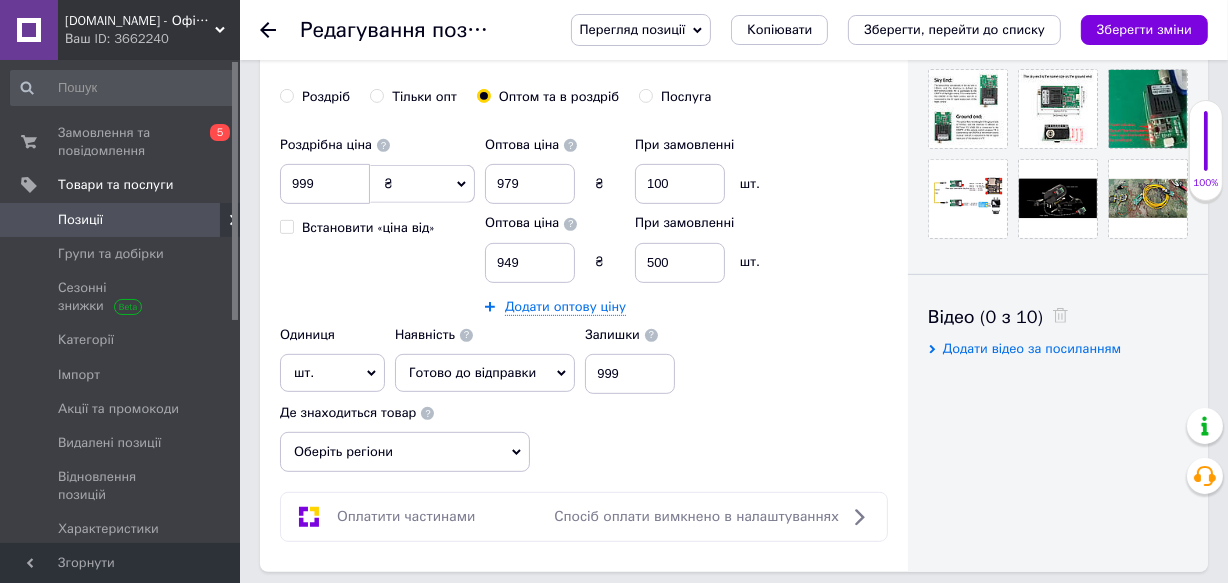 scroll, scrollTop: 749, scrollLeft: 0, axis: vertical 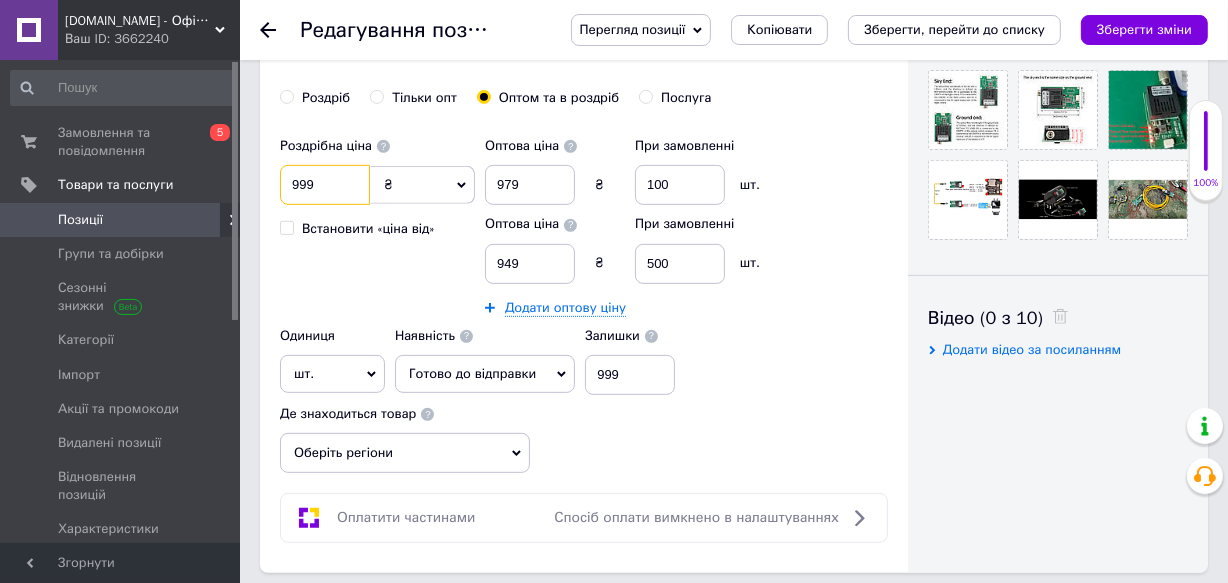 click on "999" at bounding box center (325, 185) 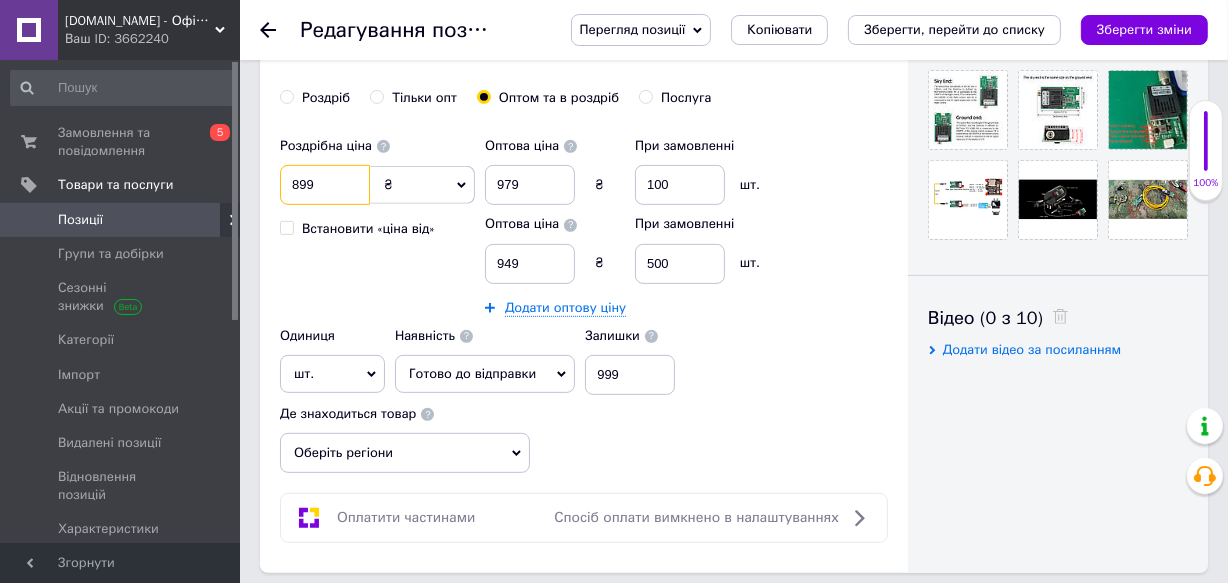 type on "899" 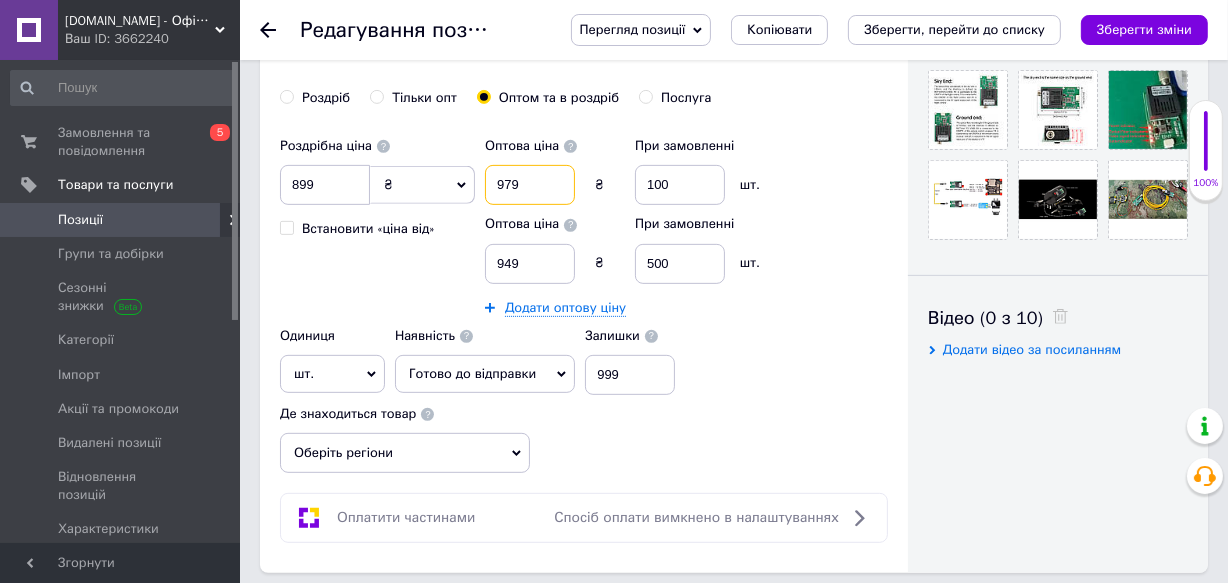 click on "979" at bounding box center (530, 185) 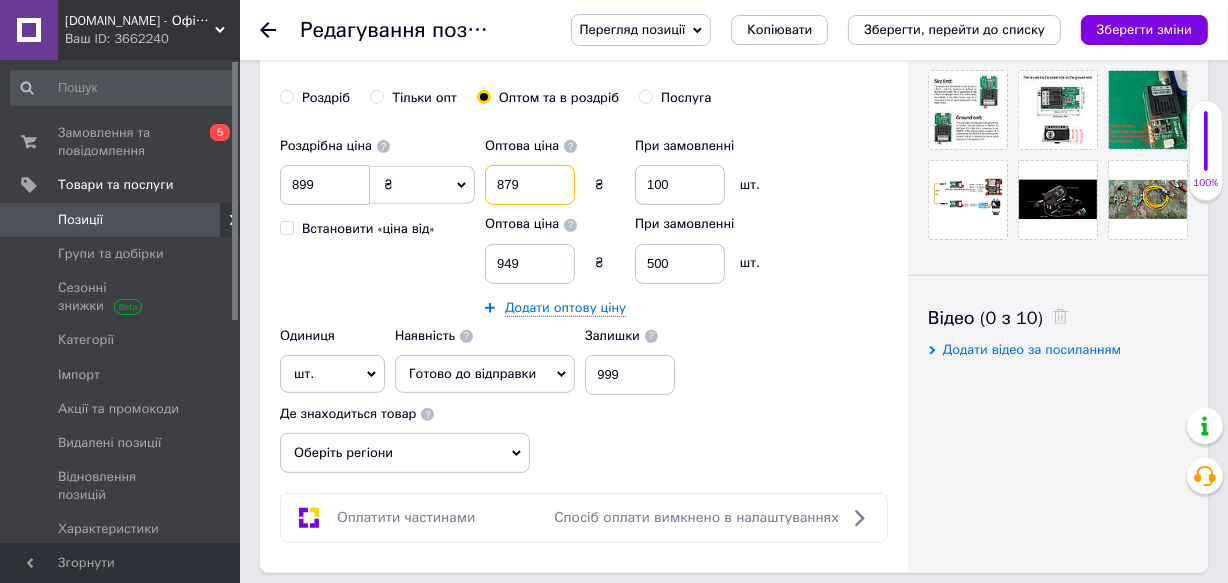 type on "879" 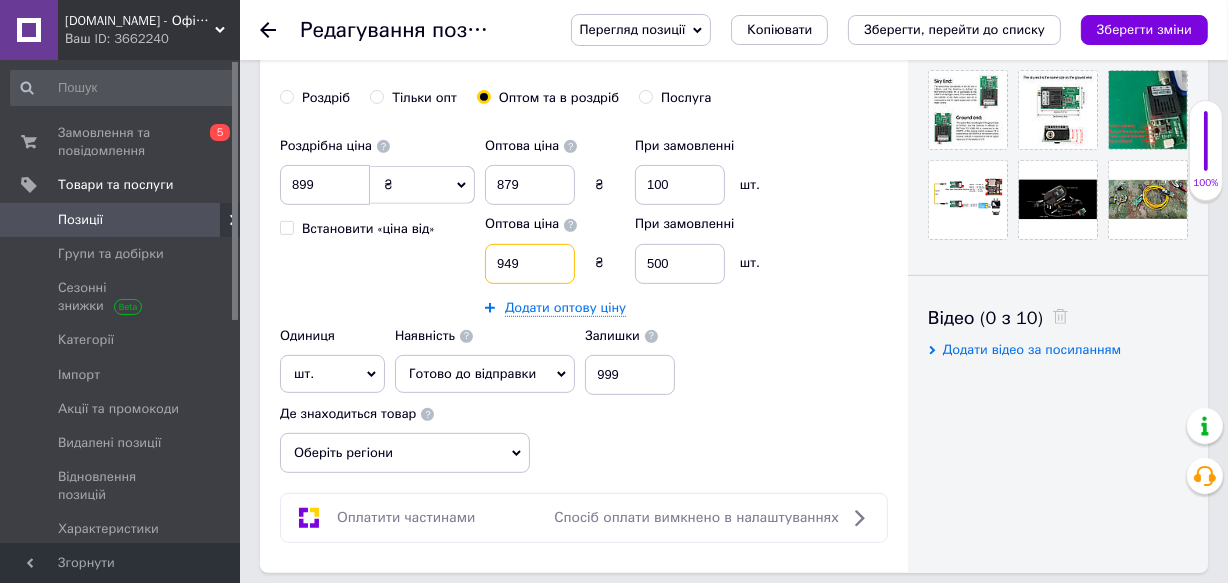 click on "949" at bounding box center (530, 264) 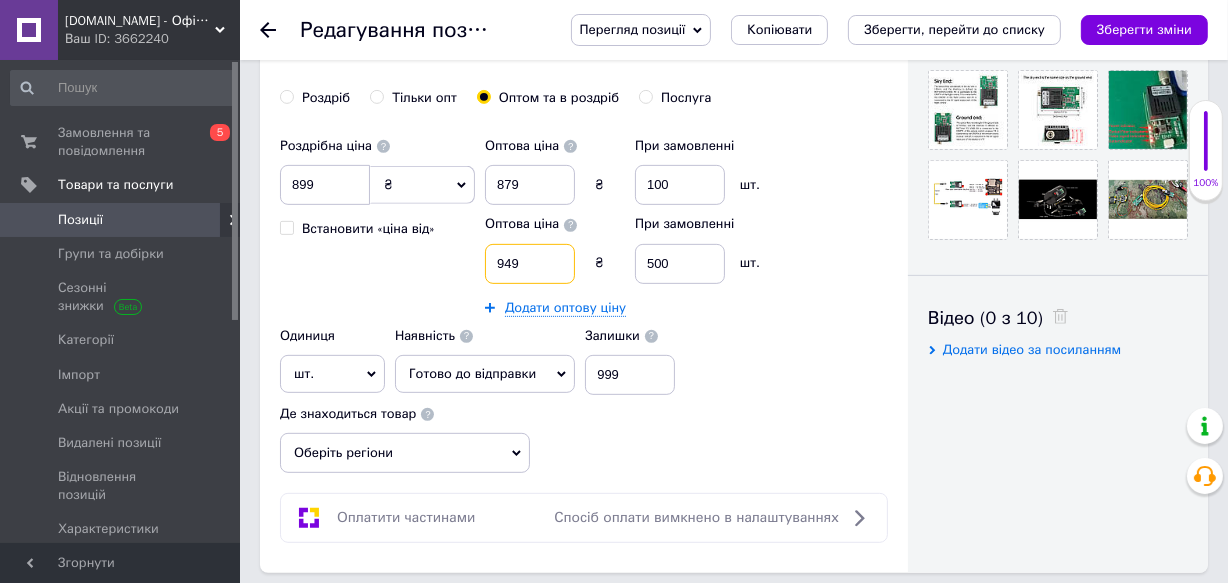 click on "949" at bounding box center (530, 264) 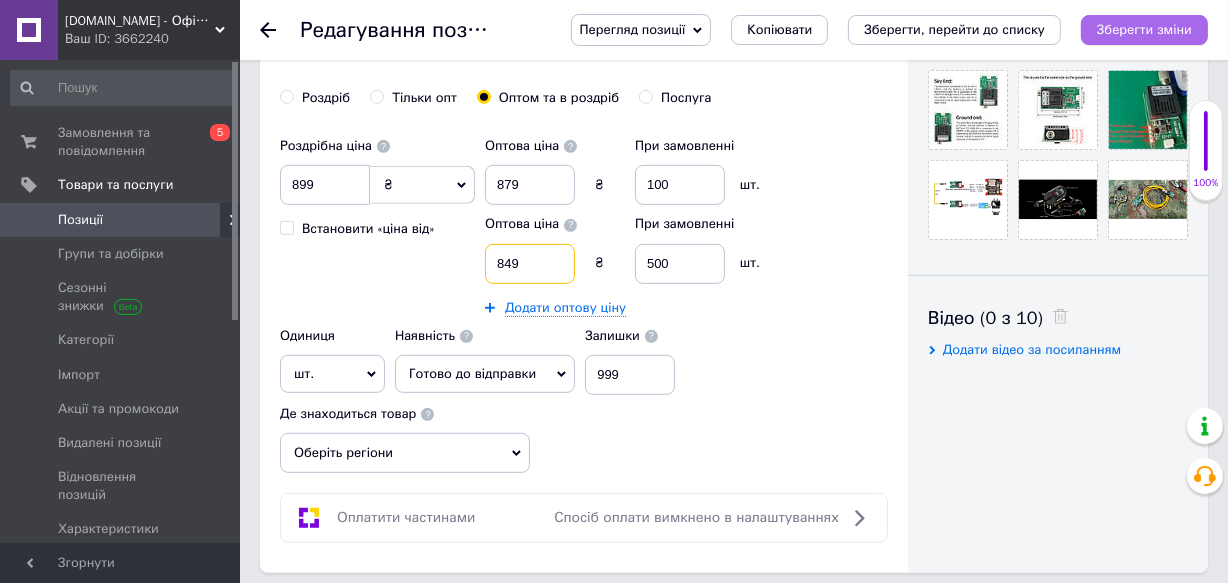 type on "849" 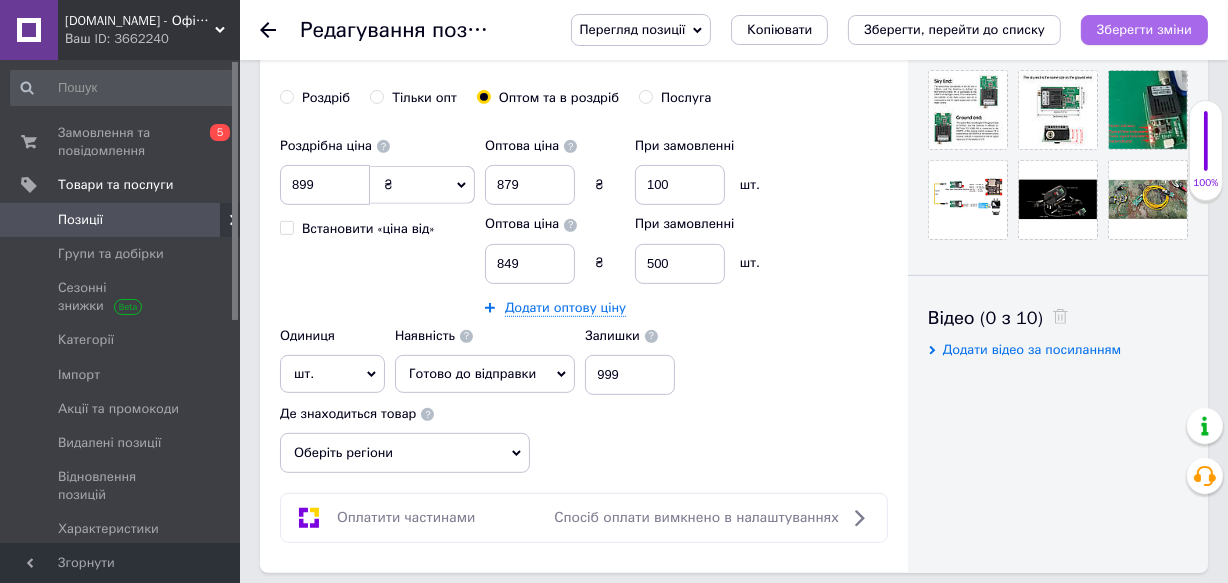 click on "Зберегти зміни" at bounding box center (1144, 30) 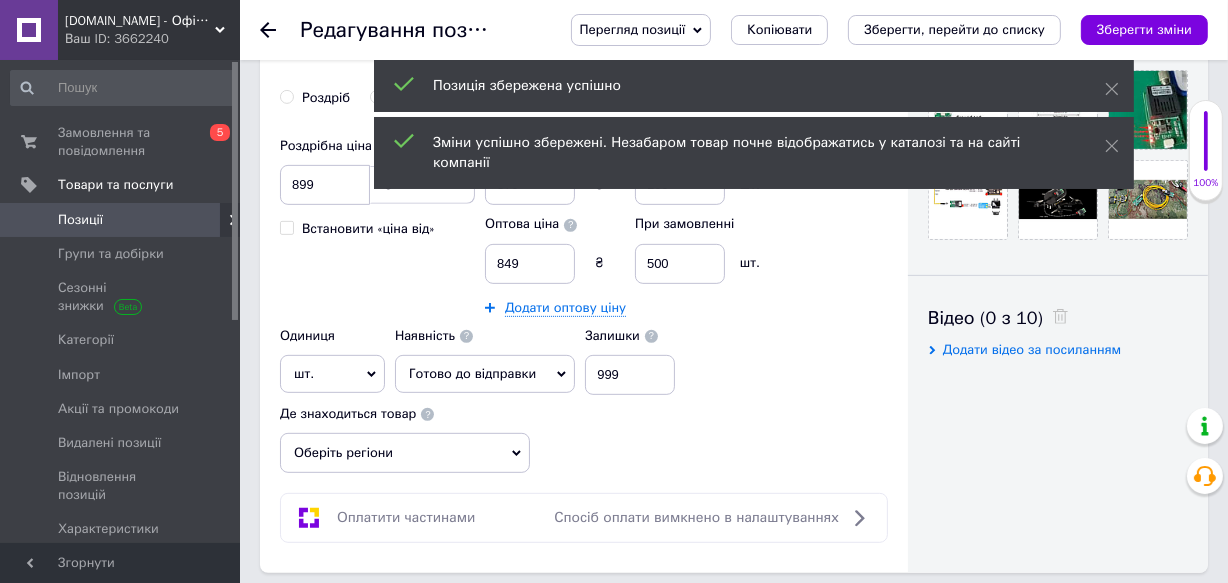 click on "Позиції" at bounding box center (80, 220) 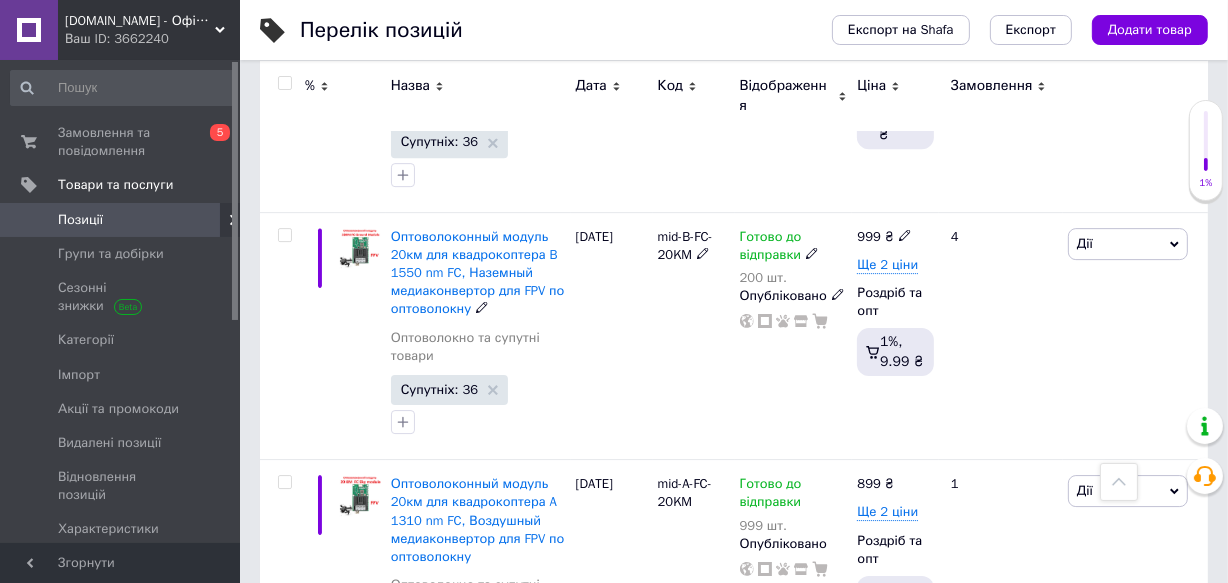 scroll, scrollTop: 5663, scrollLeft: 0, axis: vertical 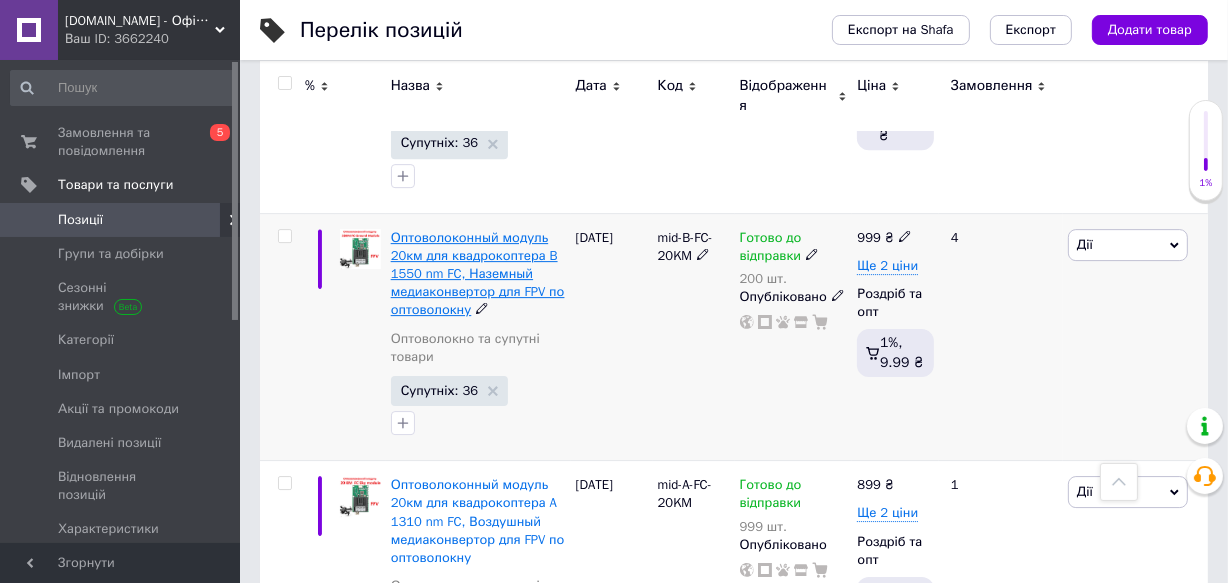 click on "Оптоволоконный модуль 20км для квадрокоптера B 1550 nm FC, Наземный медиаконвертор для FPV по оптоволокну" at bounding box center [478, 274] 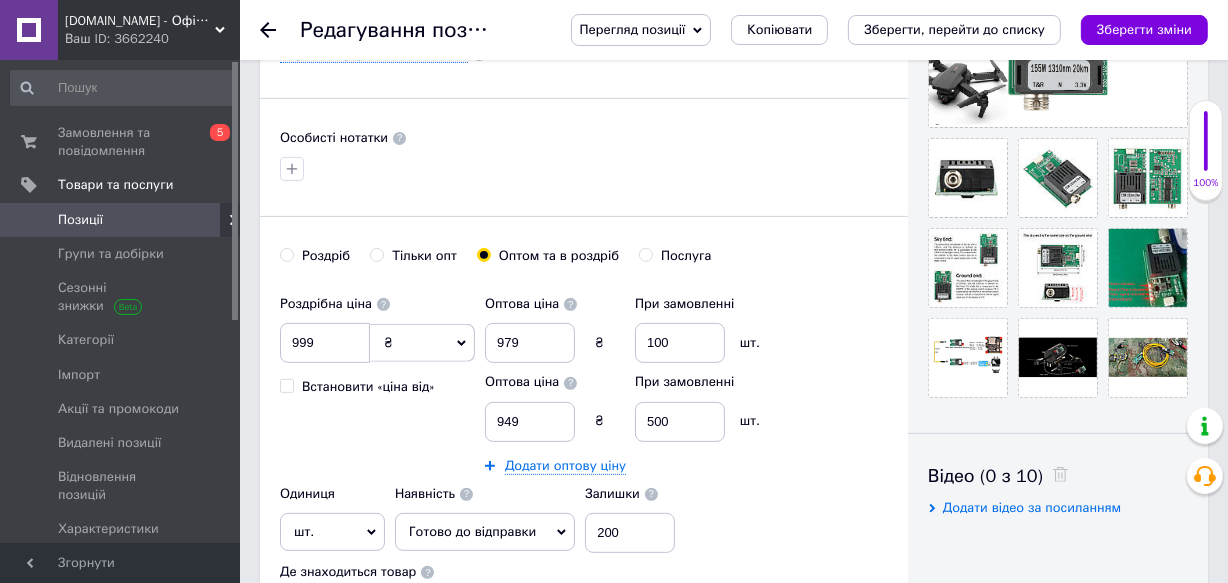 scroll, scrollTop: 570, scrollLeft: 0, axis: vertical 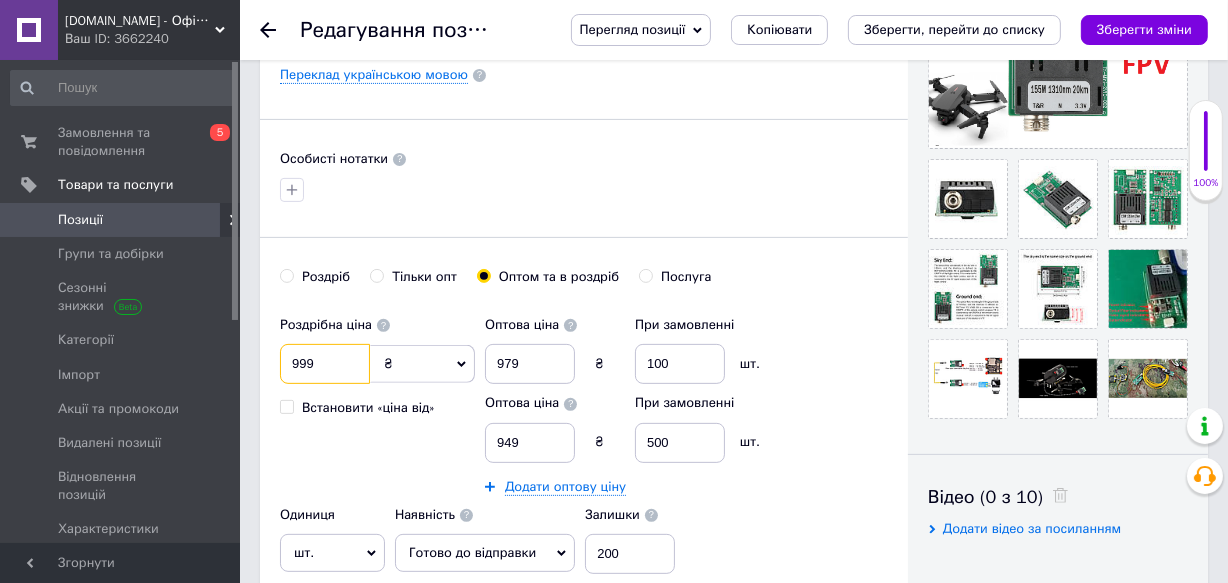 click on "999" at bounding box center (325, 364) 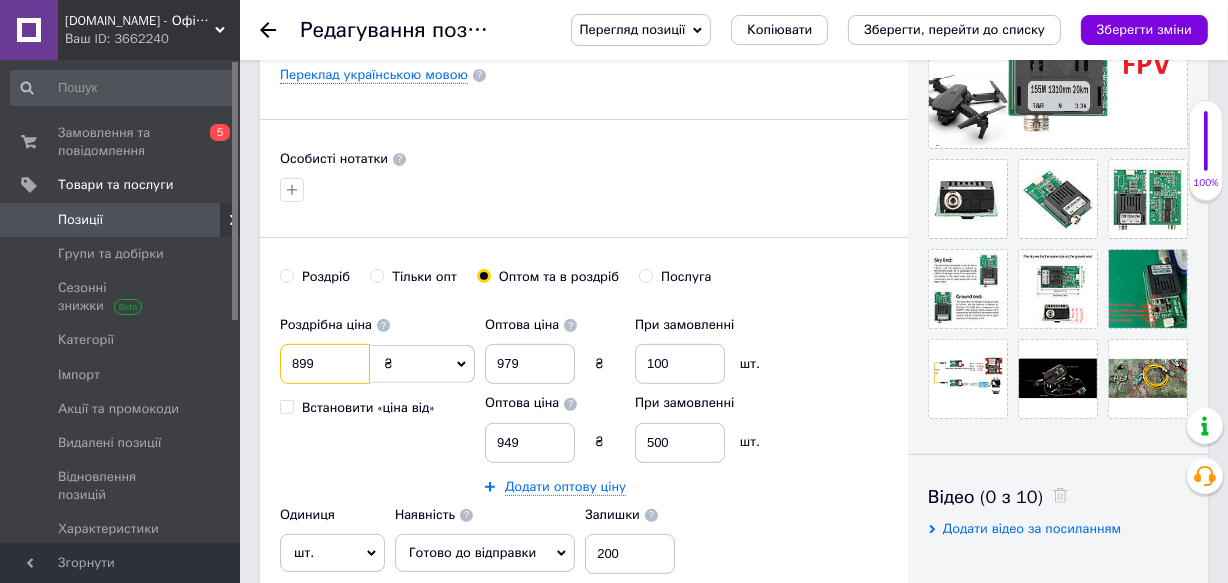 type on "899" 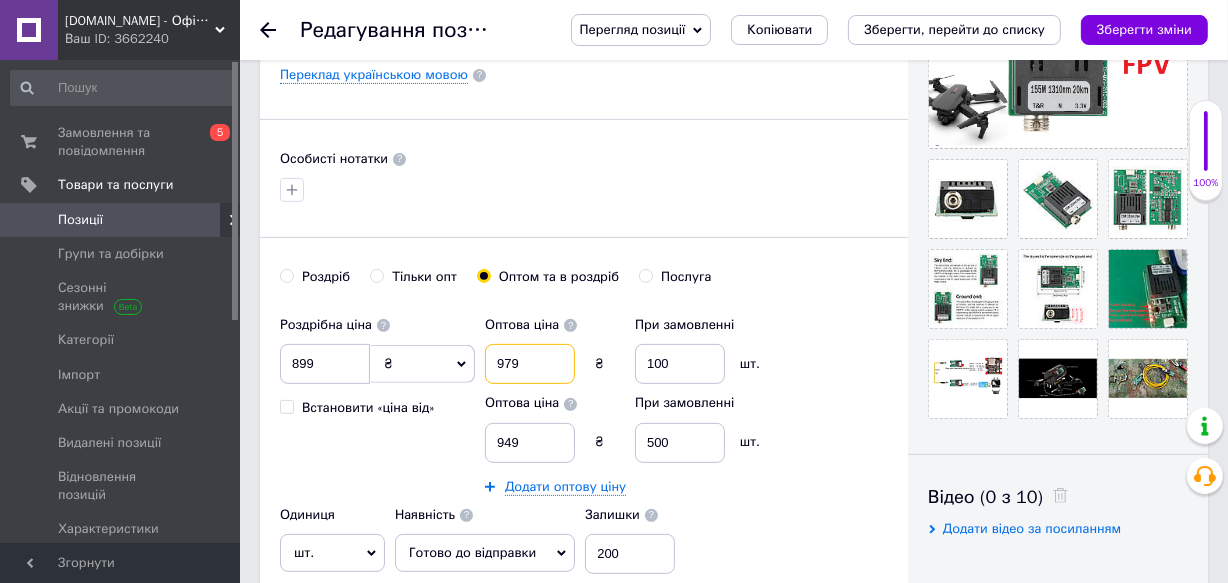 click on "979" at bounding box center (530, 364) 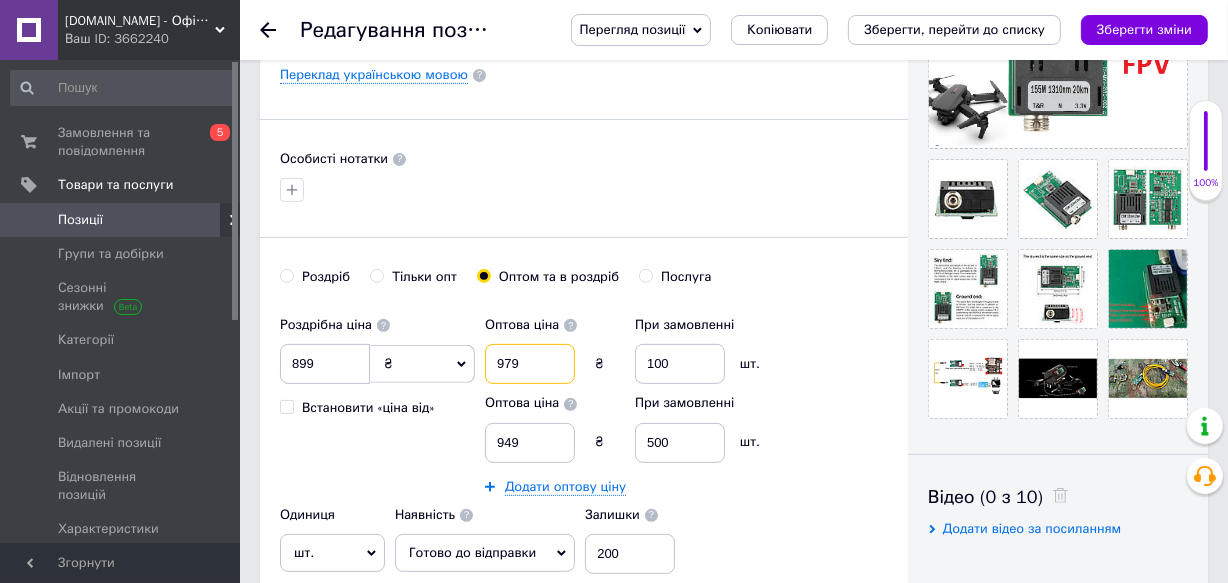click on "979" at bounding box center (530, 364) 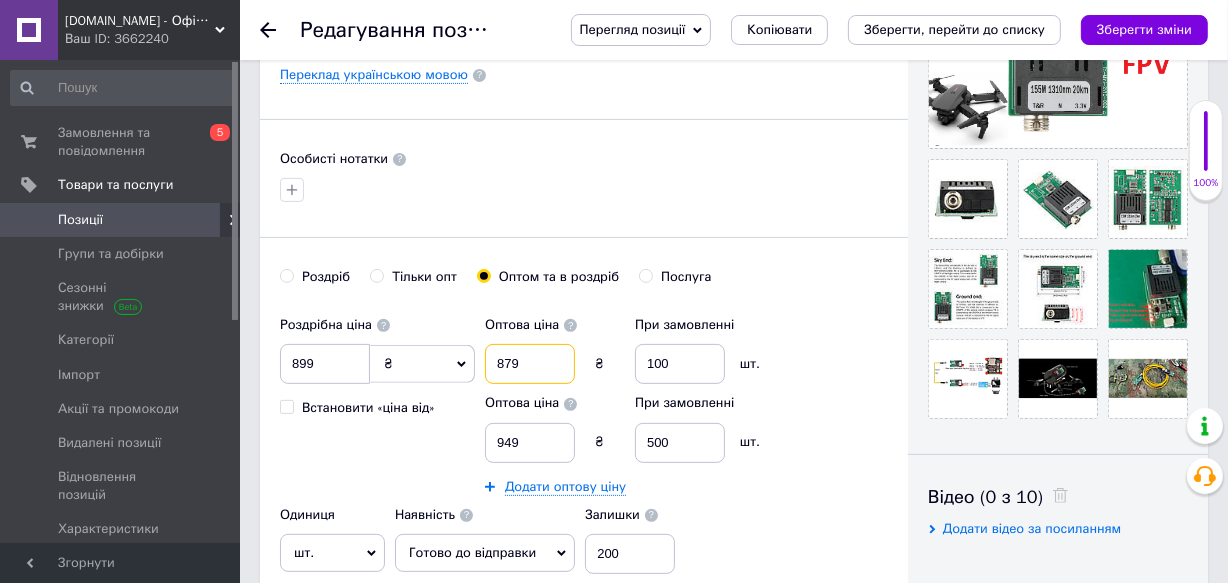 type on "879" 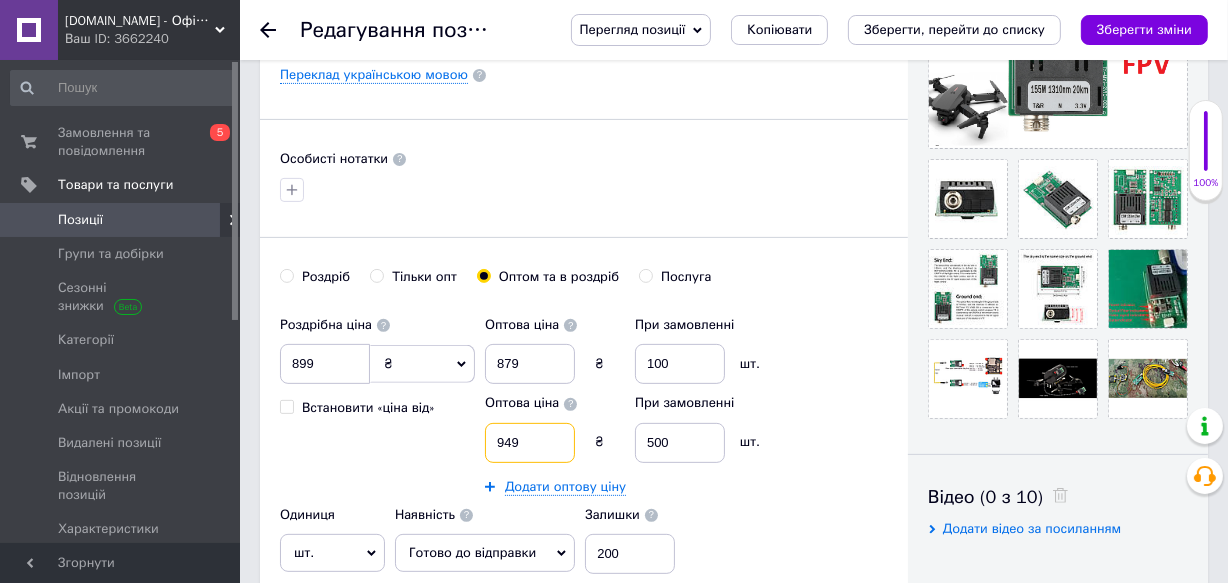 click on "949" at bounding box center [530, 443] 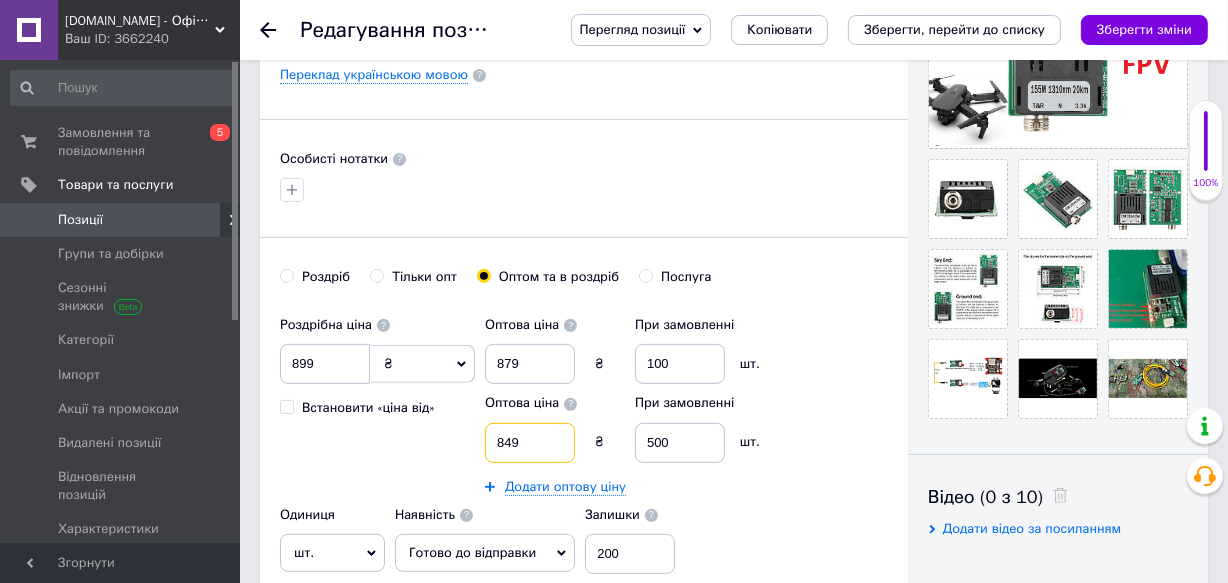type on "849" 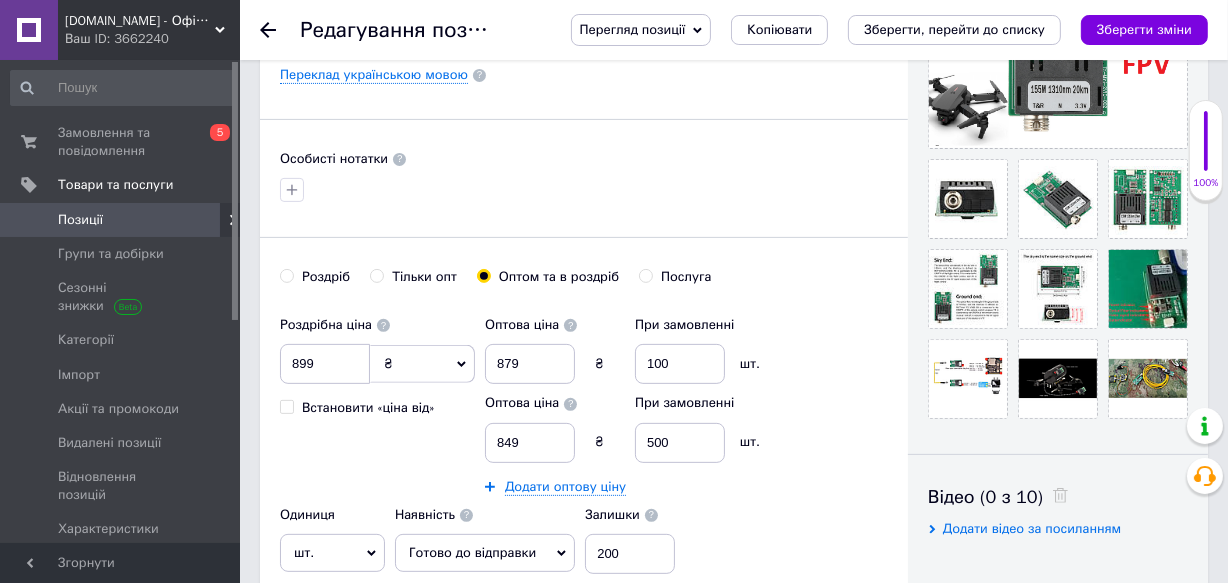 click on "Додати оптову ціну" at bounding box center [630, 487] 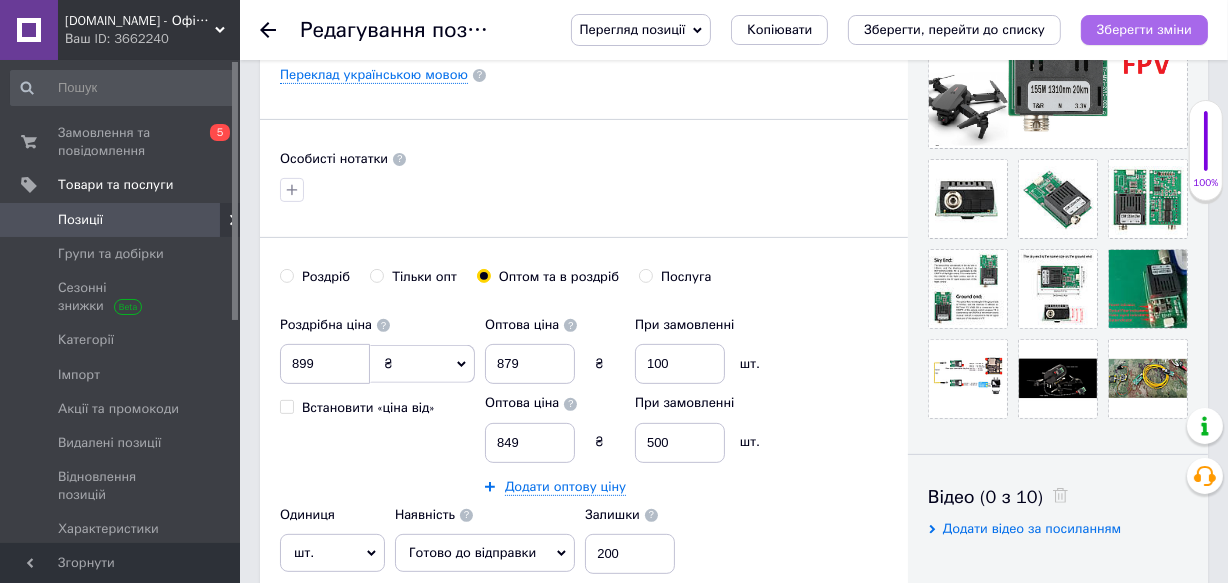 click on "Зберегти зміни" at bounding box center (1144, 29) 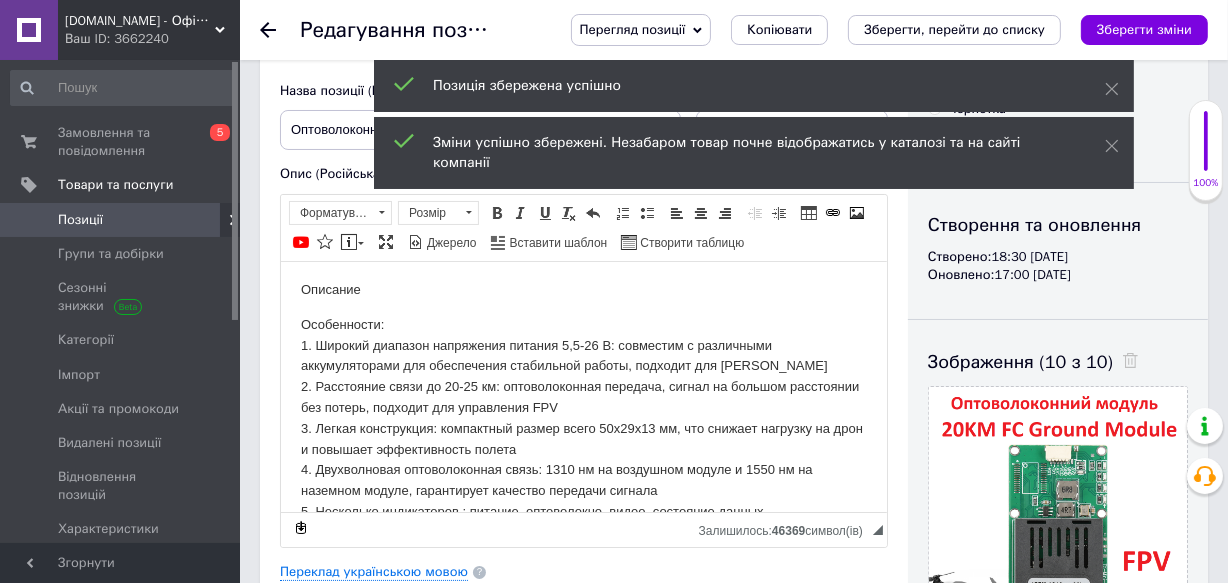 scroll, scrollTop: 0, scrollLeft: 0, axis: both 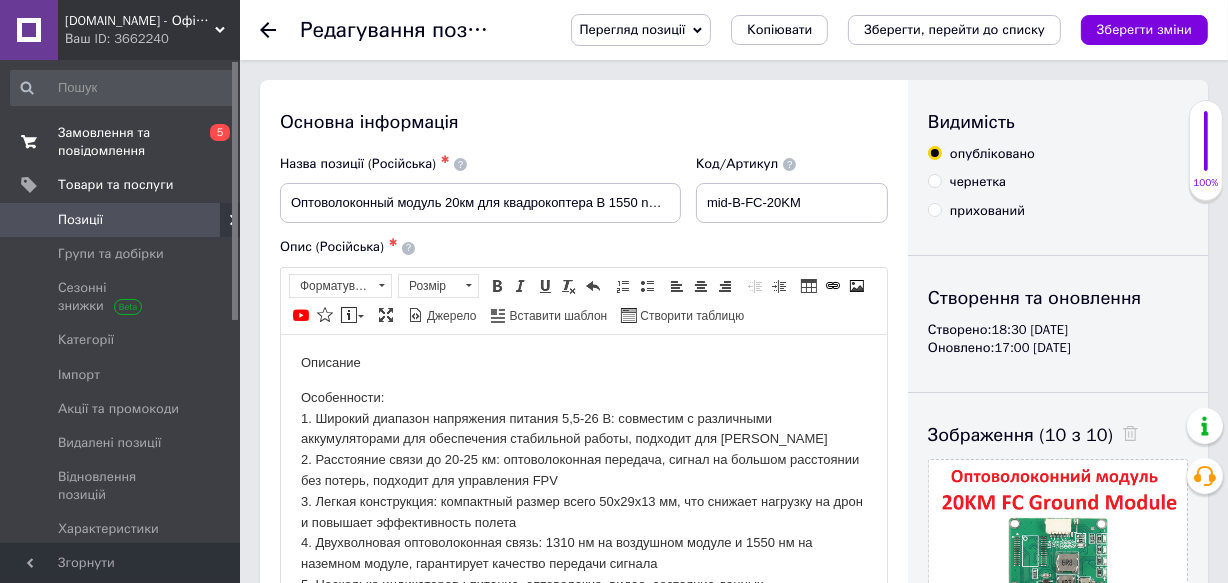 click on "Замовлення та повідомлення 0 5" at bounding box center (122, 142) 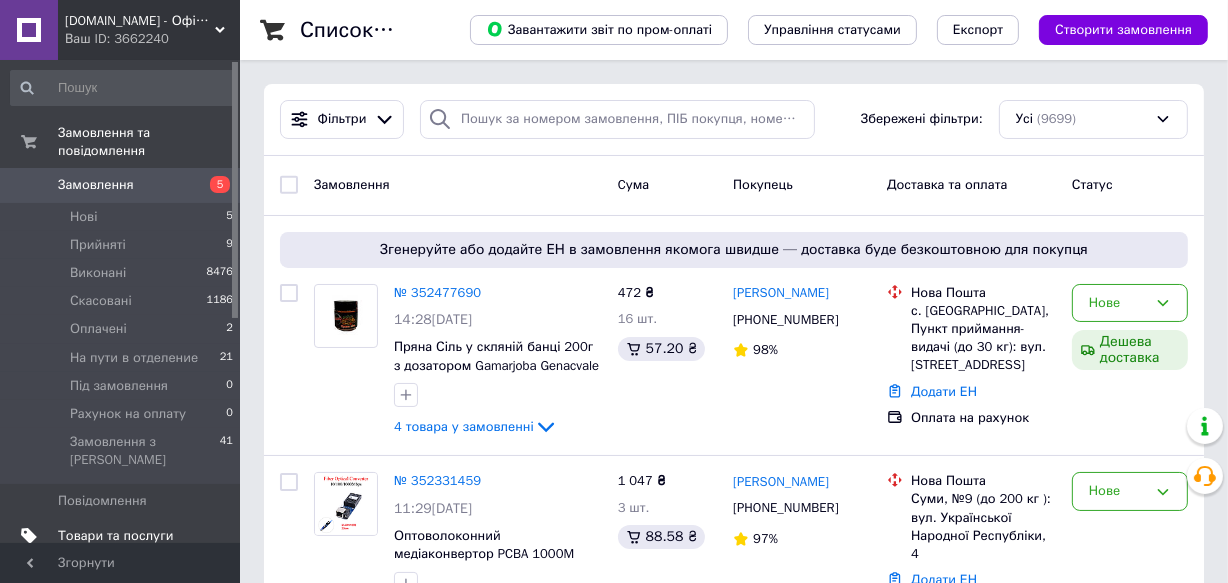 click on "Товари та послуги" at bounding box center (115, 536) 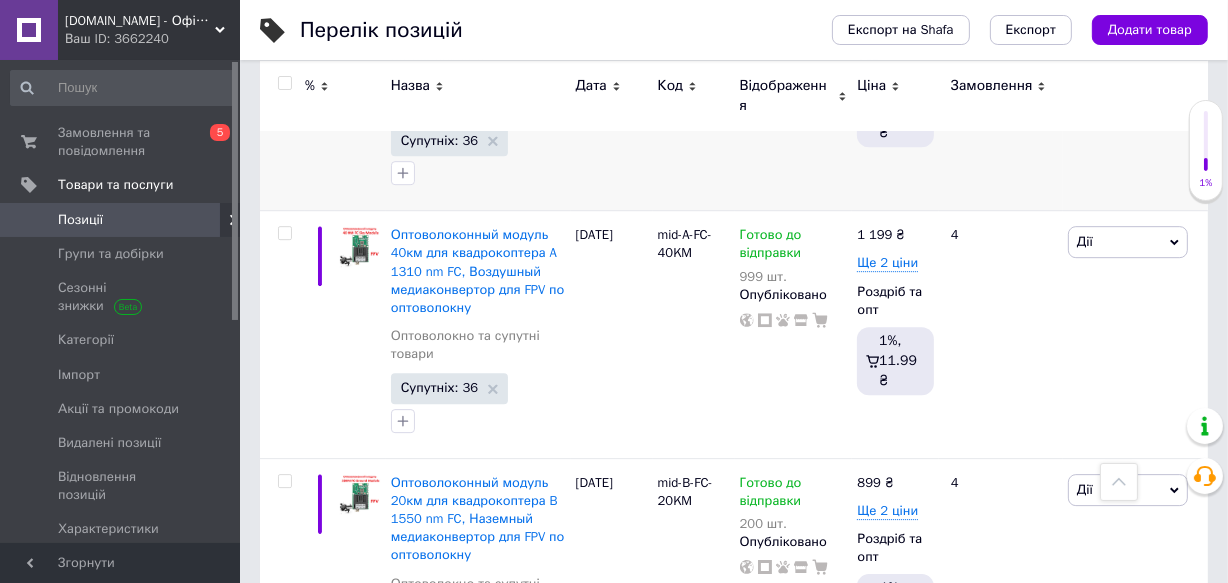 scroll, scrollTop: 5430, scrollLeft: 0, axis: vertical 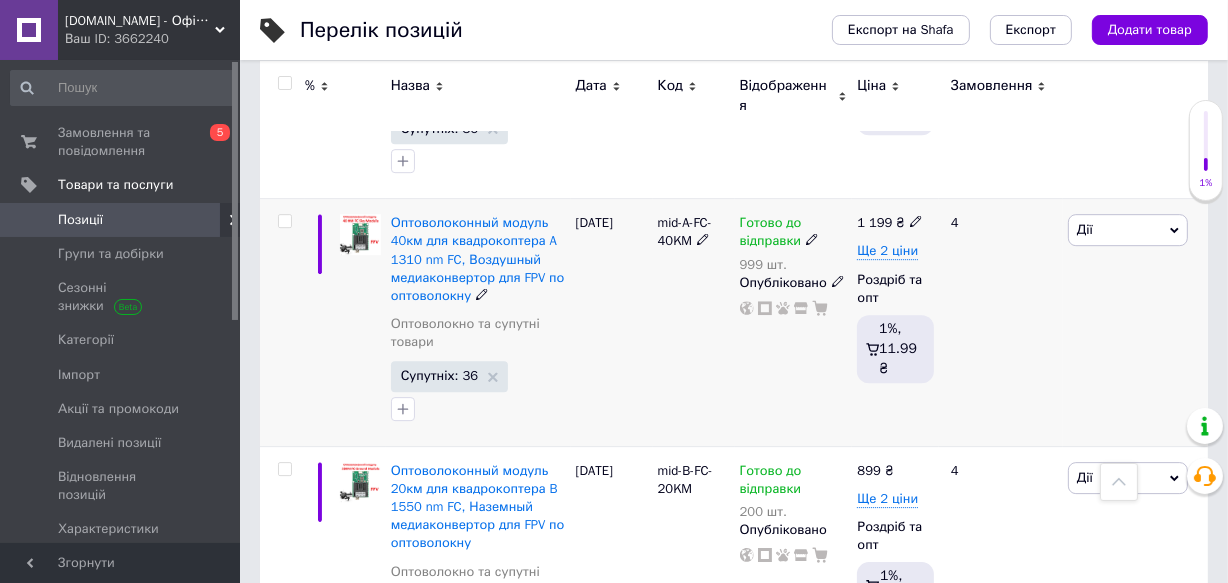 click 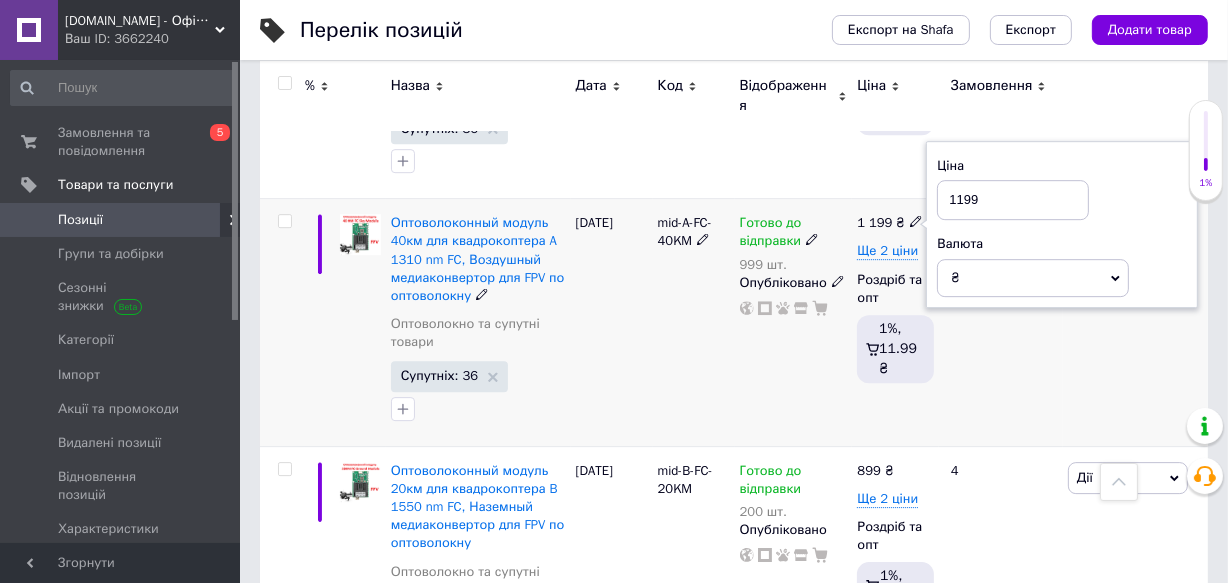 click on "1199" at bounding box center (1013, 200) 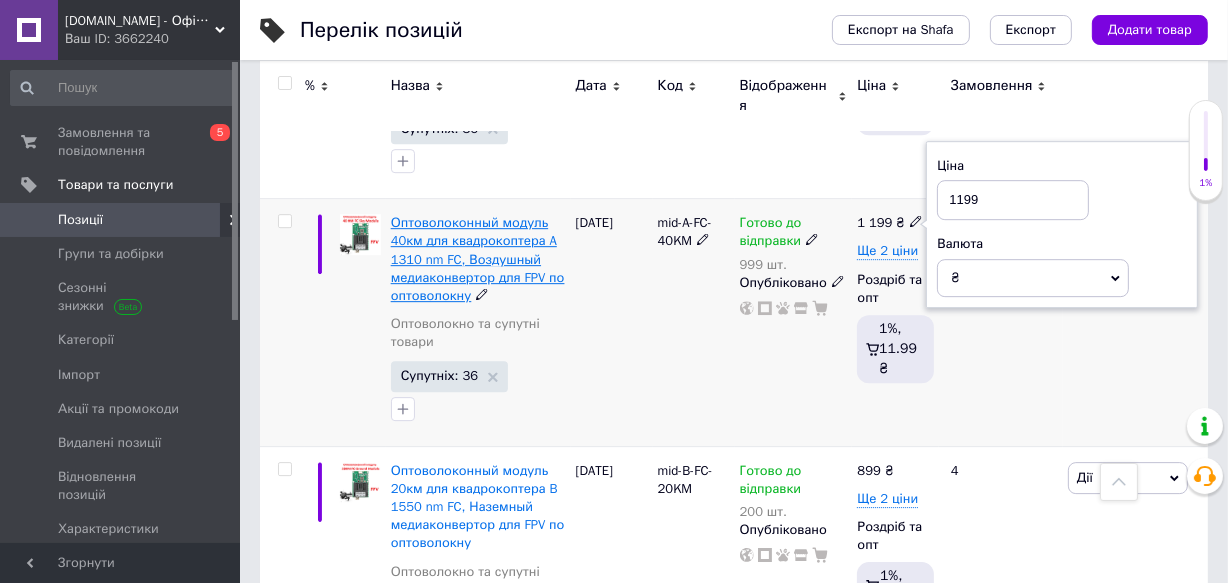 click on "Оптоволоконный модуль 40км для квадрокоптера A 1310 nm FC, Воздушный медиаконвертор для FPV по оптоволокну" at bounding box center (478, 259) 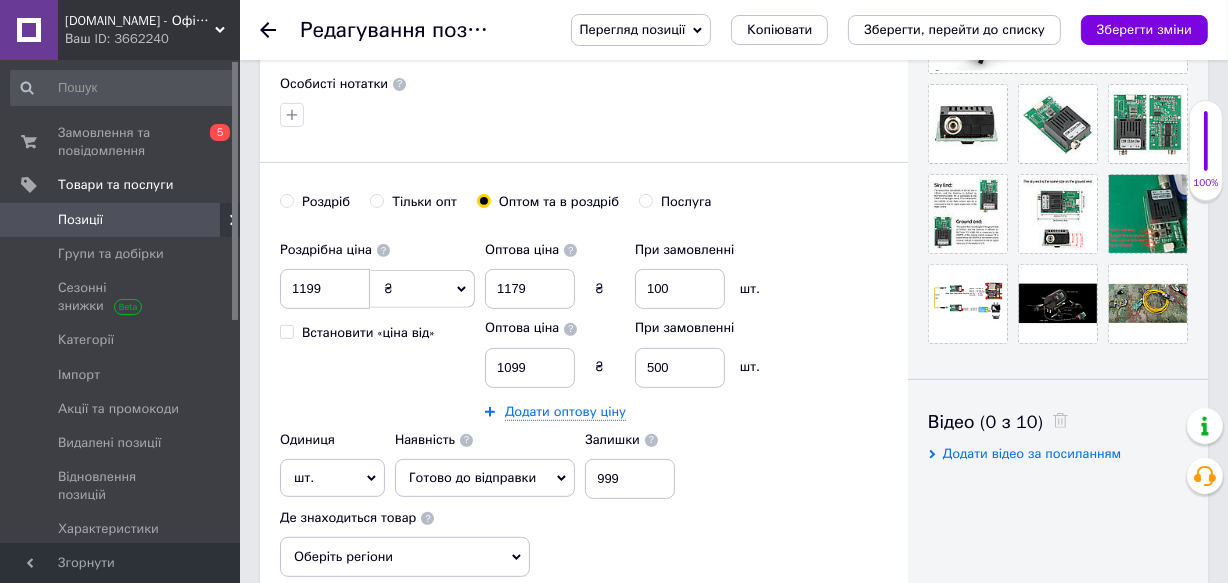 scroll, scrollTop: 641, scrollLeft: 0, axis: vertical 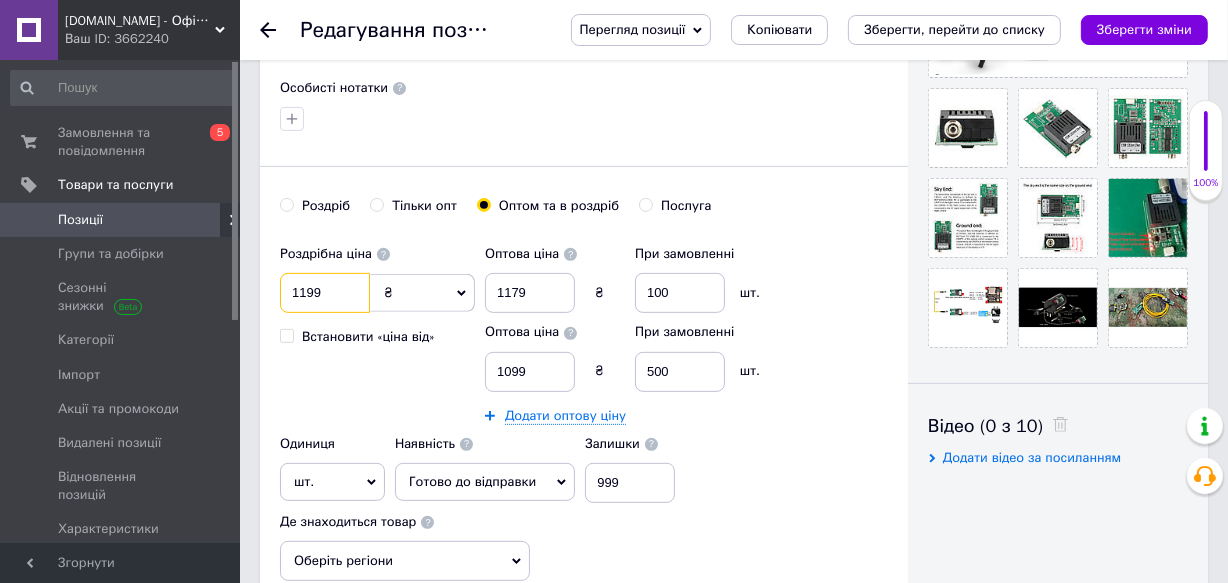 click on "1199" at bounding box center [325, 293] 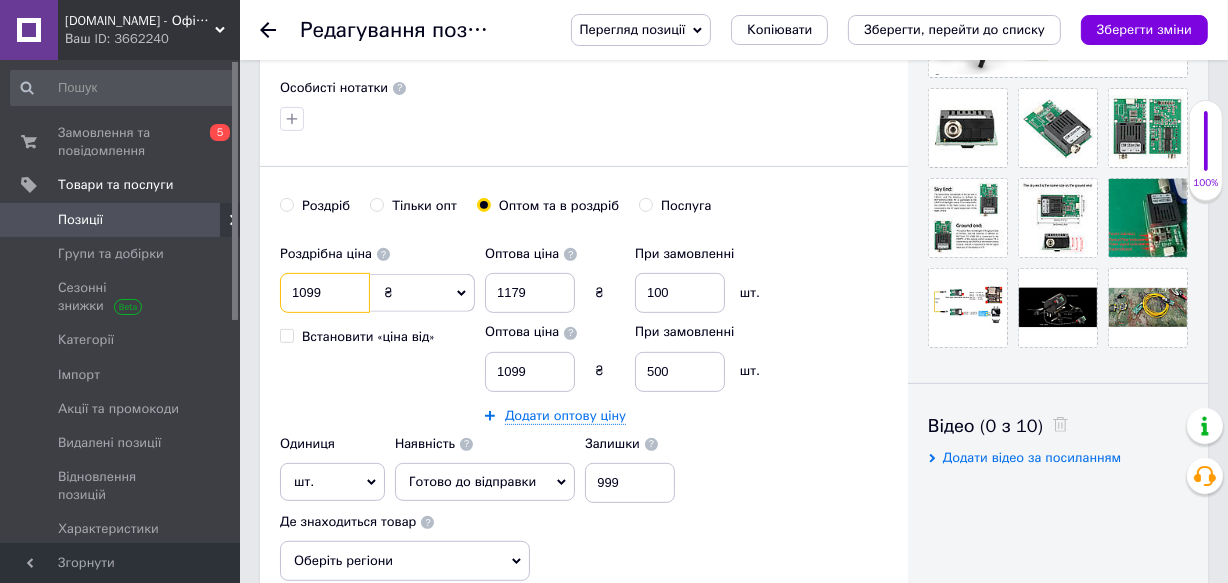 type on "1099" 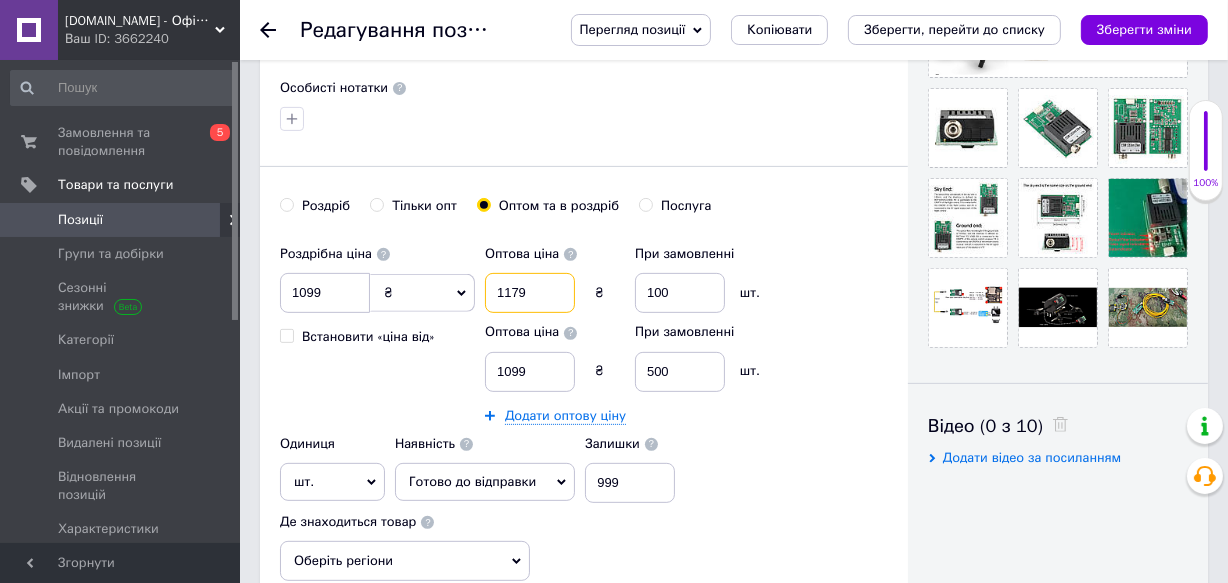 click on "1179" at bounding box center [530, 293] 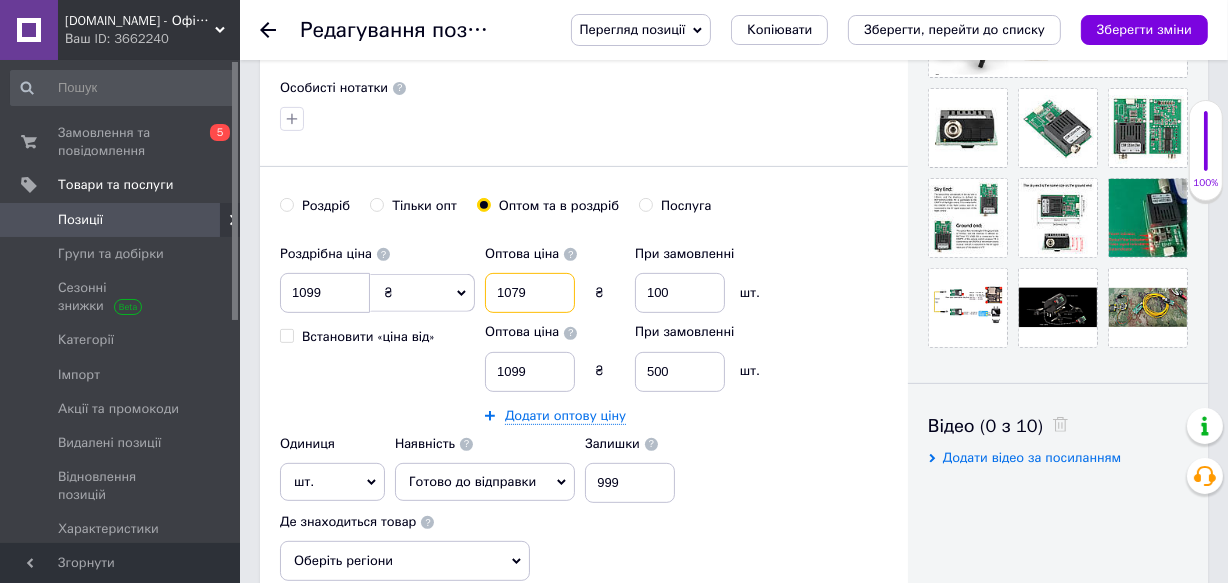 type on "1079" 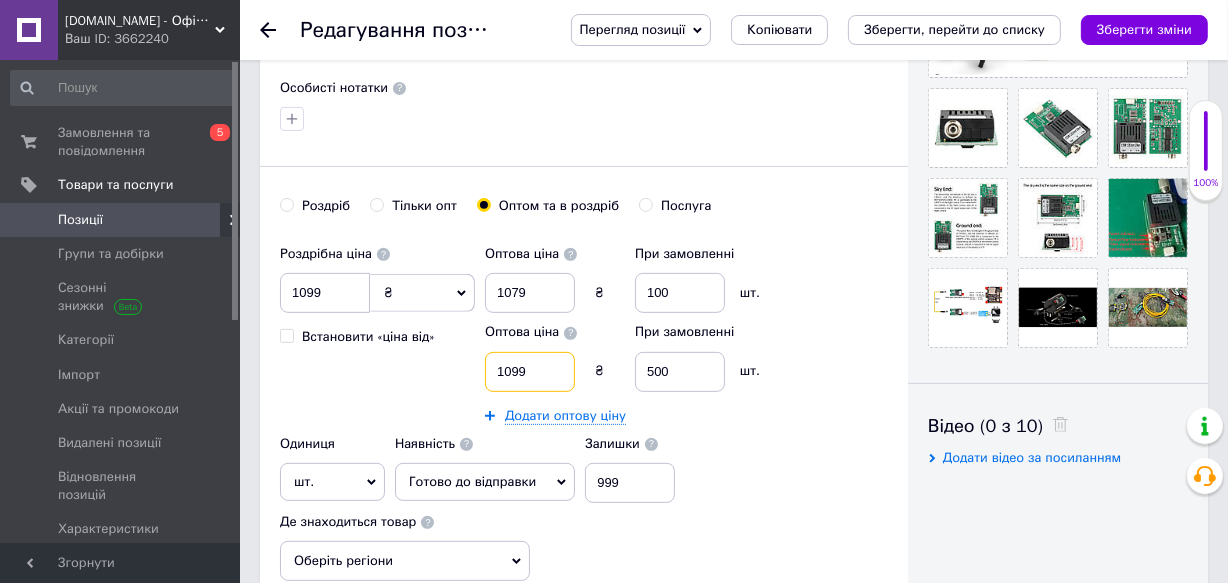 click on "1099" at bounding box center (530, 372) 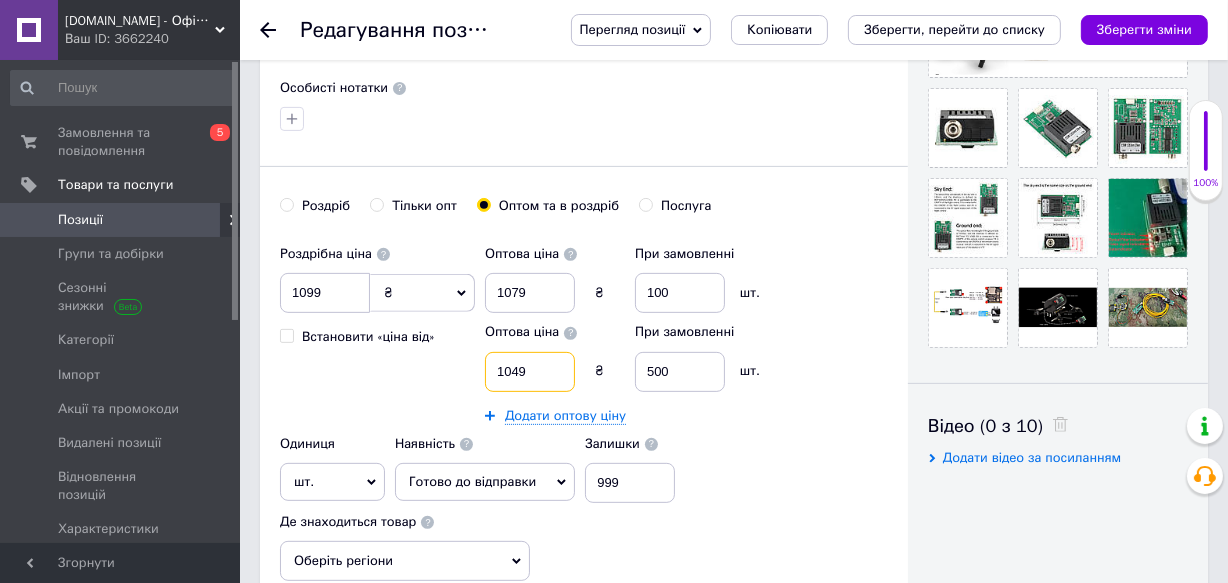 type on "1049" 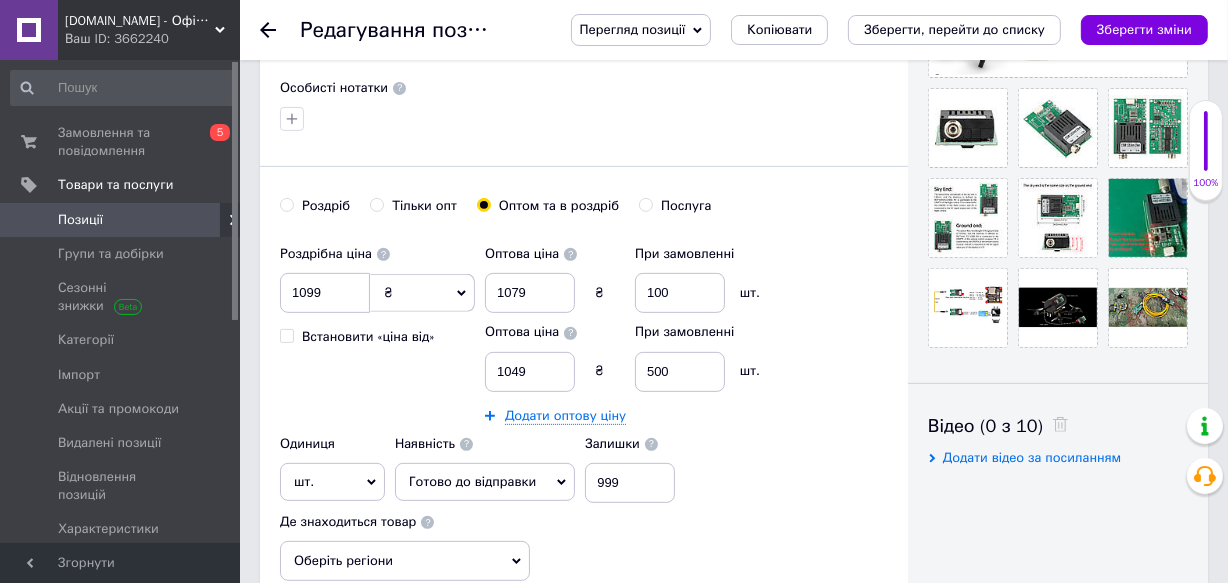 click on "Роздрібна ціна 1099 ₴ $ EUR CHF GBP ¥ PLN ₸ MDL HUF KGS CNY TRY KRW lei Встановити «ціна від» Оптова ціна 1079 ₴ При замовленні 100 шт. Оптова ціна 1049 ₴ При замовленні 500 шт. Додати оптову ціну Одиниця шт. Популярне комплект упаковка кв.м пара м кг пог.м послуга т а автоцистерна ампула б балон банка блістер бобіна бочка бут бухта в ват виїзд відро г г га година гр/кв.м гігакалорія д дав два місяці день доба доза є єврокуб з зміна к кВт каністра карат кв.дм кв.м кв.см кв.фут квартал кг кг/кв.м км колесо комплект коробка куб.дм куб.м л л лист м м мВт мл мм моток місяць мішок н набір номер о од." at bounding box center (584, 369) 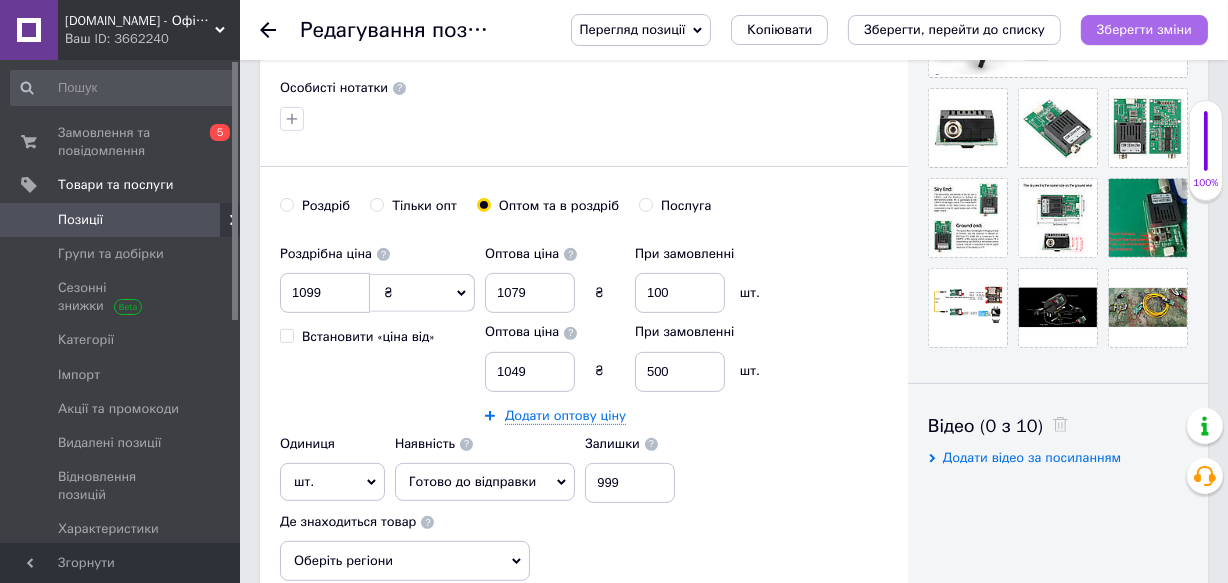 click on "Зберегти зміни" at bounding box center [1144, 29] 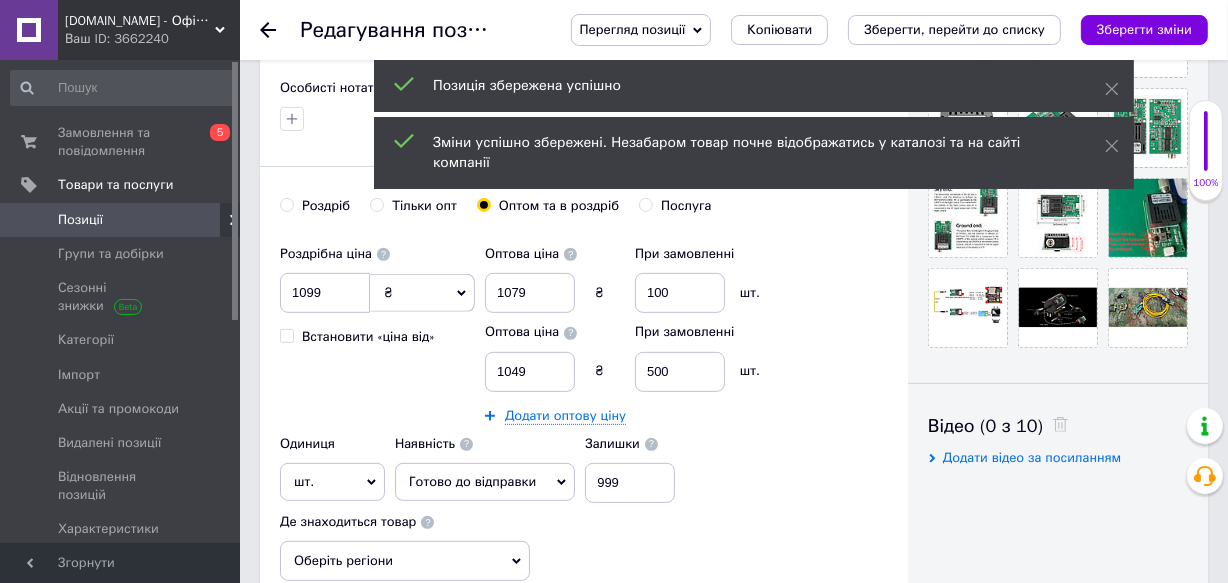 click on "Позиції" at bounding box center [122, 220] 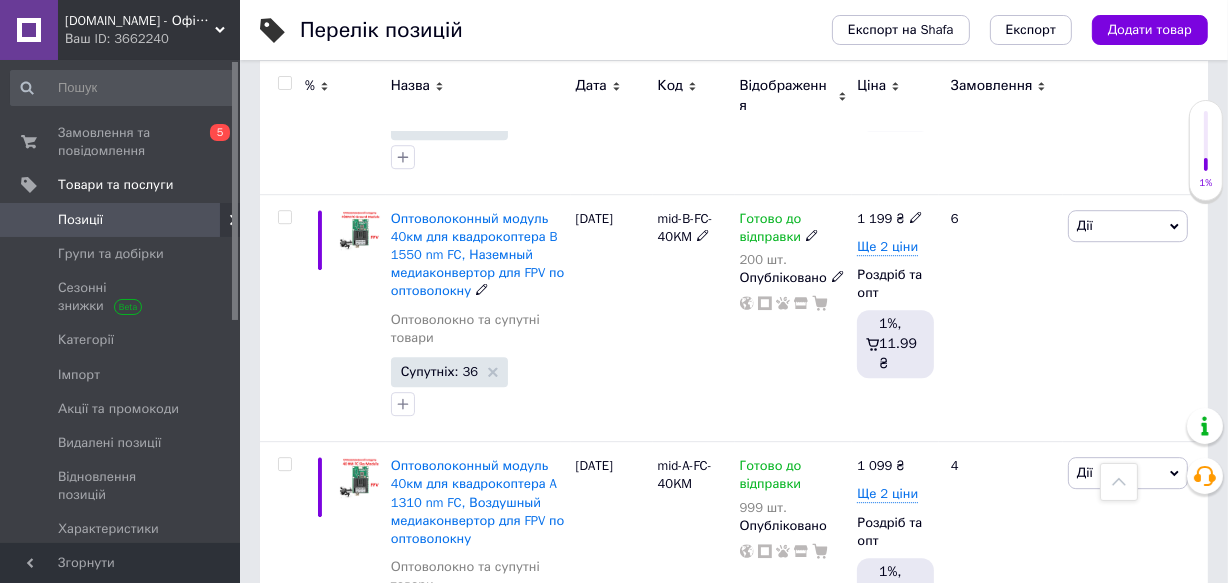 scroll, scrollTop: 5186, scrollLeft: 0, axis: vertical 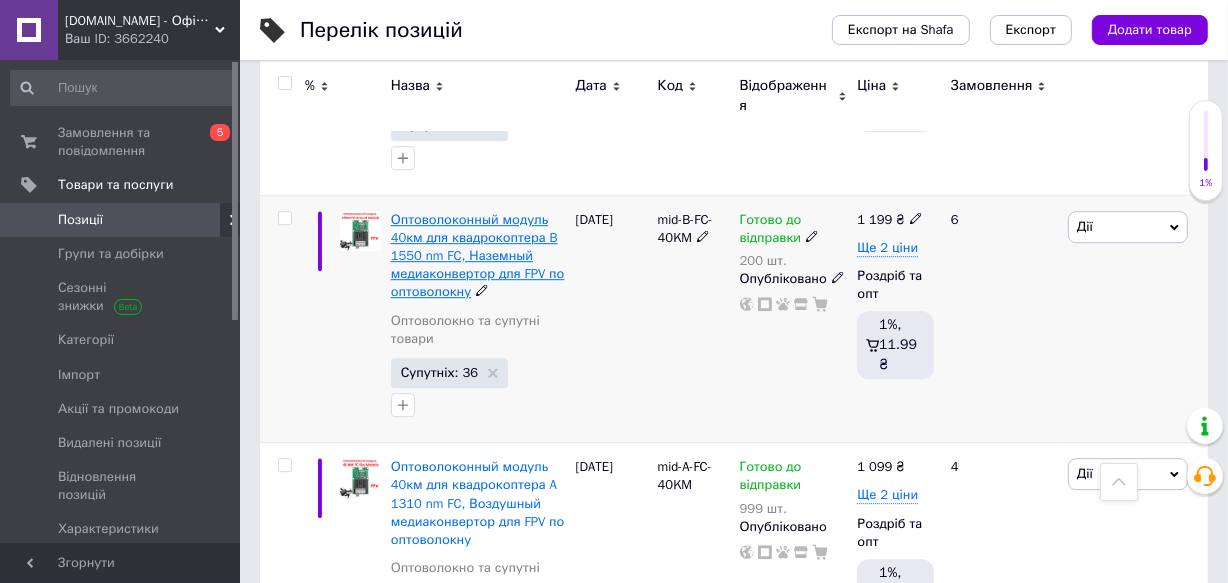 click on "Оптоволоконный модуль 40км для квадрокоптера B 1550 nm FC, Наземный медиаконвертор для FPV по оптоволокну" at bounding box center [478, 256] 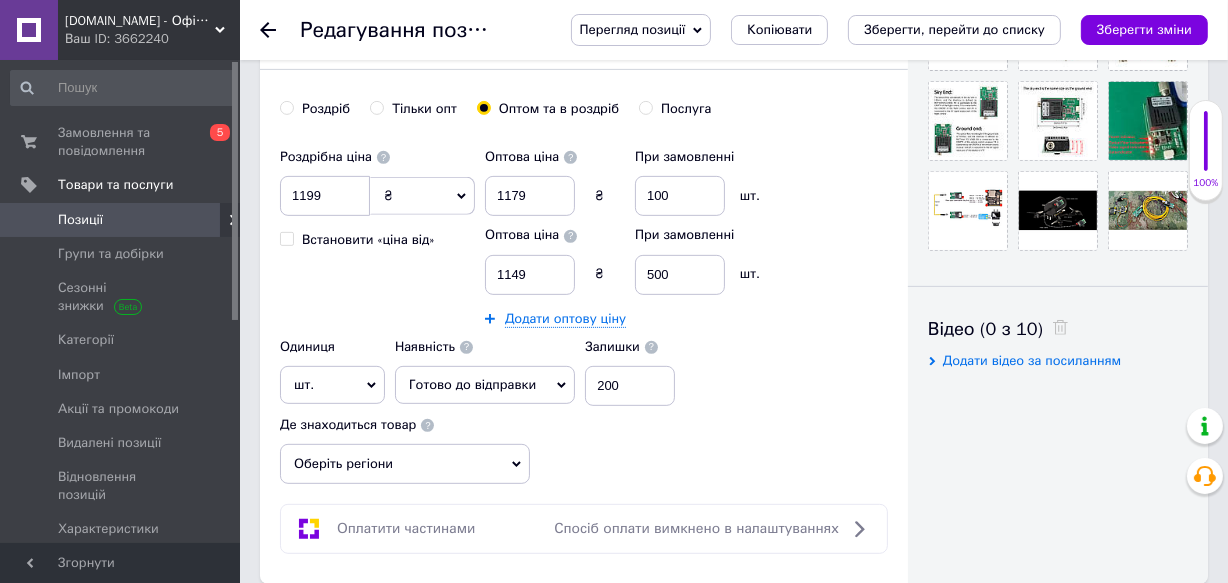 scroll, scrollTop: 732, scrollLeft: 0, axis: vertical 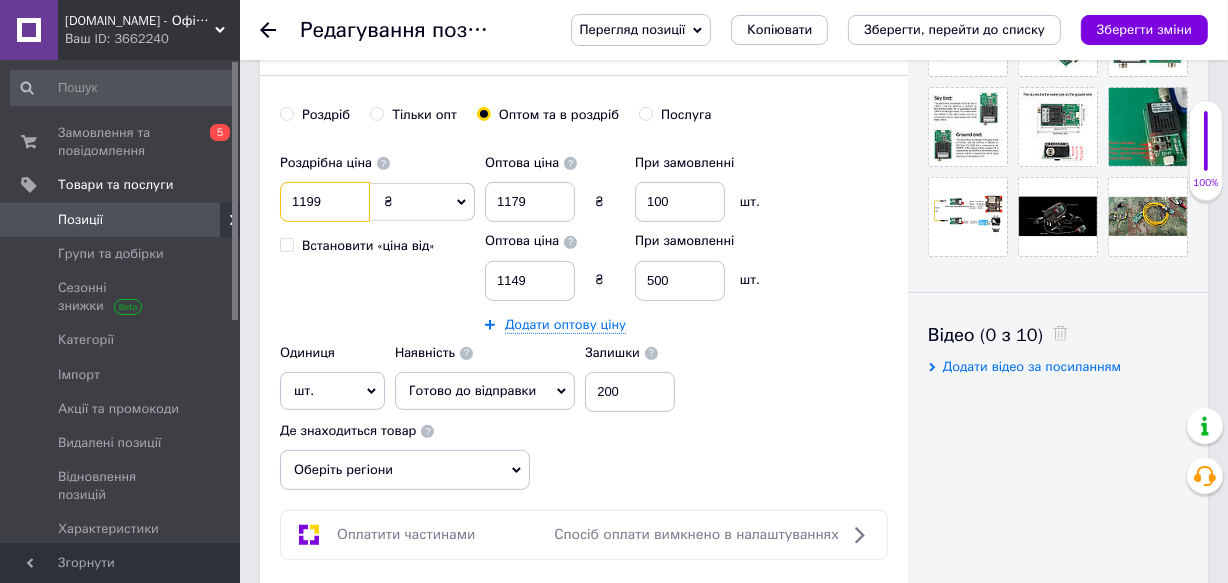 click on "1199" at bounding box center (325, 202) 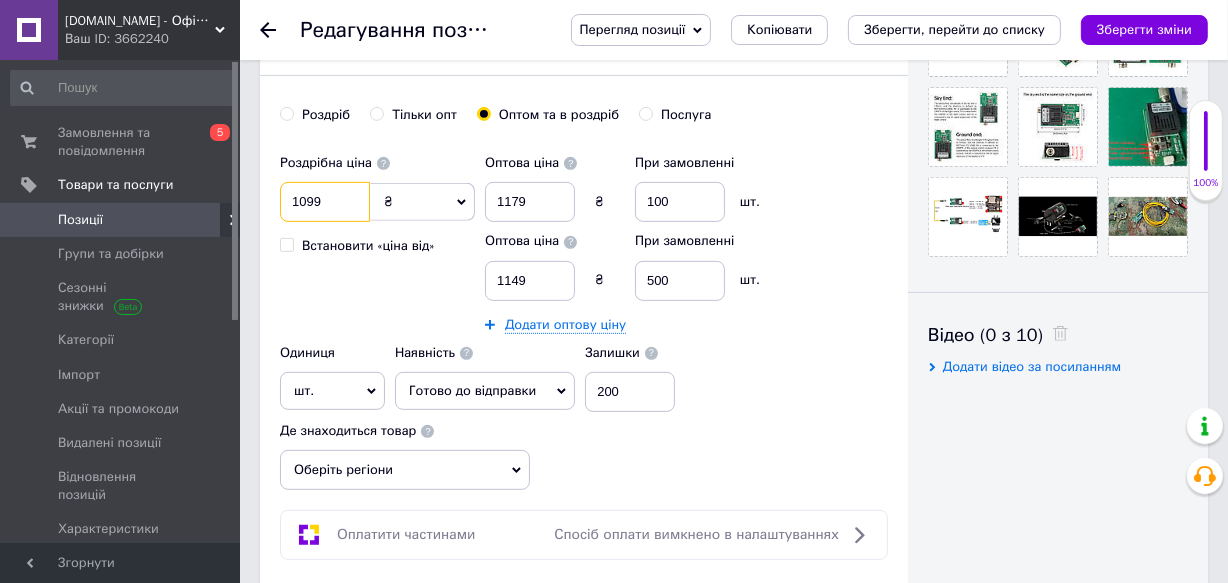 type on "1099" 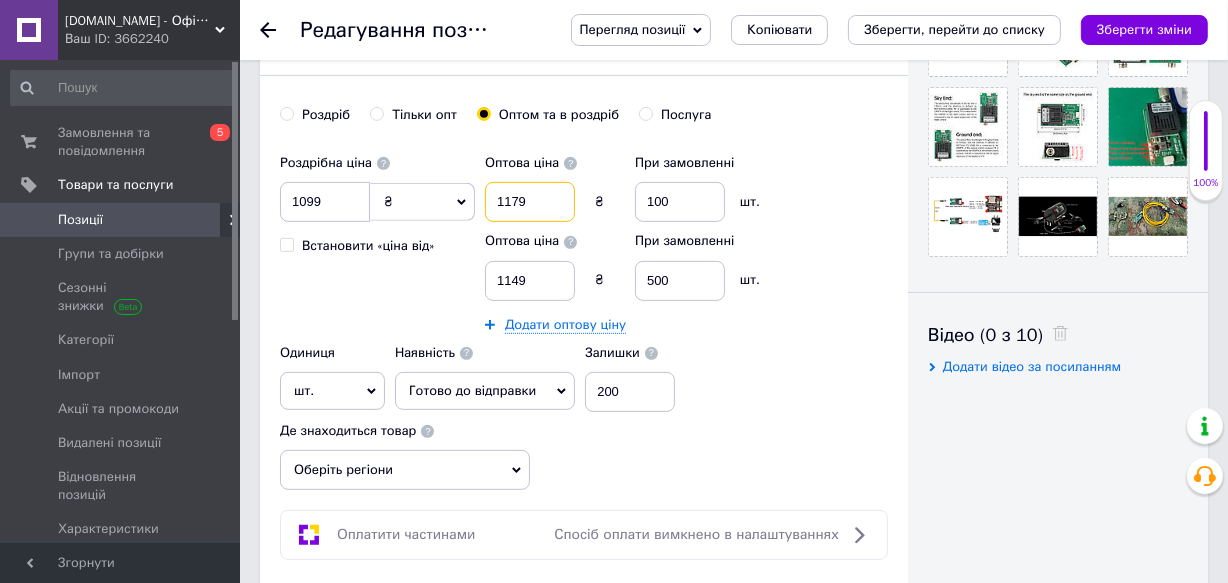 click on "1179" at bounding box center [530, 202] 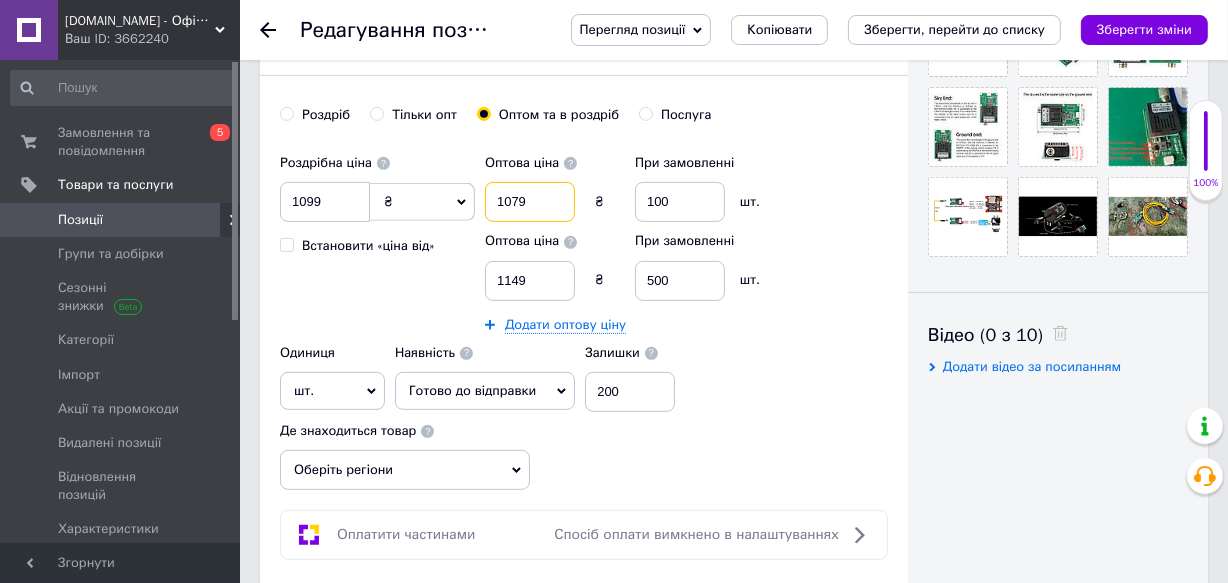 type on "1079" 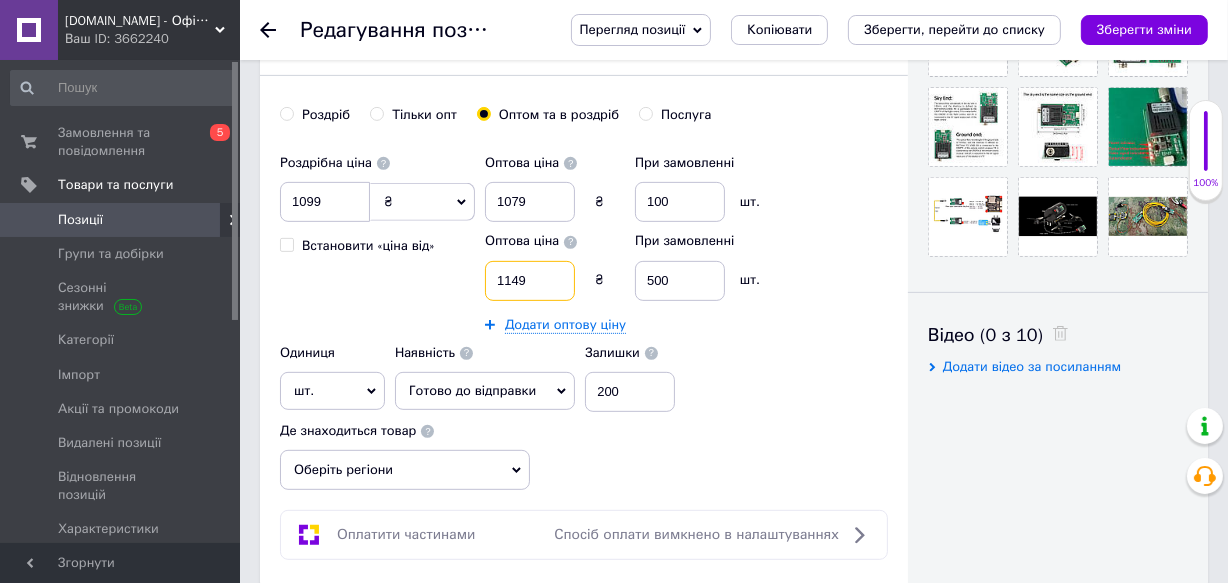 click on "1149" at bounding box center [530, 281] 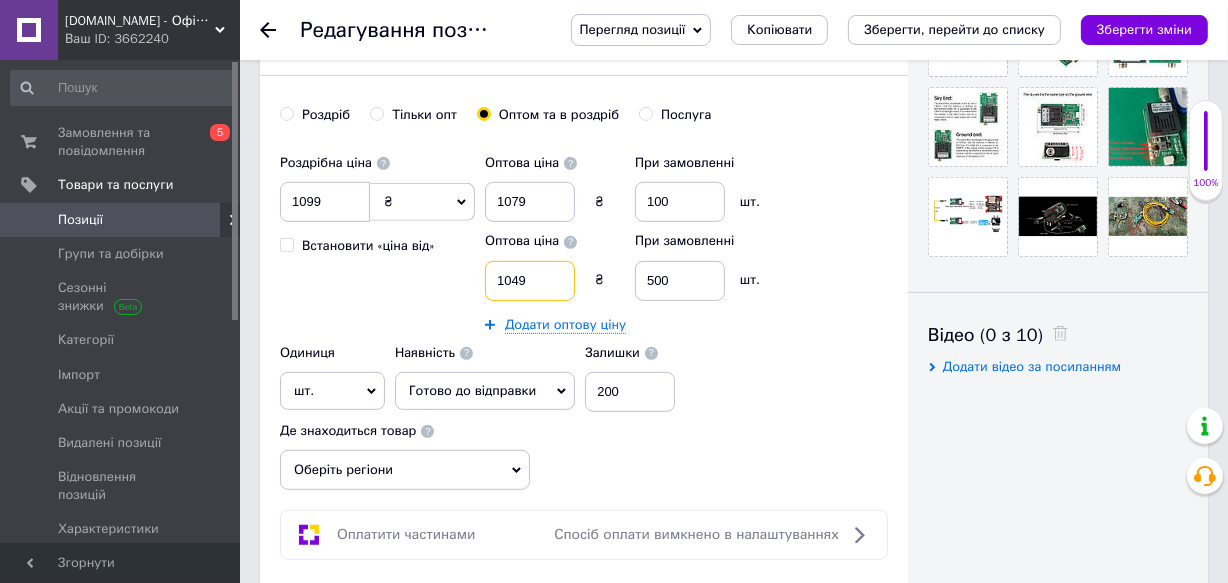 type on "1049" 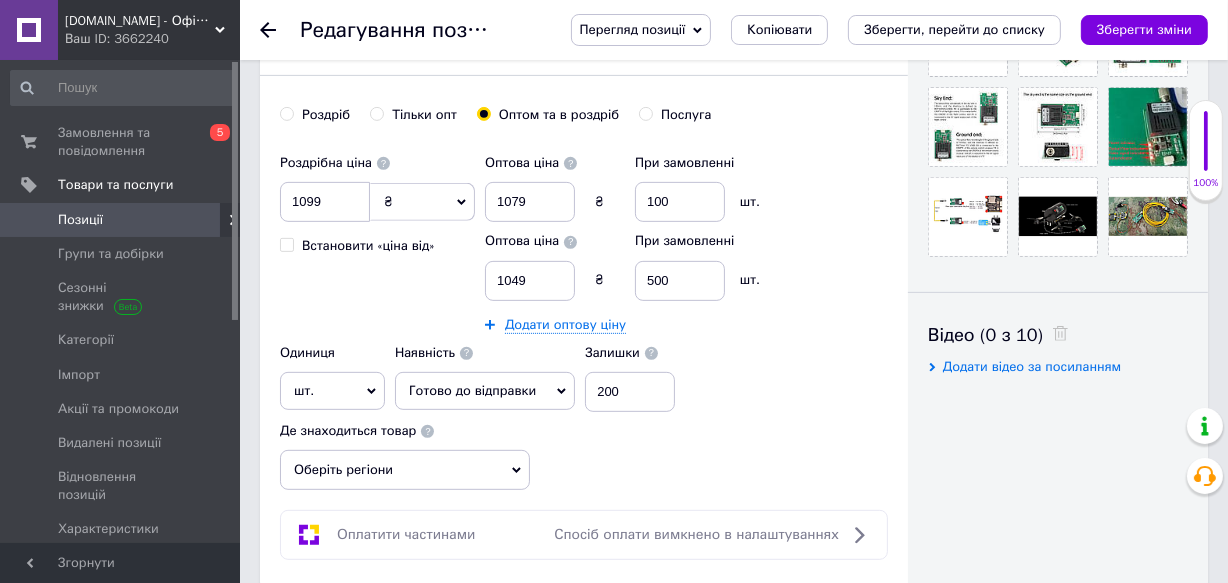 click on "Роздрібна ціна 1099 ₴ $ EUR CHF GBP ¥ PLN ₸ MDL HUF KGS CNY TRY KRW lei Встановити «ціна від» Оптова ціна 1079 ₴ При замовленні 100 шт. Оптова ціна 1049 ₴ При замовленні 500 шт. Додати оптову ціну Одиниця шт. Популярне комплект упаковка кв.м пара м кг пог.м послуга т а автоцистерна ампула б балон банка блістер бобіна бочка бут бухта в ват виїзд відро г г га година гр/кв.м гігакалорія д дав два місяці день доба доза є єврокуб з зміна к кВт каністра карат кв.дм кв.м кв.см кв.фут квартал кг кг/кв.м км колесо комплект коробка куб.дм куб.м л л лист м м мВт мл мм моток місяць мішок н набір номер о од." at bounding box center (584, 278) 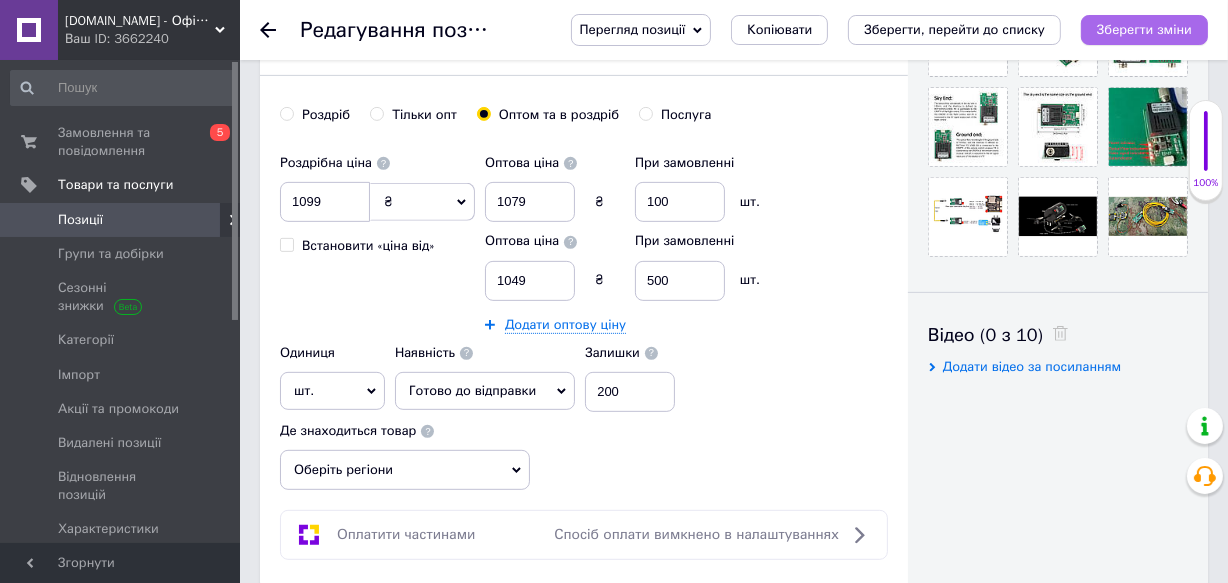 click on "Зберегти зміни" at bounding box center (1144, 29) 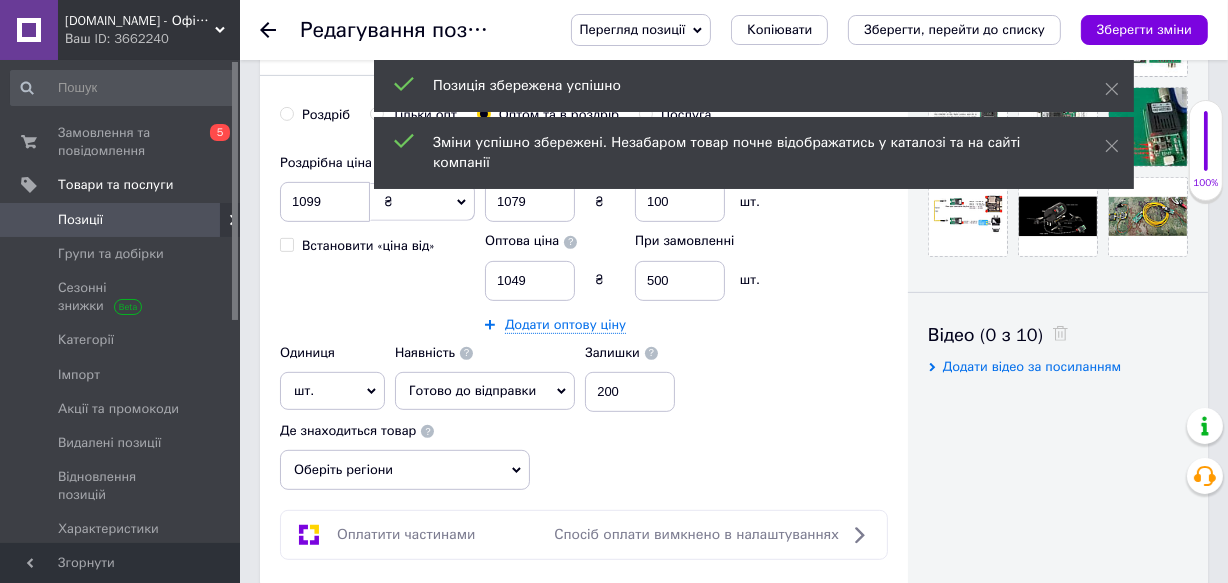 click on "Позиції" at bounding box center (80, 220) 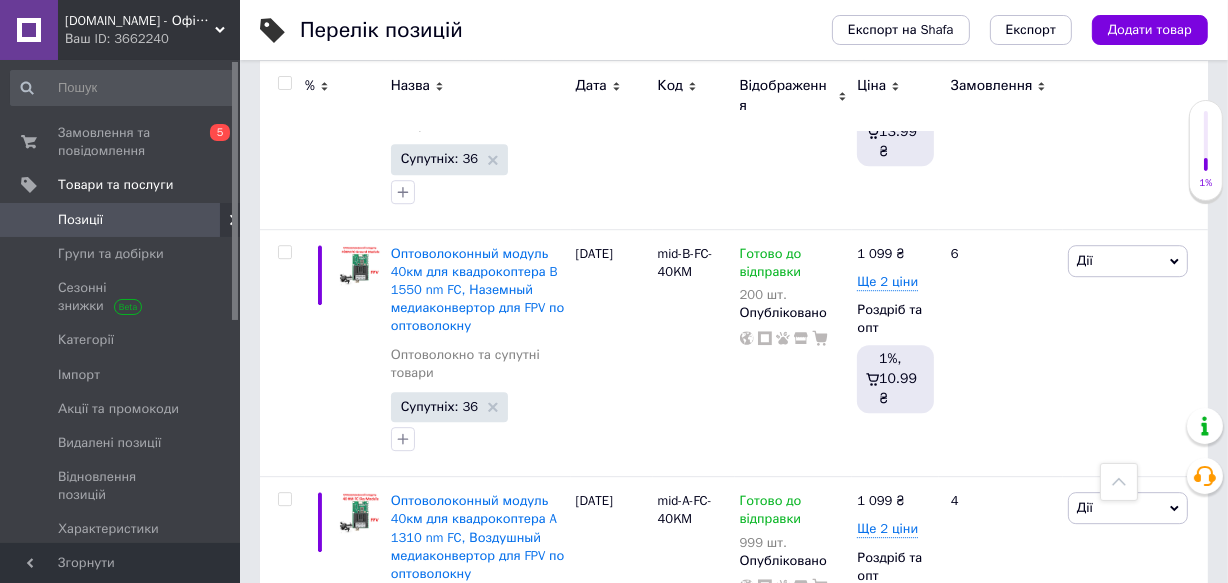 scroll, scrollTop: 5196, scrollLeft: 0, axis: vertical 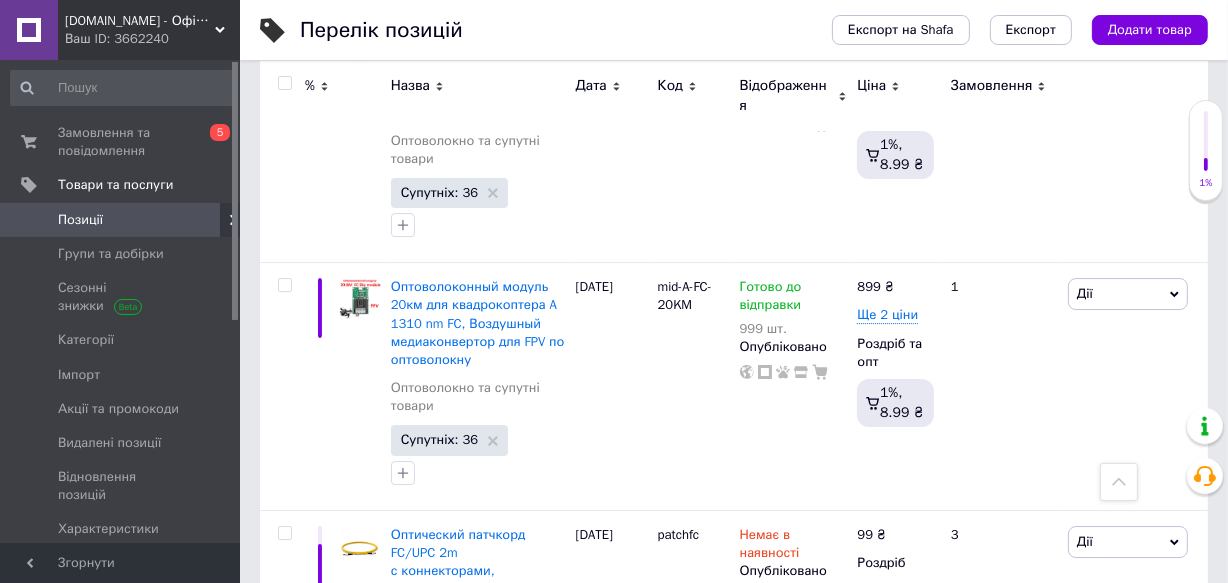 click on "Позиції" at bounding box center (80, 220) 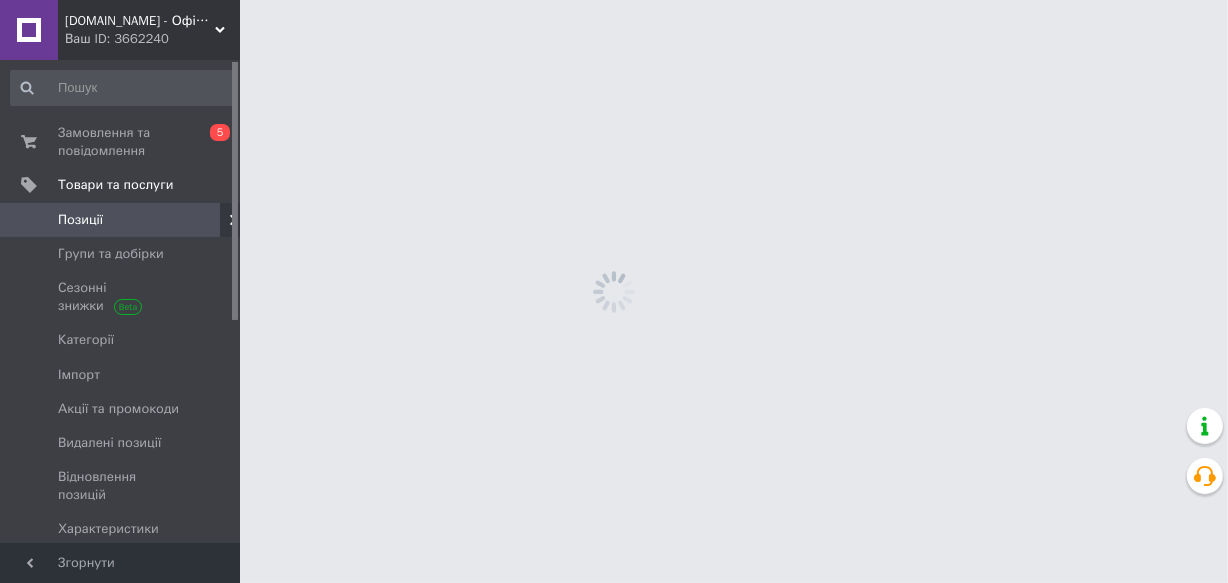 scroll, scrollTop: 0, scrollLeft: 0, axis: both 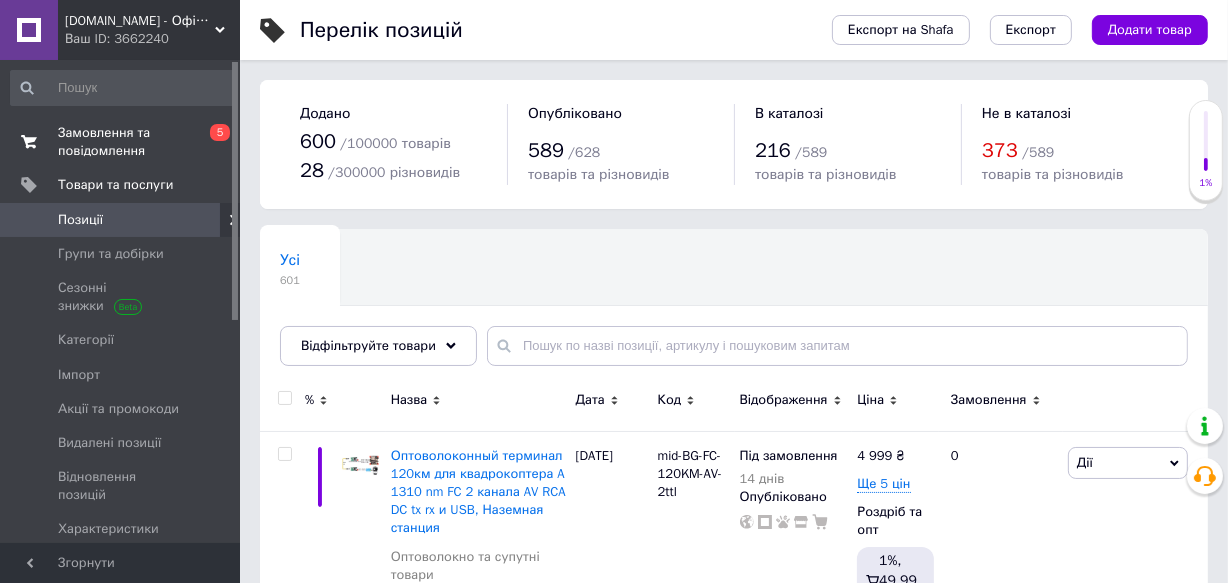 click on "Замовлення та повідомлення" at bounding box center [121, 142] 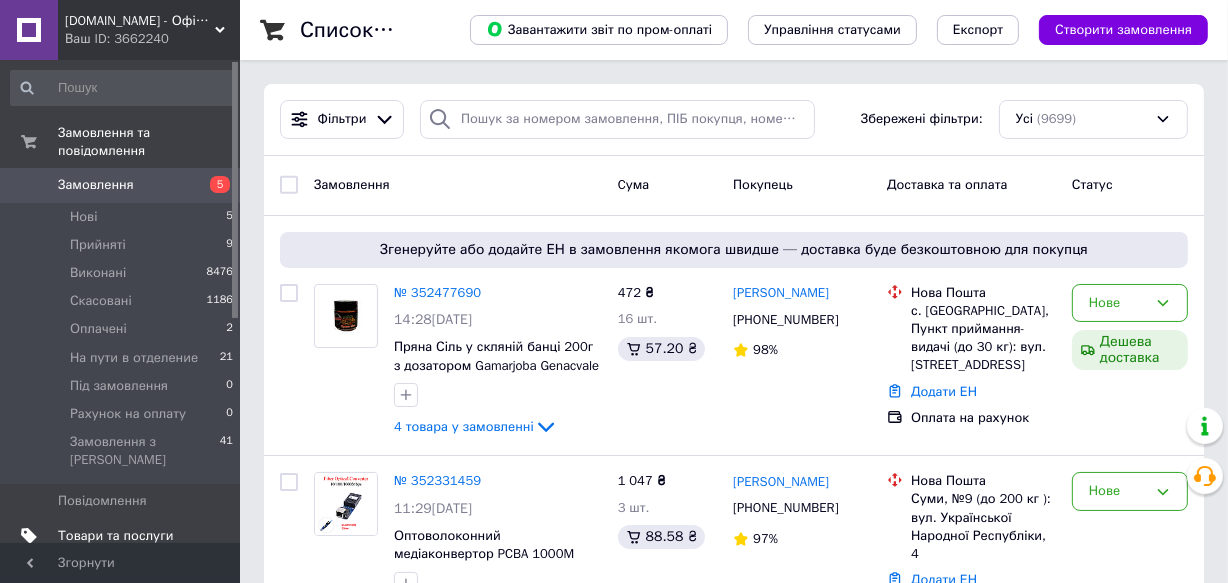 click on "Товари та послуги" at bounding box center [122, 536] 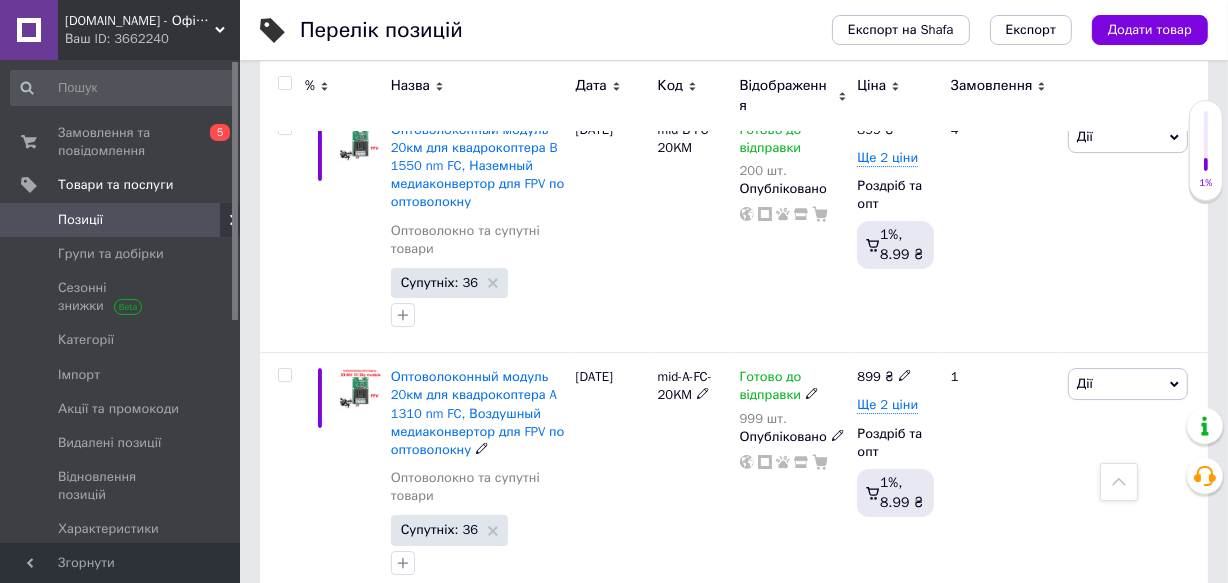 scroll, scrollTop: 5754, scrollLeft: 0, axis: vertical 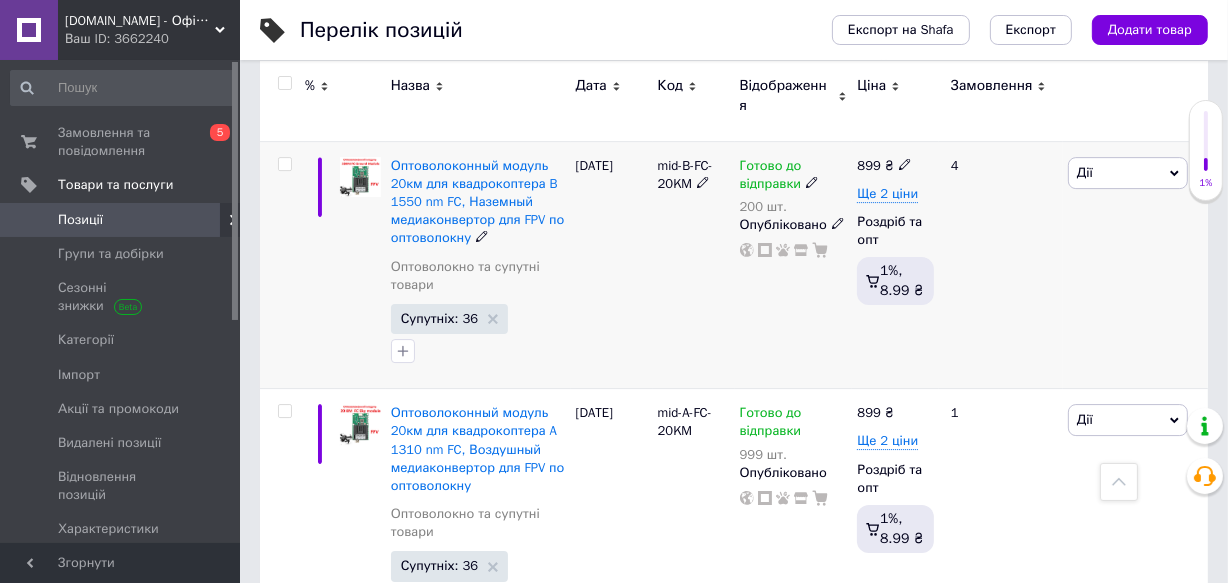 click on "Готово до відправки 200 шт. Опубліковано" at bounding box center [794, 265] 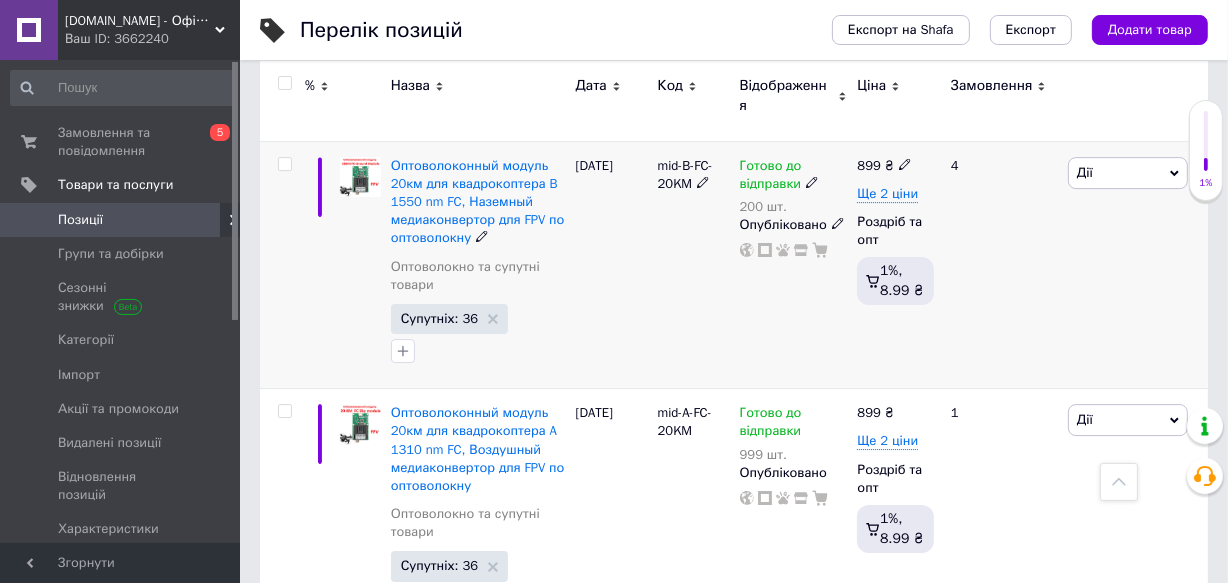 click 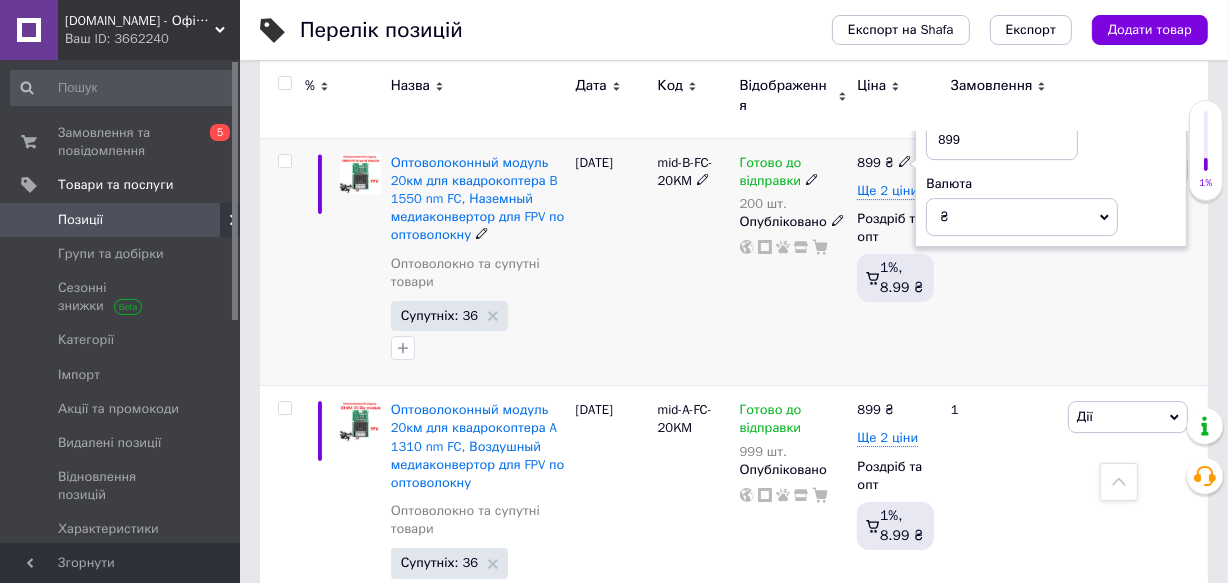 scroll, scrollTop: 5734, scrollLeft: 0, axis: vertical 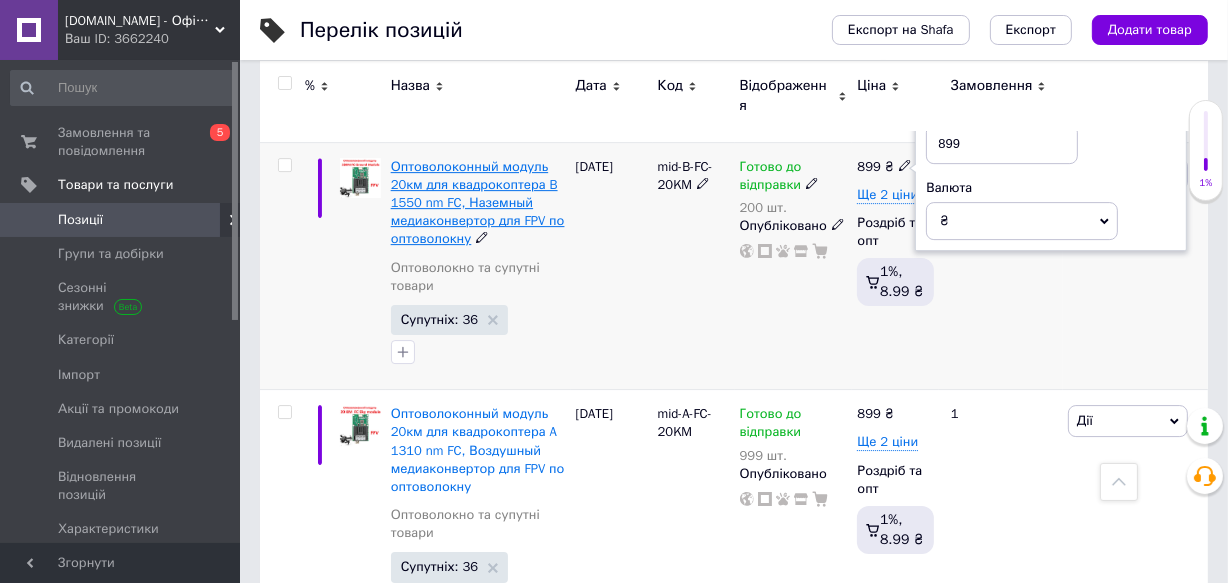 click on "Оптоволоконный модуль 20км для квадрокоптера B 1550 nm FC, Наземный медиаконвертор для FPV по оптоволокну" at bounding box center (478, 203) 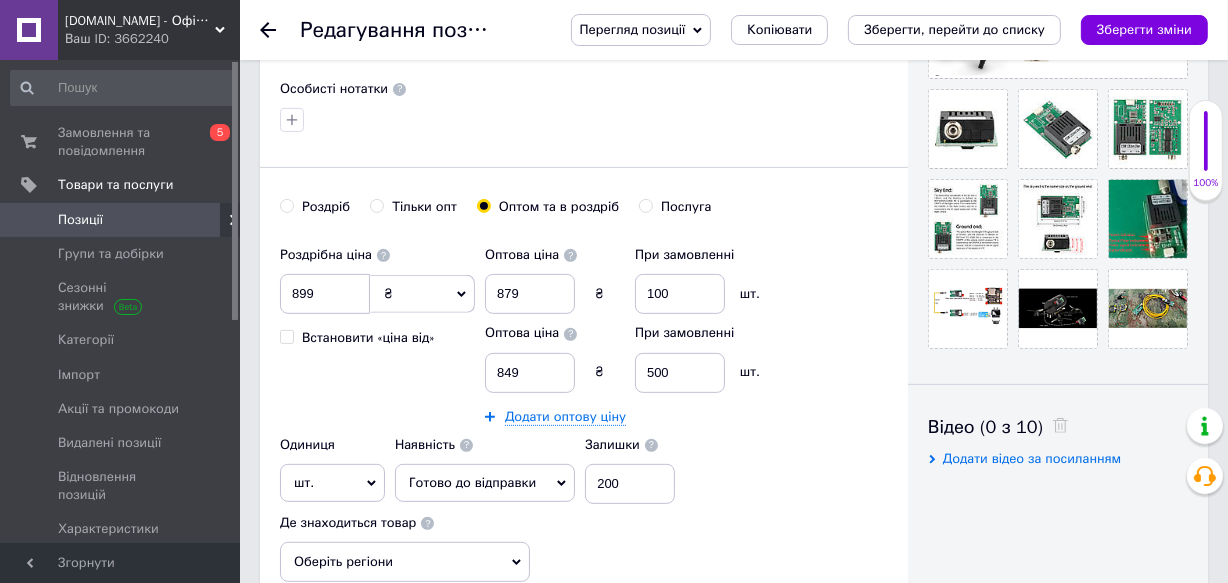 scroll, scrollTop: 622, scrollLeft: 0, axis: vertical 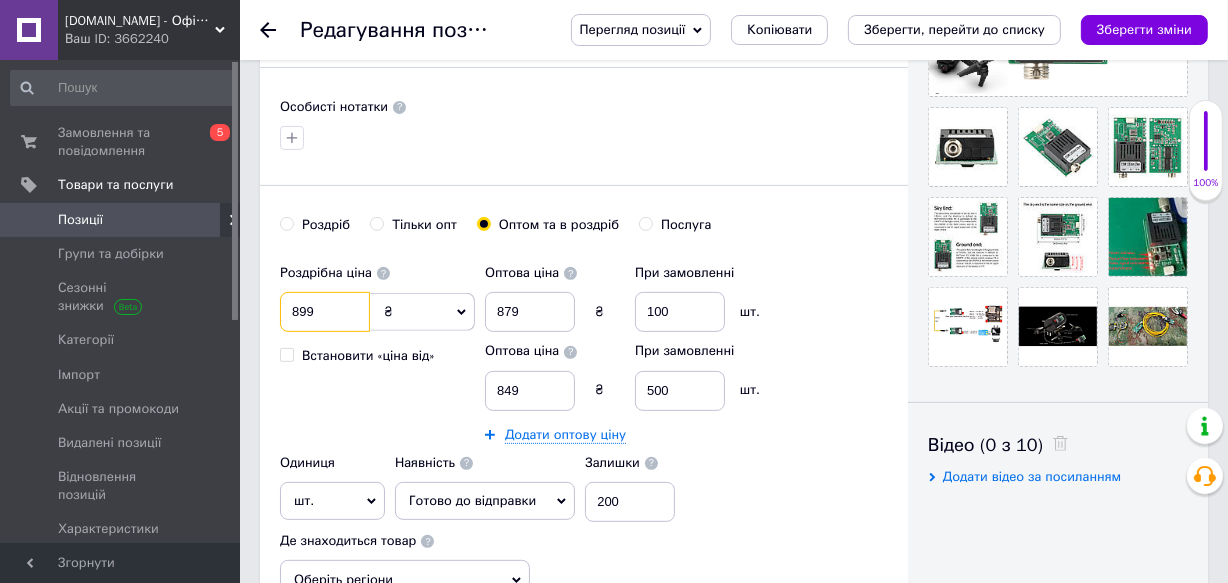 click on "899" at bounding box center (325, 312) 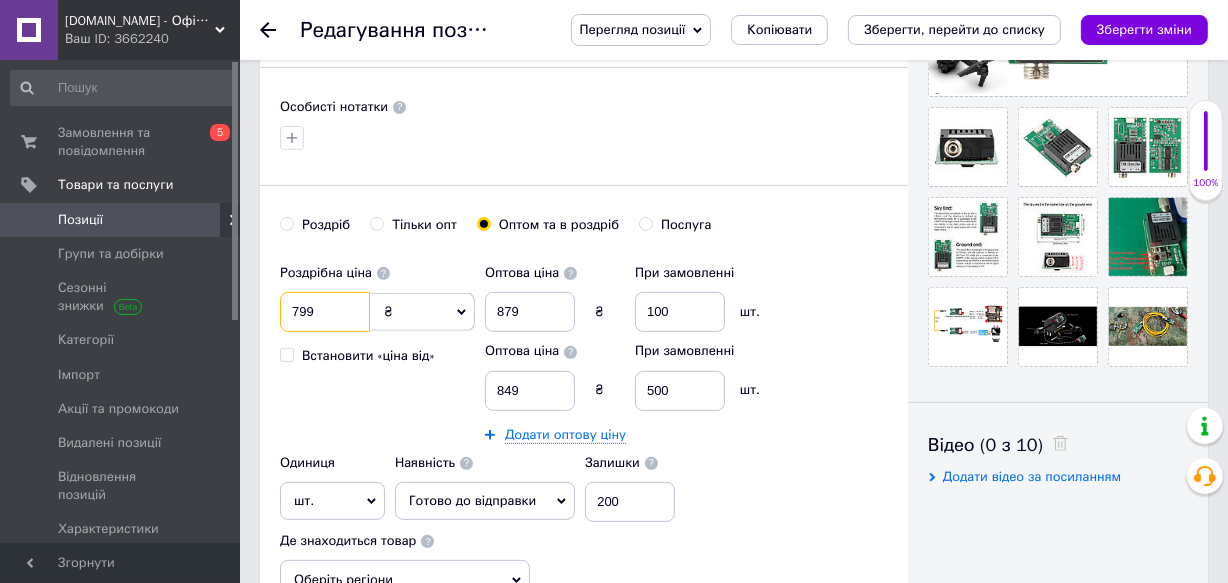 type on "799" 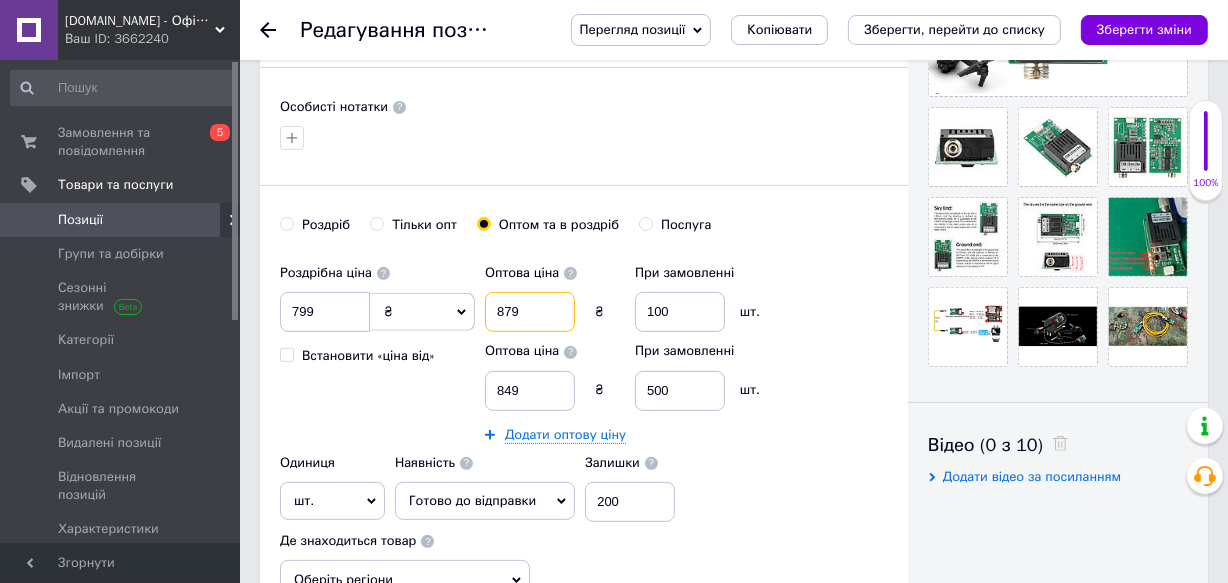 click on "879" at bounding box center [530, 312] 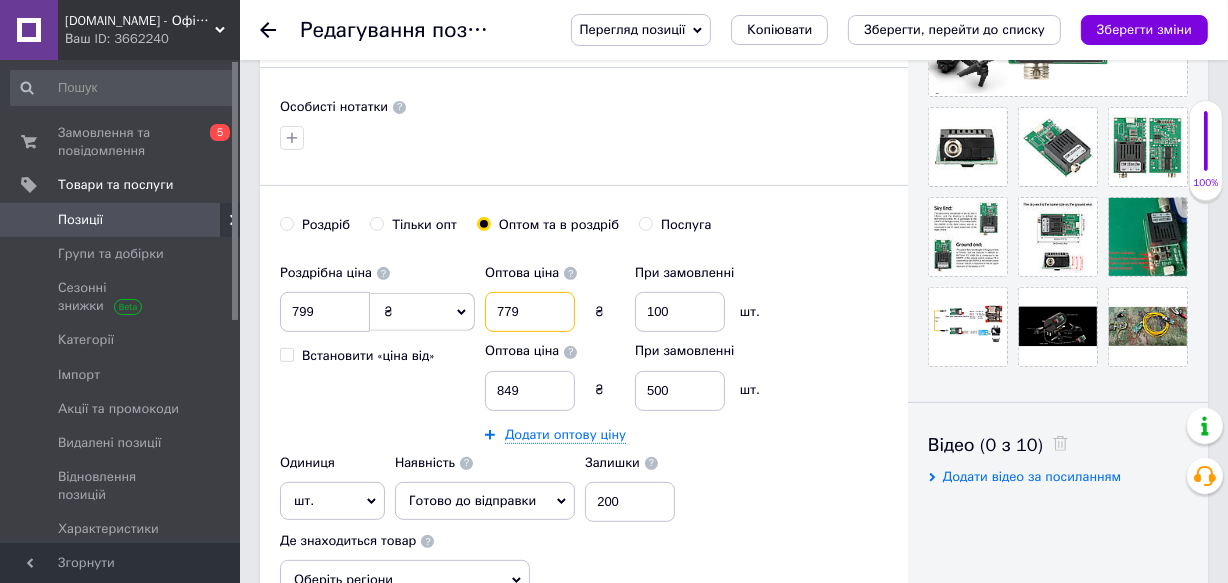 type on "779" 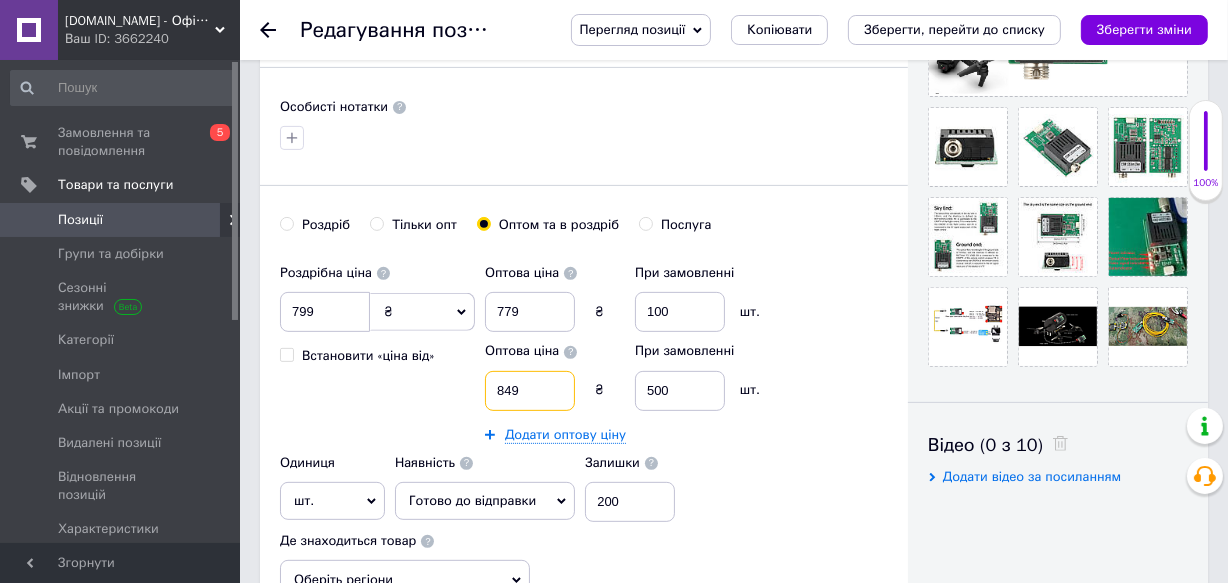 click on "849" at bounding box center [530, 391] 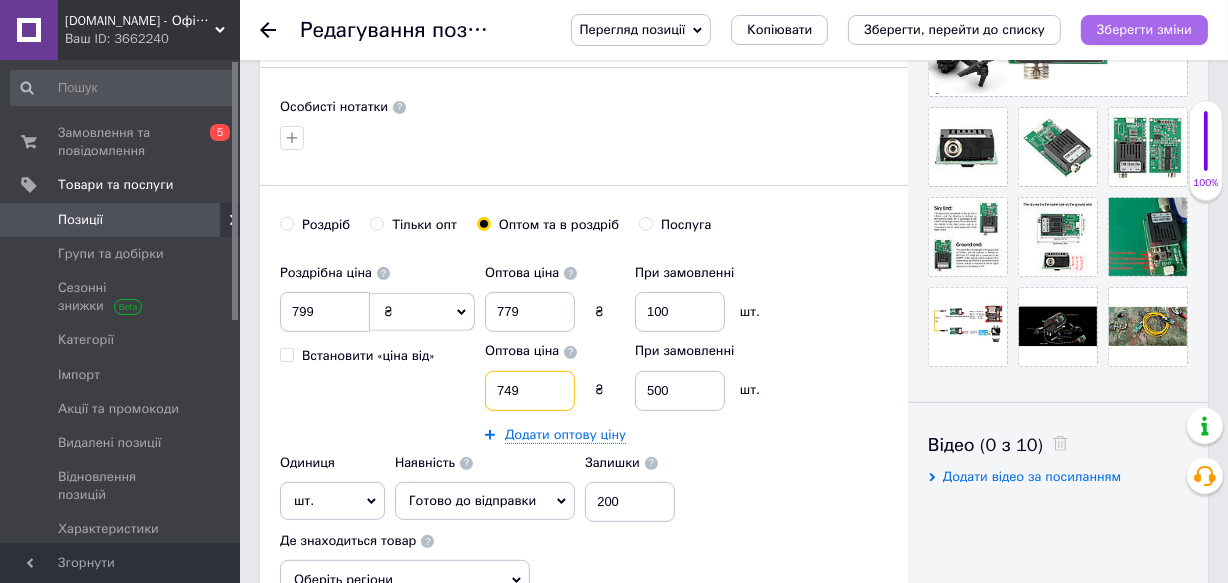 type on "749" 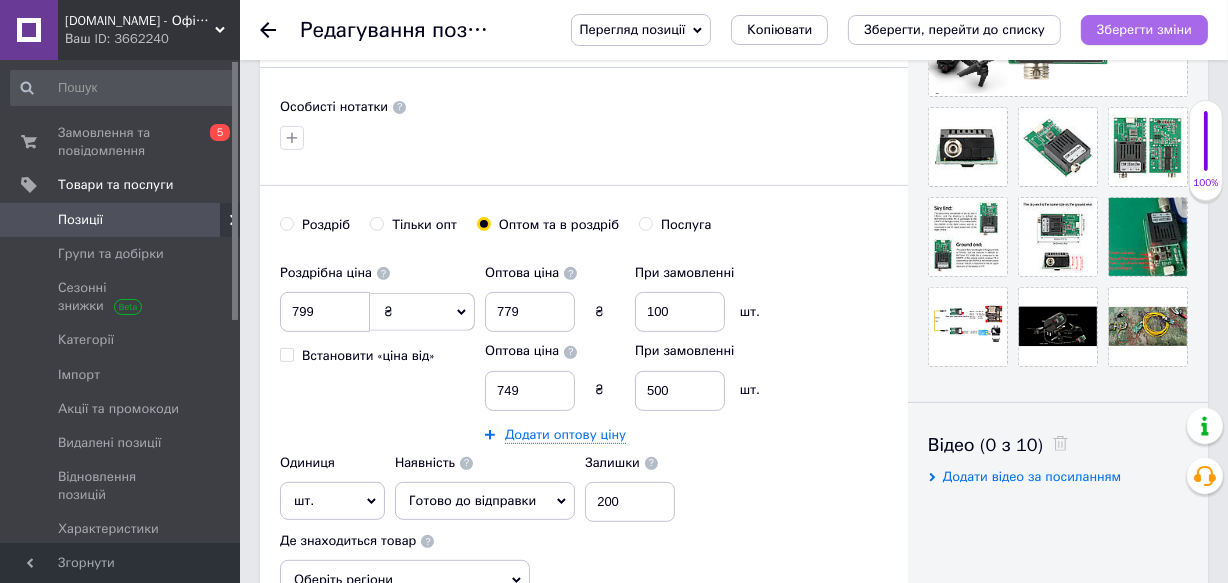click on "Зберегти зміни" at bounding box center [1144, 30] 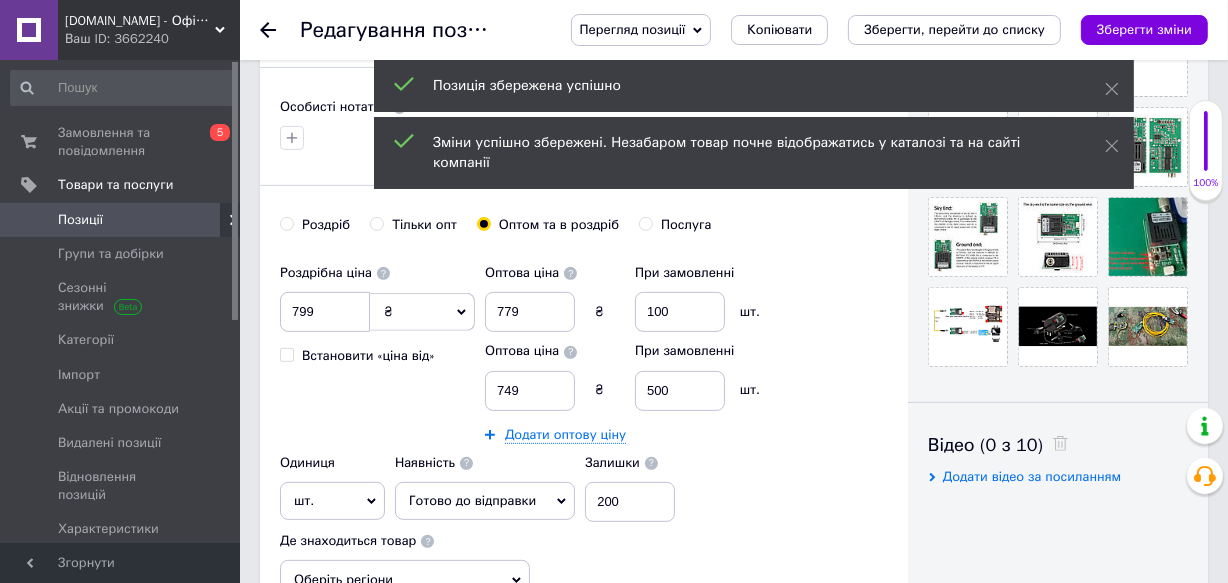 click on "Позиції" at bounding box center [80, 220] 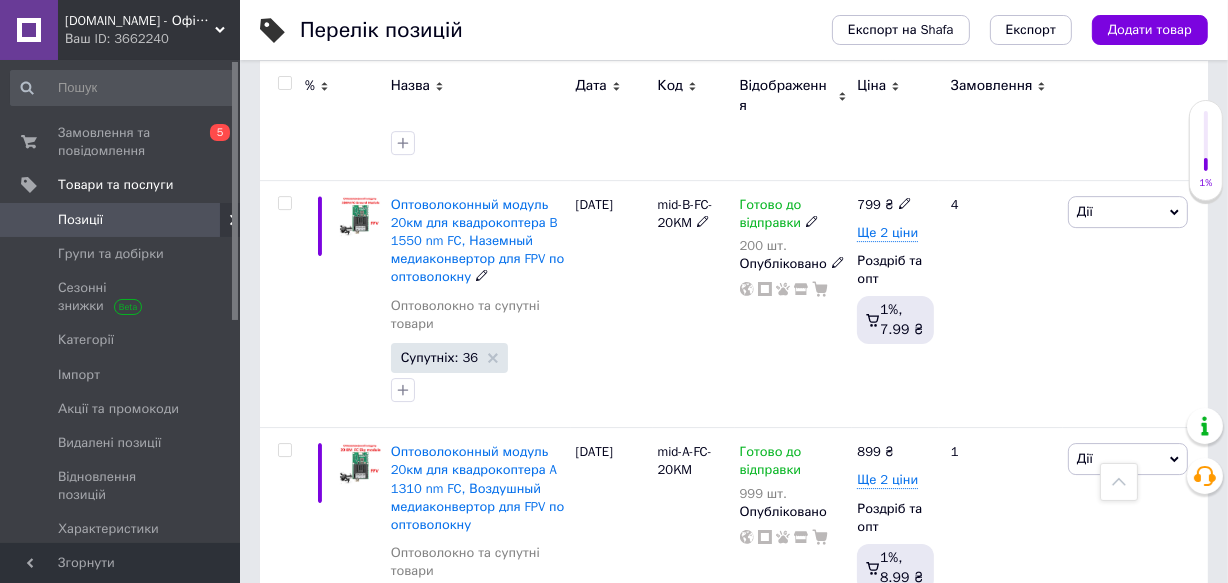 scroll, scrollTop: 5695, scrollLeft: 0, axis: vertical 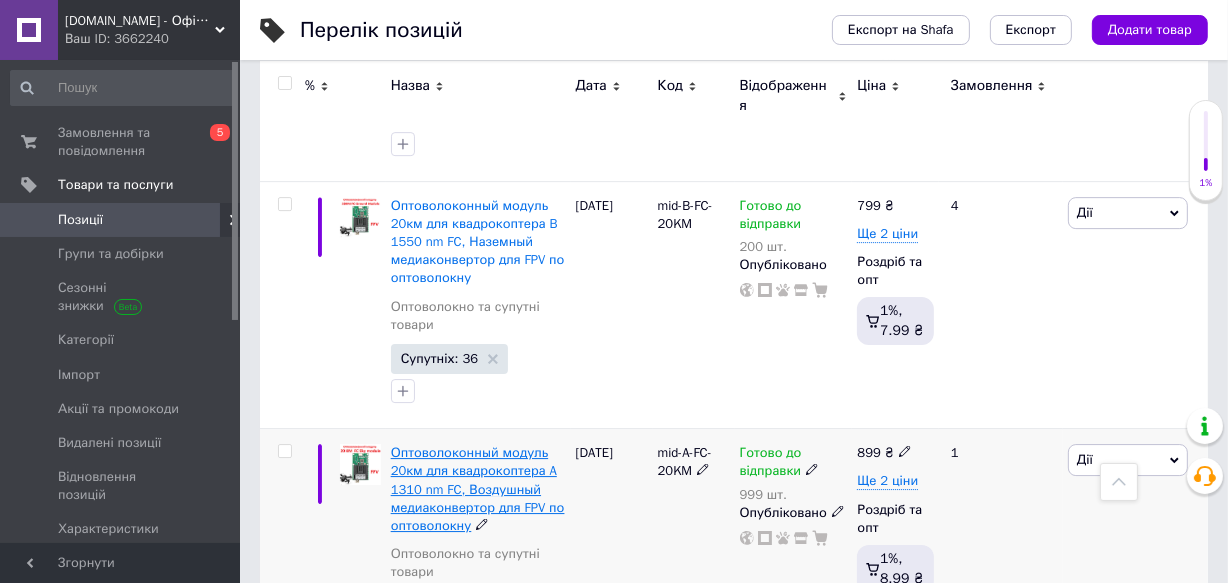 click on "Оптоволоконный модуль 20км для квадрокоптера A 1310 nm FC, Воздушный медиаконвертор для FPV по оптоволокну" at bounding box center (478, 489) 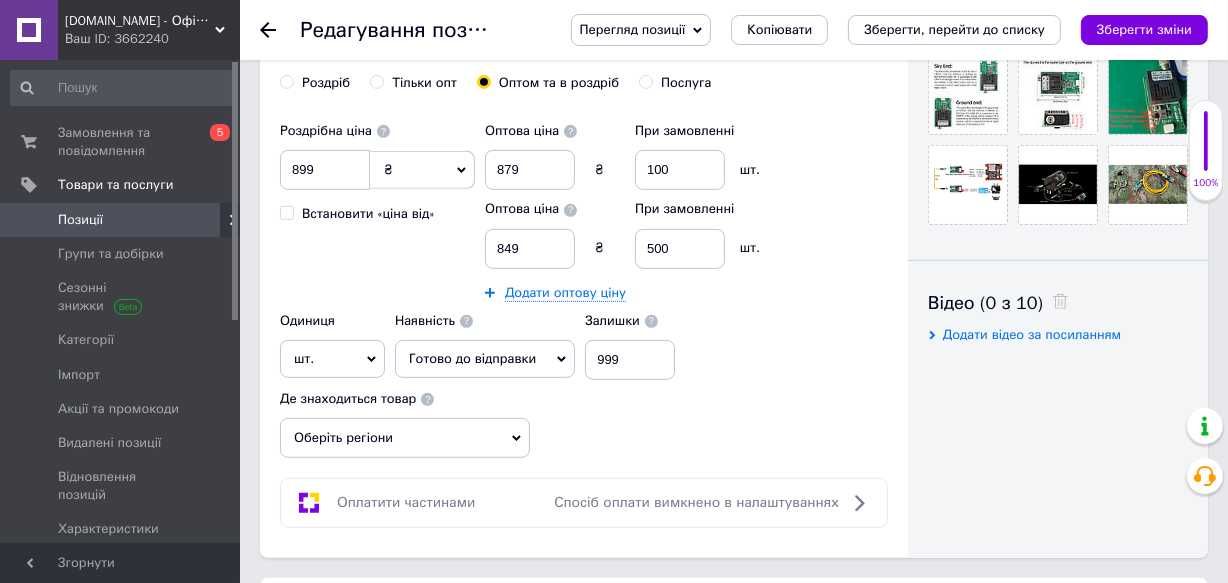 scroll, scrollTop: 763, scrollLeft: 0, axis: vertical 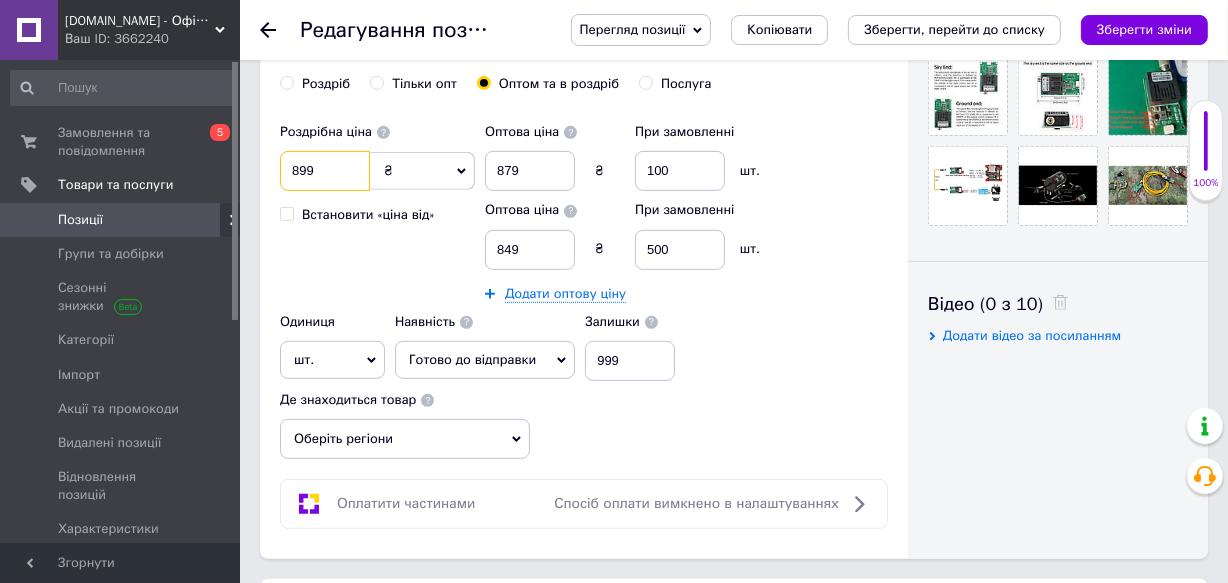click on "899" at bounding box center (325, 171) 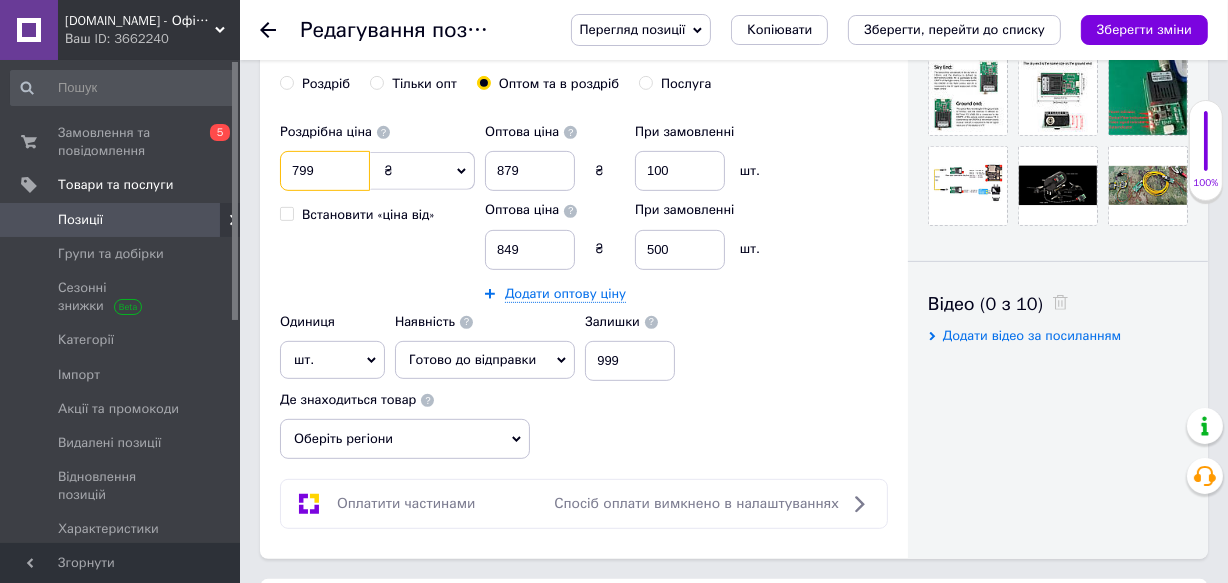 type on "799" 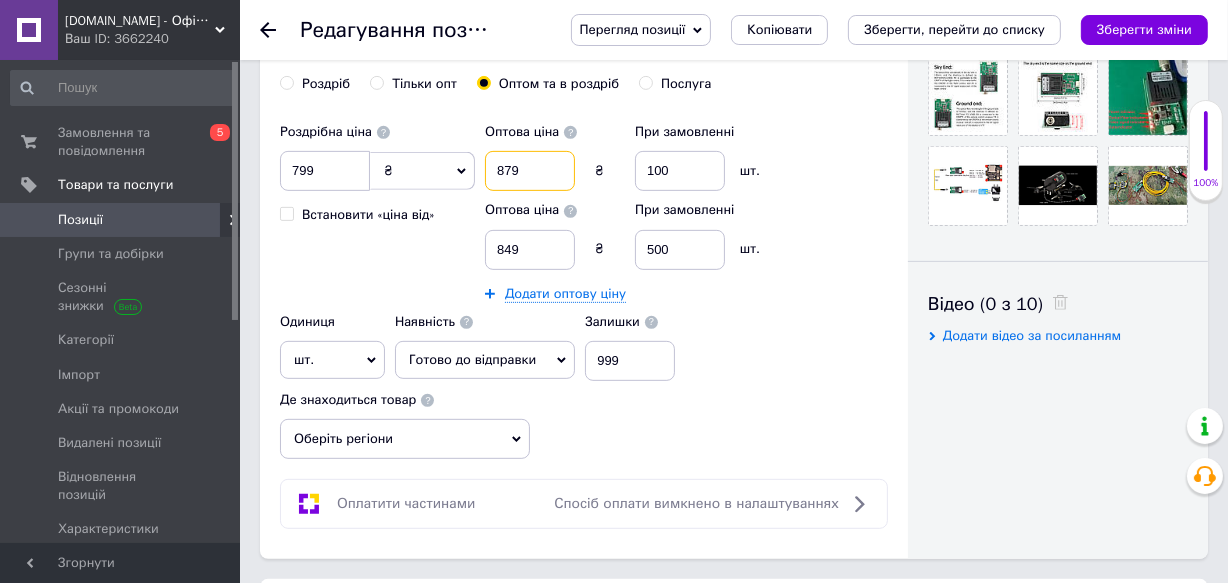 click on "879" at bounding box center (530, 171) 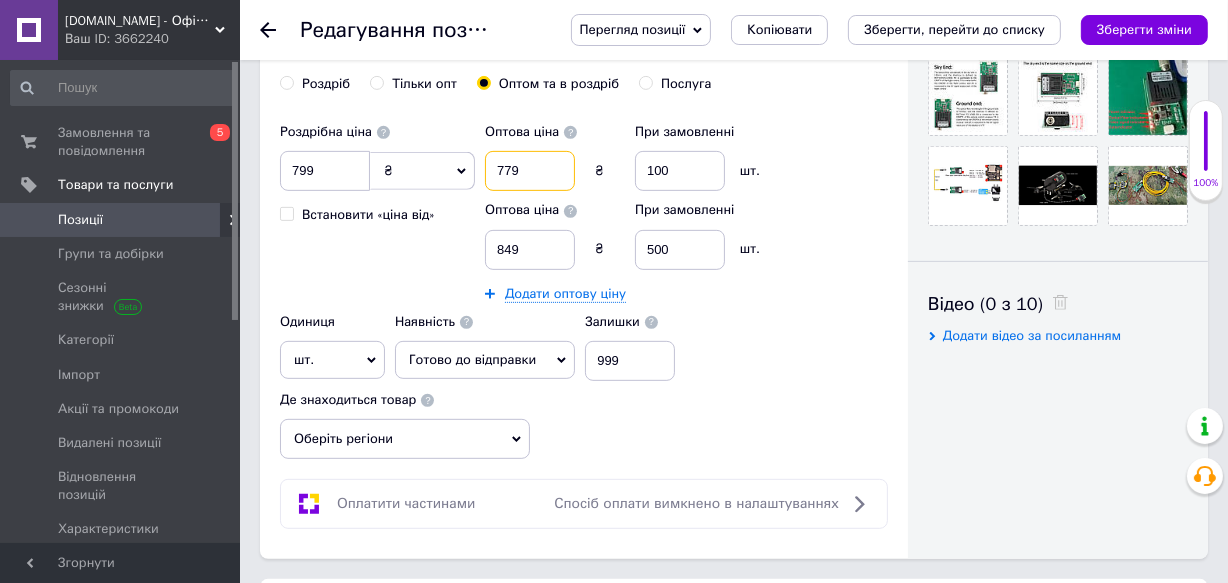 type on "779" 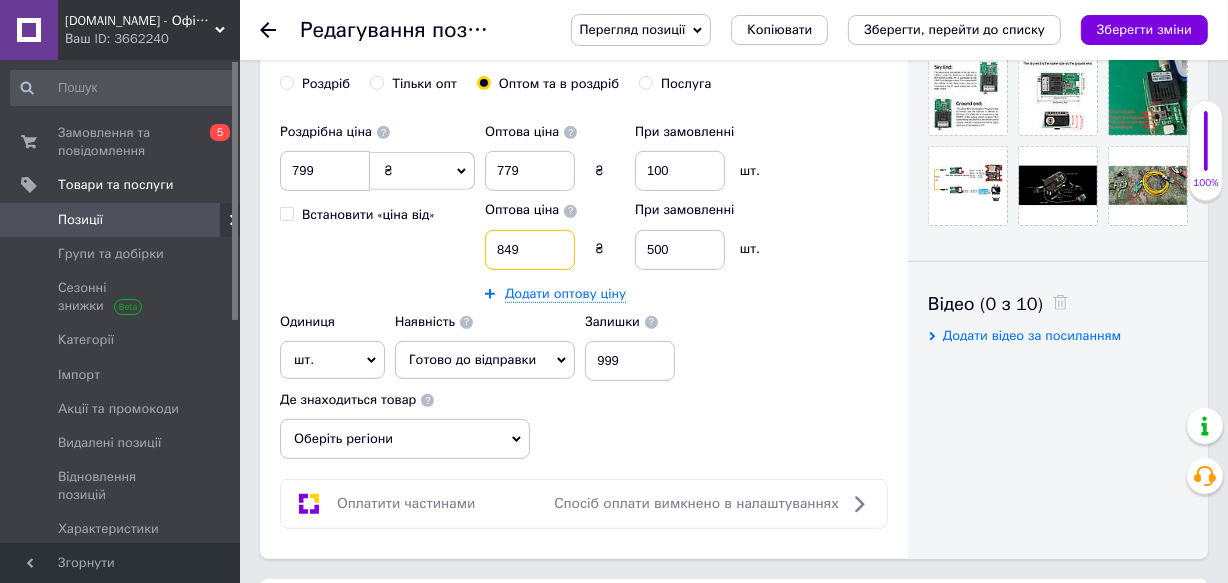 click on "849" at bounding box center (530, 250) 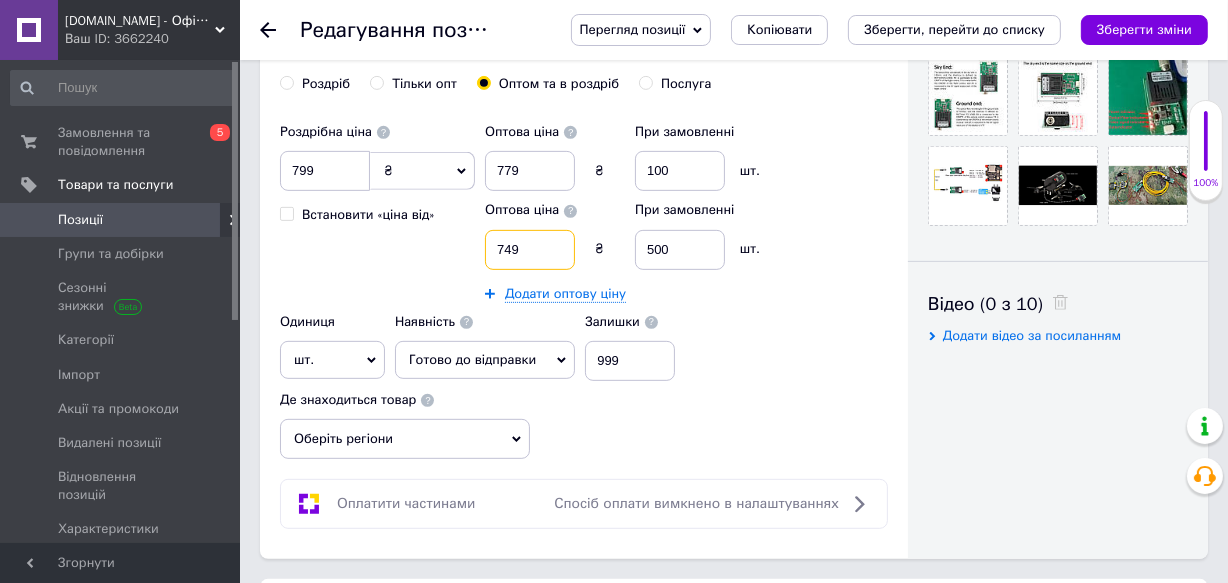 type on "749" 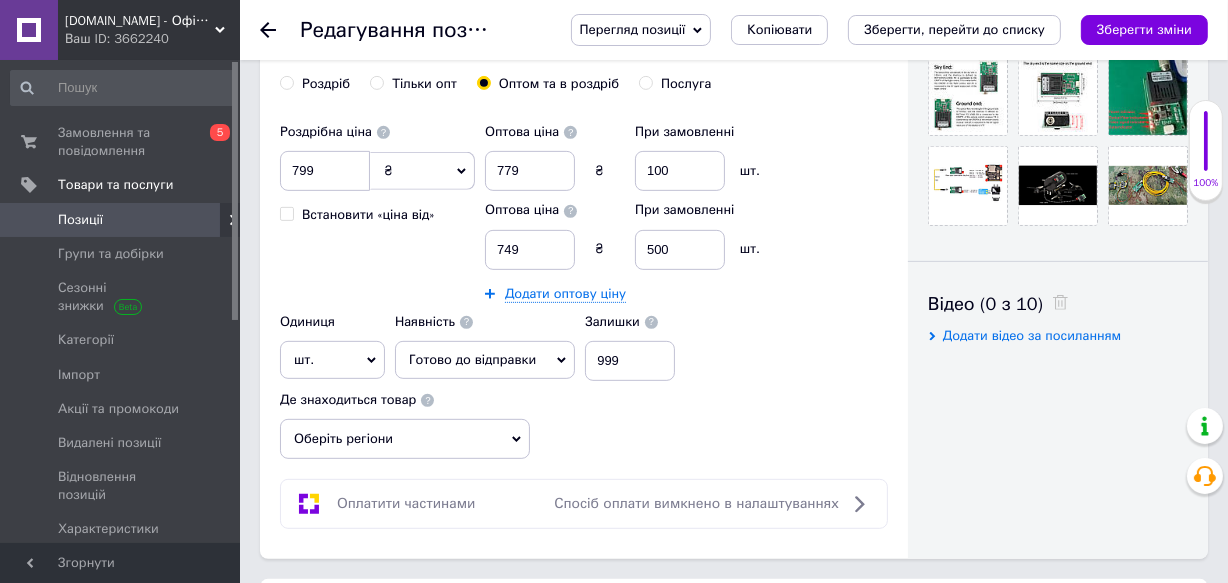 click on "Роздрібна ціна 799 ₴ $ EUR CHF GBP ¥ PLN ₸ MDL HUF KGS CNY TRY KRW lei Встановити «ціна від» Оптова ціна 779 ₴ При замовленні 100 шт. Оптова ціна 749 ₴ При замовленні 500 шт. Додати оптову ціну Одиниця шт. Популярне комплект упаковка кв.м пара м кг пог.м послуга т а автоцистерна ампула б балон банка блістер бобіна бочка бут бухта в ват виїзд відро г г га година гр/кв.м гігакалорія д дав два місяці день доба доза є єврокуб з зміна к кВт каністра карат кв.дм кв.м кв.см кв.фут квартал кг кг/кв.м км колесо комплект коробка куб.дм куб.м л л лист м м мВт мл мм моток місяць мішок н набір номер о од. п" at bounding box center [584, 286] 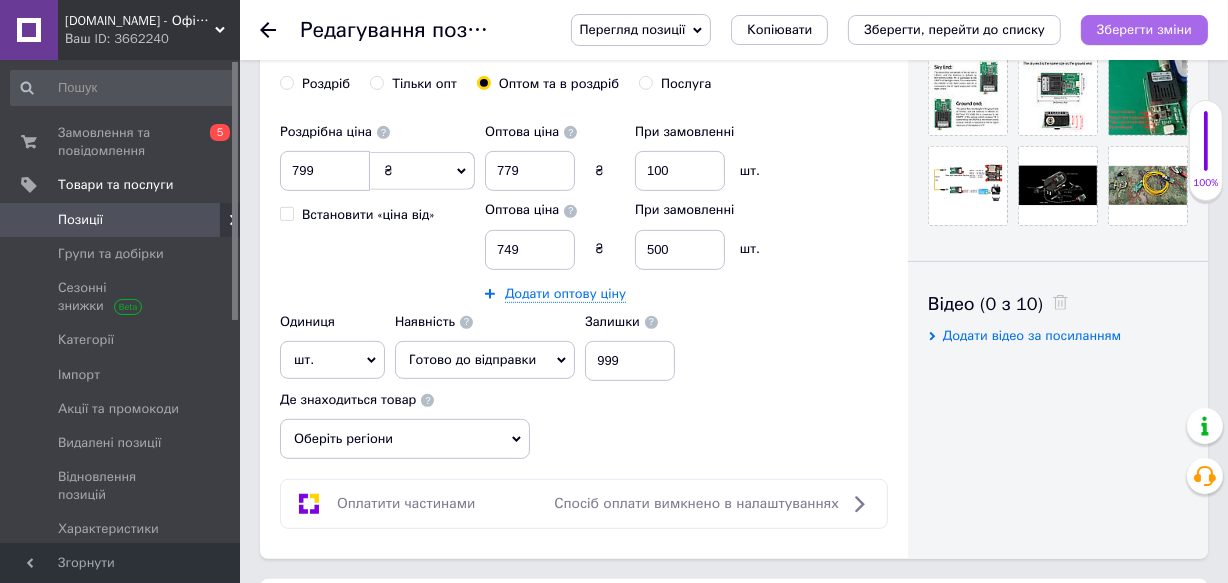 click on "Зберегти зміни" at bounding box center (1144, 29) 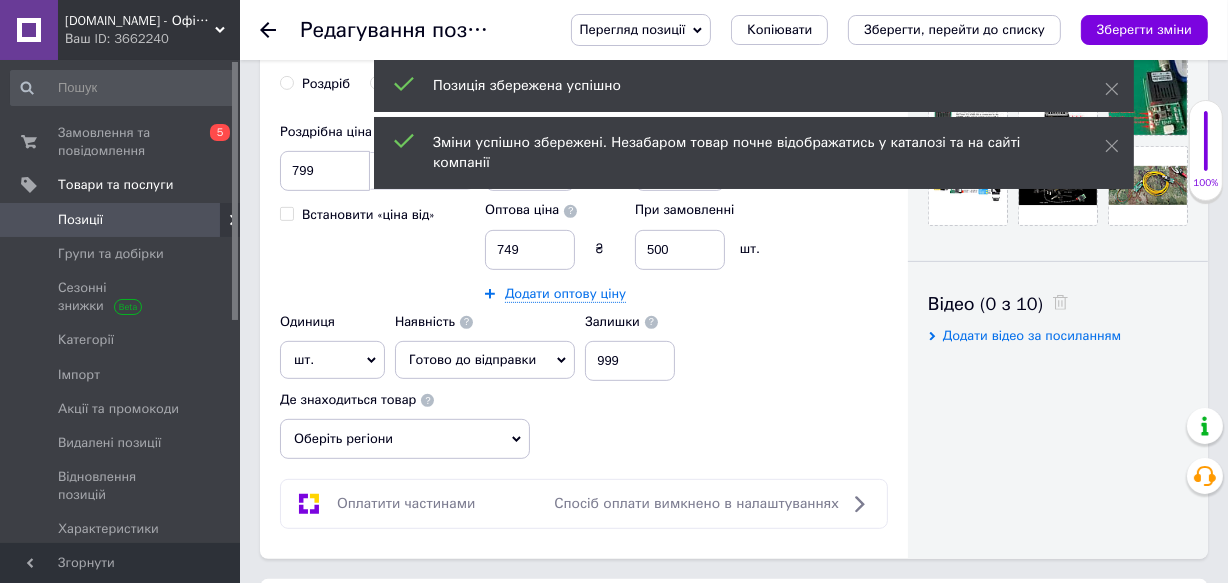 click on "Позиції" at bounding box center (80, 220) 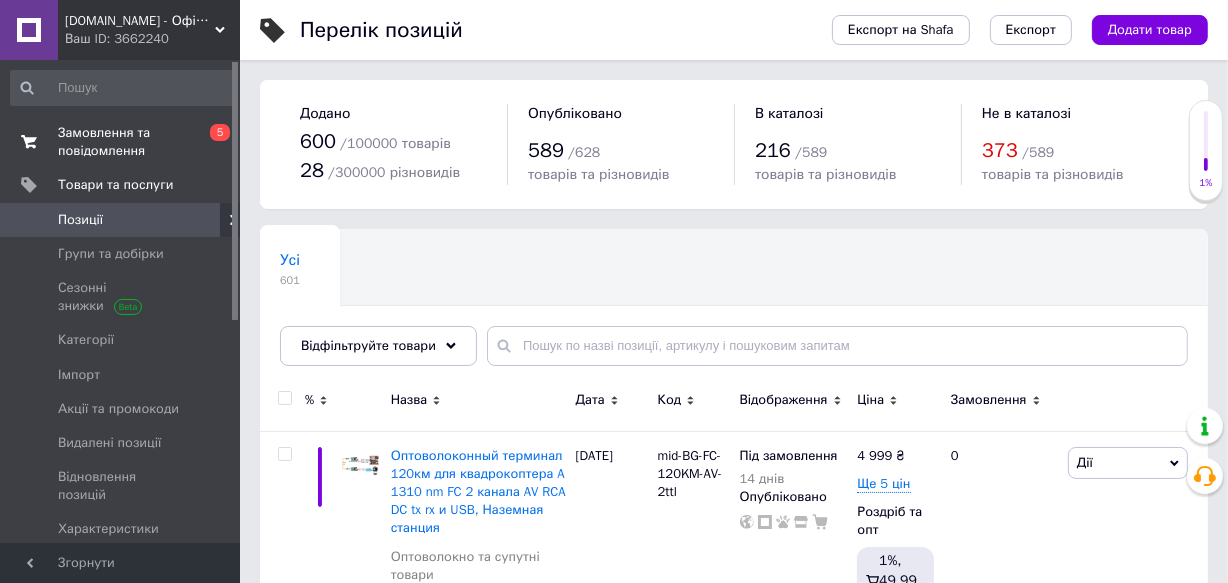 click on "Замовлення та повідомлення" at bounding box center [121, 142] 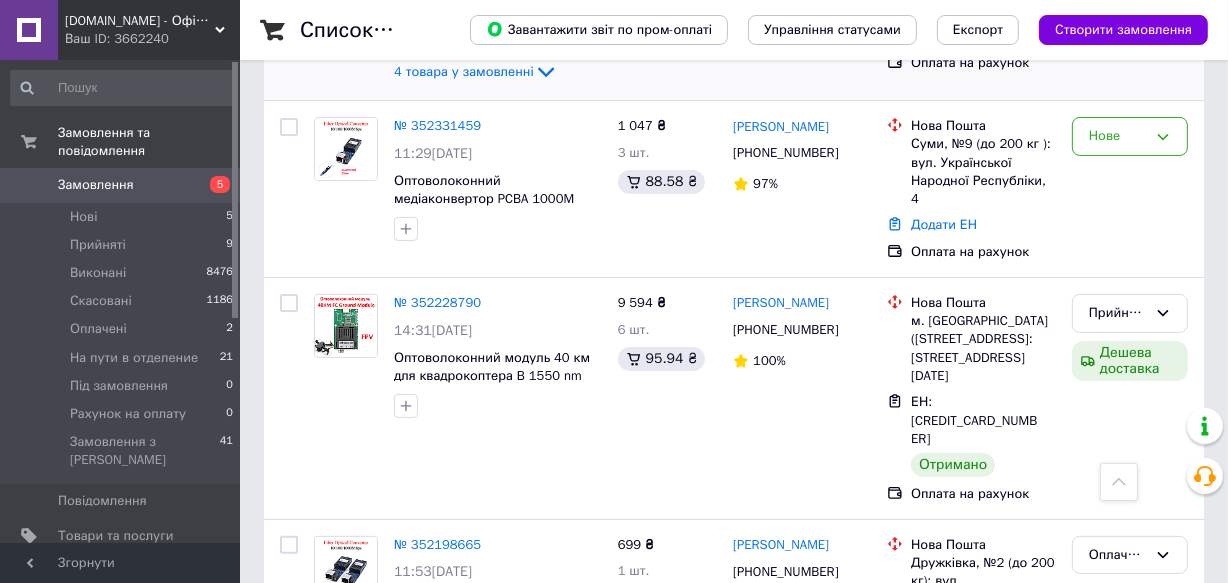 scroll, scrollTop: 356, scrollLeft: 0, axis: vertical 